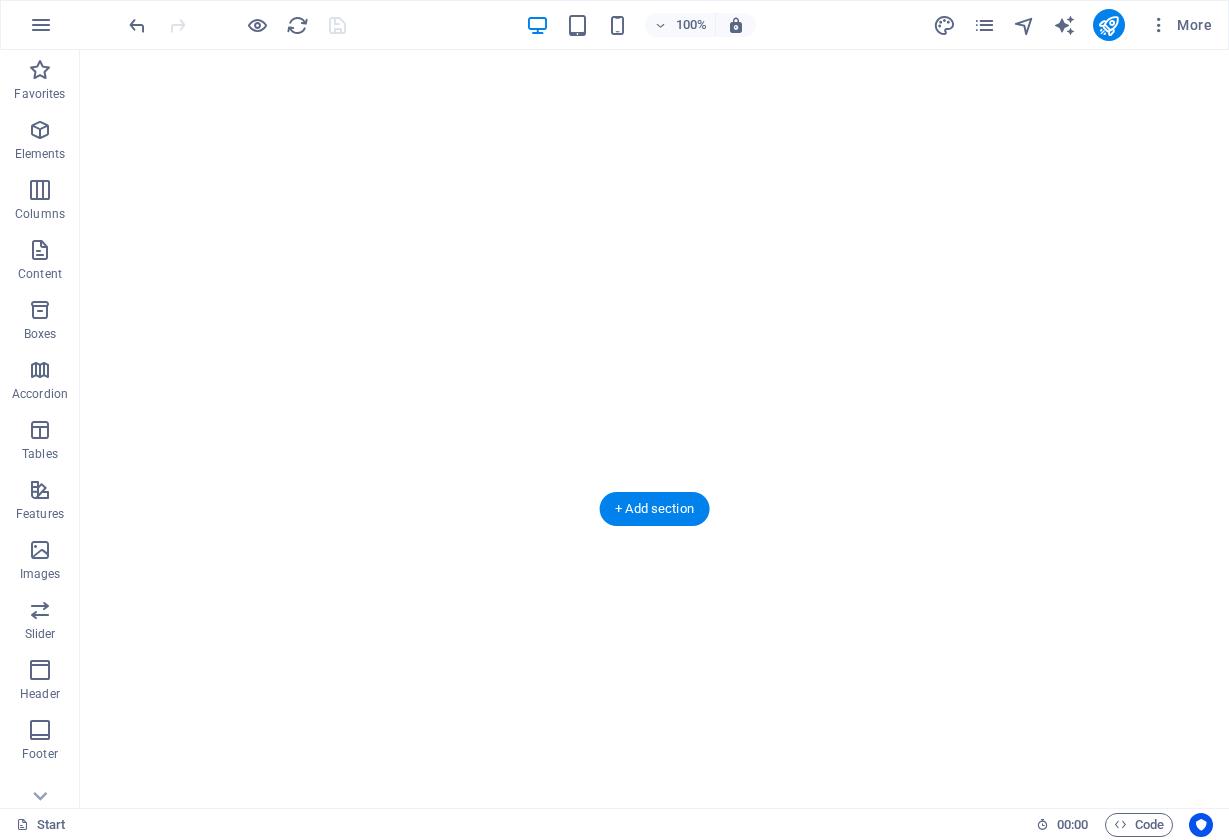 scroll, scrollTop: 0, scrollLeft: 0, axis: both 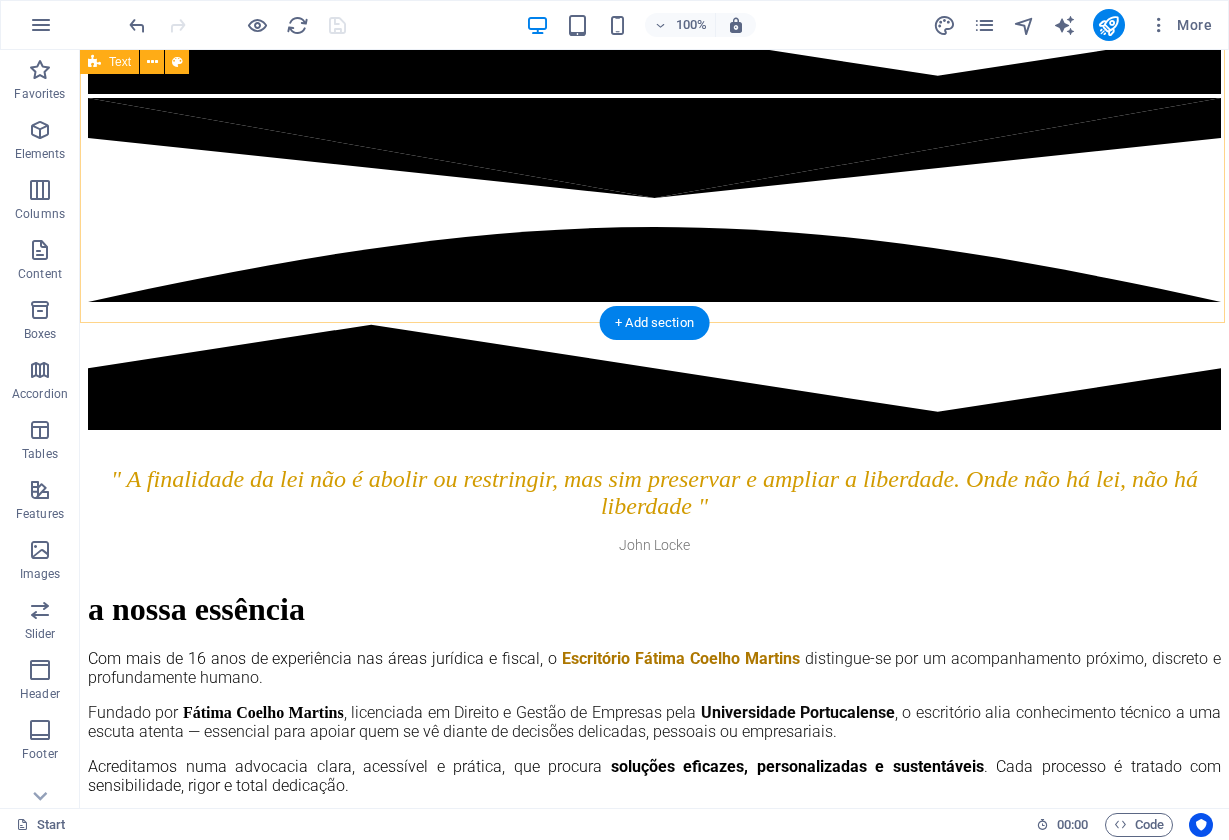click on "" A finalidade da lei não é abolir ou restringir, mas sim preservar e ampliar a liberdade. Onde não há lei, não há liberdade " [PERSON]" at bounding box center [654, 494] 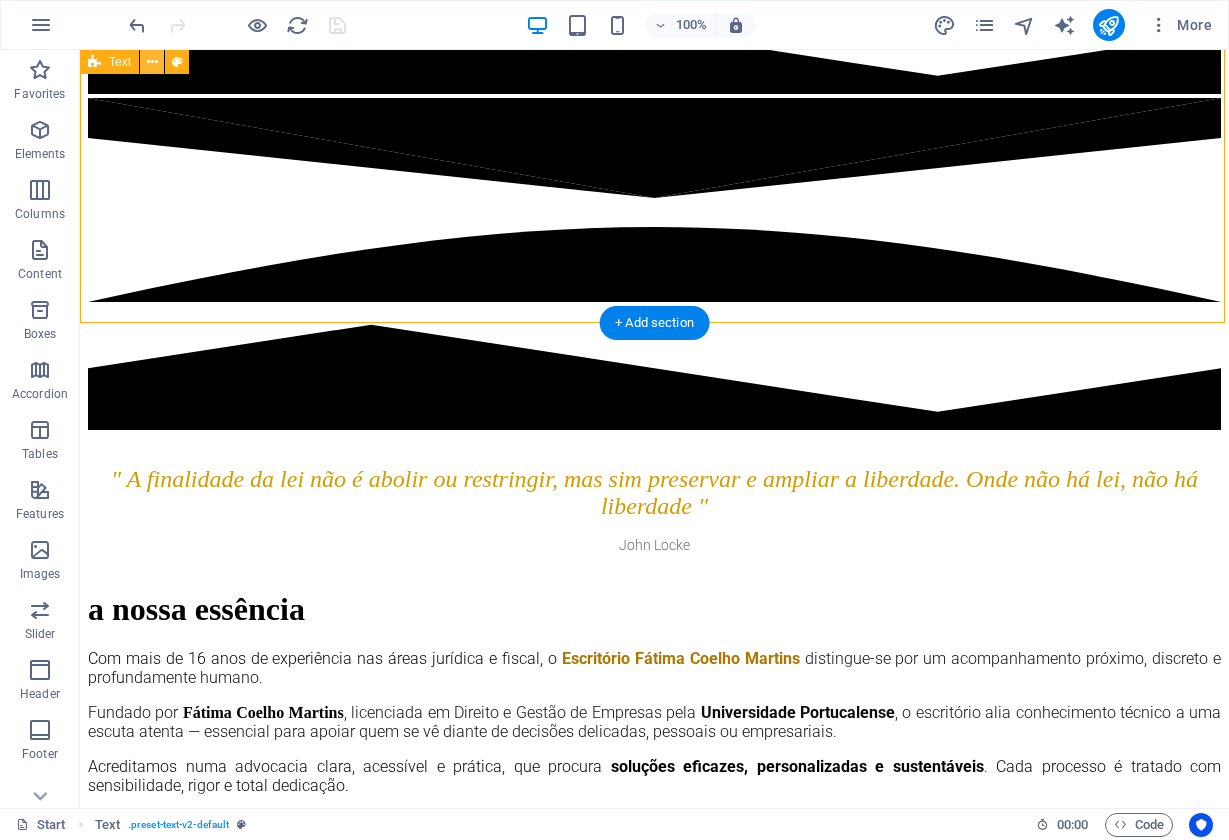 click at bounding box center (152, 62) 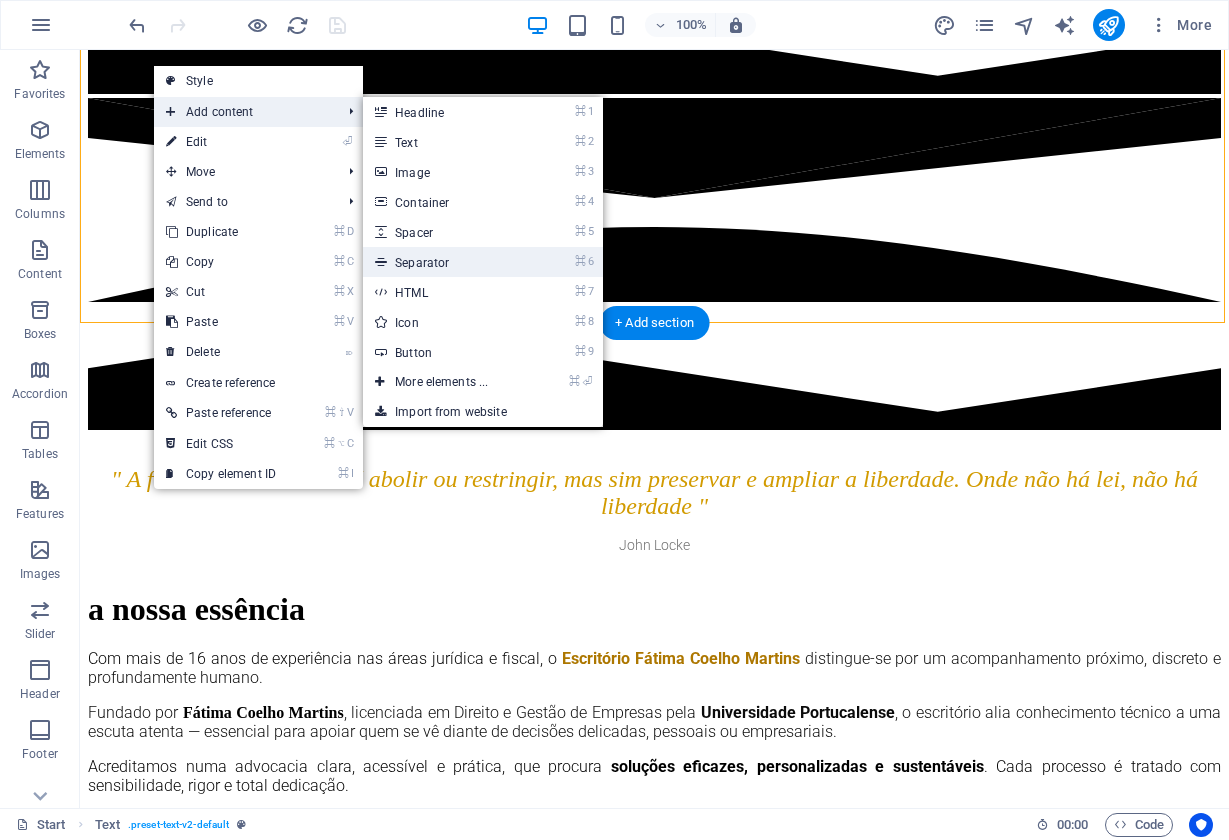 click on "⌘ 6  Separator" at bounding box center (445, 262) 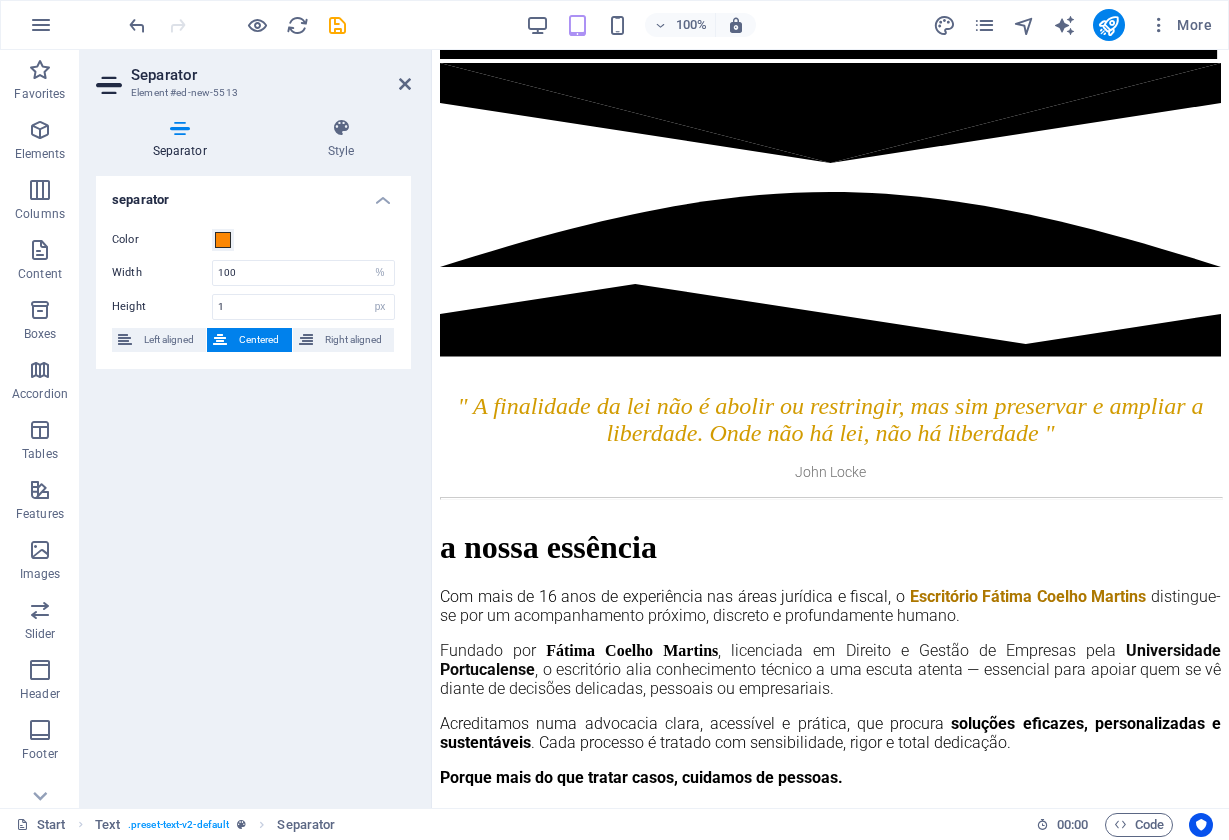 drag, startPoint x: 691, startPoint y: 118, endPoint x: 735, endPoint y: 156, distance: 58.137768 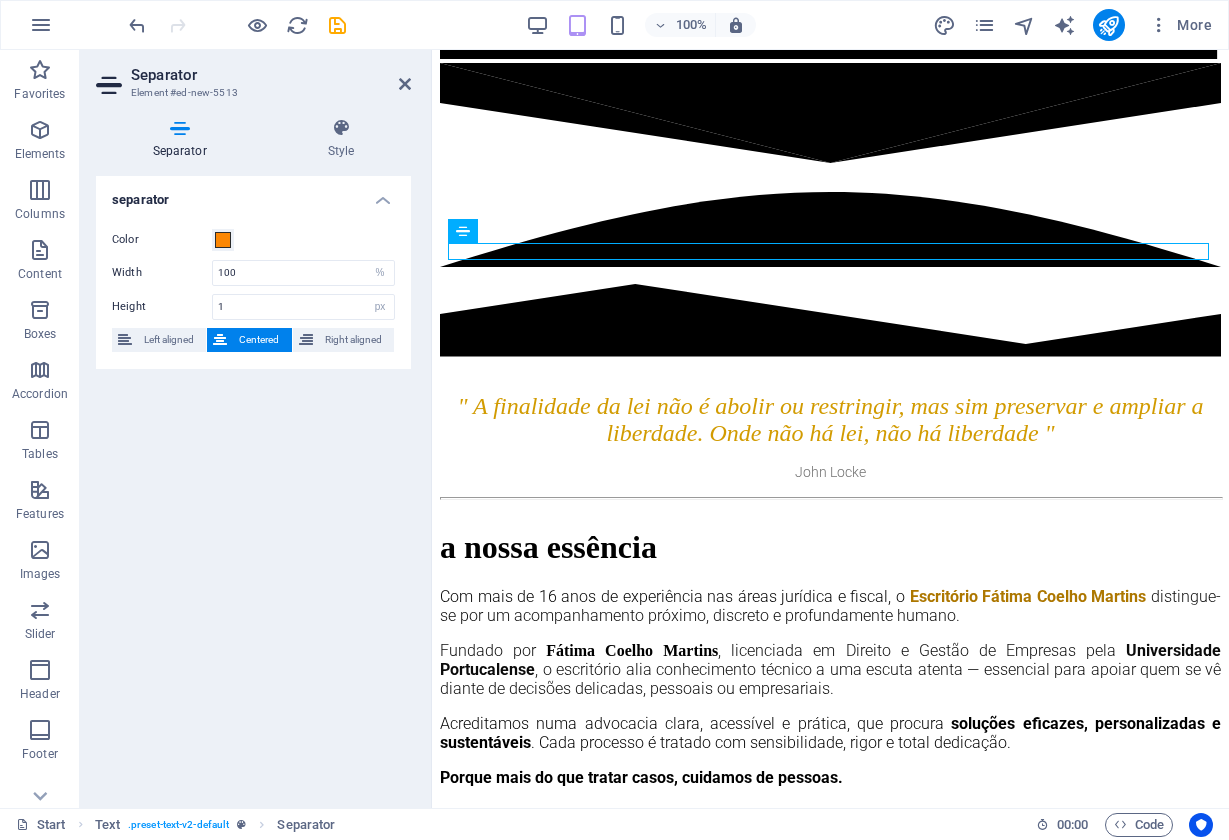 scroll, scrollTop: 773, scrollLeft: 0, axis: vertical 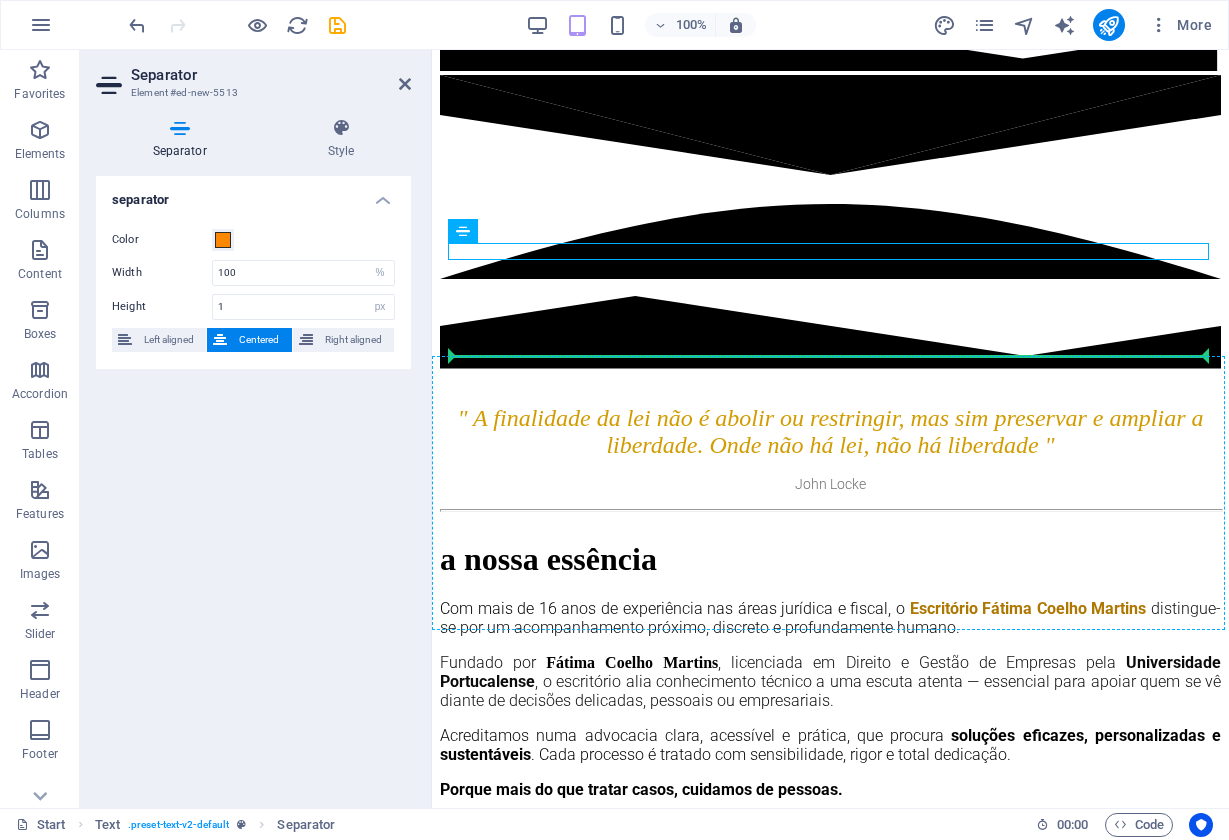 drag, startPoint x: 560, startPoint y: 255, endPoint x: 566, endPoint y: 364, distance: 109.165016 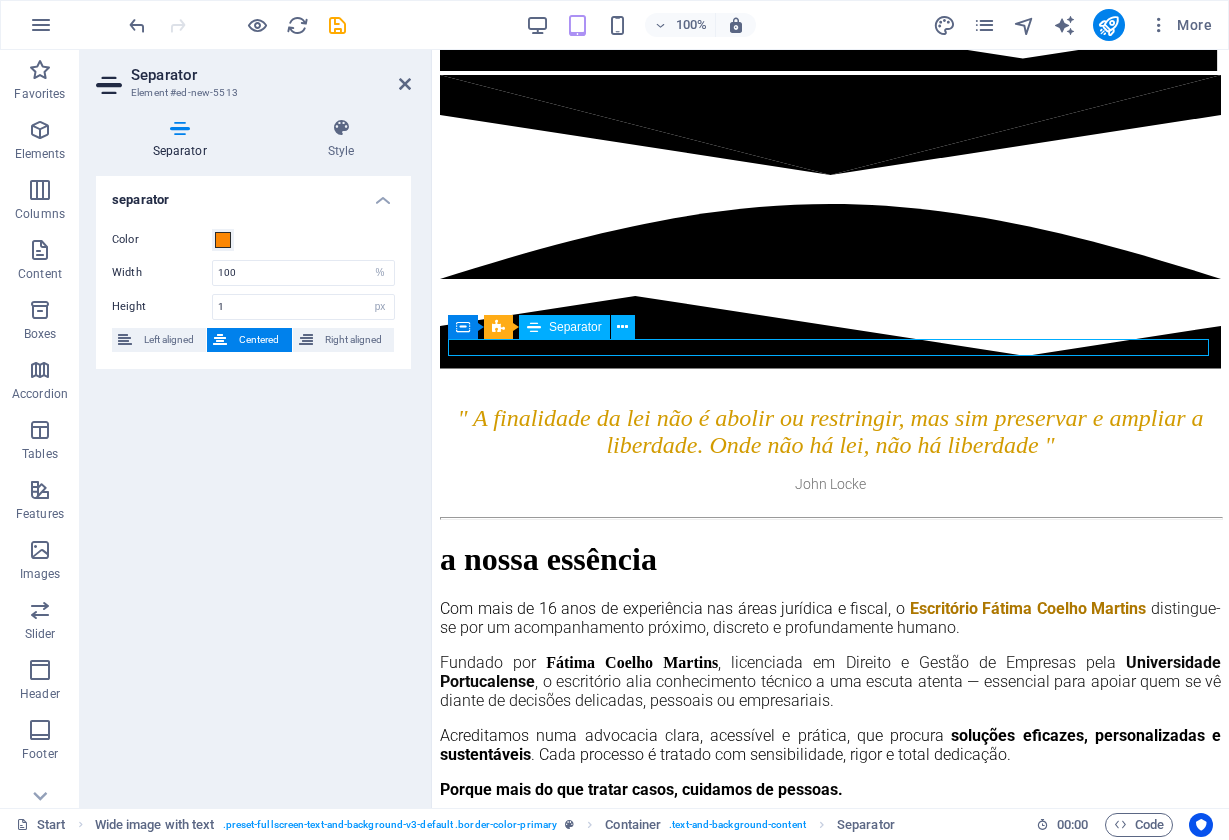 drag, startPoint x: 565, startPoint y: 349, endPoint x: 551, endPoint y: 349, distance: 14 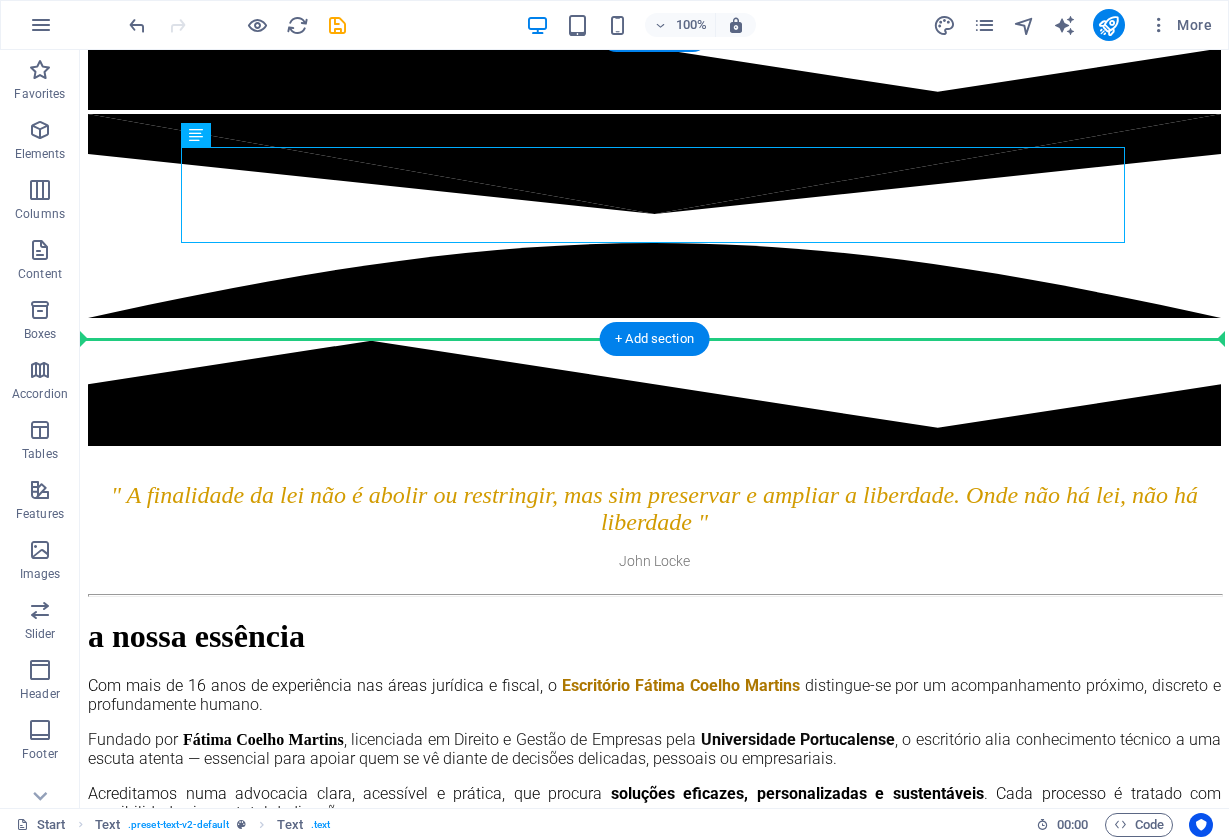 drag, startPoint x: 324, startPoint y: 198, endPoint x: 672, endPoint y: 268, distance: 354.97043 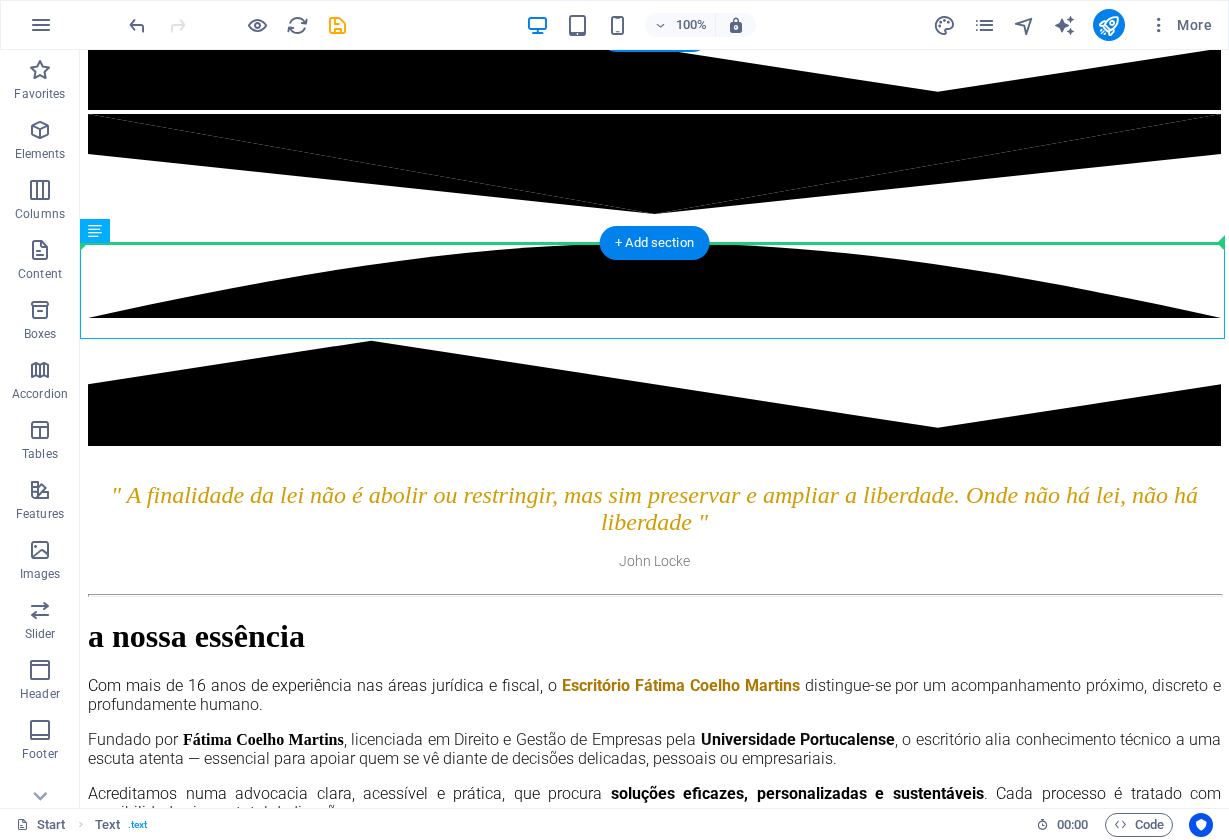 drag, startPoint x: 653, startPoint y: 277, endPoint x: 653, endPoint y: 202, distance: 75 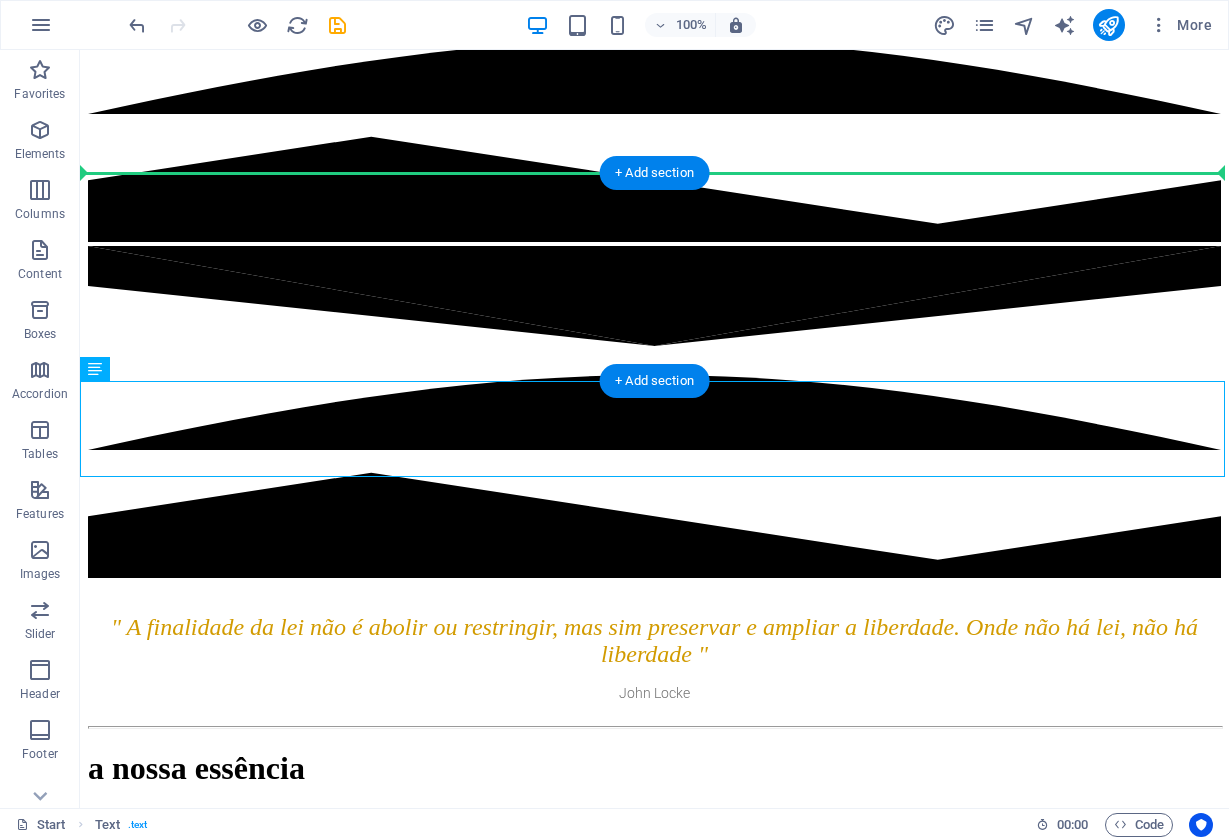 scroll, scrollTop: 635, scrollLeft: 0, axis: vertical 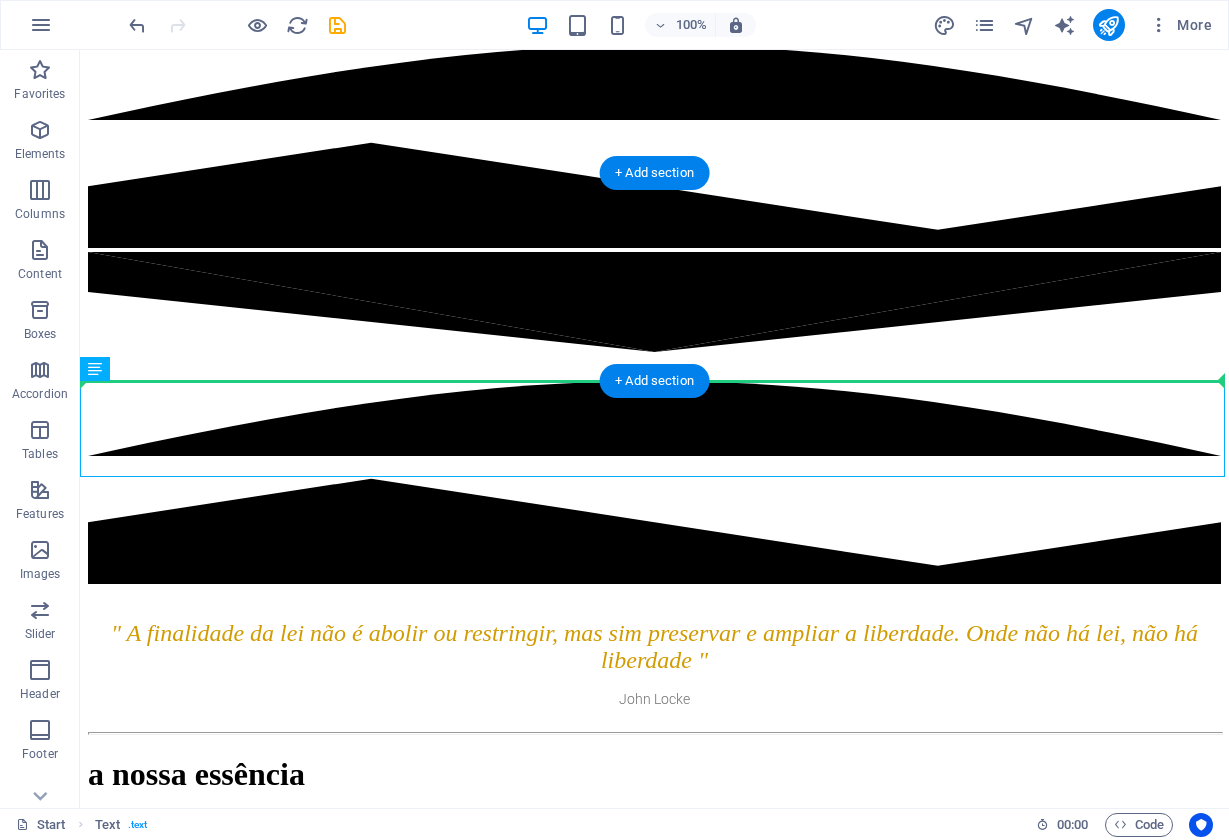 drag, startPoint x: 587, startPoint y: 281, endPoint x: 561, endPoint y: 357, distance: 80.32434 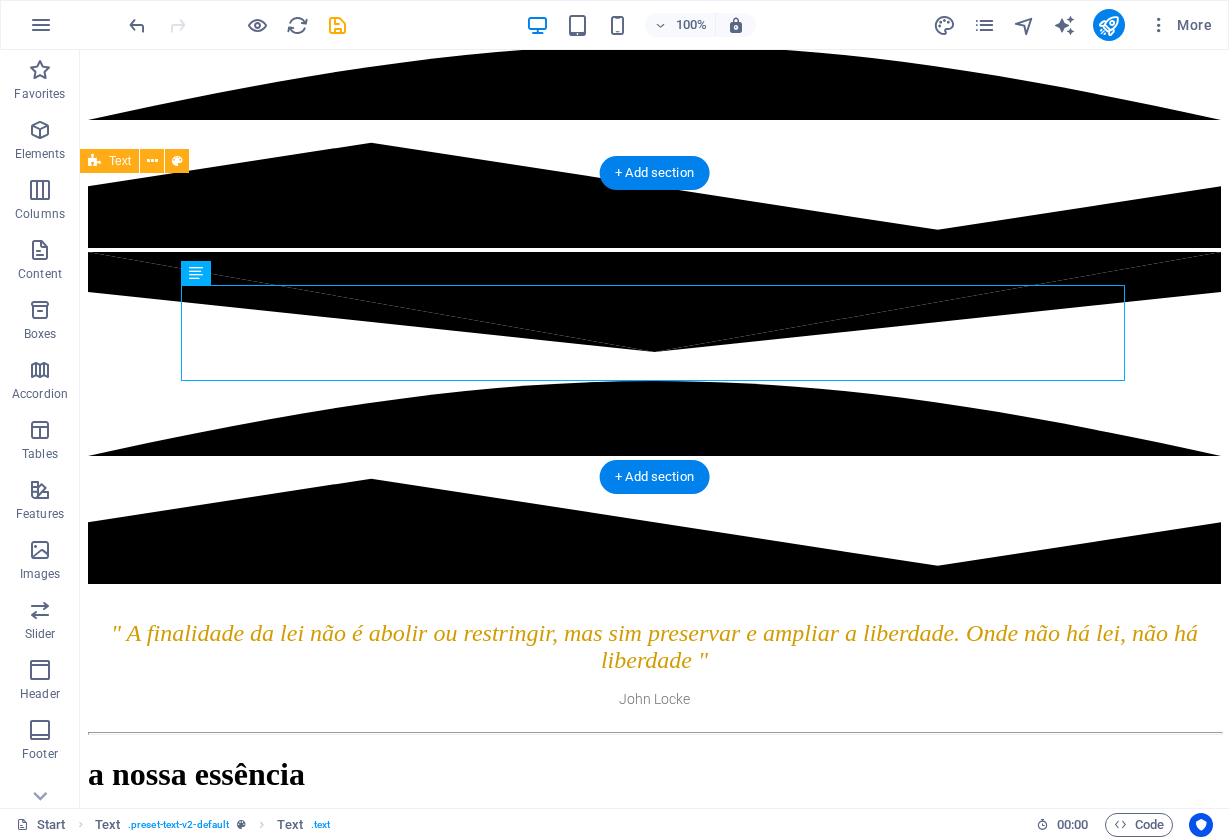 click on "" A finalidade da lei não é abolir ou restringir, mas sim preservar e ampliar a liberdade. Onde não há lei, não há liberdade " [PERSON]" at bounding box center [654, 648] 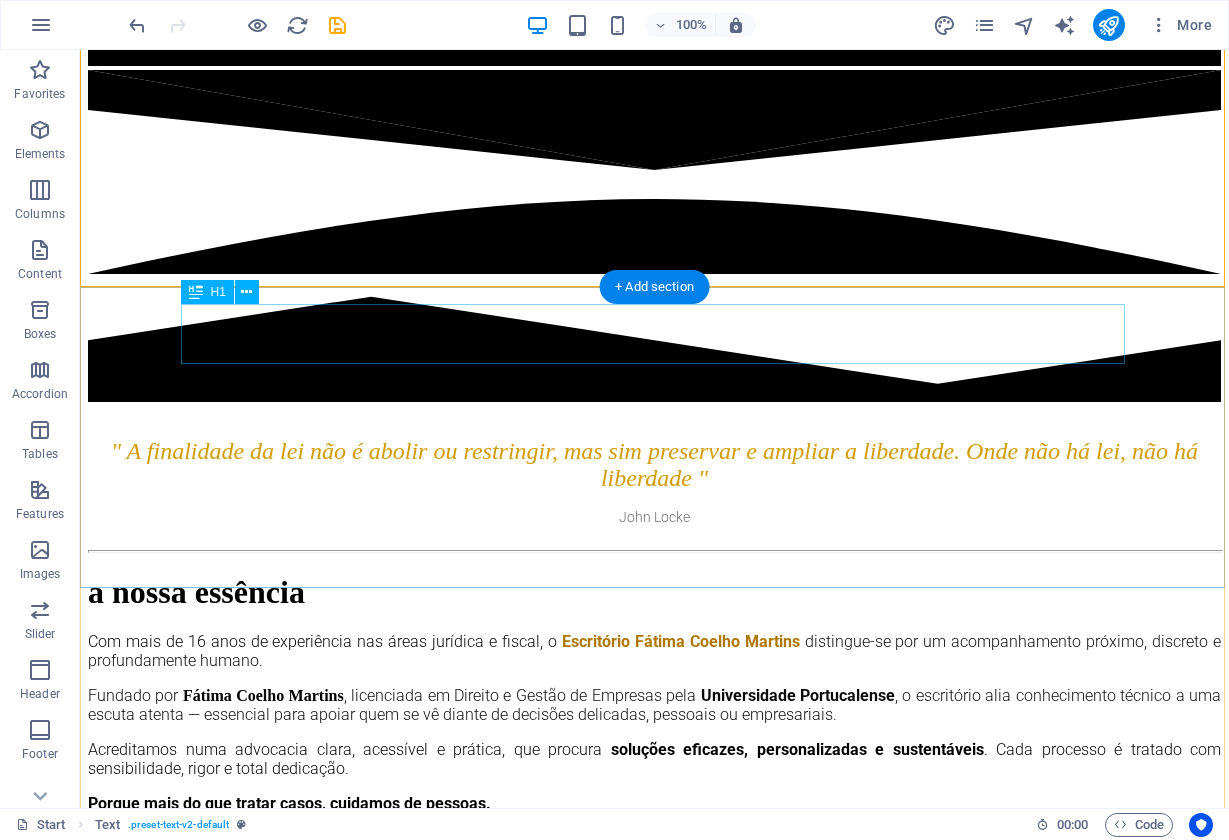 scroll, scrollTop: 825, scrollLeft: 0, axis: vertical 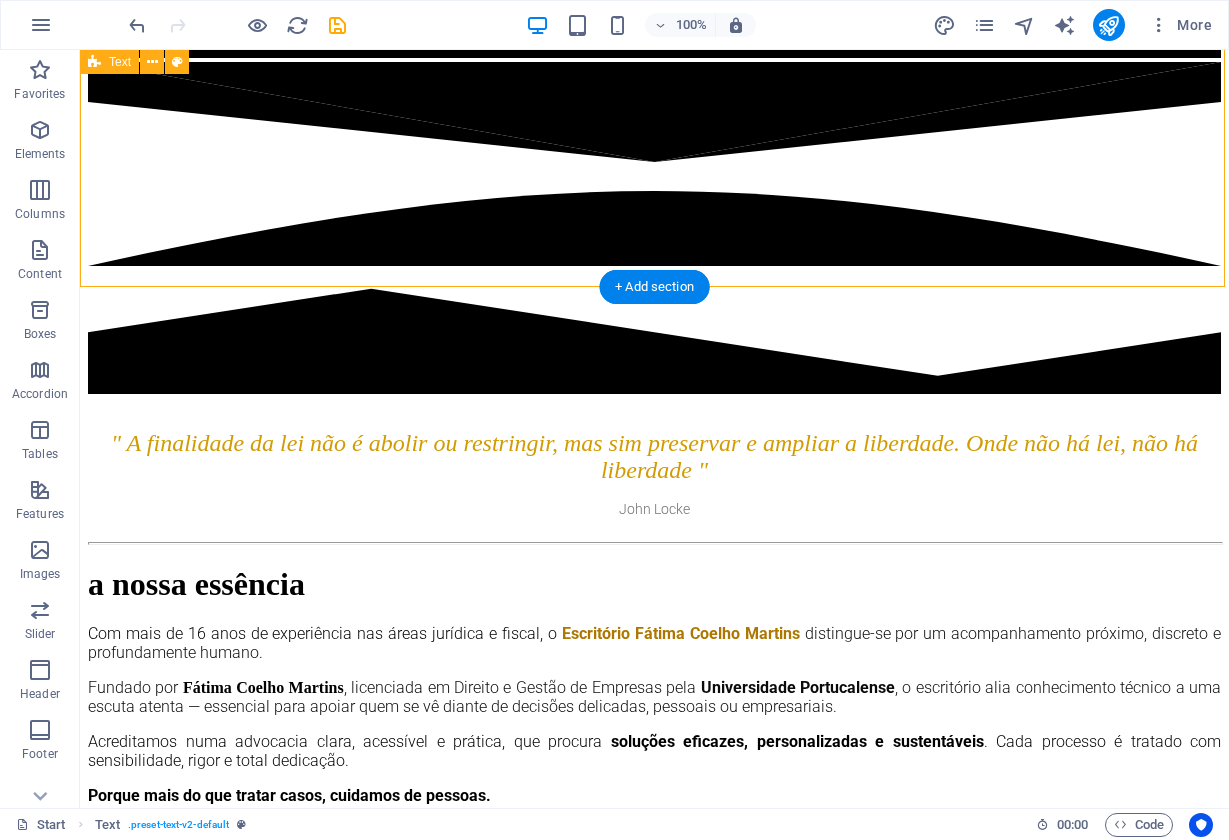 click on "" A finalidade da lei não é abolir ou restringir, mas sim preservar e ampliar a liberdade. Onde não há lei, não há liberdade " [PERSON]" at bounding box center (654, 458) 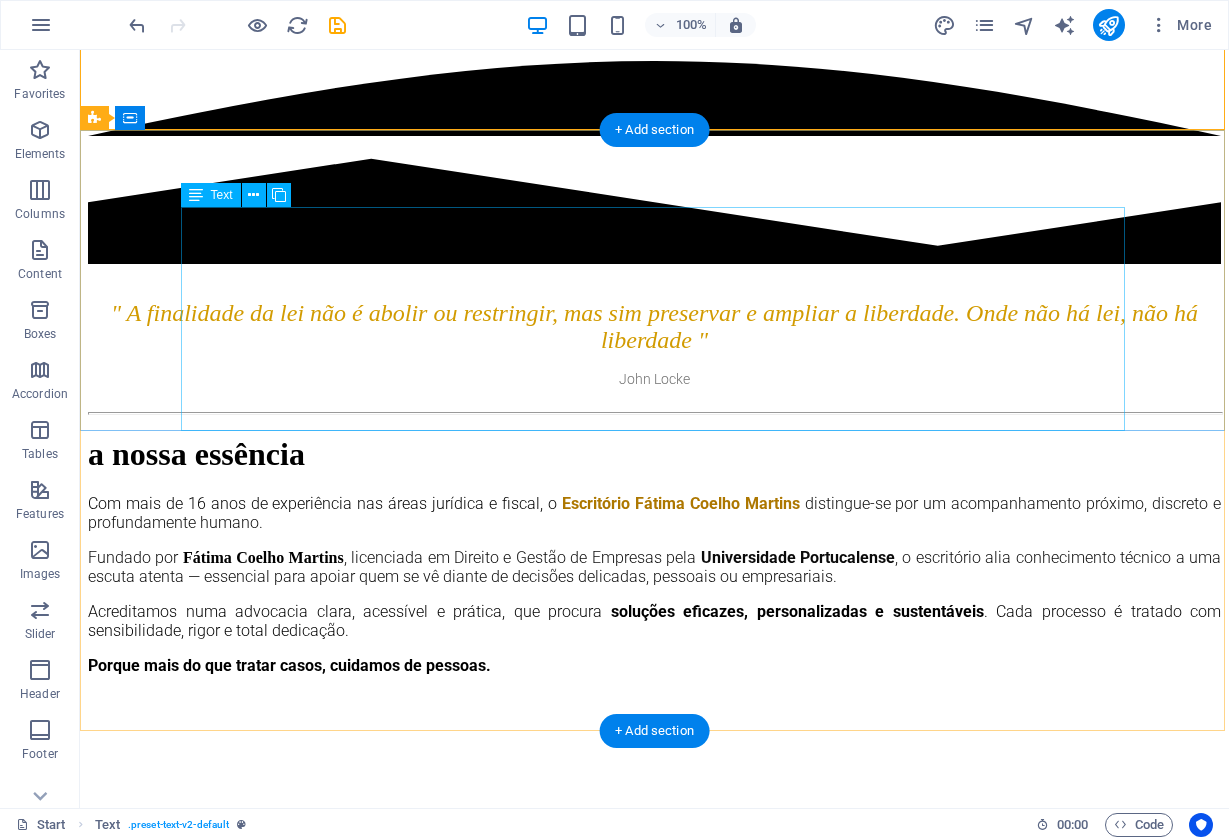 scroll, scrollTop: 986, scrollLeft: 0, axis: vertical 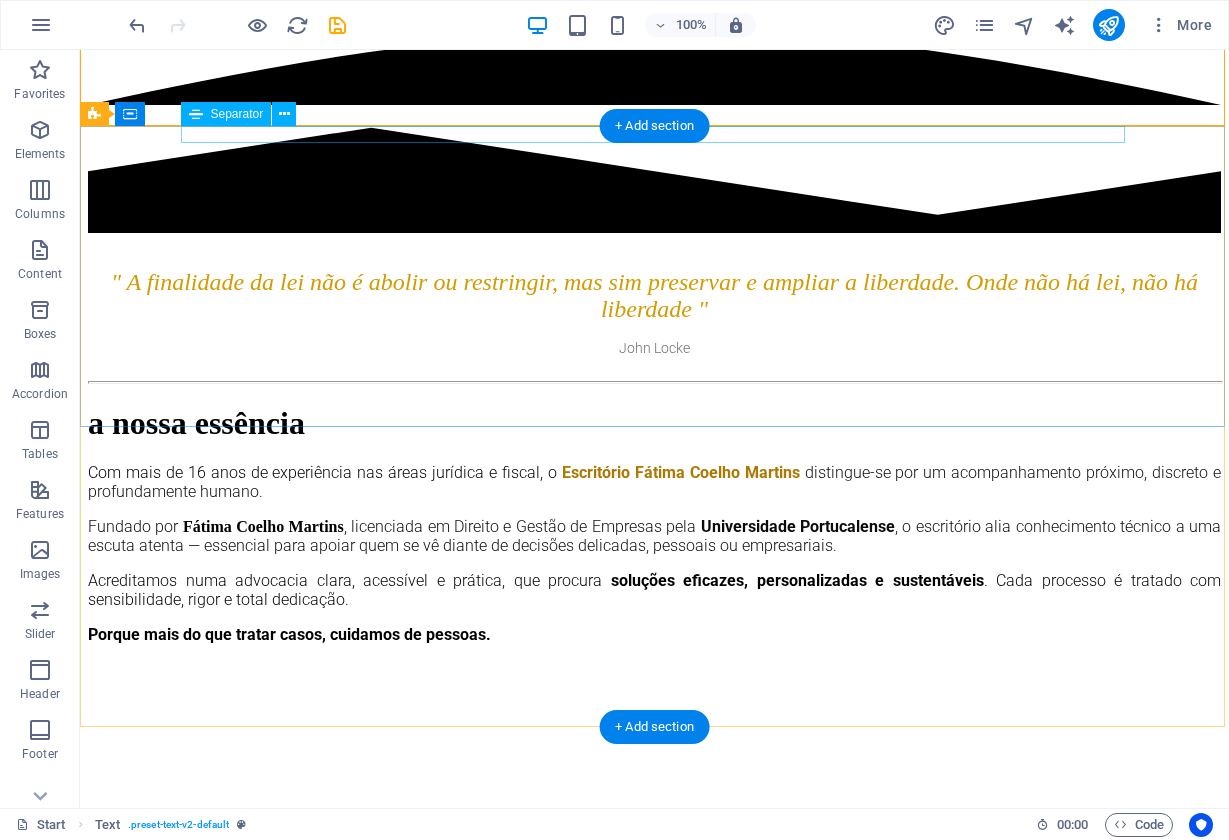 click at bounding box center [654, 382] 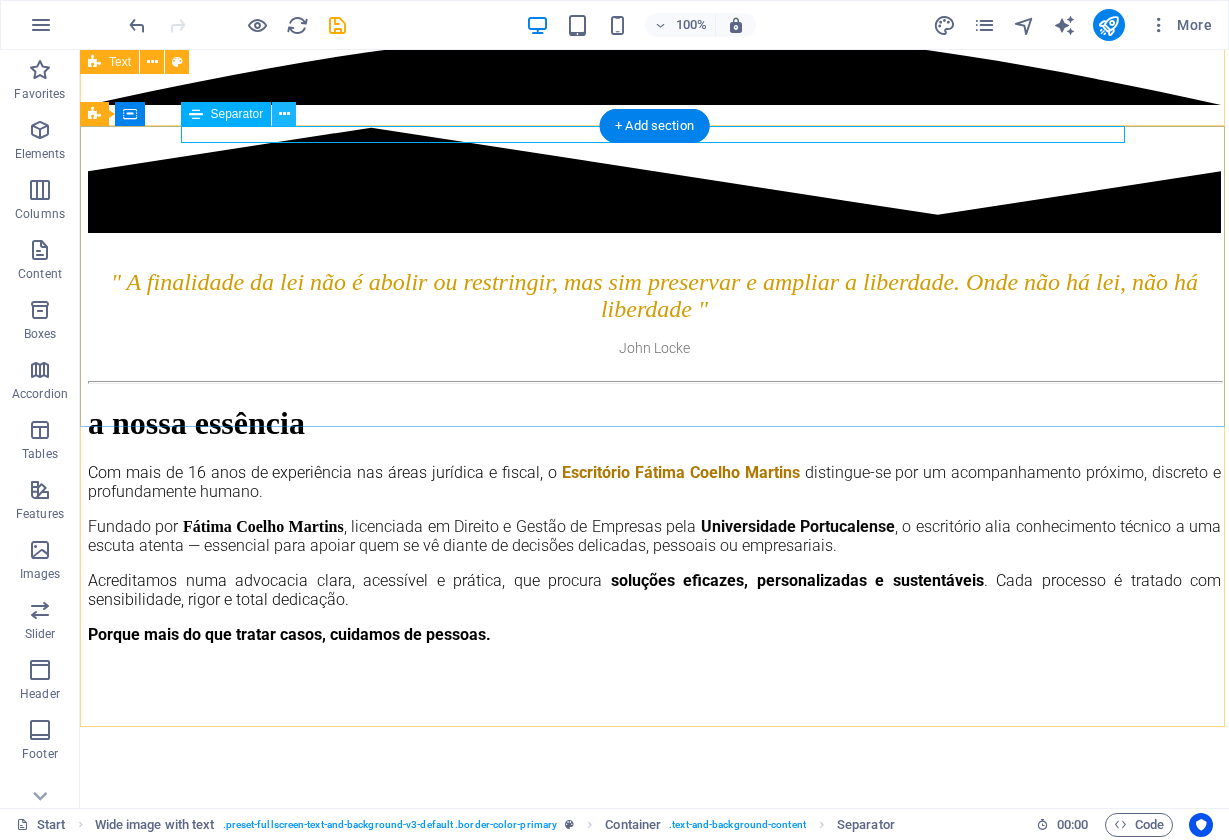 click at bounding box center [284, 114] 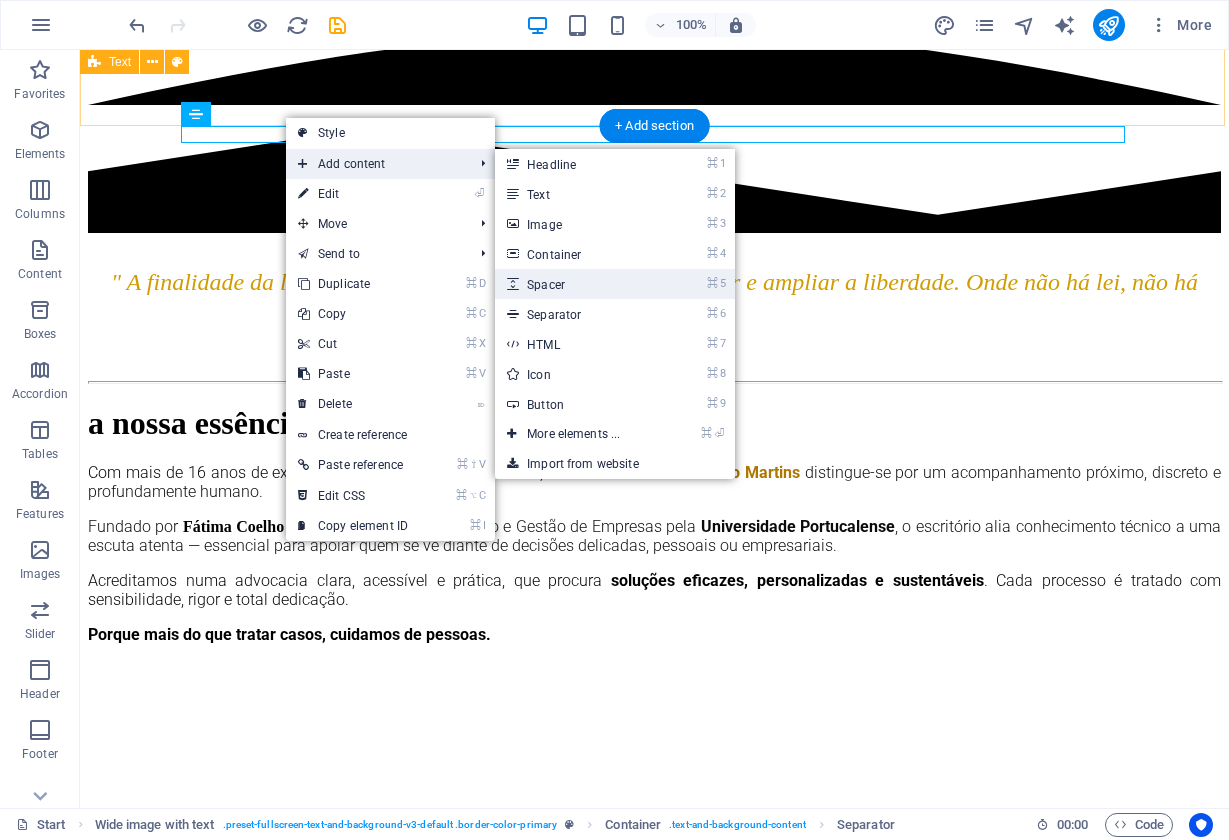 click on "⌘ 5  Spacer" at bounding box center (577, 284) 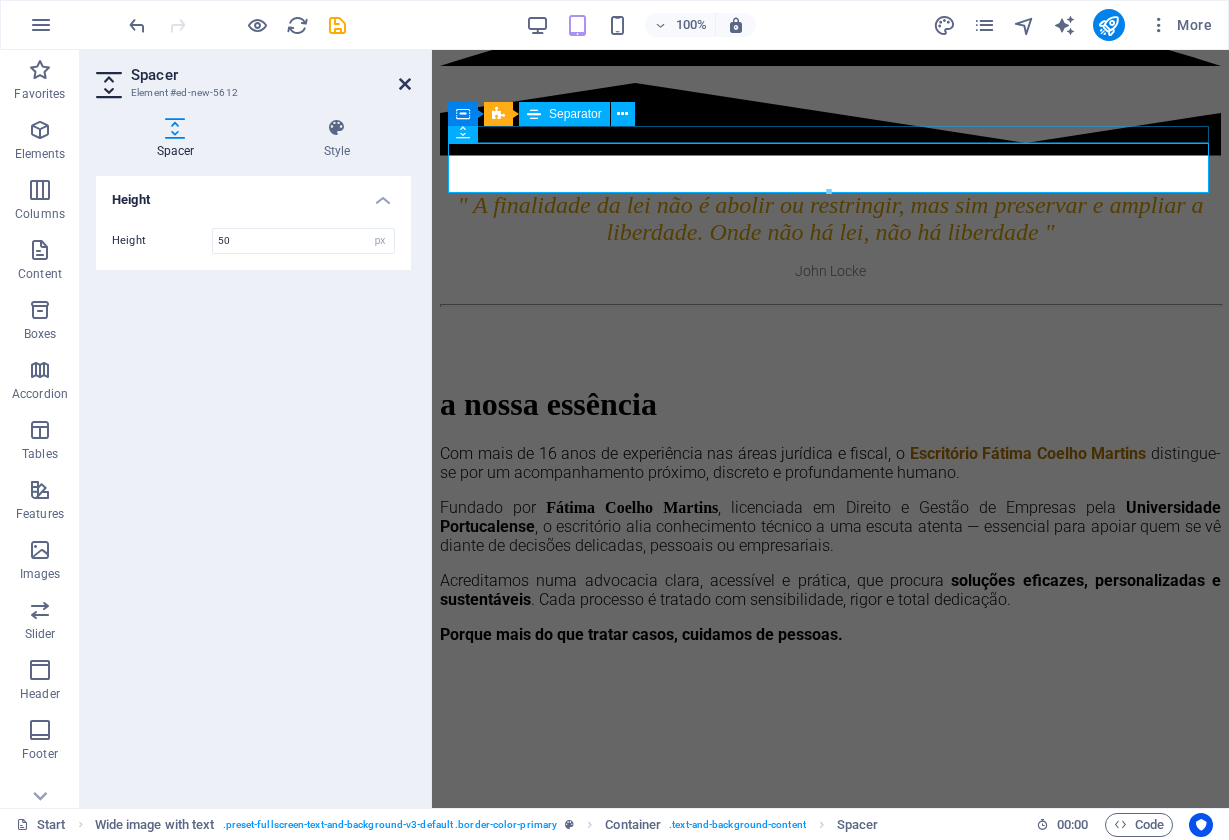 click at bounding box center [405, 84] 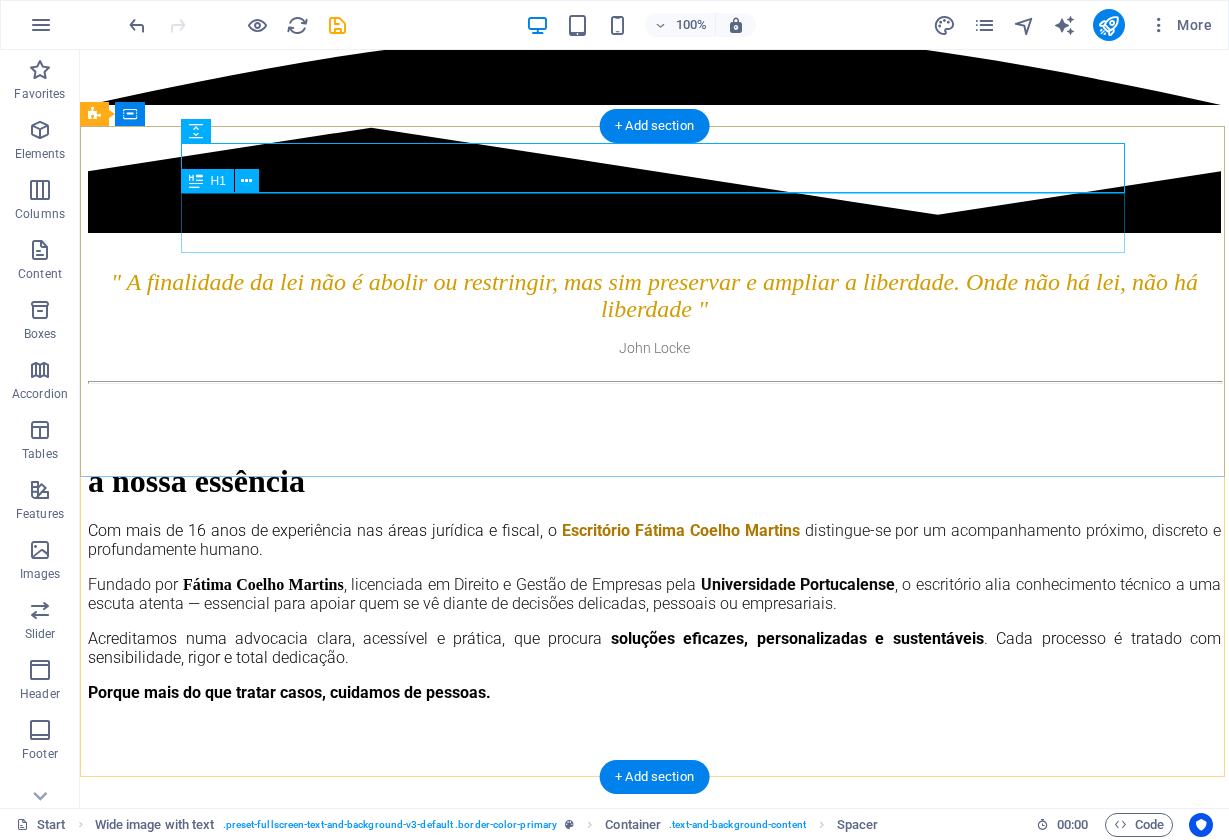 click on "Com mais de 16 anos de experiência nas áreas jurídica e fiscal, o   Escritório Fátima Coelho Martins   distingue-se por um acompanhamento próximo, discreto e profundamente humano. Fundado por   Fátima Coelho Martins , licenciada em Direito e Gestão de Empresas pela   Universidade Portucalense , o escritório alia conhecimento técnico a uma escuta atenta — essencial para apoiar quem se vê diante de decisões delicadas, pessoais ou empresariais. Acreditamos numa advocacia clara, acessível e prática, que procura   soluções e ficazes, personalizadas e sustentáveis . Cada processo é tratado com sensibilidade, rigor e total dedicação. Porque mais do que tratar casos, cuidamos de pessoas." at bounding box center [654, 628] 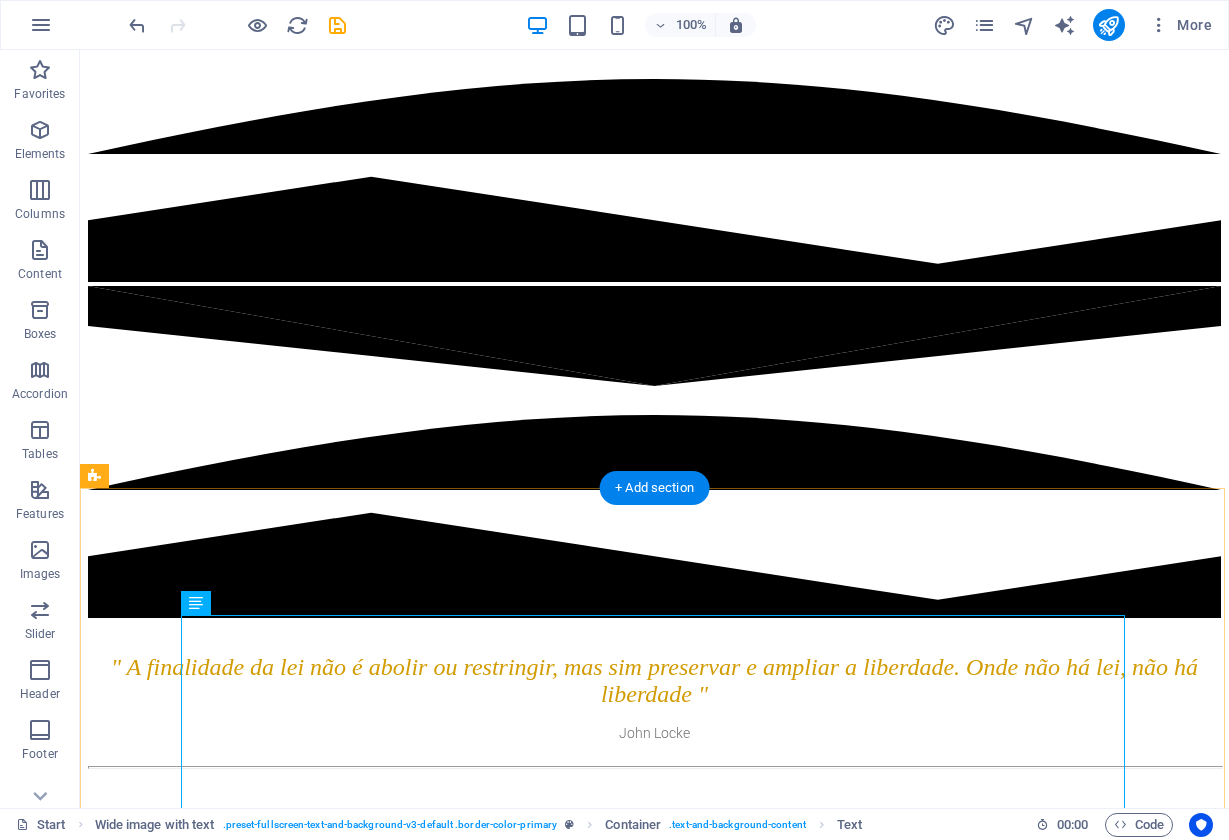 scroll, scrollTop: 667, scrollLeft: 0, axis: vertical 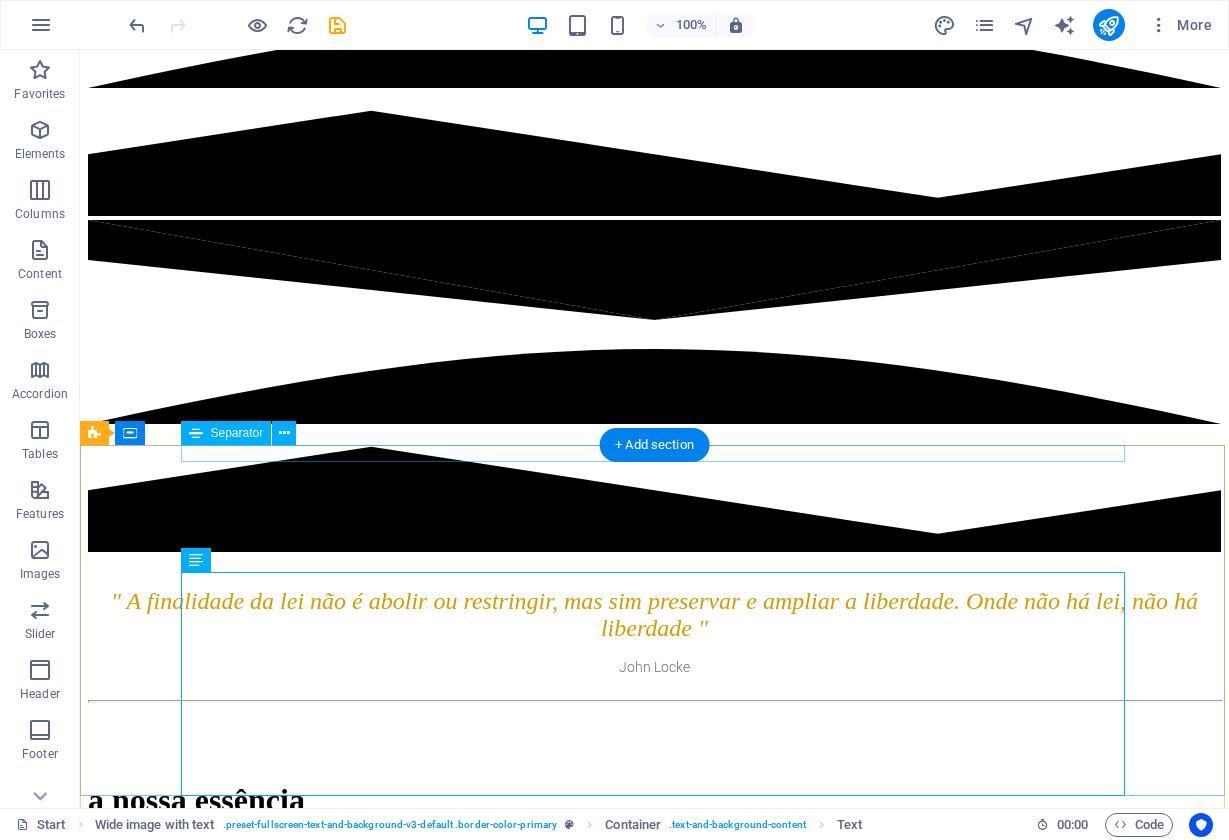 click at bounding box center [654, 701] 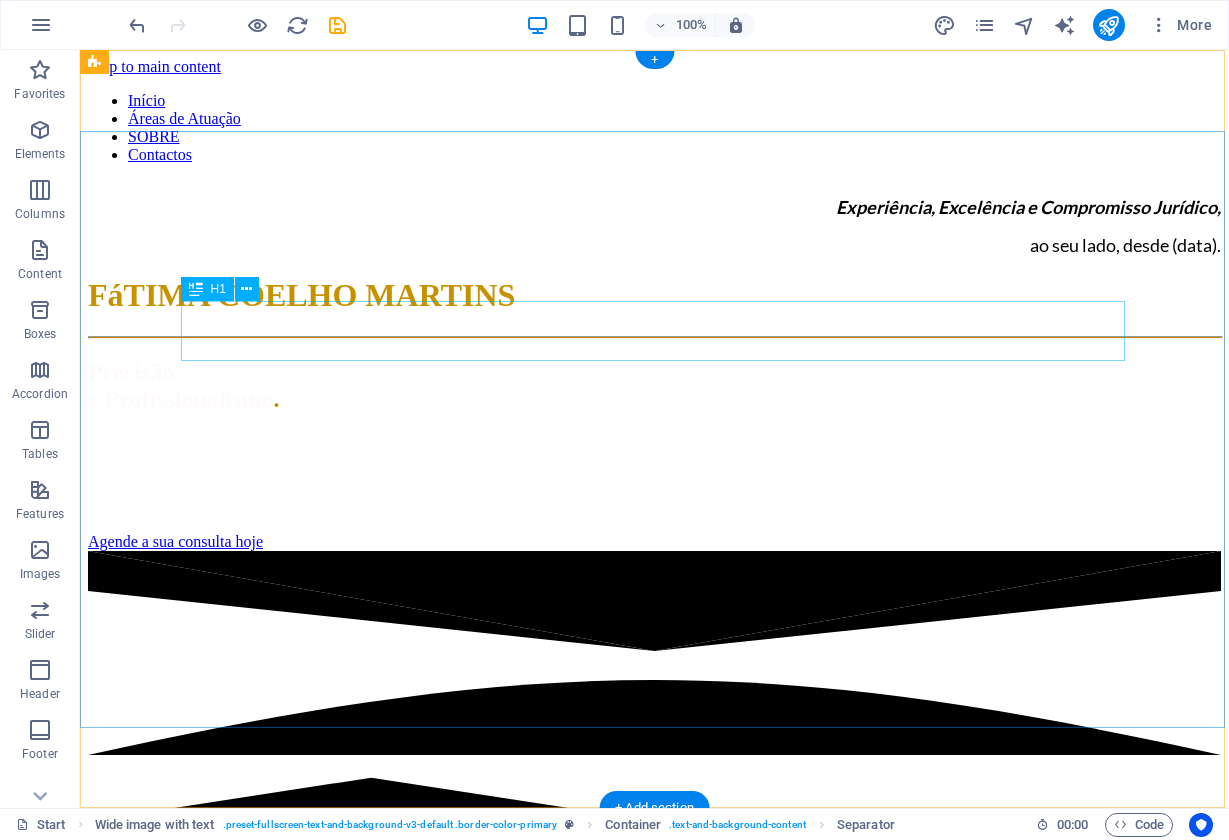 scroll, scrollTop: 0, scrollLeft: 0, axis: both 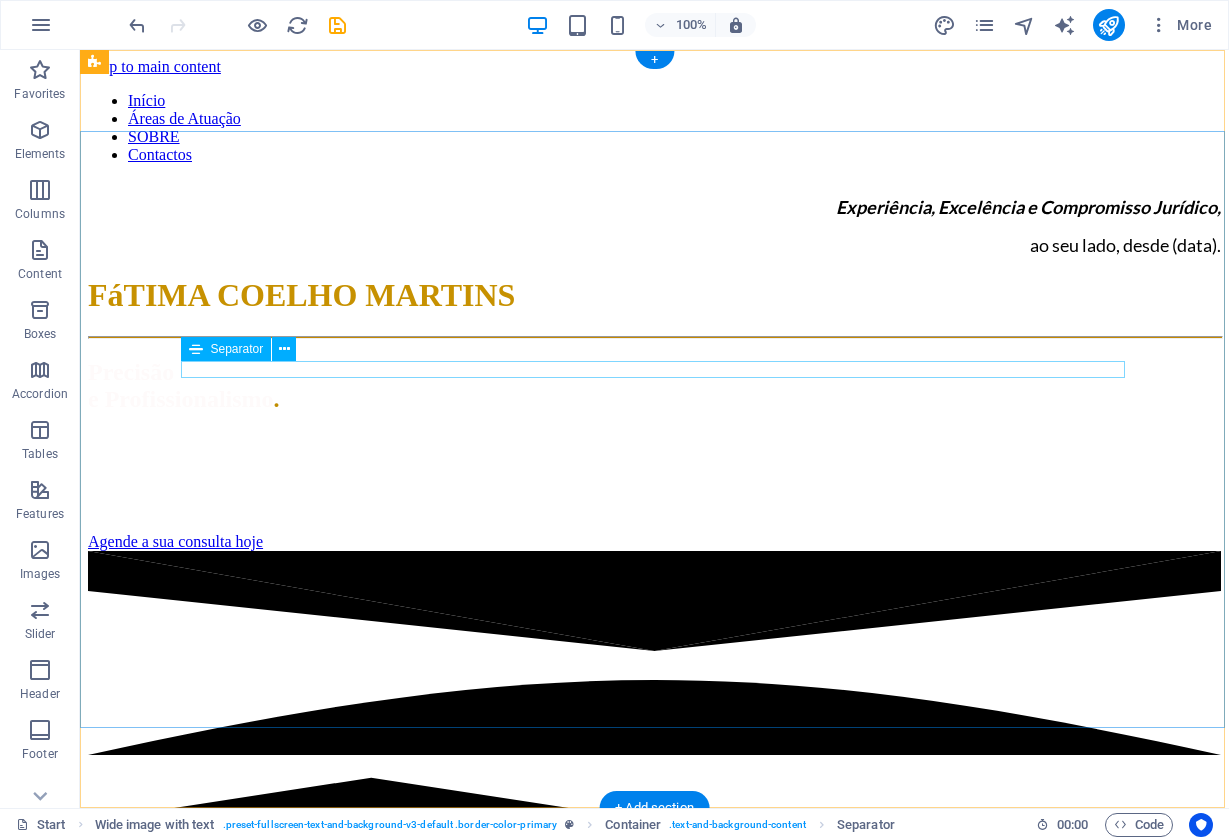 click at bounding box center (654, 337) 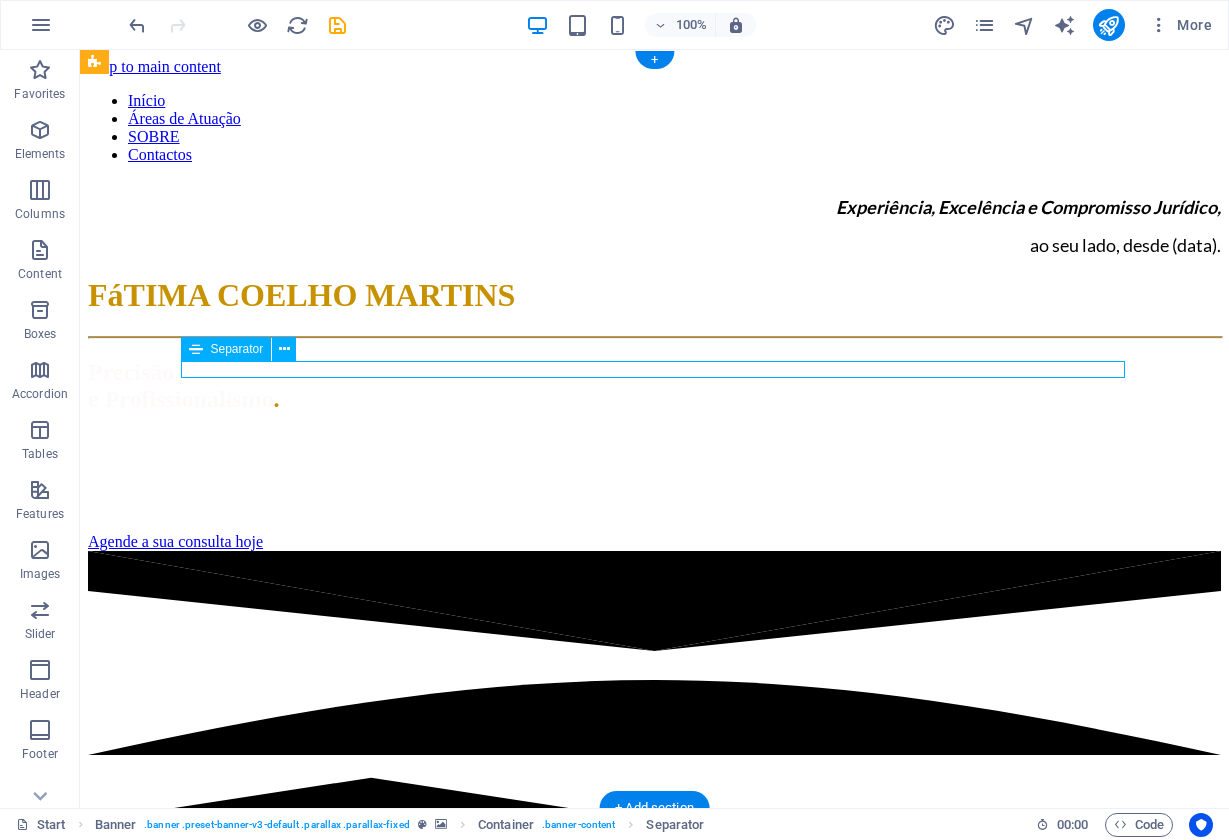 click at bounding box center [654, 337] 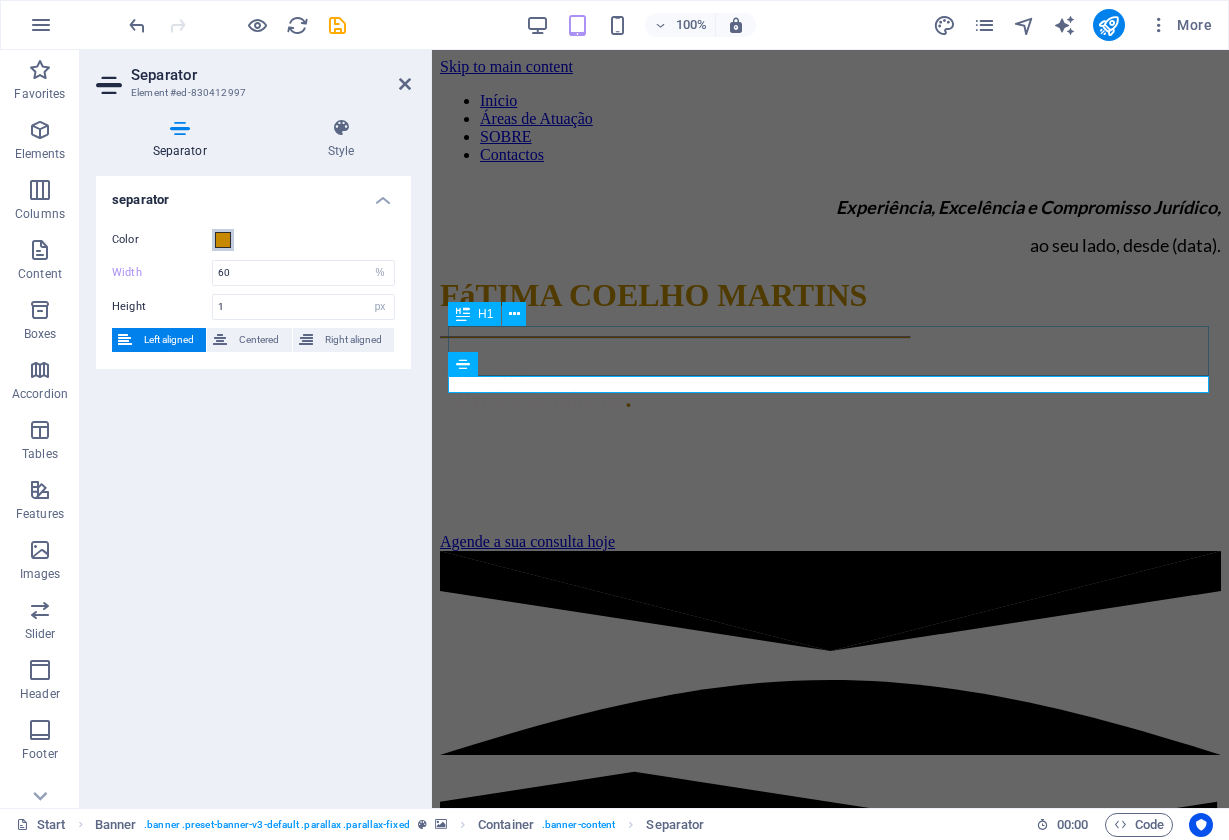 click at bounding box center (223, 240) 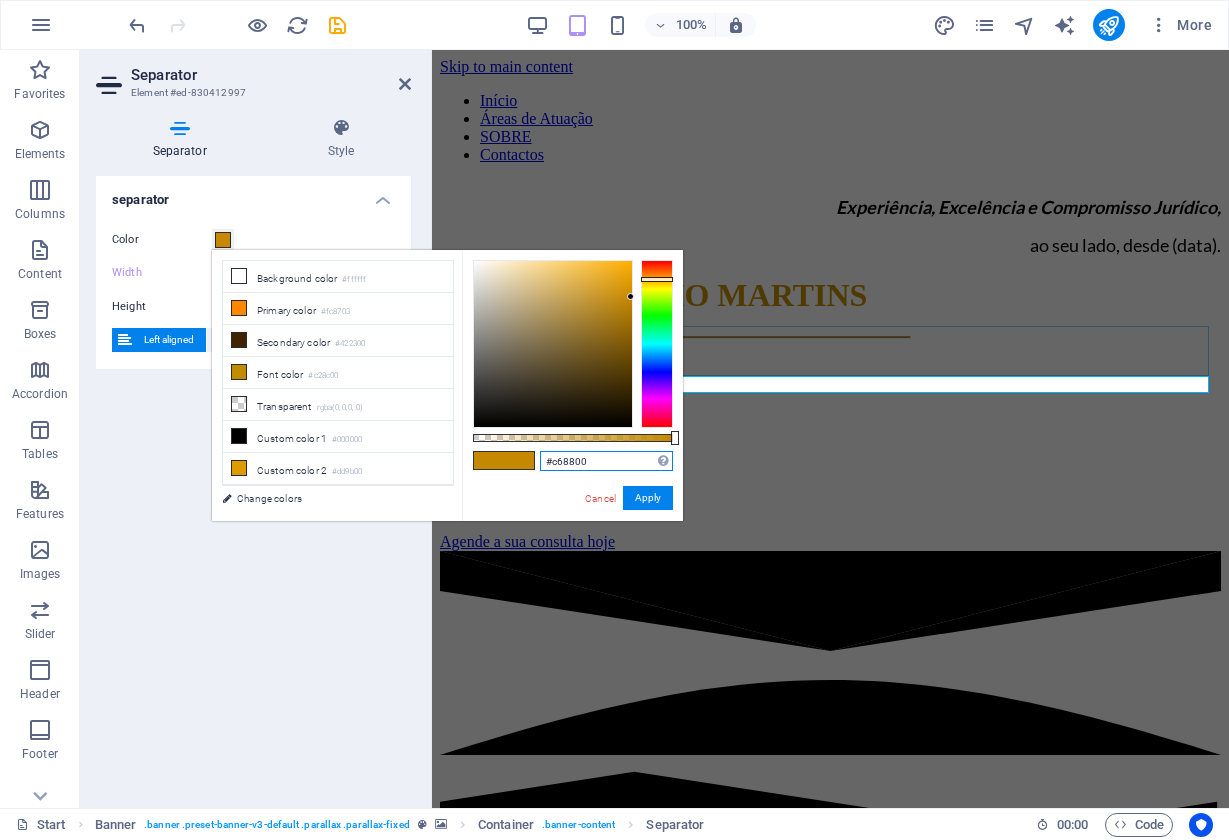 click on "#c68800" at bounding box center (606, 461) 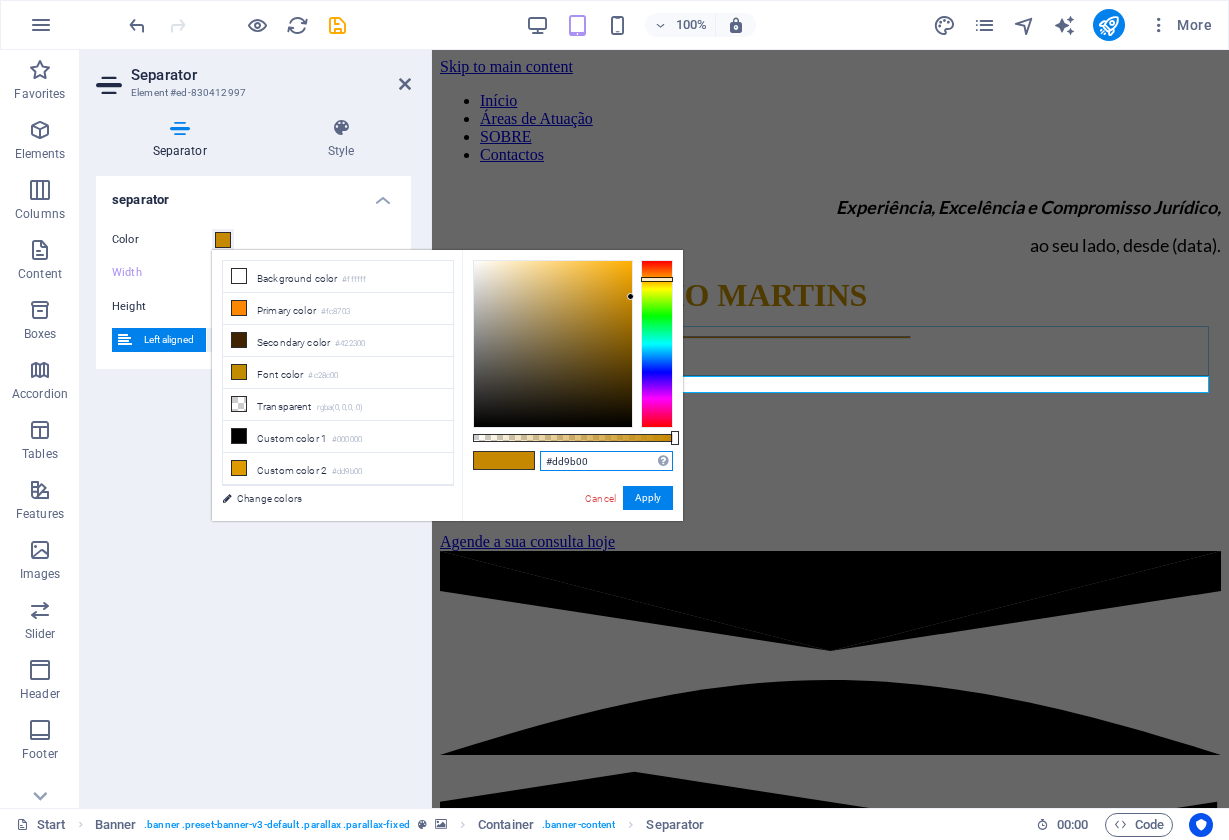 type on "#dd9b00" 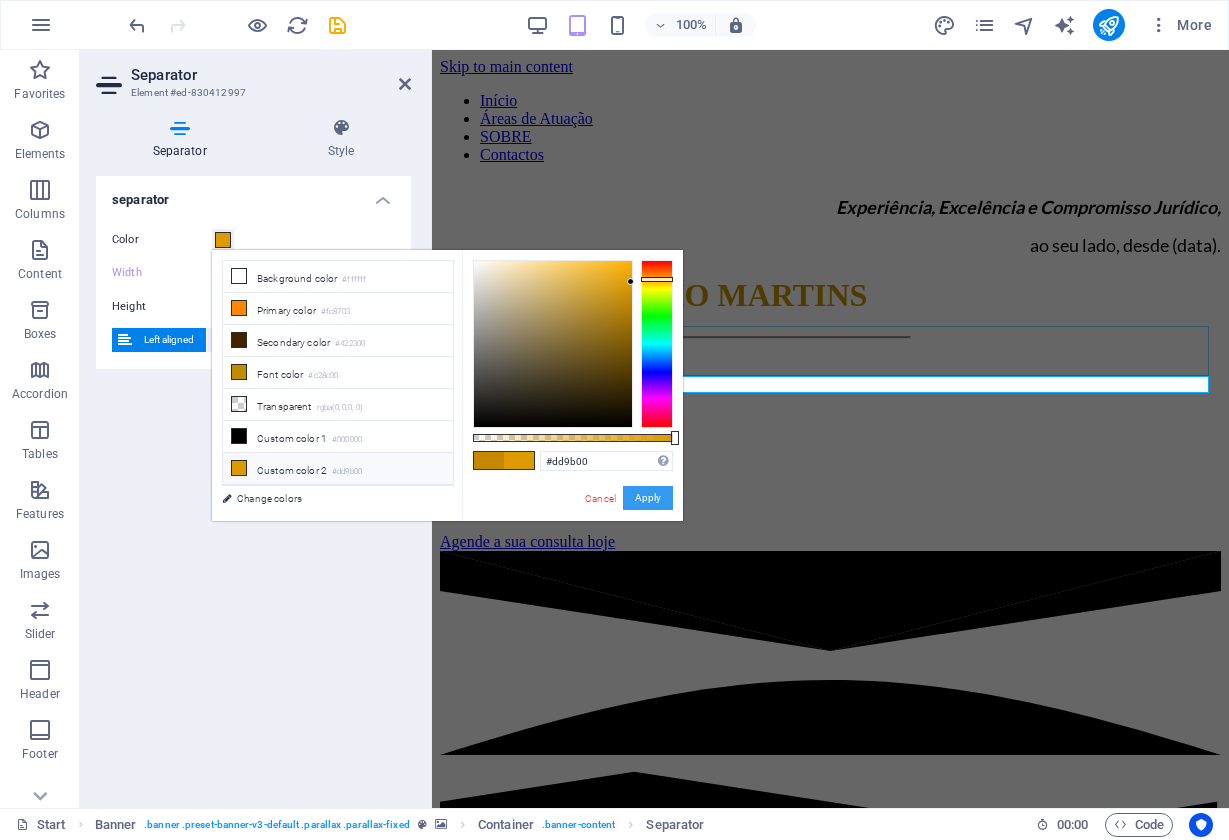 click on "Apply" at bounding box center (648, 498) 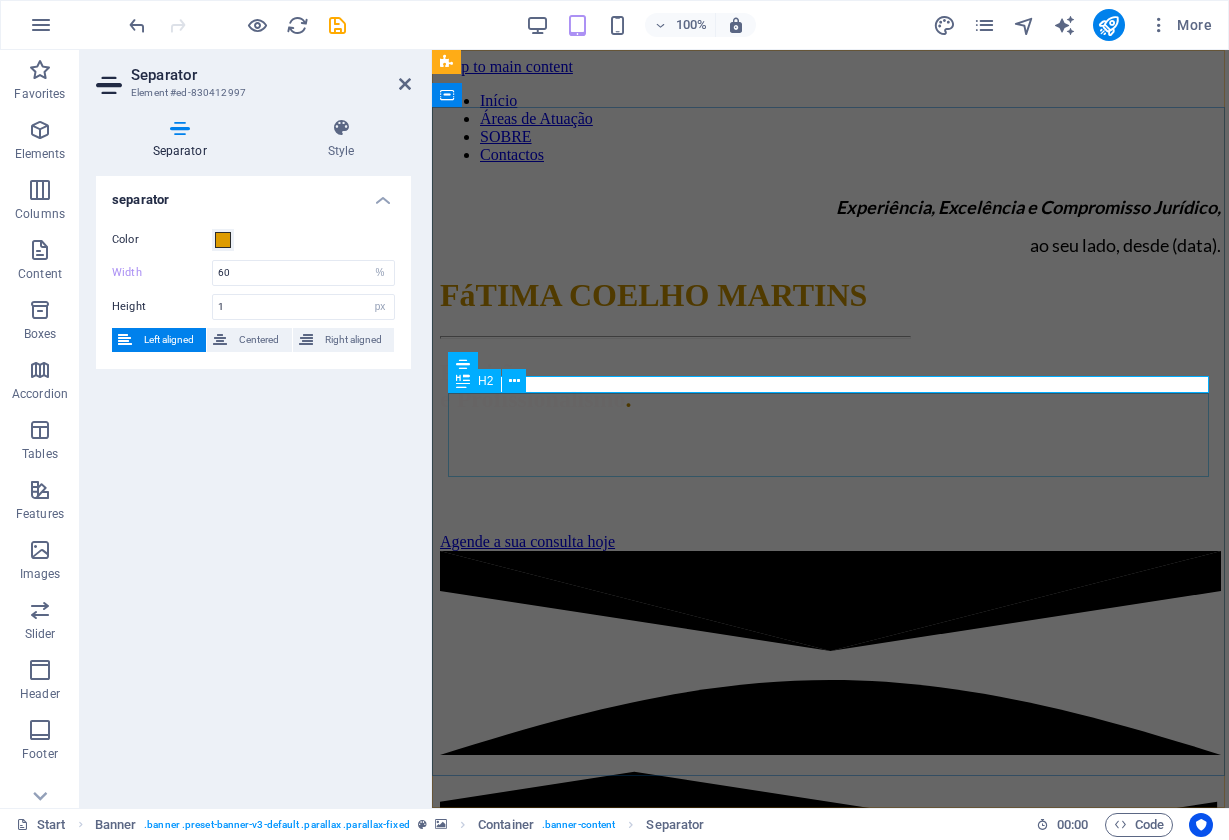click on "Precisão  e Profissionalismo ." at bounding box center (830, 386) 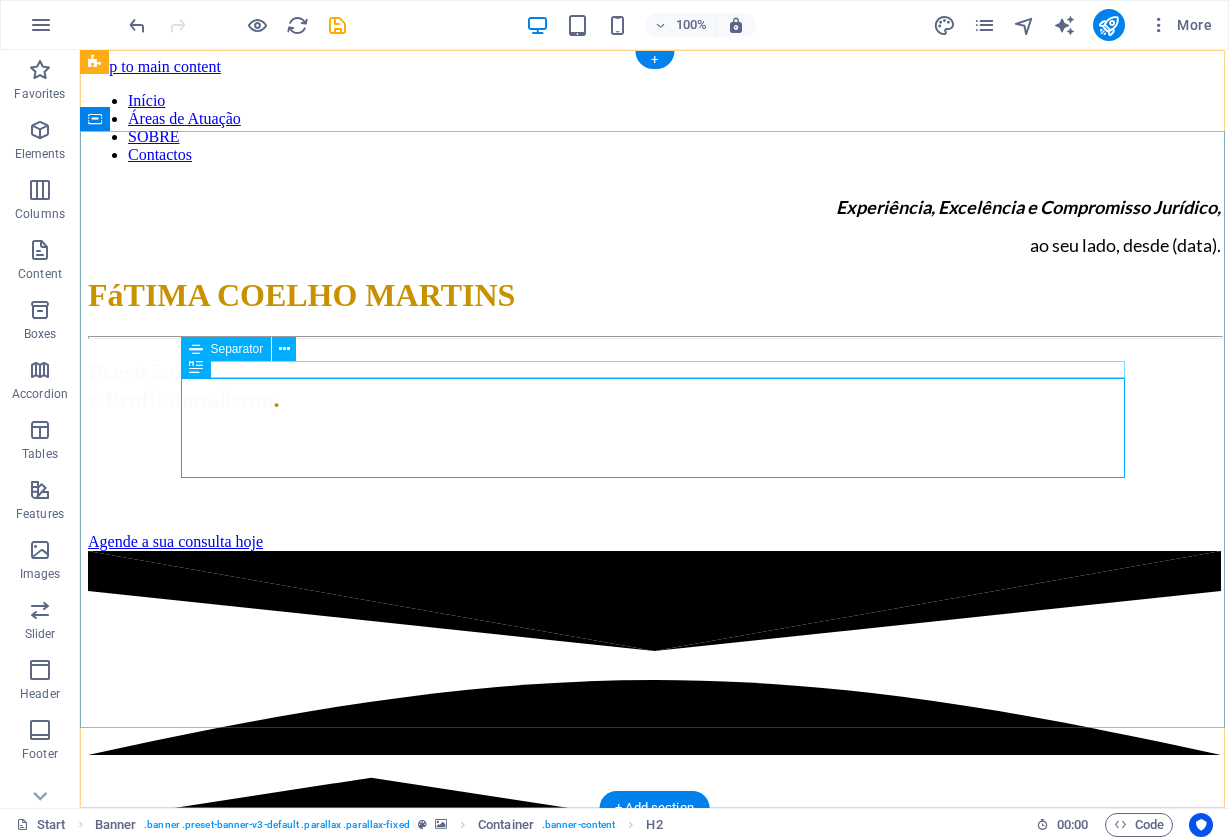 click at bounding box center (654, 337) 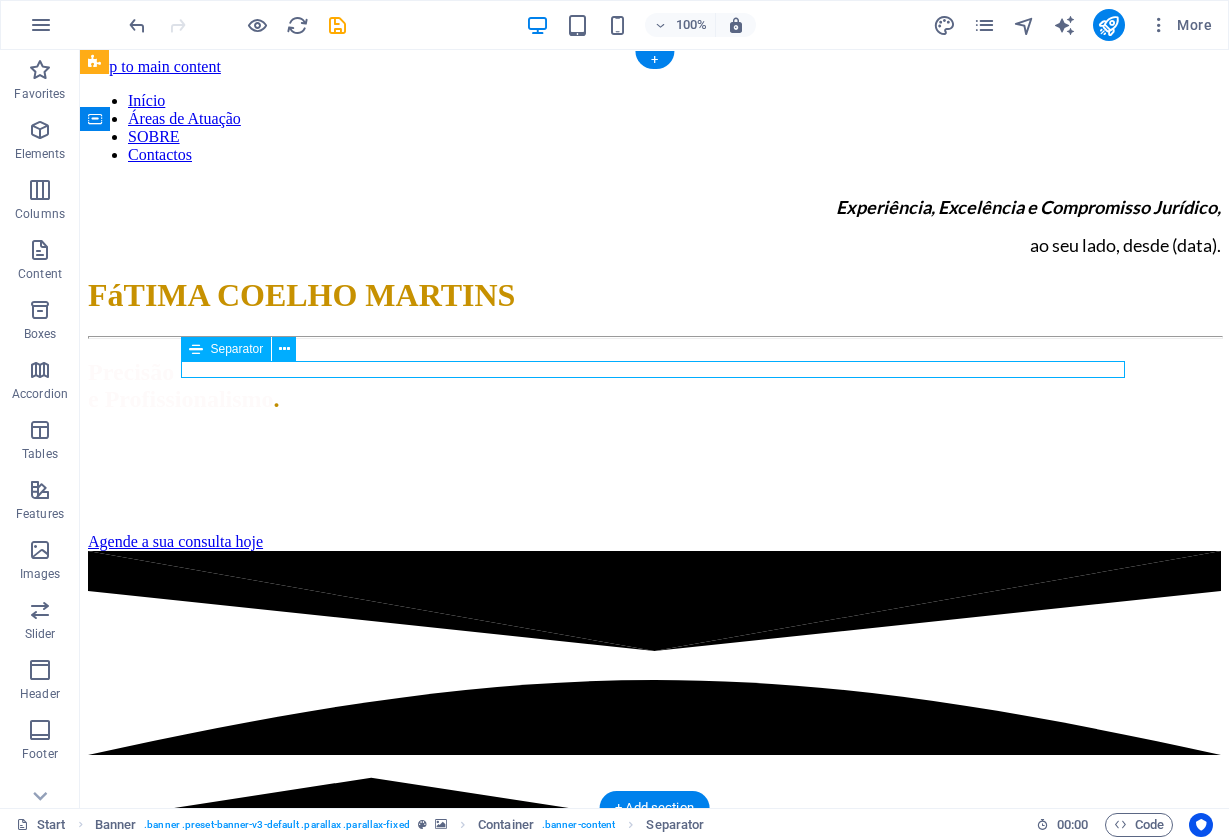 click at bounding box center (654, 337) 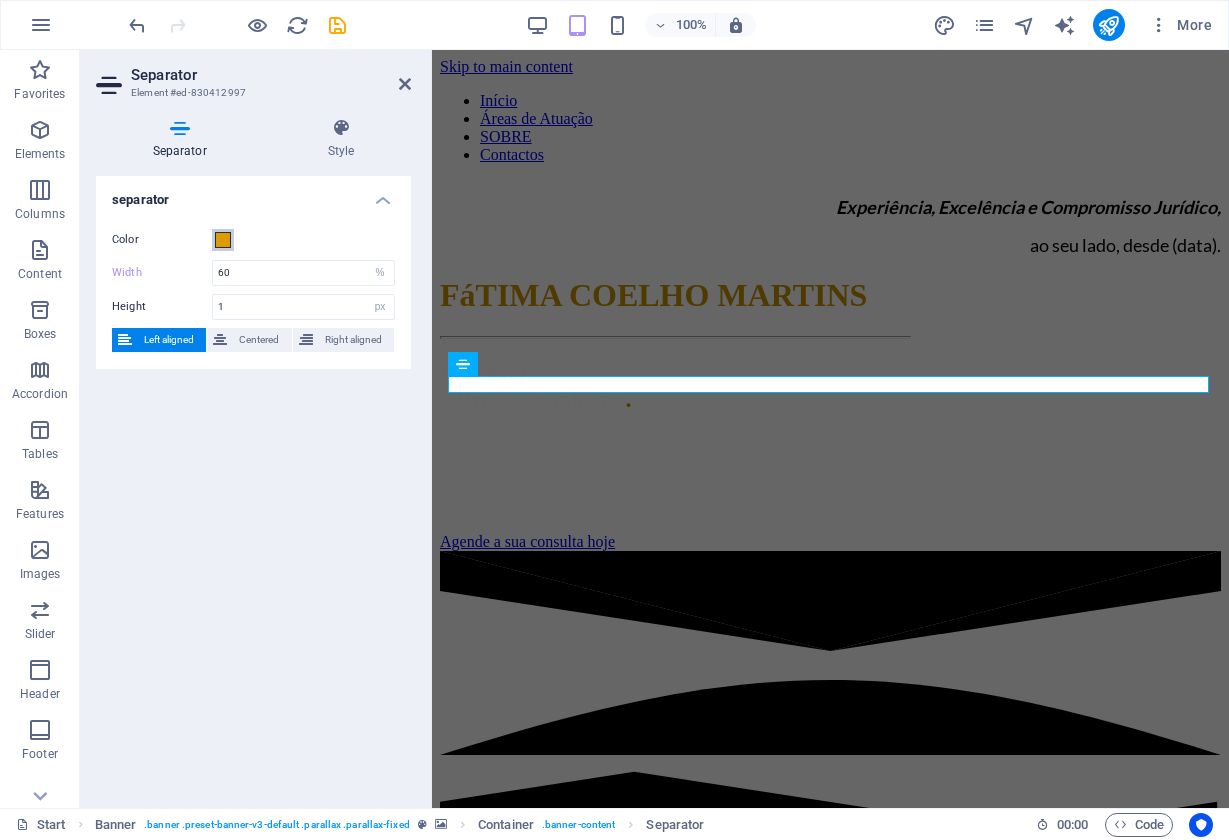 click at bounding box center (223, 240) 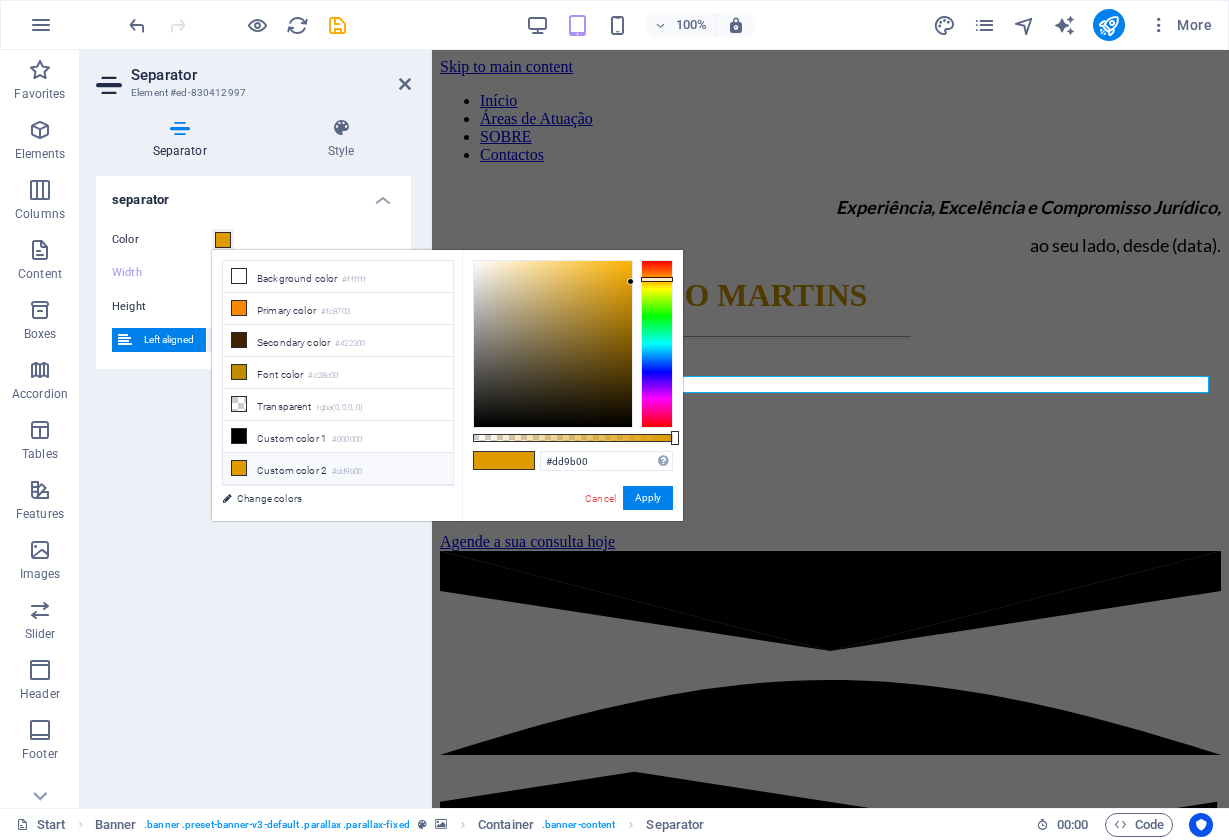 click on "#dd9b00 Supported formats #0852ed rgb(8, 82, 237) rgba(8, 82, 237, 90%) hsv(221,97,93) hsl(221, 93%, 48%) Cancel Apply" at bounding box center [572, 530] 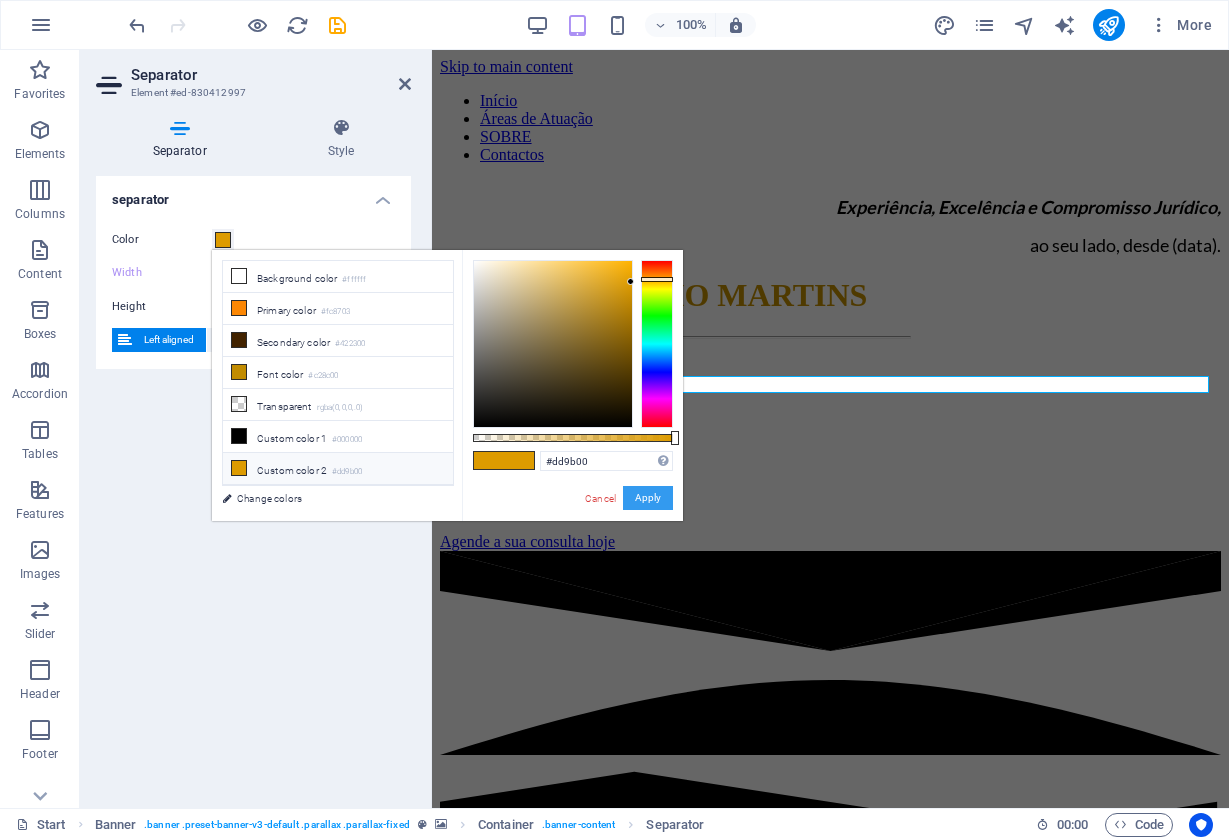 click on "Apply" at bounding box center (648, 498) 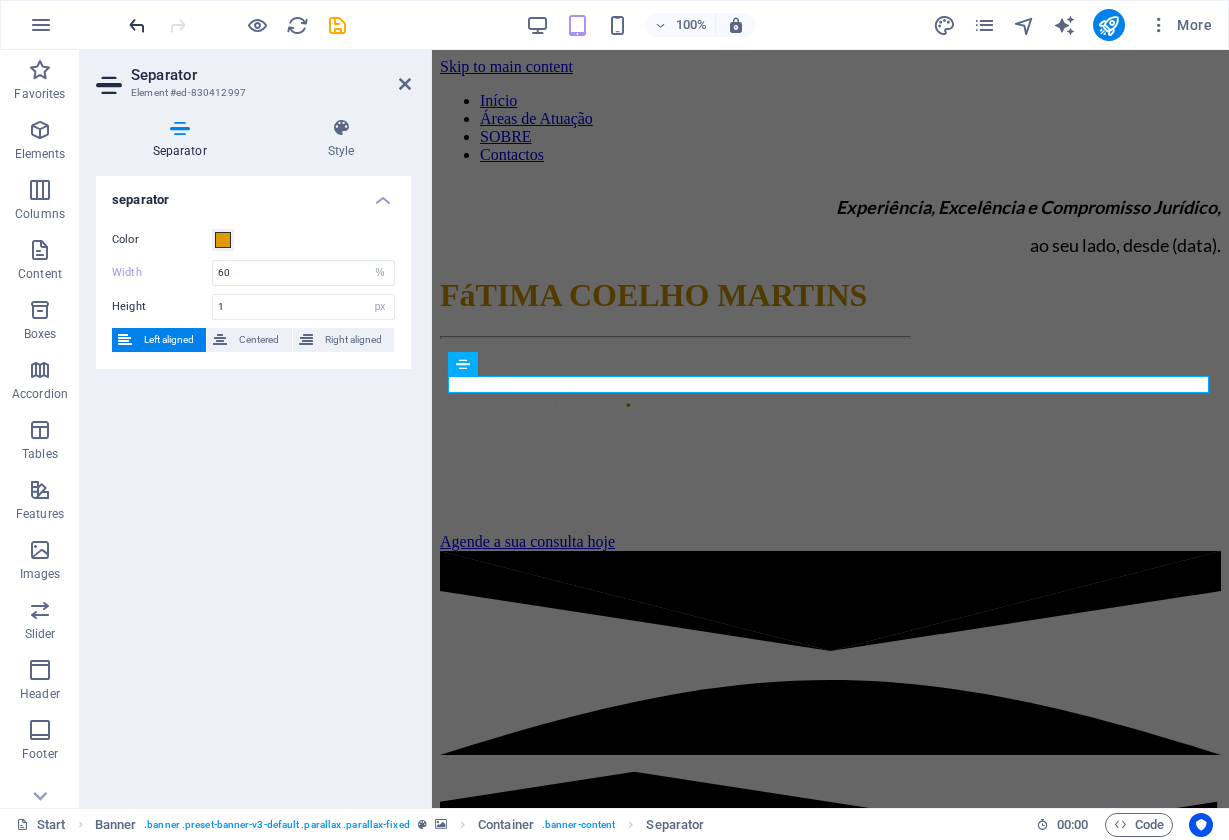 click at bounding box center [137, 25] 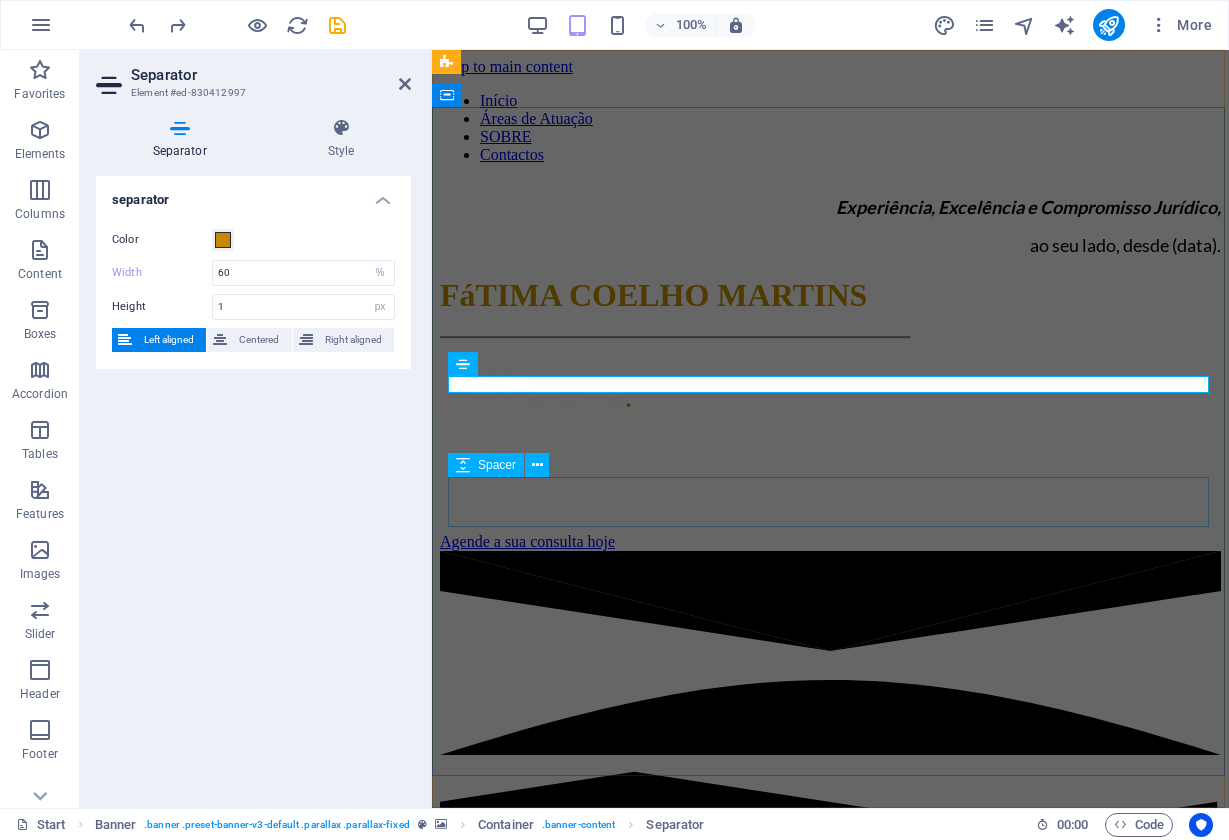 click at bounding box center (830, 458) 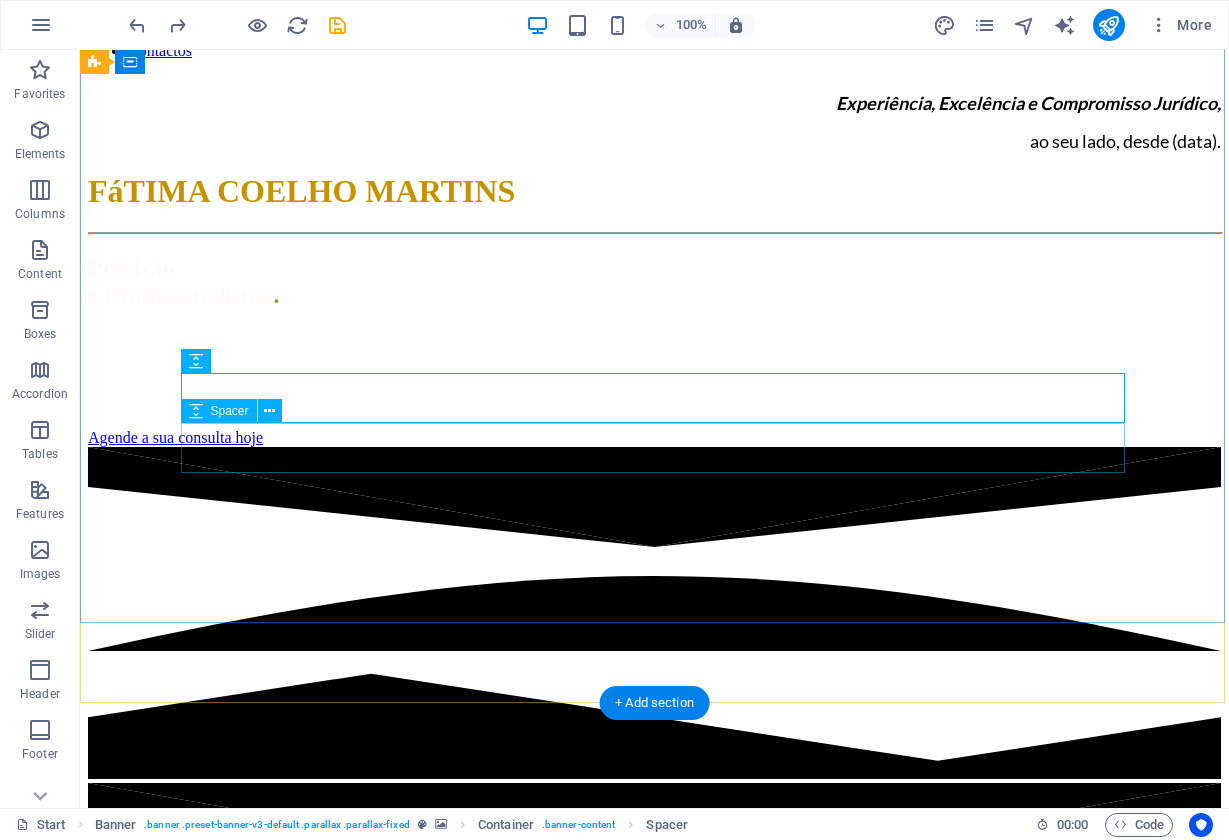scroll, scrollTop: 69, scrollLeft: 0, axis: vertical 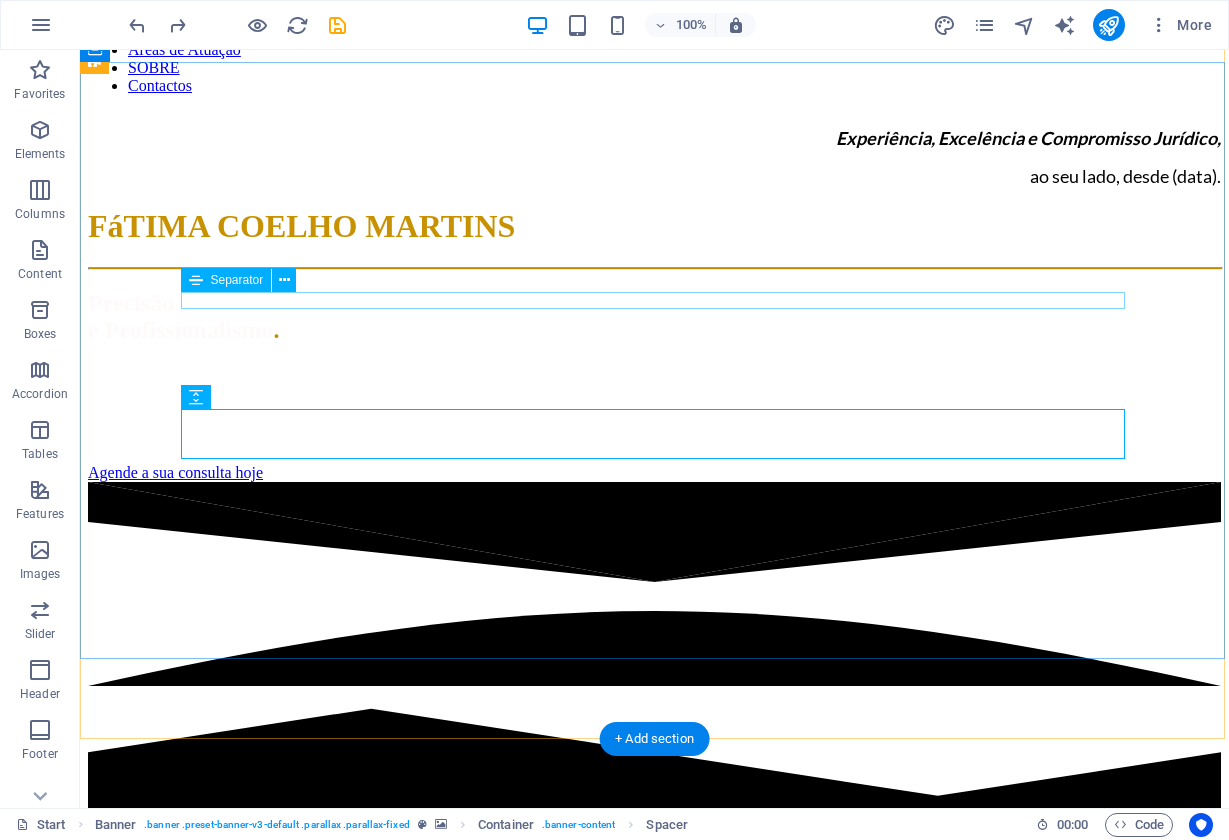 click at bounding box center [654, 268] 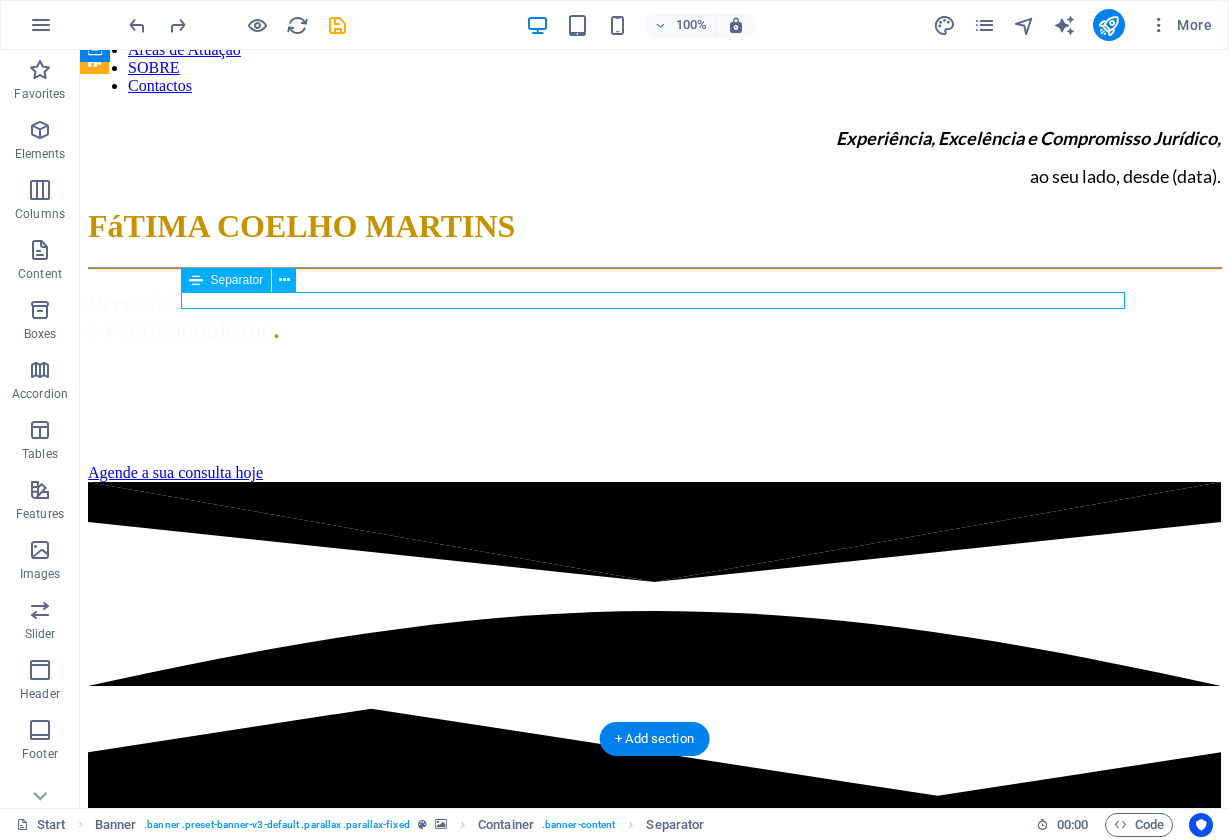 click at bounding box center [654, 268] 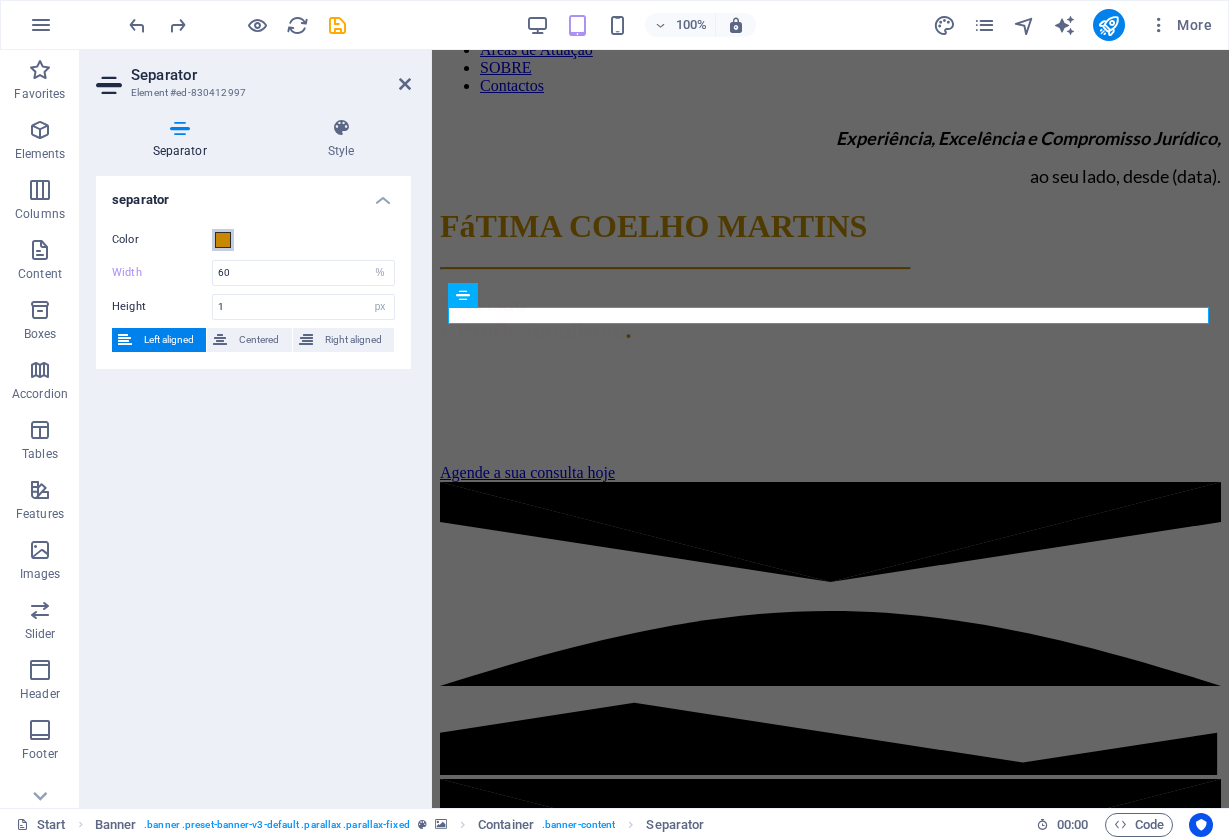 click on "Color" at bounding box center (223, 240) 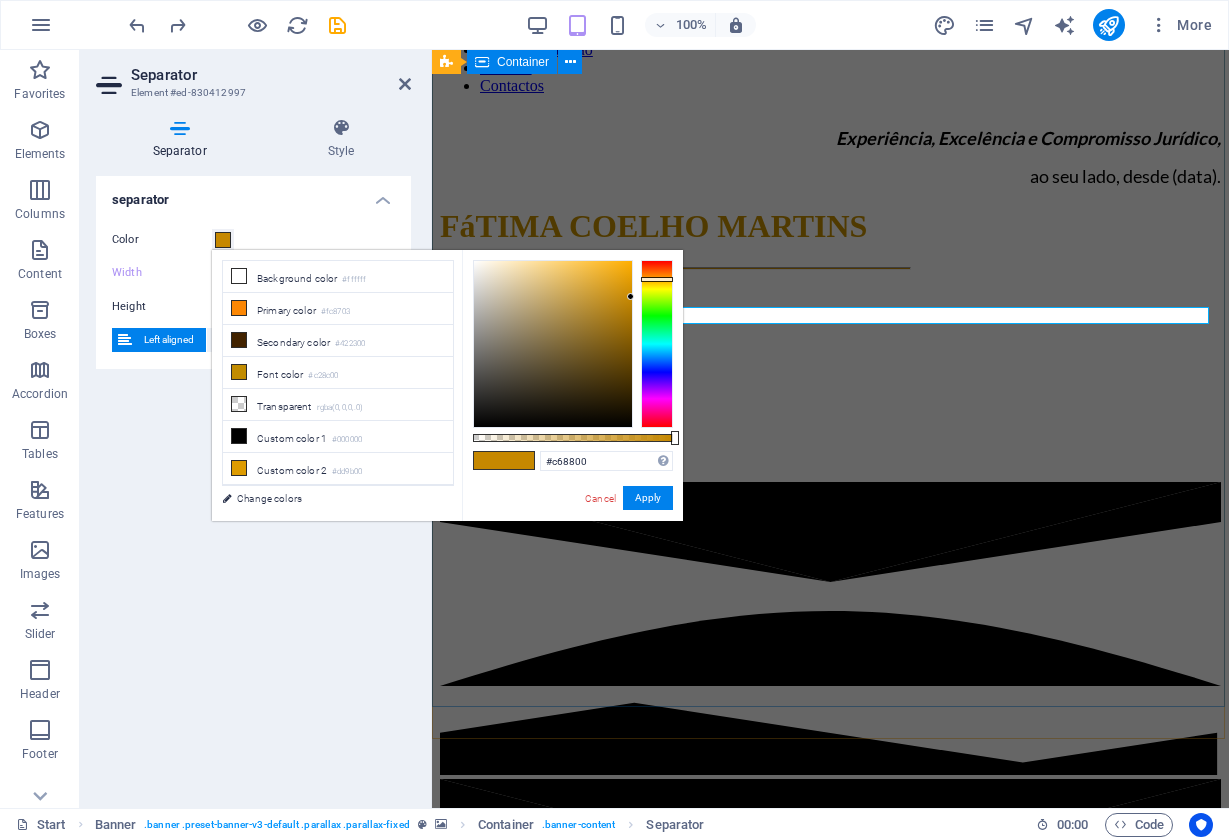 click on "[FIRST] [LAST] [LAST] . Agende a sua consulta hoje" at bounding box center (830, 296) 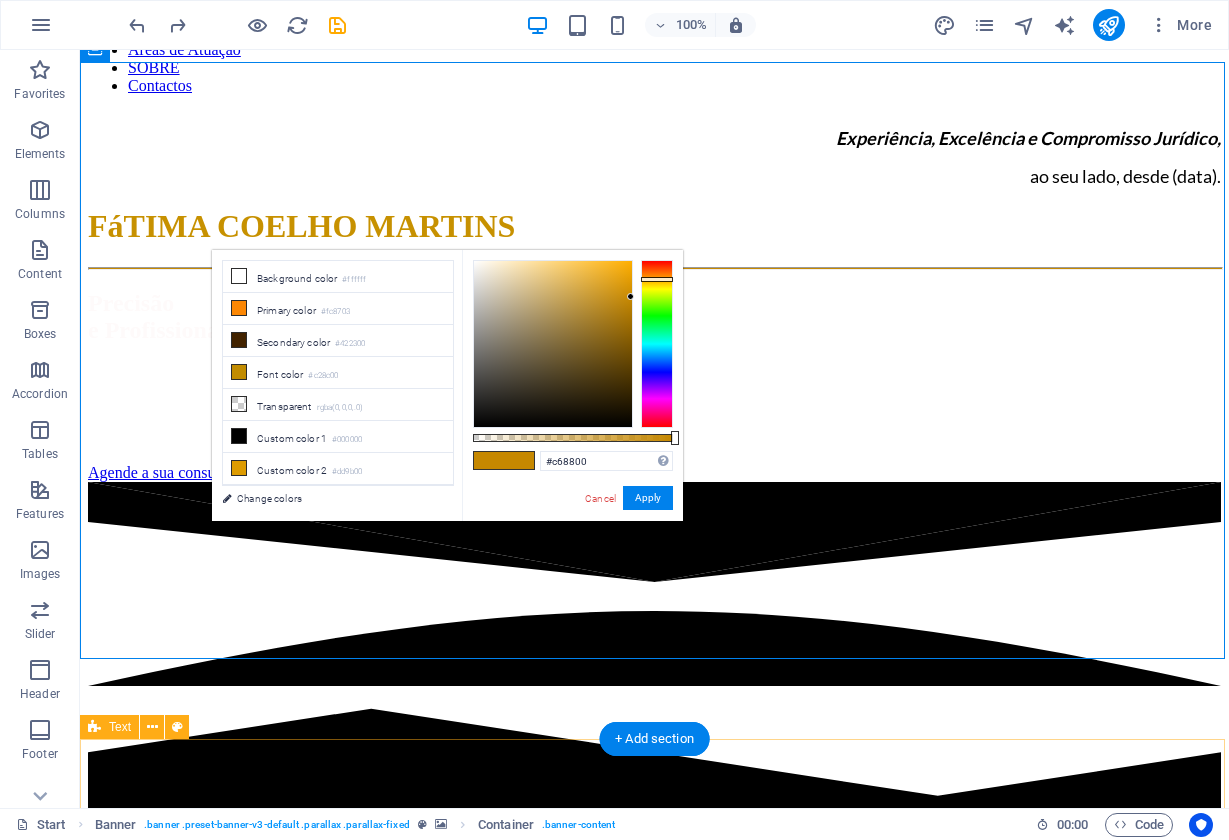 click on "" A finalidade da lei não é abolir ou restringir, mas sim preservar e ampliar a liberdade. Onde não há lei, não há liberdade " [PERSON]" at bounding box center (654, 1214) 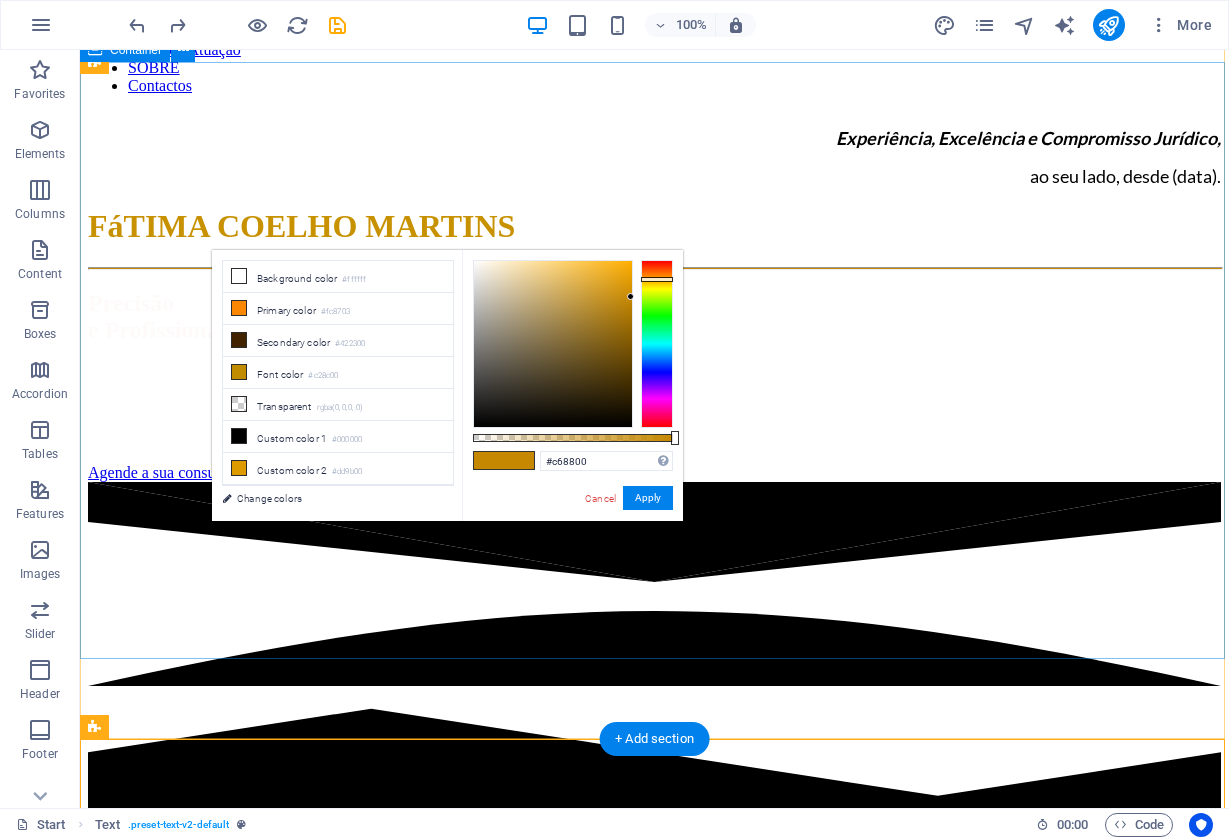 scroll, scrollTop: 198, scrollLeft: 0, axis: vertical 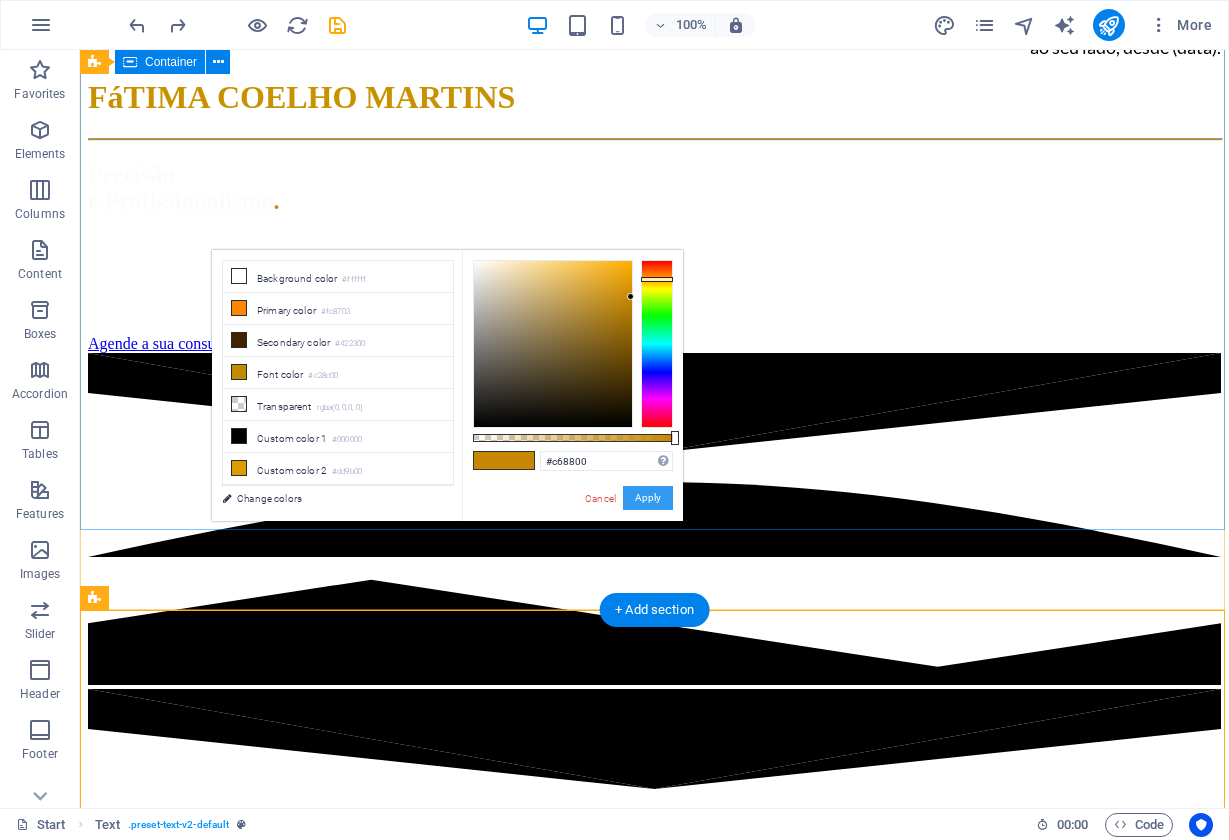 click on "Apply" at bounding box center (648, 498) 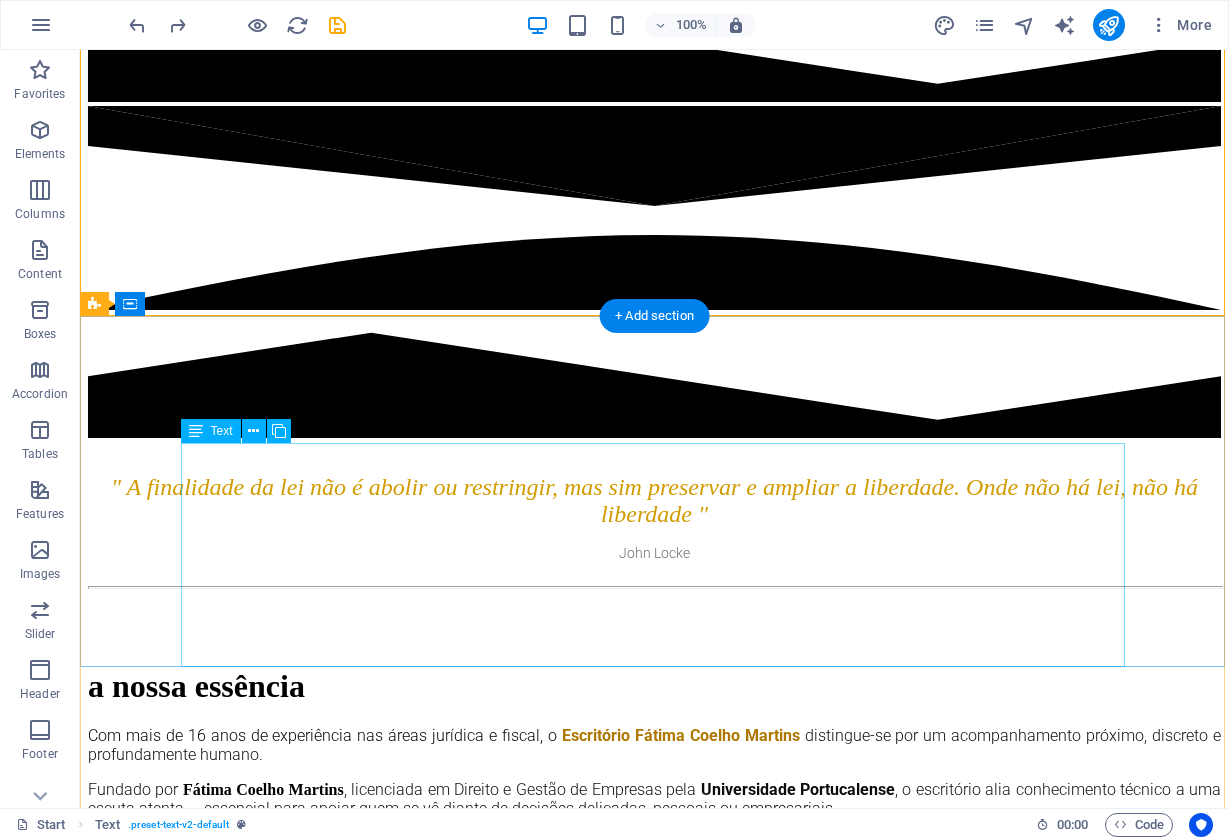 scroll, scrollTop: 796, scrollLeft: 0, axis: vertical 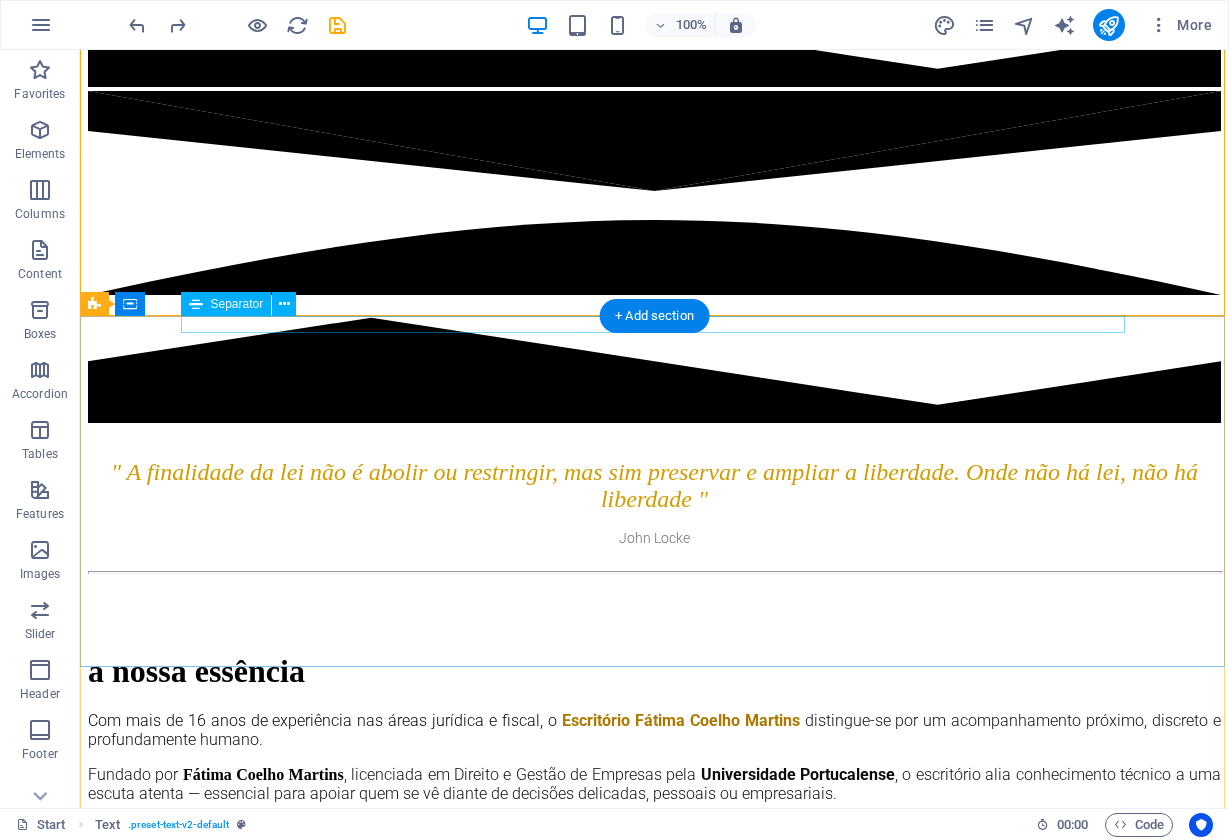 click at bounding box center (654, 572) 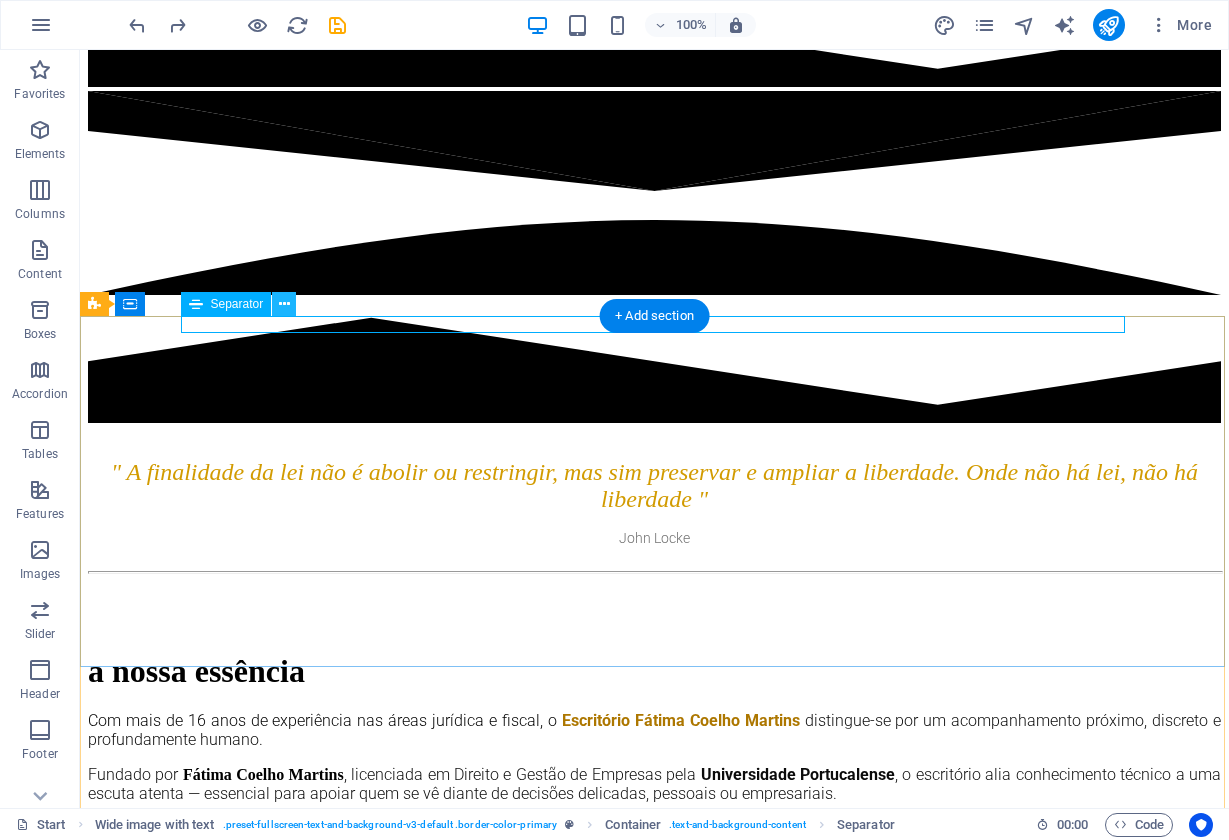 click at bounding box center (284, 304) 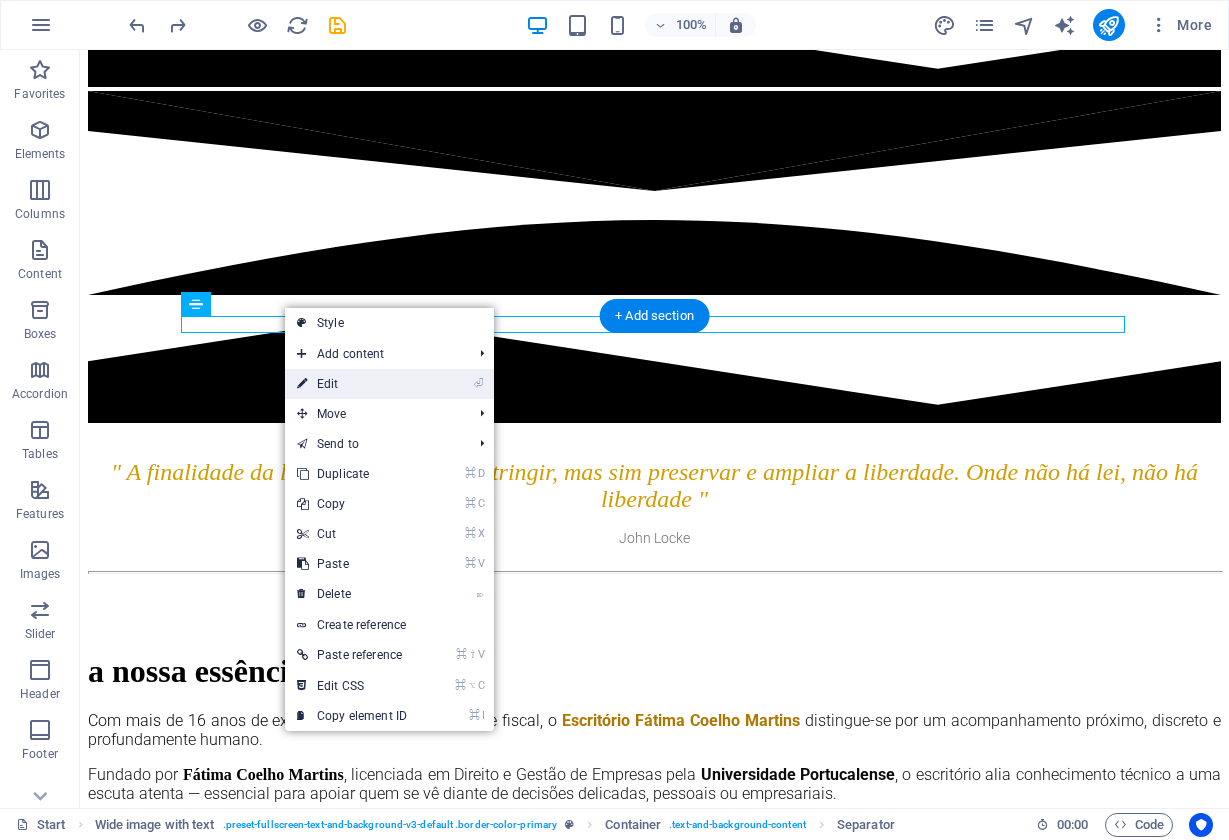 click on "⏎  Edit" at bounding box center (352, 384) 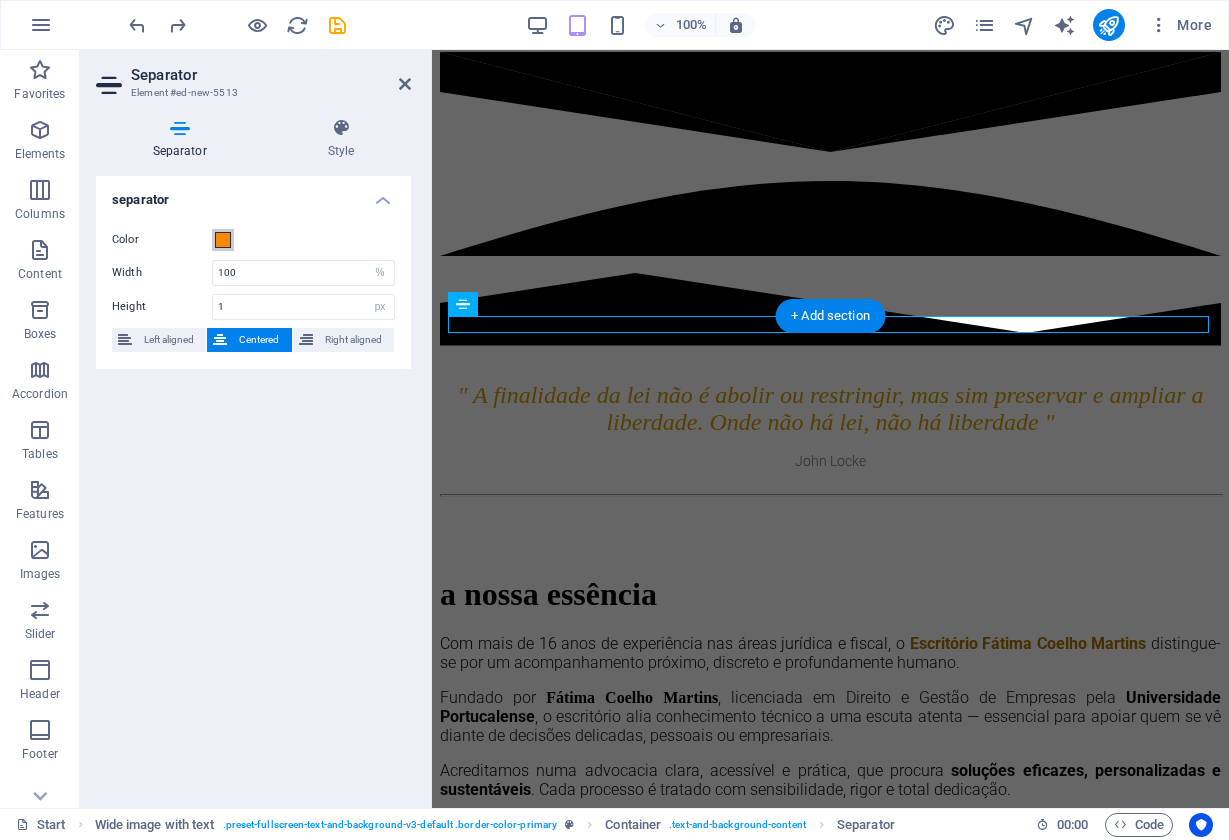 click at bounding box center (223, 240) 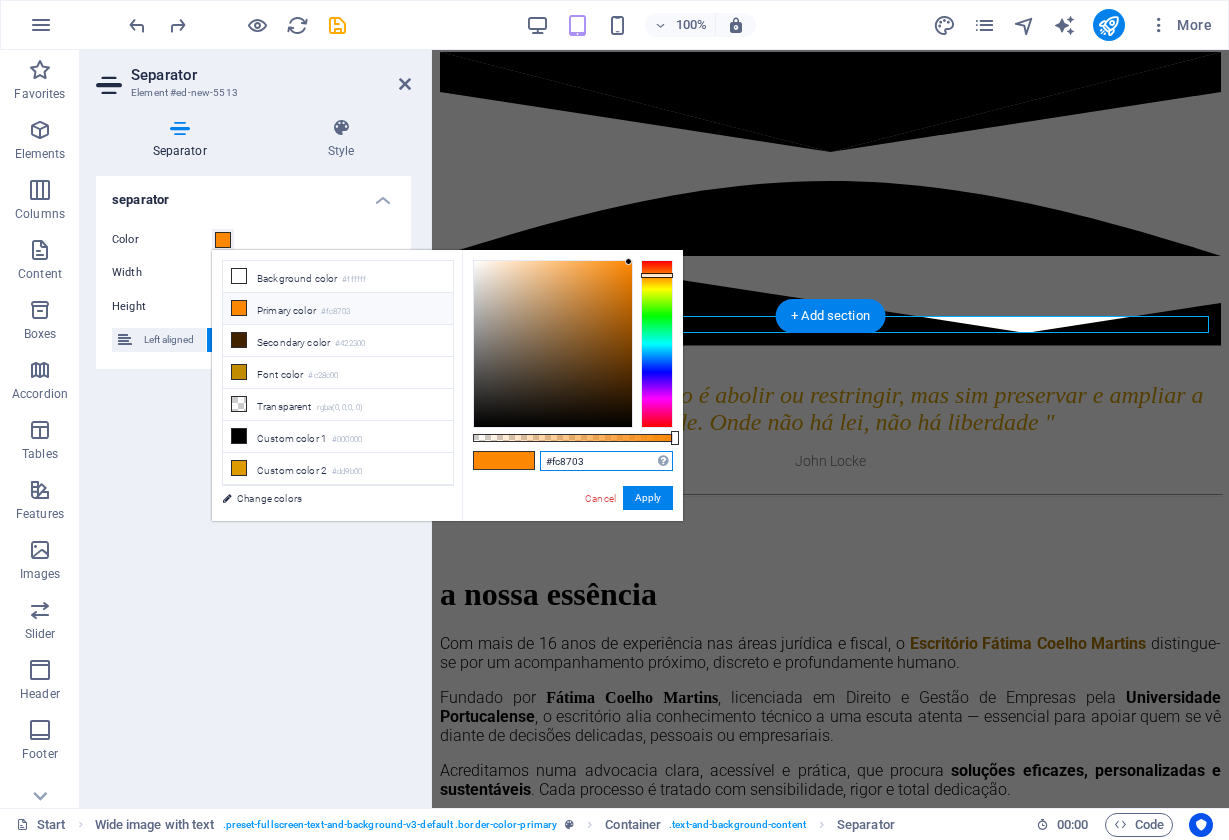 click on "#fc8703" at bounding box center [606, 461] 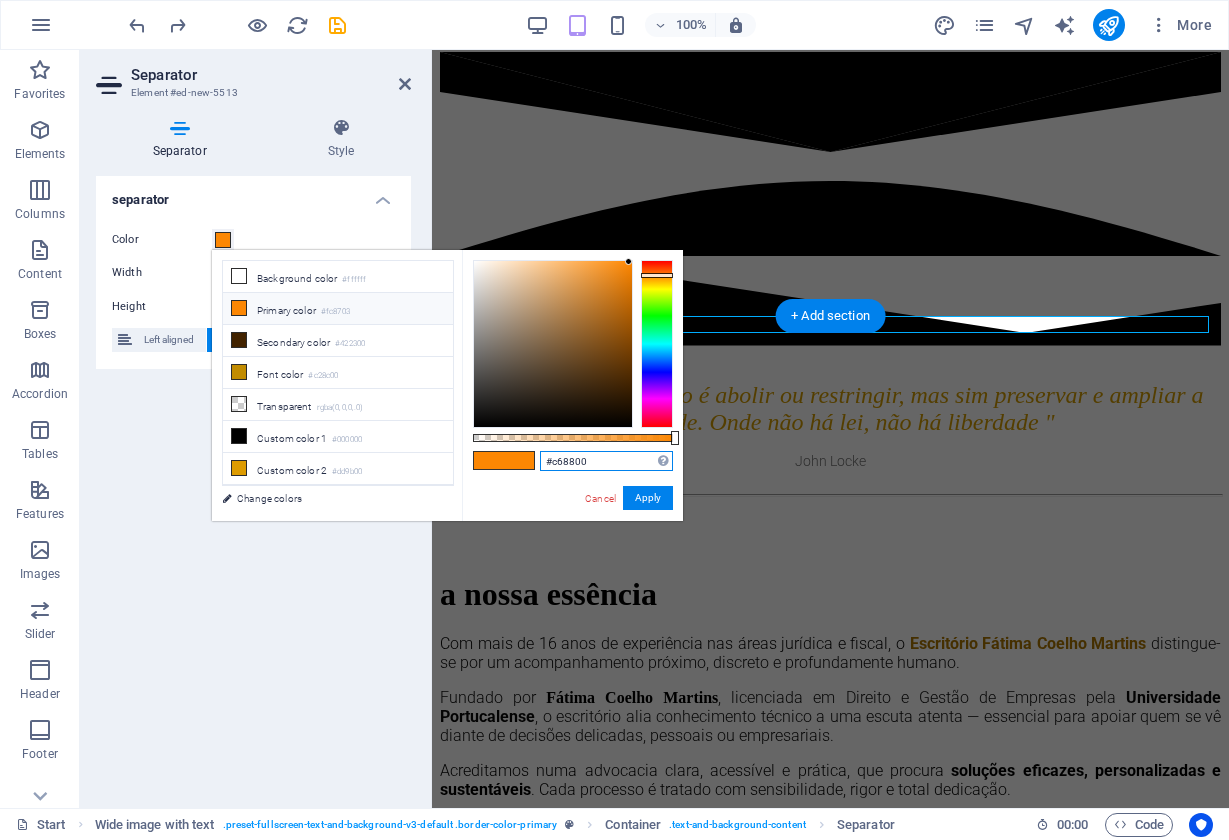 type on "#c68800" 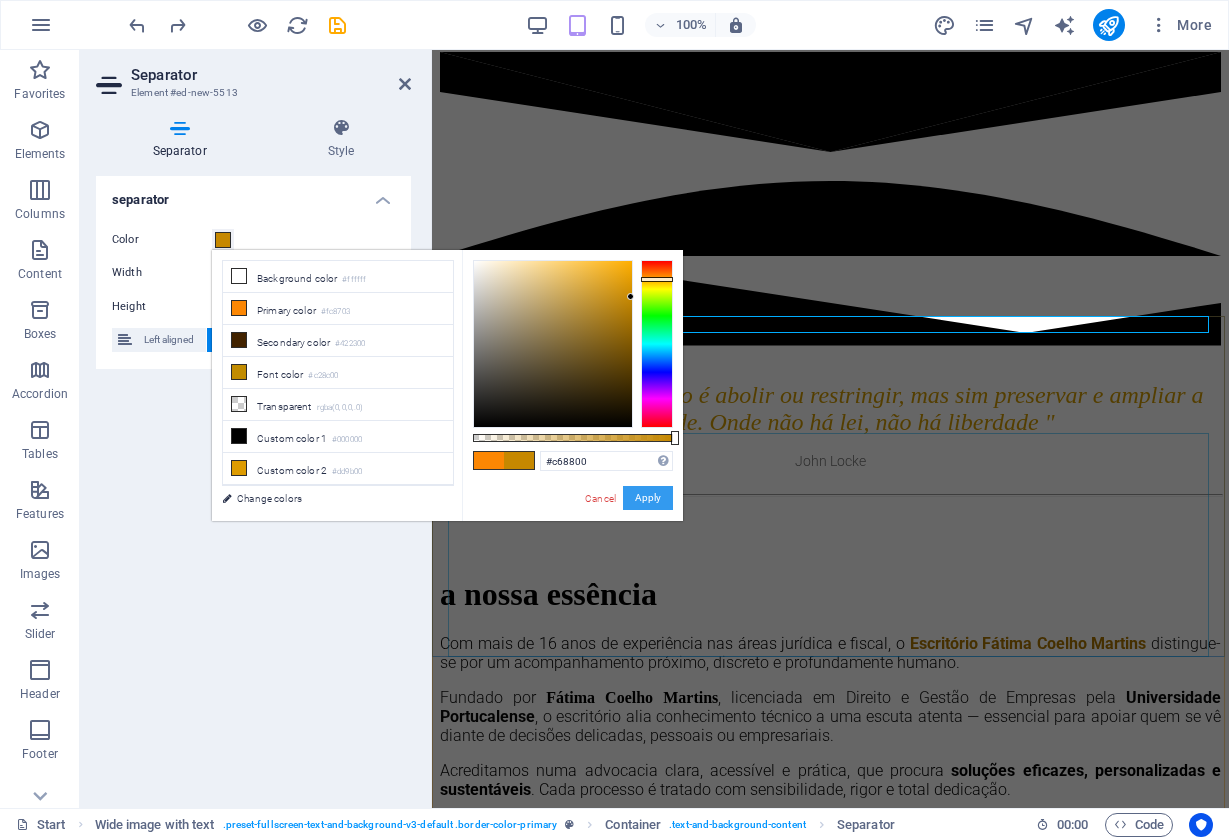 click on "Apply" at bounding box center [648, 498] 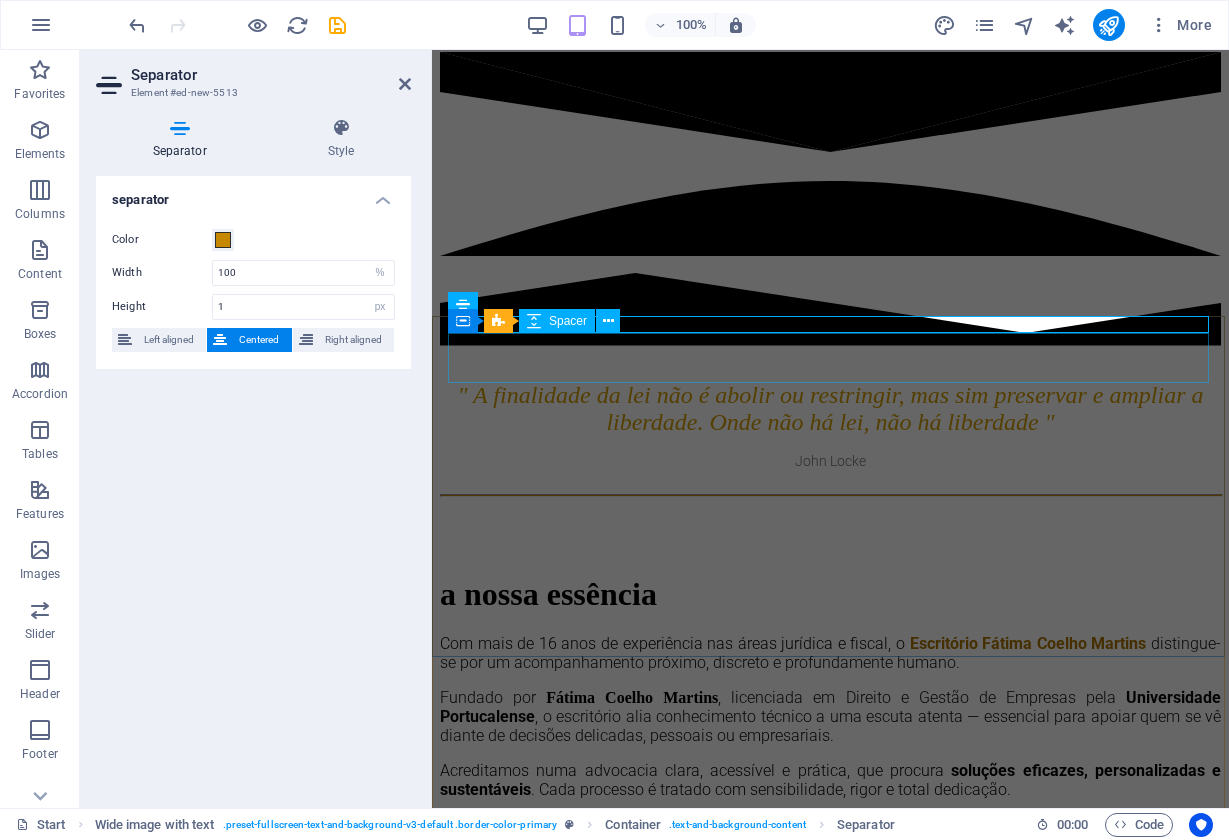 click at bounding box center (830, 530) 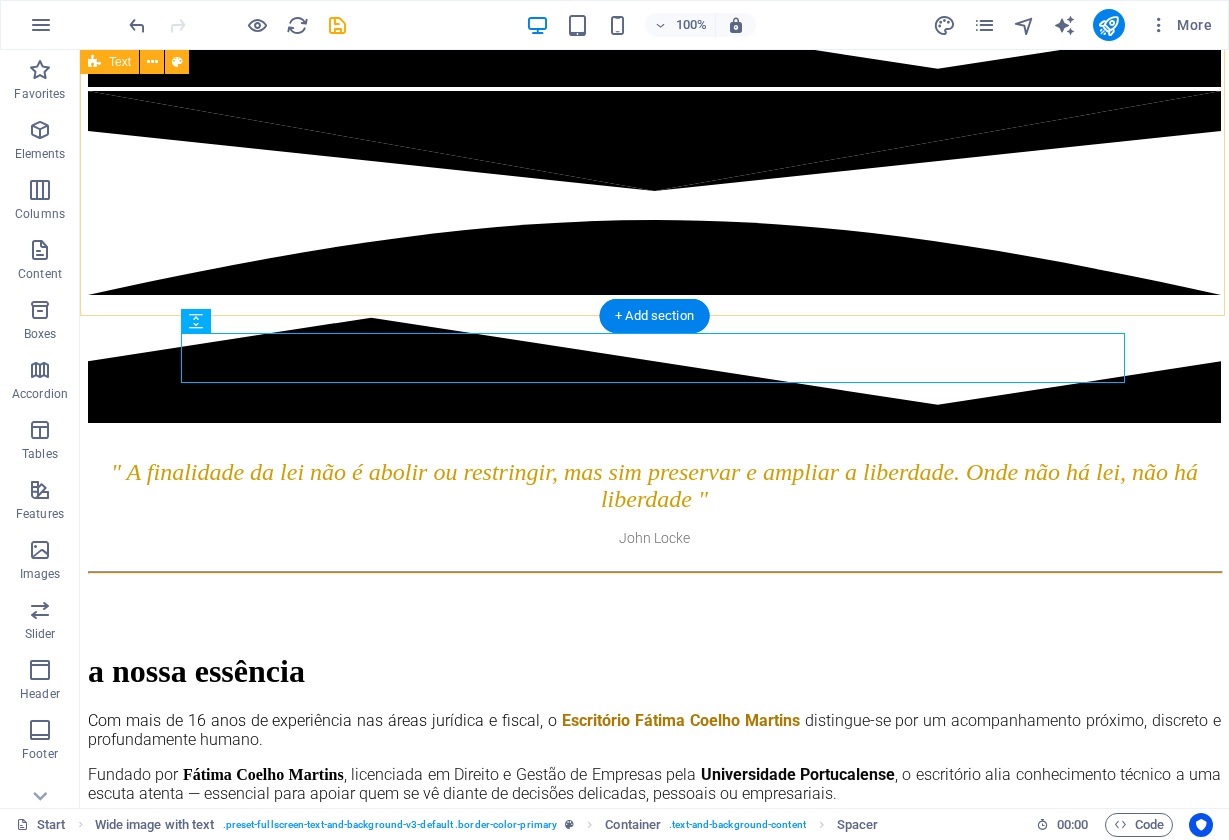 click on "" A finalidade da lei não é abolir ou restringir, mas sim preservar e ampliar a liberdade. Onde não há lei, não há liberdade " [PERSON]" at bounding box center (654, 487) 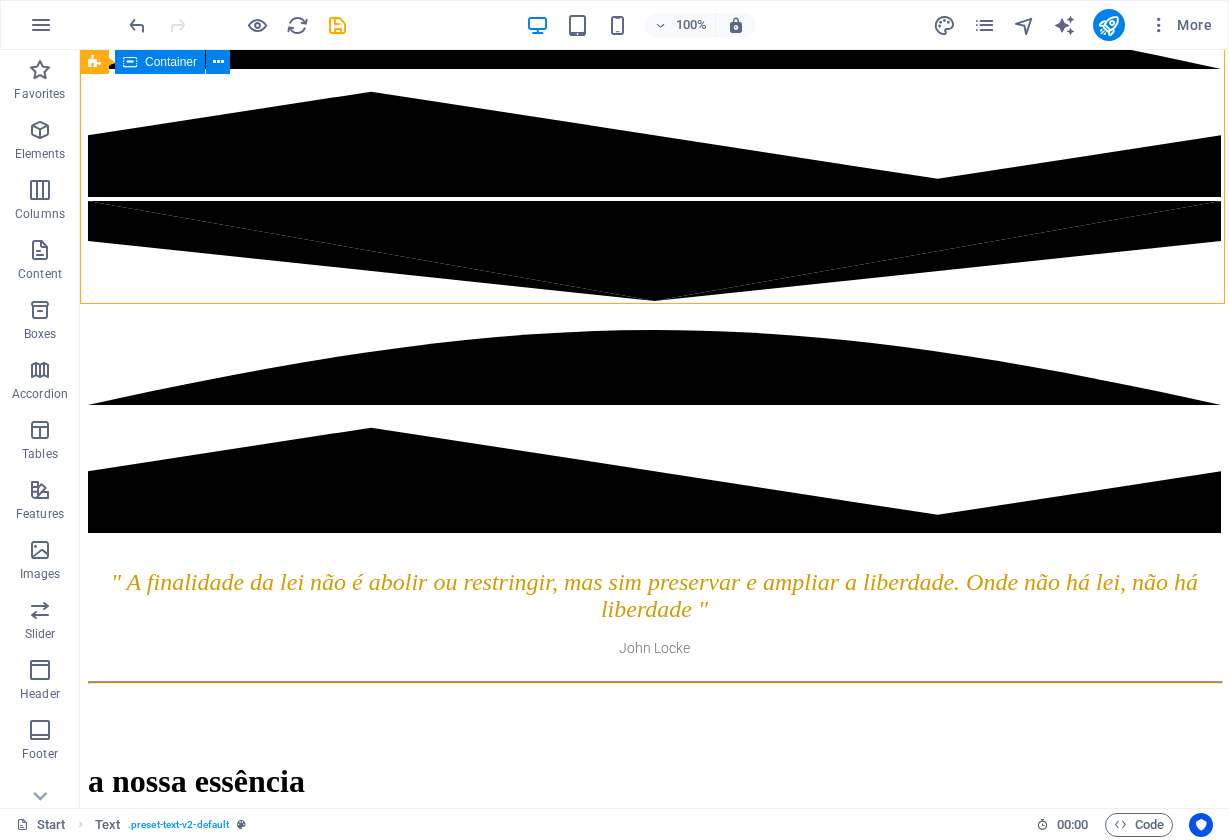 scroll, scrollTop: 808, scrollLeft: 0, axis: vertical 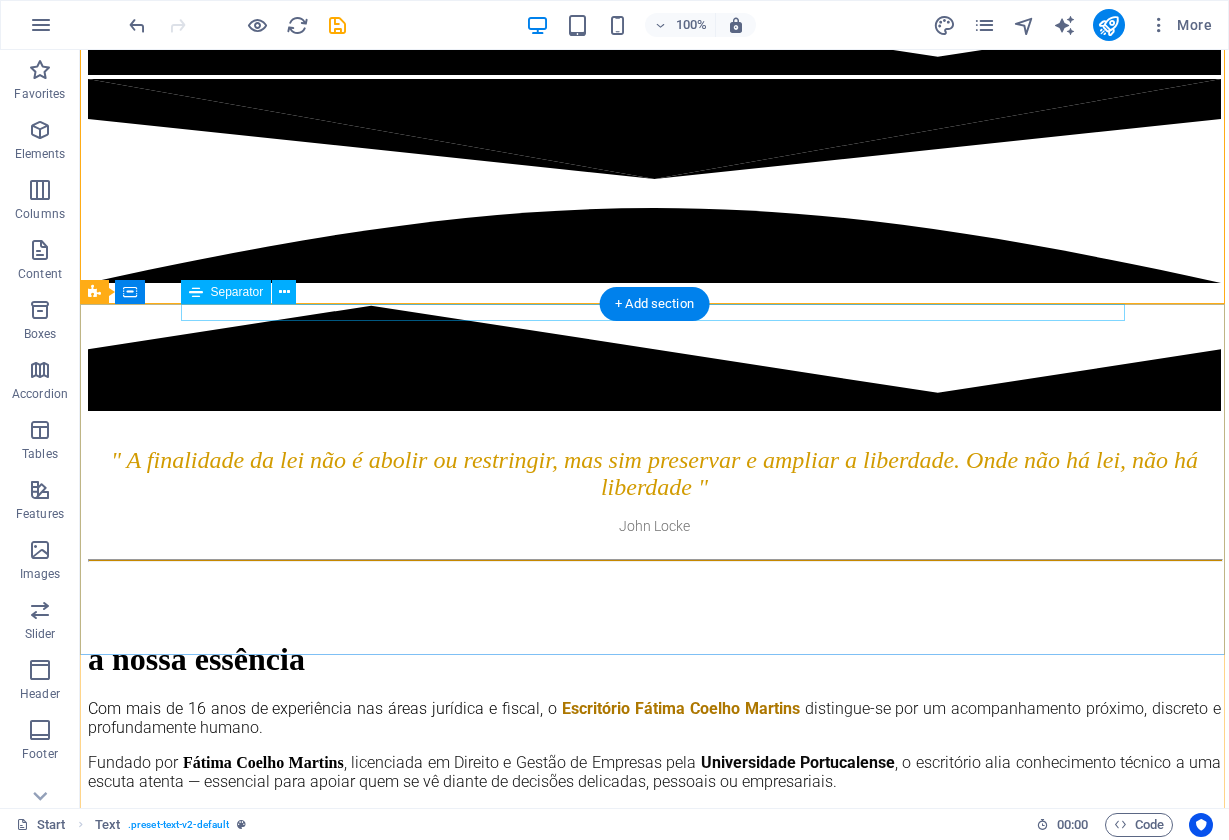 click at bounding box center [654, 560] 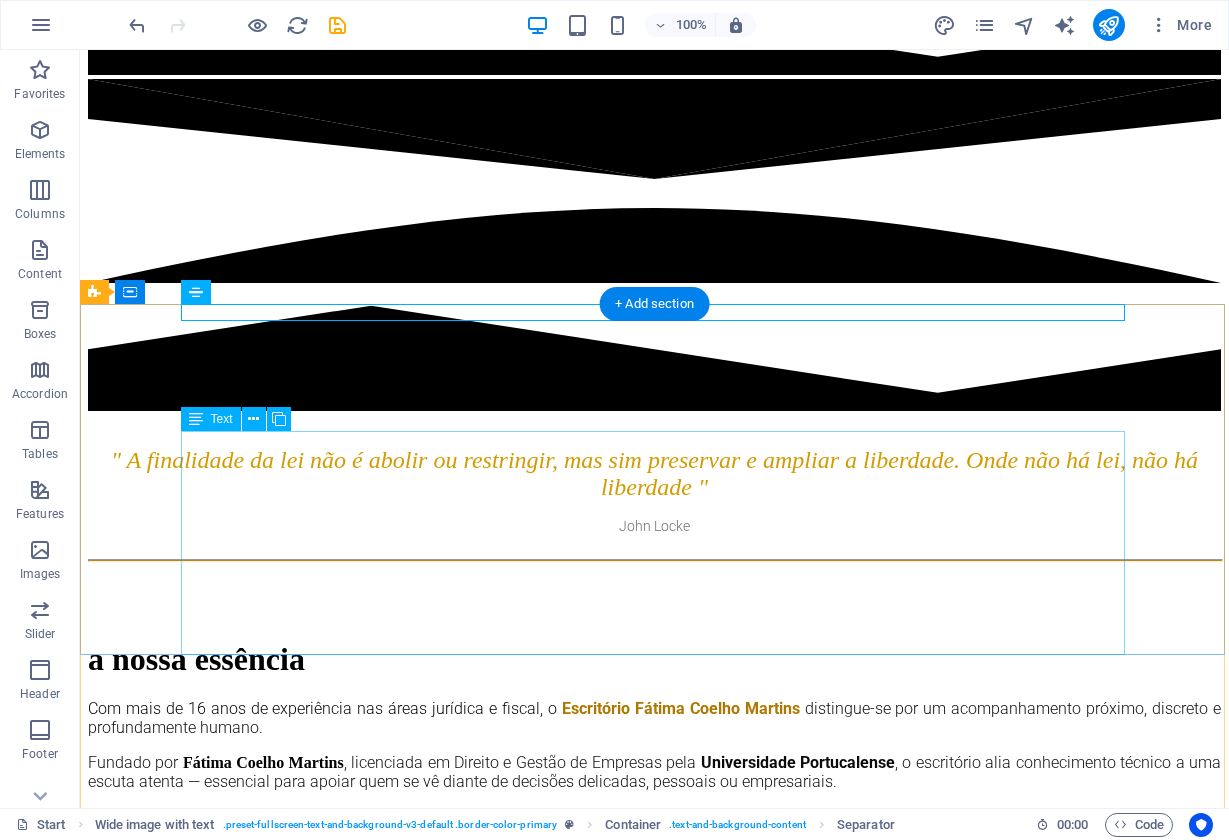 click on "Com mais de 16 anos de experiência nas áreas jurídica e fiscal, o   Escritório Fátima Coelho Martins   distingue-se por um acompanhamento próximo, discreto e profundamente humano. Fundado por   Fátima Coelho Martins , licenciada em Direito e Gestão de Empresas pela   Universidade Portucalense , o escritório alia conhecimento técnico a uma escuta atenta — essencial para apoiar quem se vê diante de decisões delicadas, pessoais ou empresariais. Acreditamos numa advocacia clara, acessível e prática, que procura   soluções e ficazes, personalizadas e sustentáveis . Cada processo é tratado com sensibilidade, rigor e total dedicação. Porque mais do que tratar casos, cuidamos de pessoas." at bounding box center (654, 806) 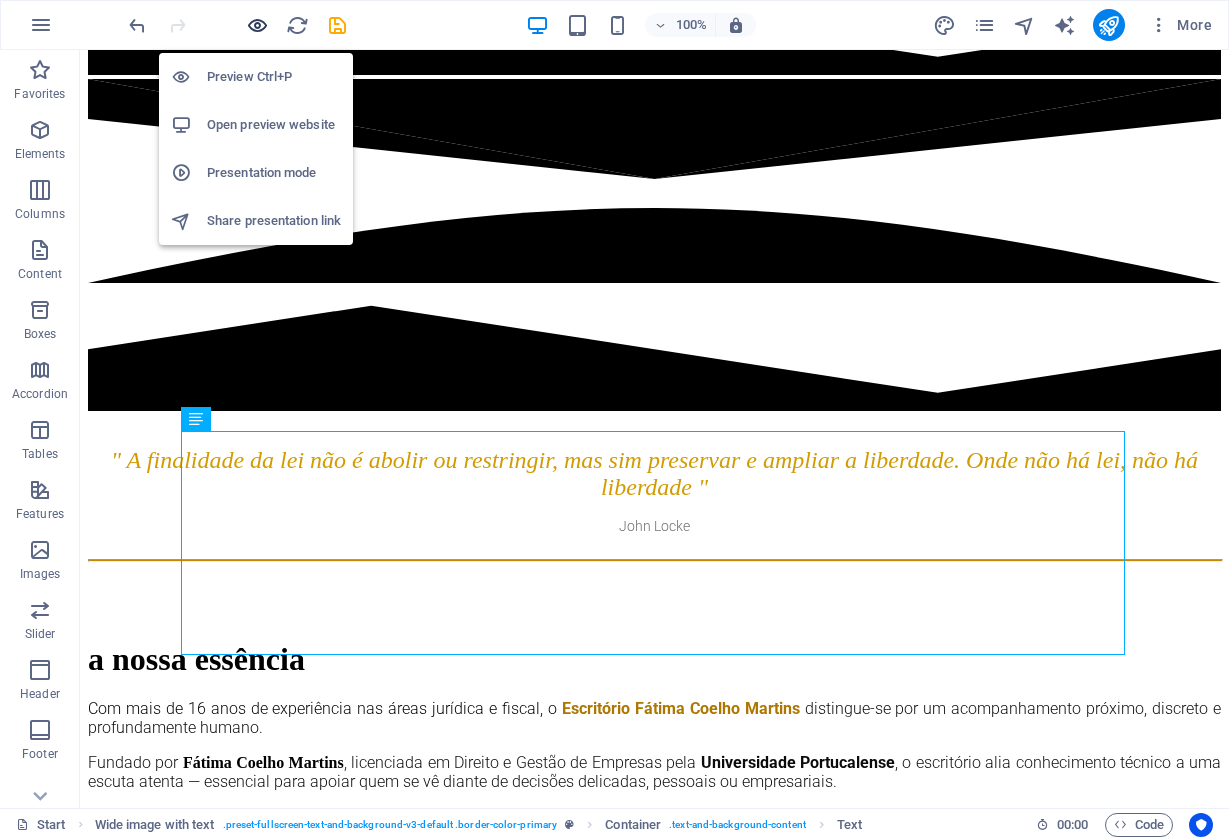 click at bounding box center [257, 25] 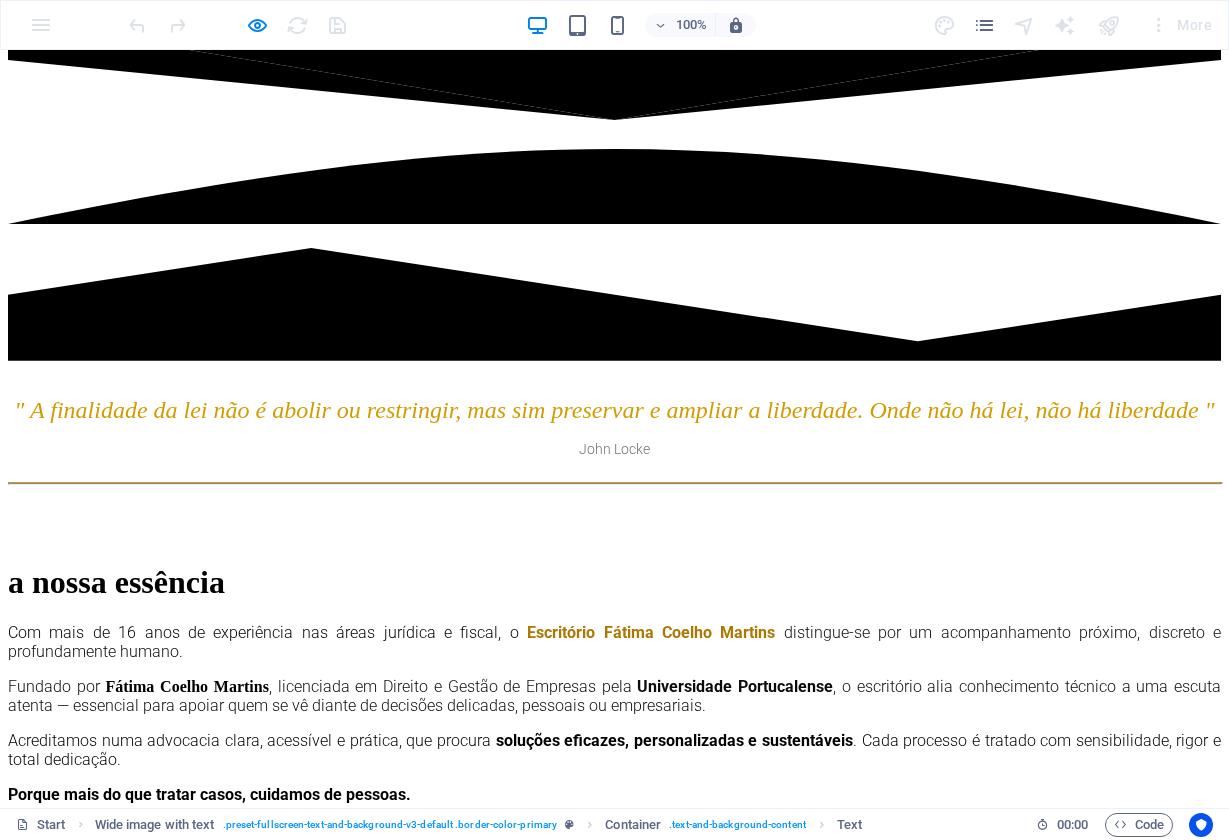 scroll, scrollTop: 734, scrollLeft: 0, axis: vertical 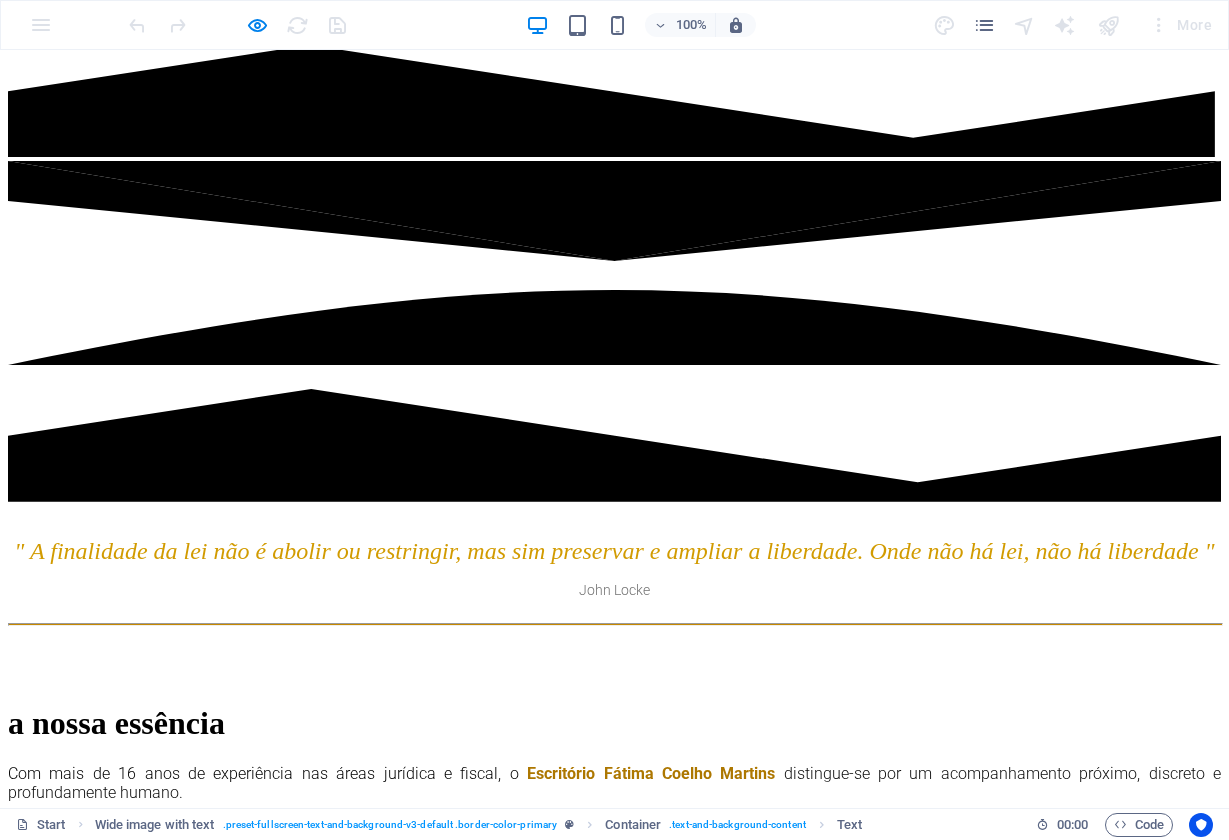 click at bounding box center (614, 624) 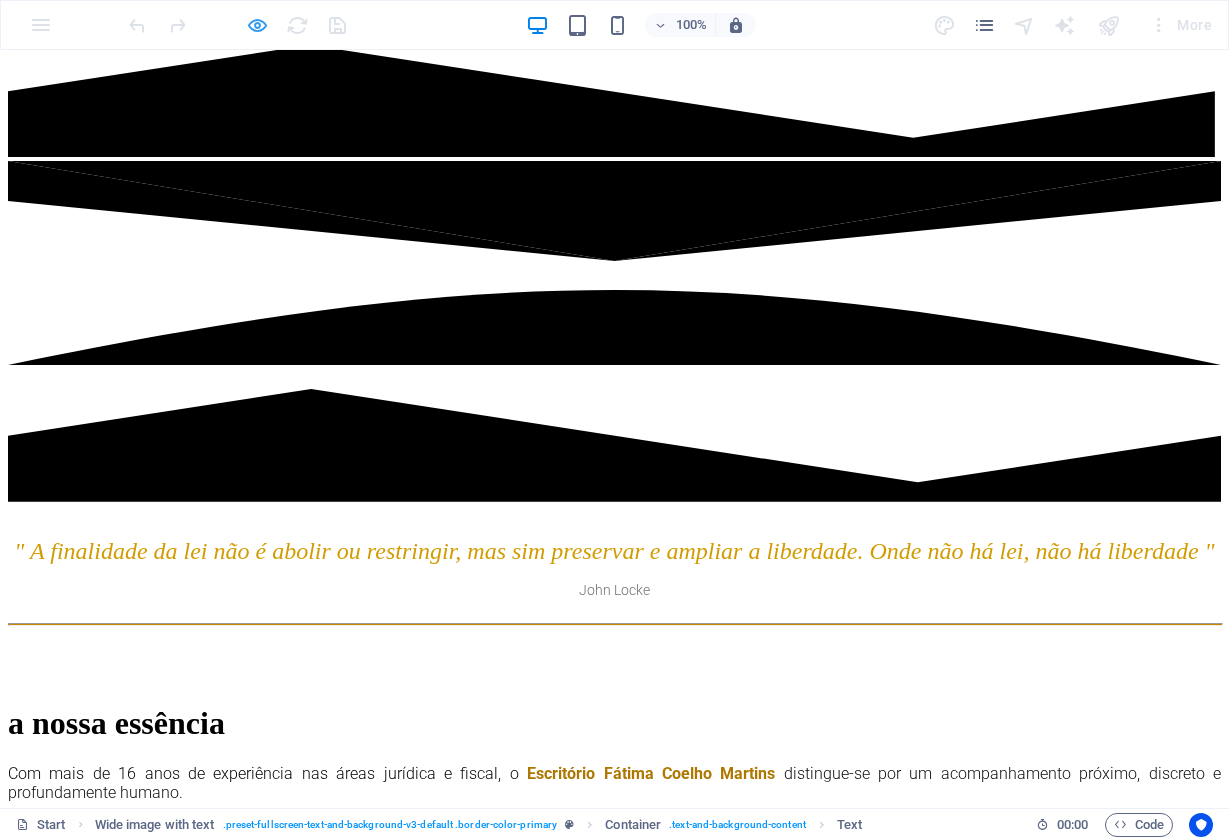 click at bounding box center [257, 25] 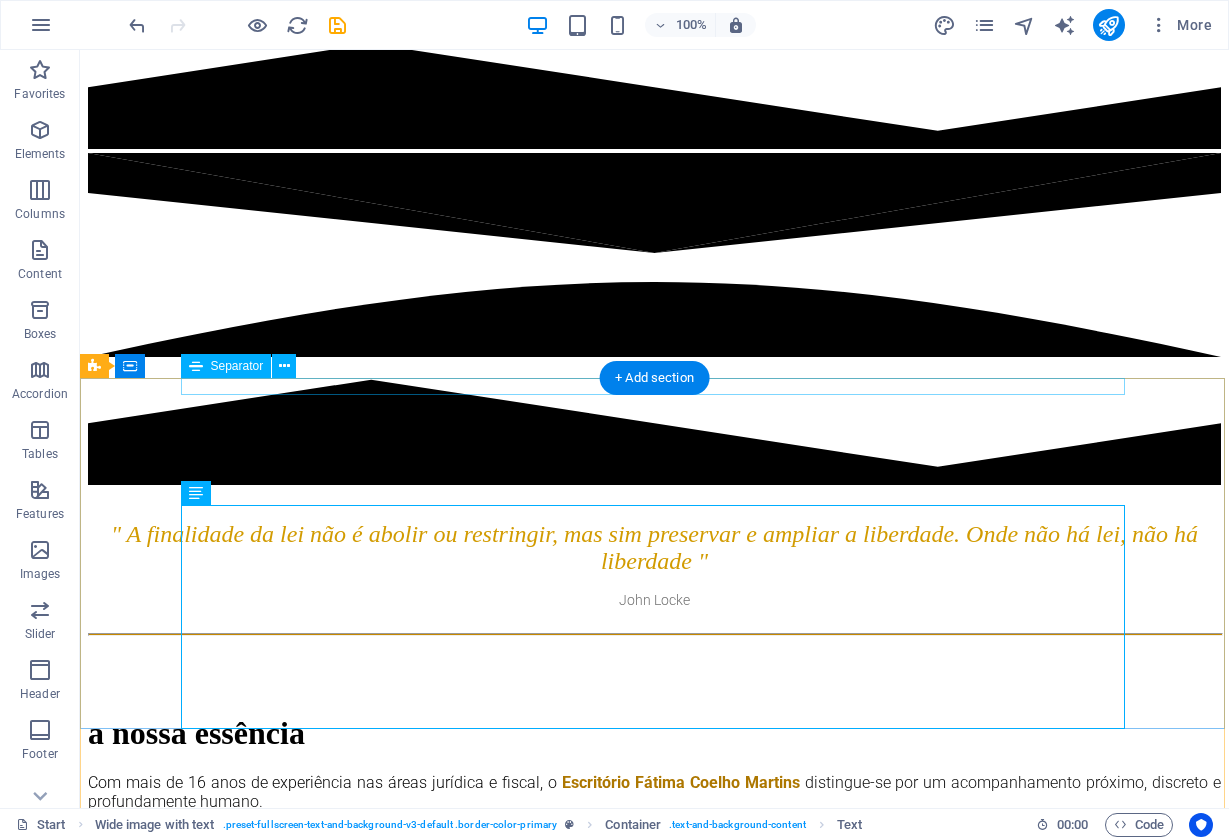 click at bounding box center [654, 634] 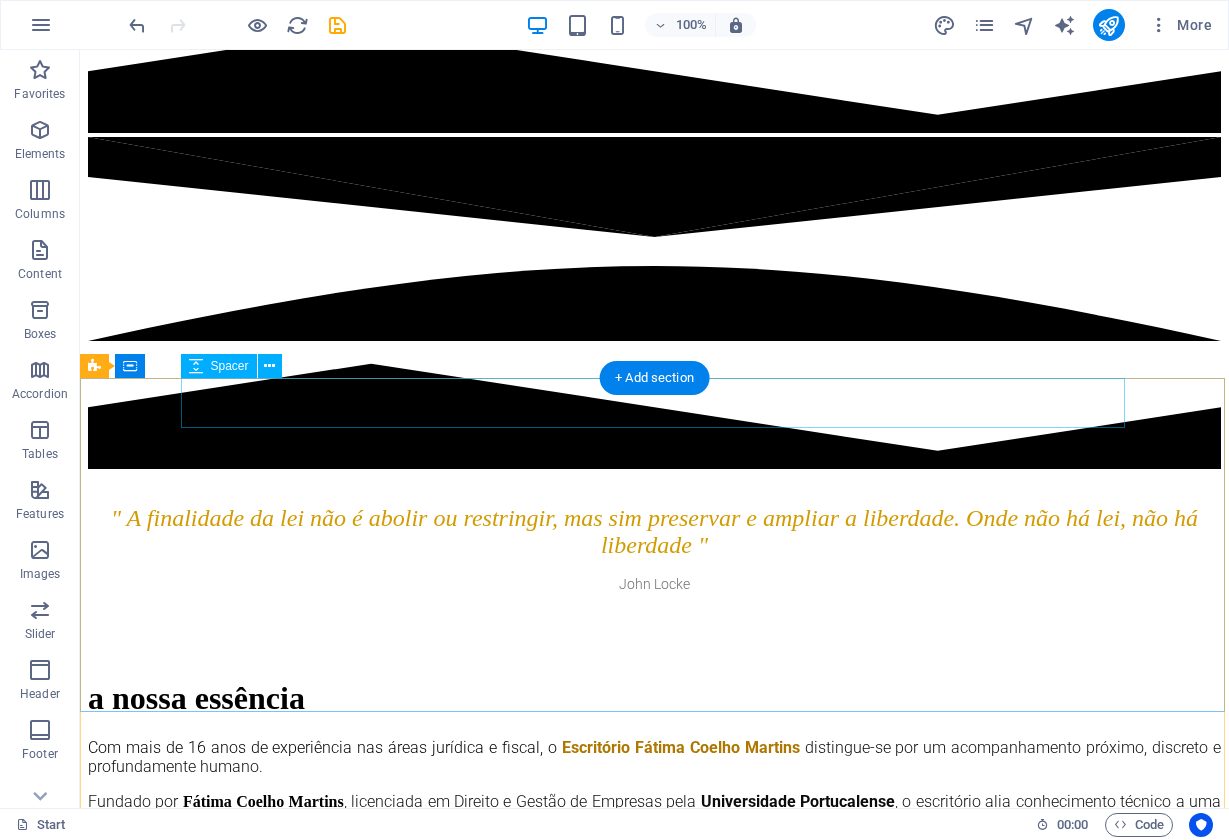 scroll, scrollTop: 773, scrollLeft: 0, axis: vertical 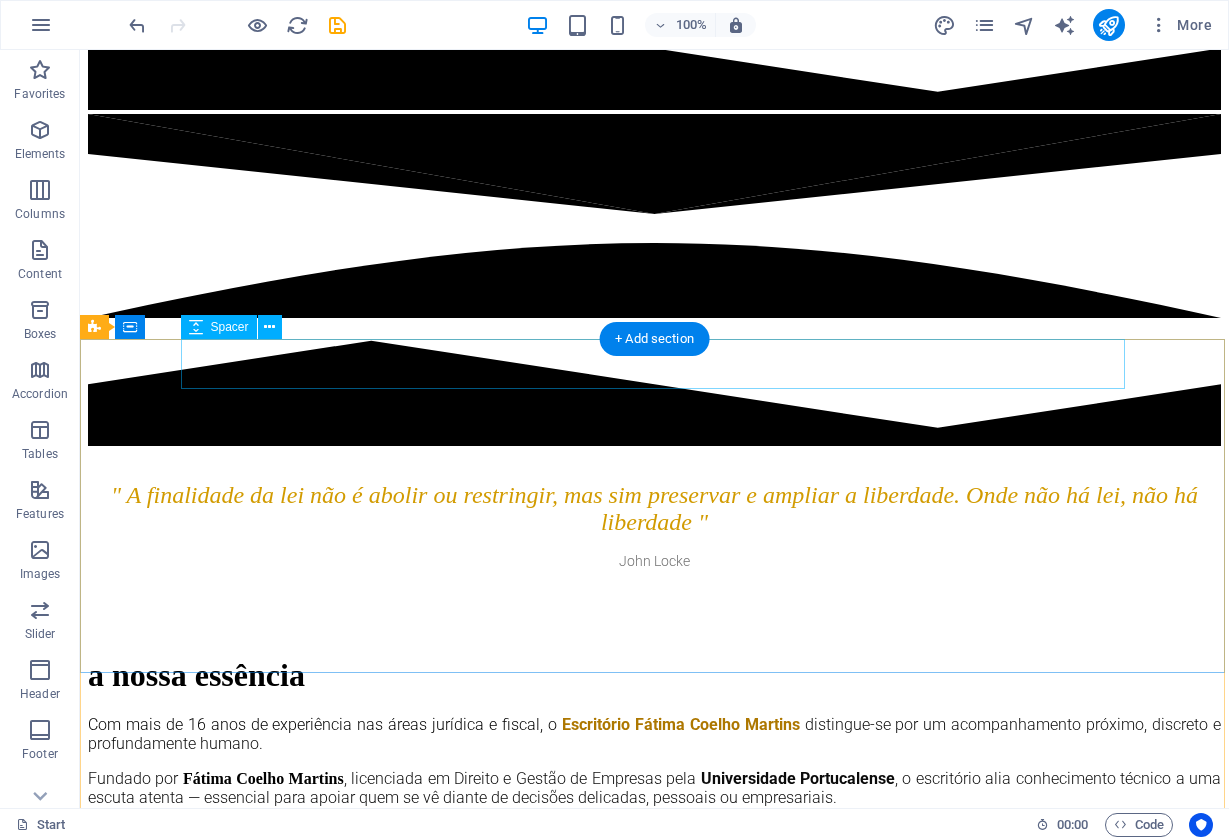 click at bounding box center [654, 611] 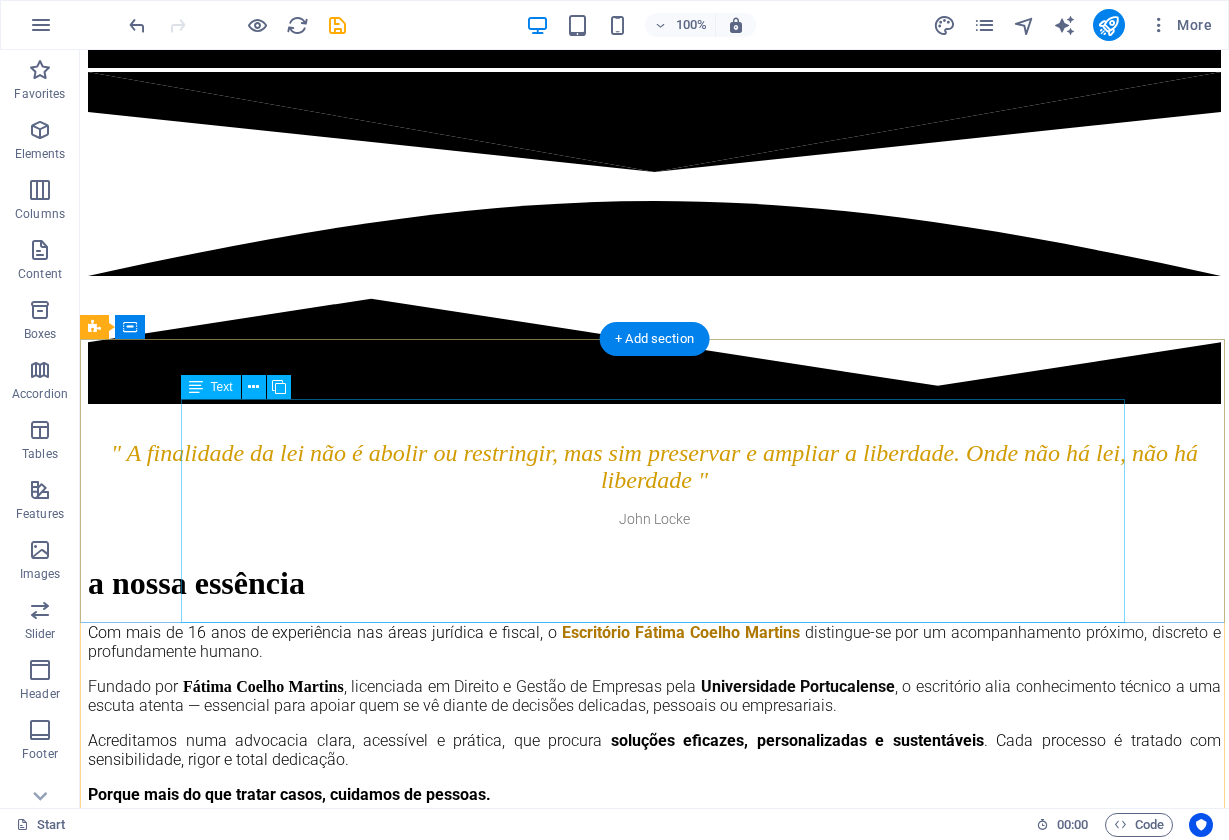 scroll, scrollTop: 876, scrollLeft: 0, axis: vertical 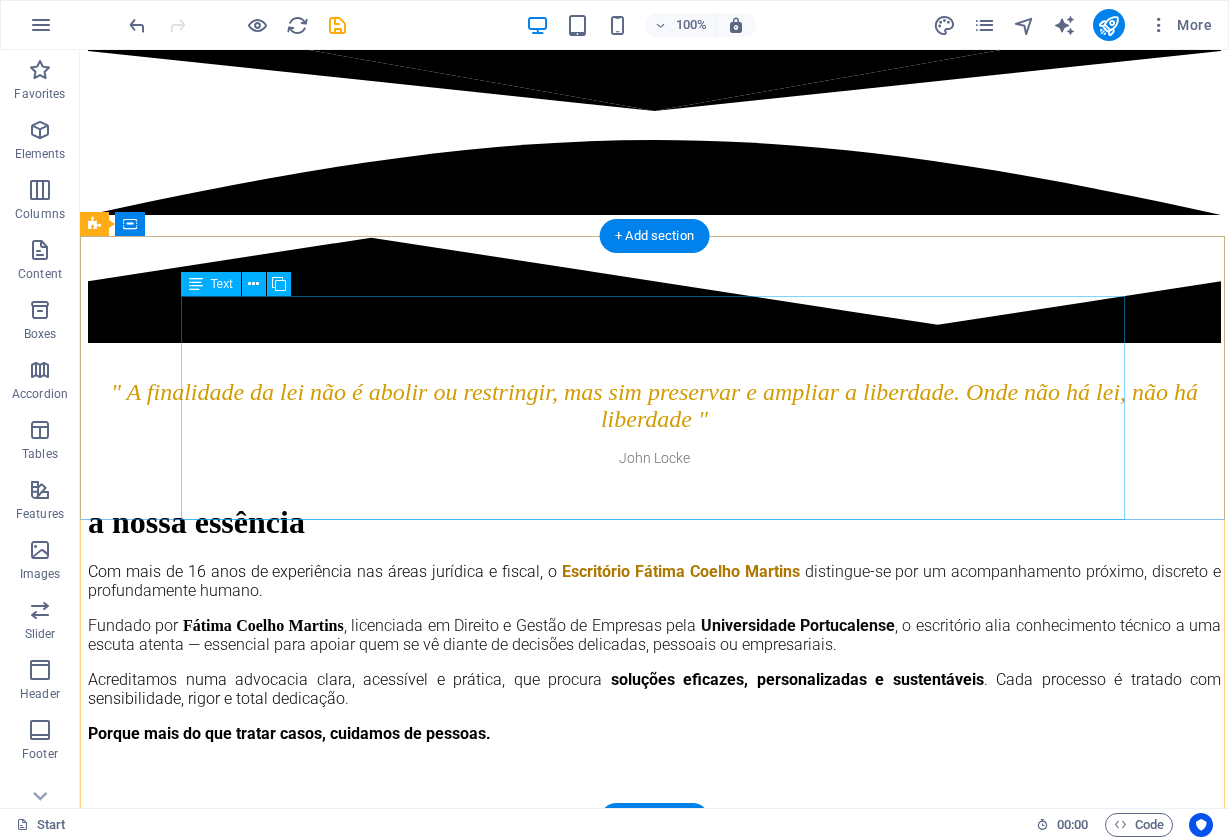 click on "Com mais de 16 anos de experiência nas áreas jurídica e fiscal, o   Escritório Fátima Coelho Martins   distingue-se por um acompanhamento próximo, discreto e profundamente humano. Fundado por   Fátima Coelho Martins , licenciada em Direito e Gestão de Empresas pela   Universidade Portucalense , o escritório alia conhecimento técnico a uma escuta atenta — essencial para apoiar quem se vê diante de decisões delicadas, pessoais ou empresariais. Acreditamos numa advocacia clara, acessível e prática, que procura   soluções e ficazes, personalizadas e sustentáveis . Cada processo é tratado com sensibilidade, rigor e total dedicação. Porque mais do que tratar casos, cuidamos de pessoas." at bounding box center [654, 669] 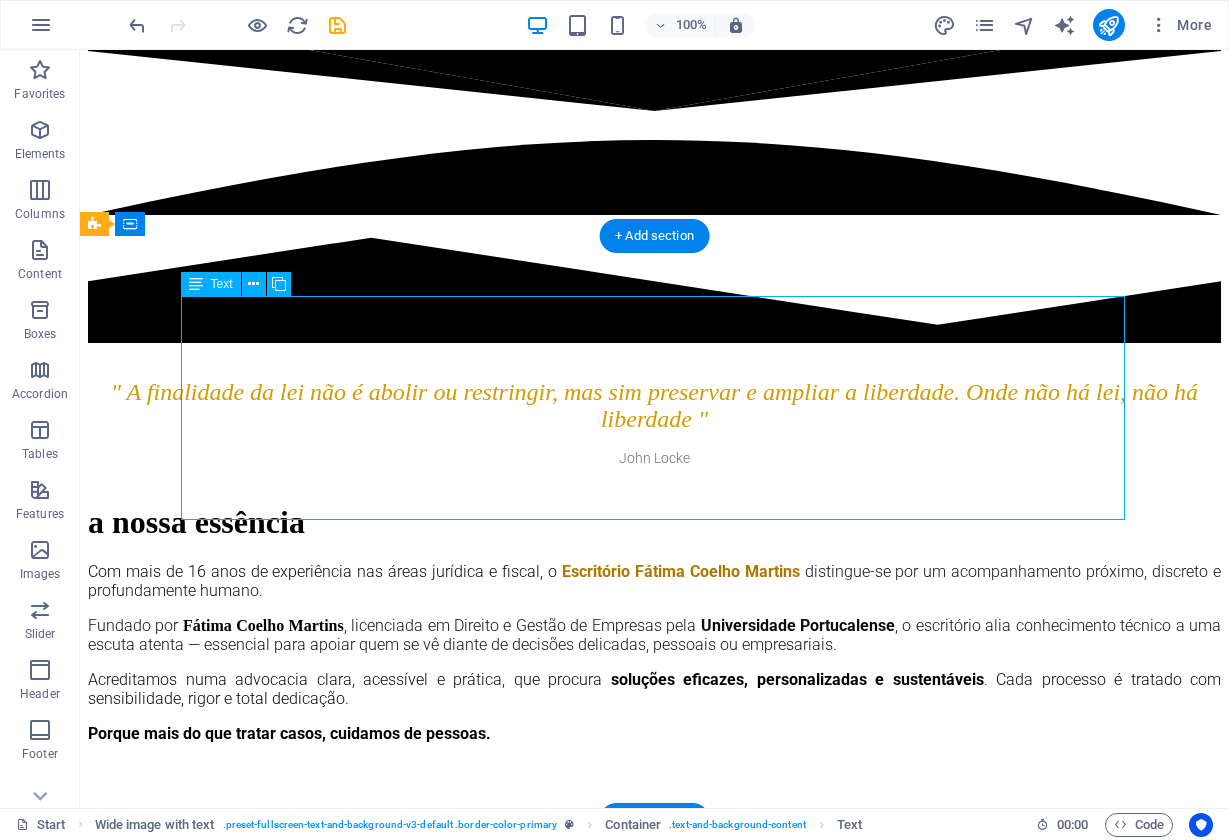 click on "Com mais de 16 anos de experiência nas áreas jurídica e fiscal, o   Escritório Fátima Coelho Martins   distingue-se por um acompanhamento próximo, discreto e profundamente humano. Fundado por   Fátima Coelho Martins , licenciada em Direito e Gestão de Empresas pela   Universidade Portucalense , o escritório alia conhecimento técnico a uma escuta atenta — essencial para apoiar quem se vê diante de decisões delicadas, pessoais ou empresariais. Acreditamos numa advocacia clara, acessível e prática, que procura   soluções e ficazes, personalizadas e sustentáveis . Cada processo é tratado com sensibilidade, rigor e total dedicação. Porque mais do que tratar casos, cuidamos de pessoas." at bounding box center (654, 669) 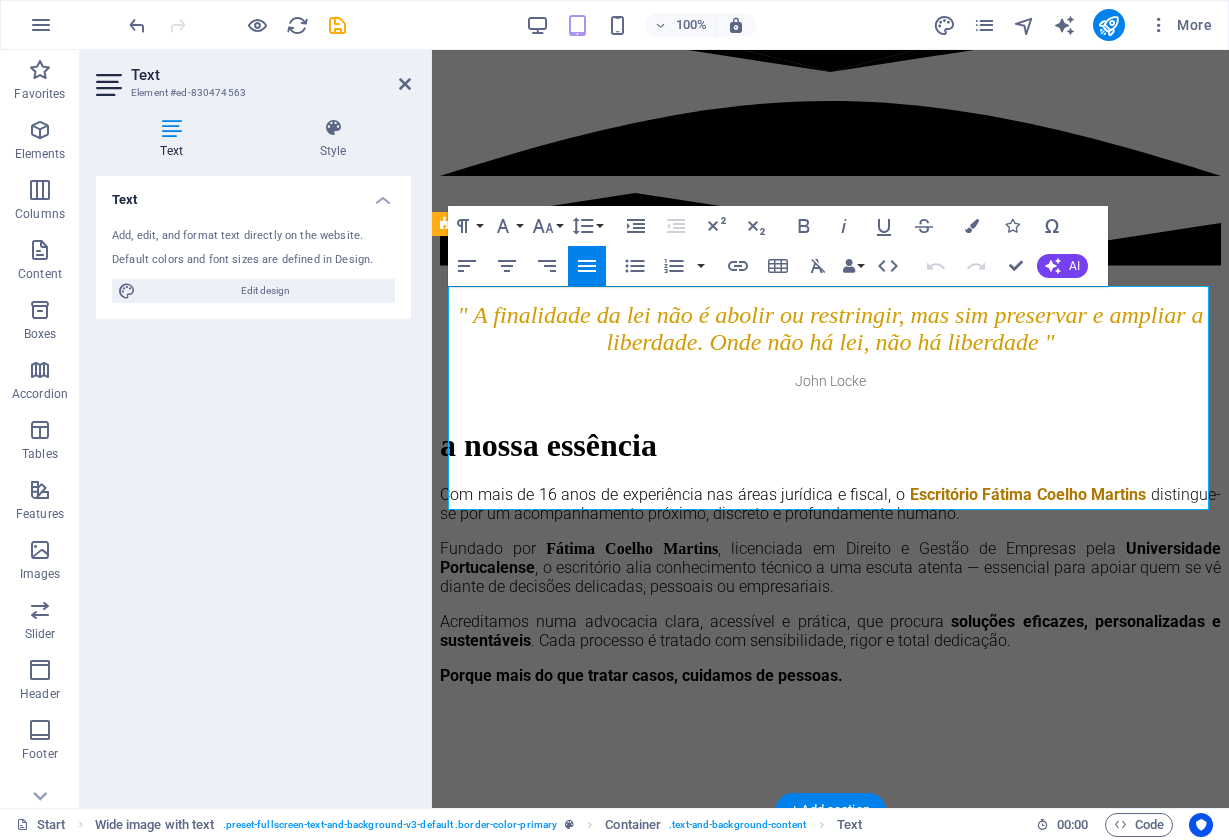 click on "Porque mais do que tratar casos, cuidamos de pessoas." at bounding box center (830, 675) 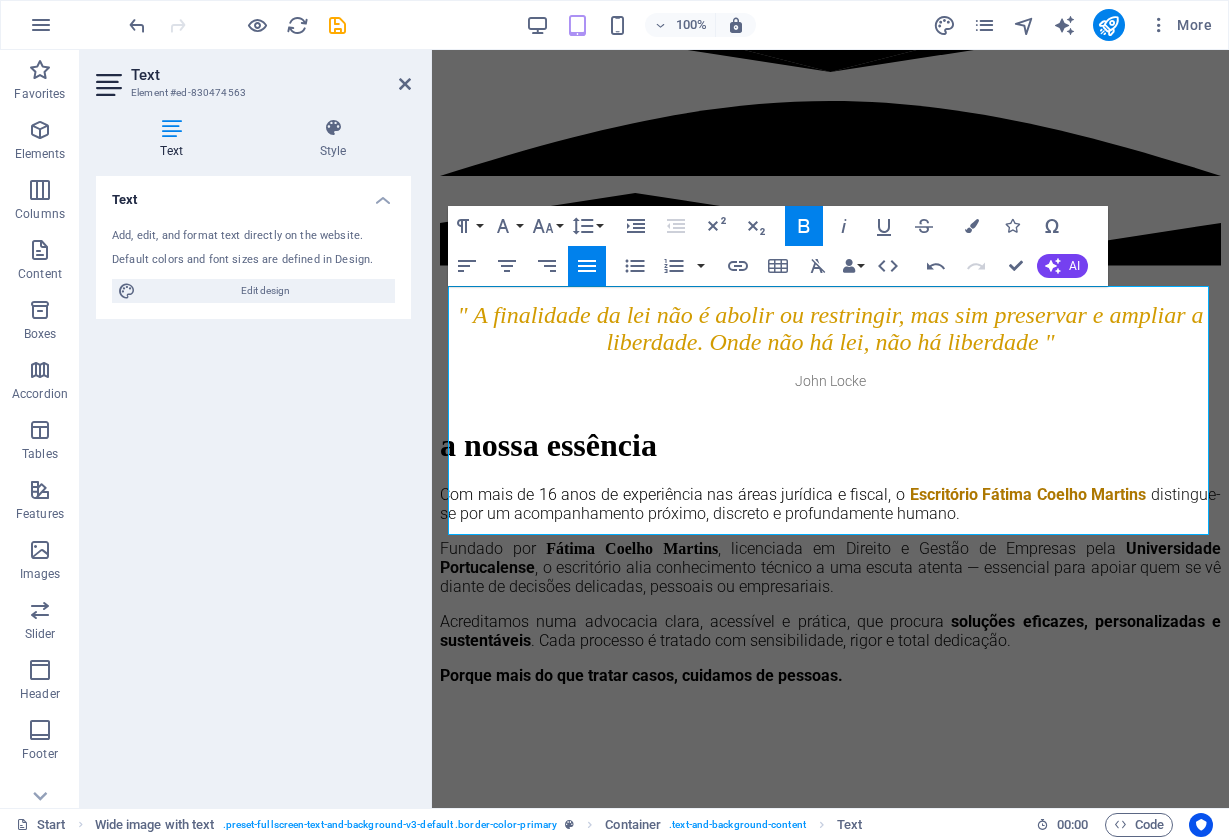 click at bounding box center (830, 770) 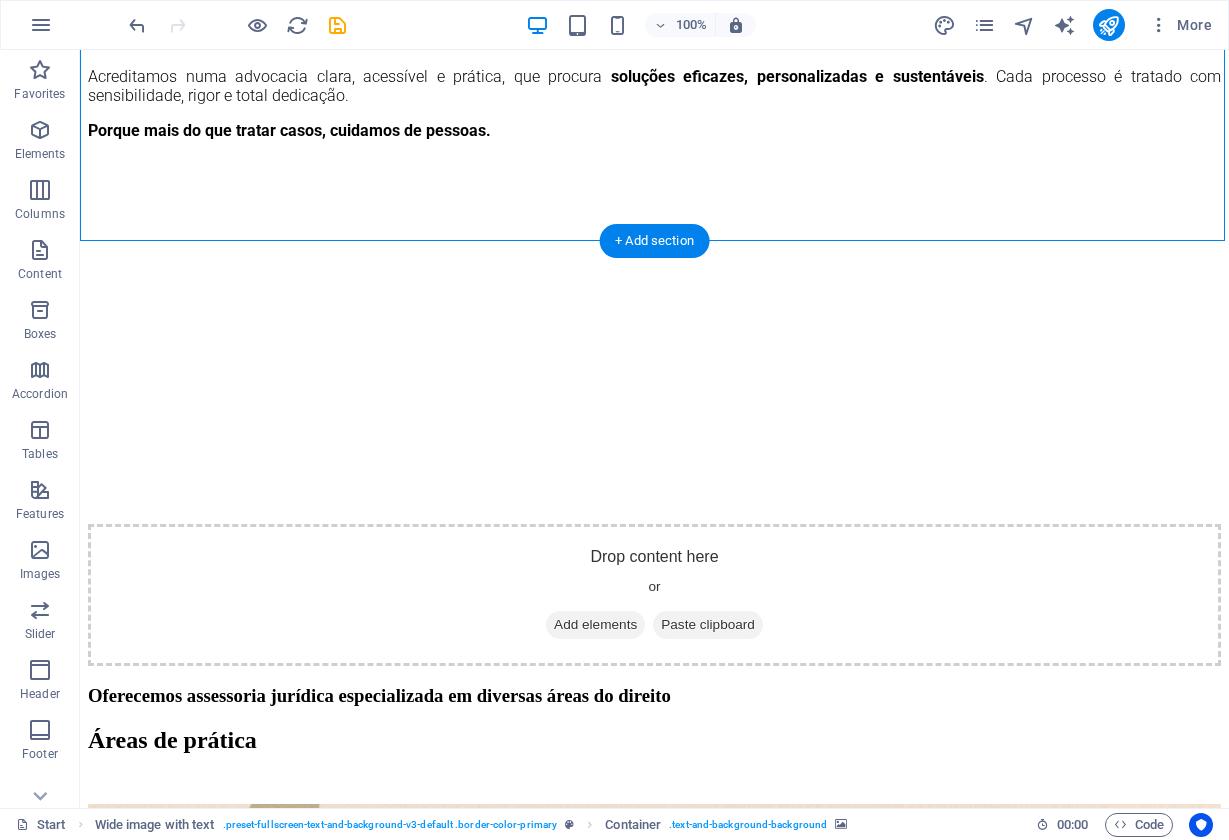 click at bounding box center [654, 224] 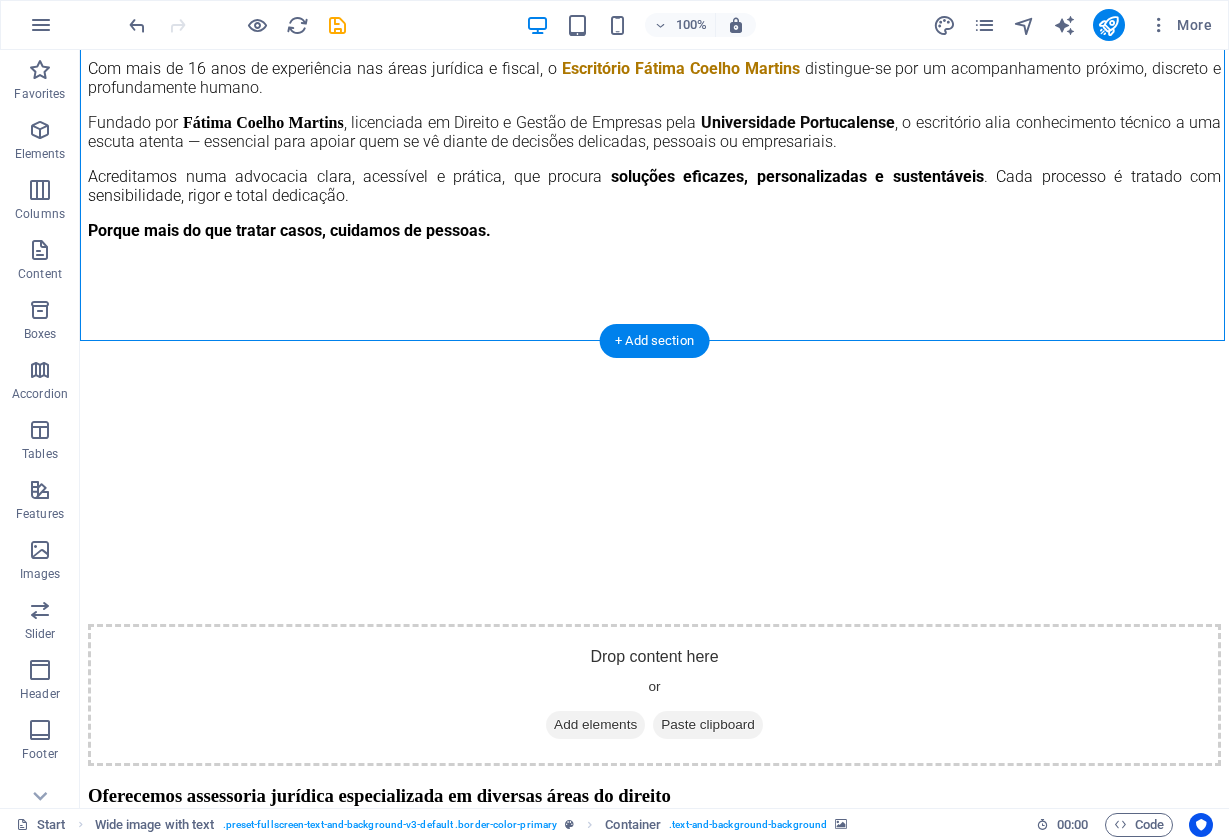 scroll, scrollTop: 1276, scrollLeft: 0, axis: vertical 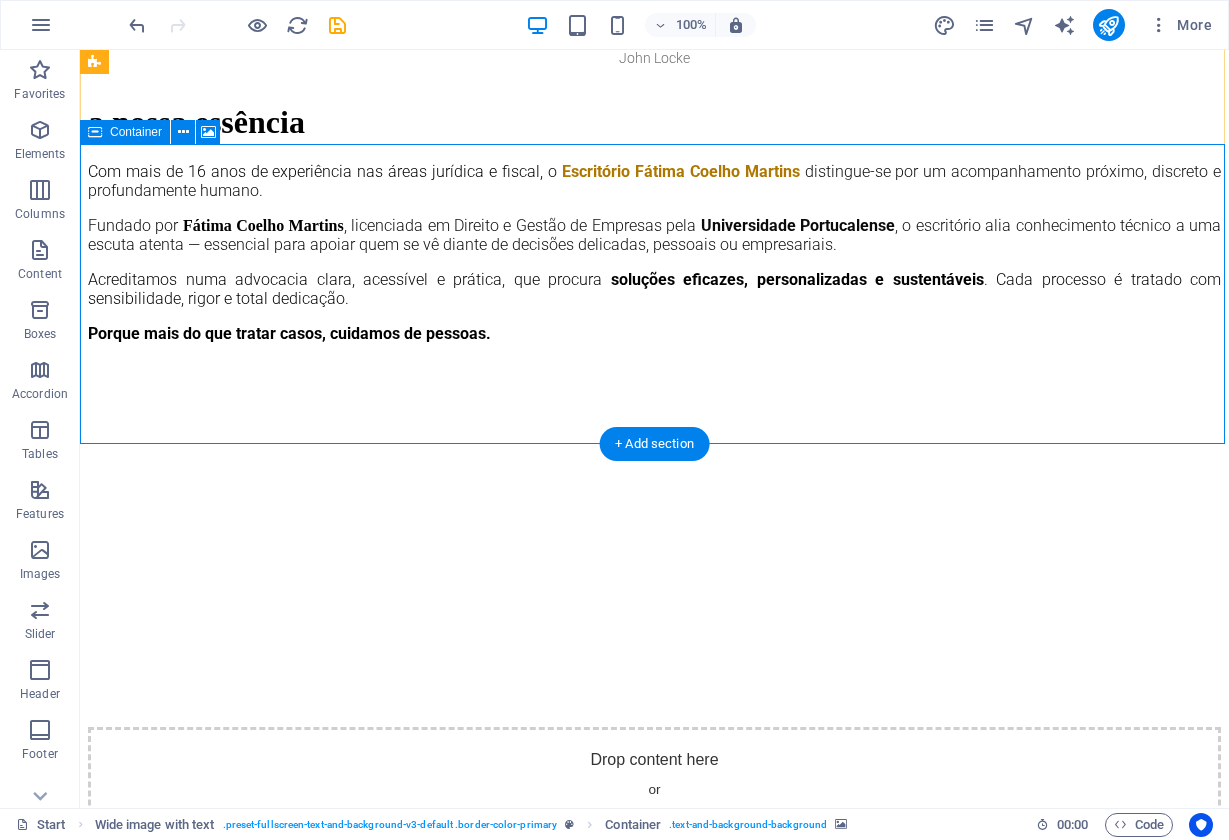 click on "Drop content here or  Add elements  Paste clipboard" at bounding box center (654, 798) 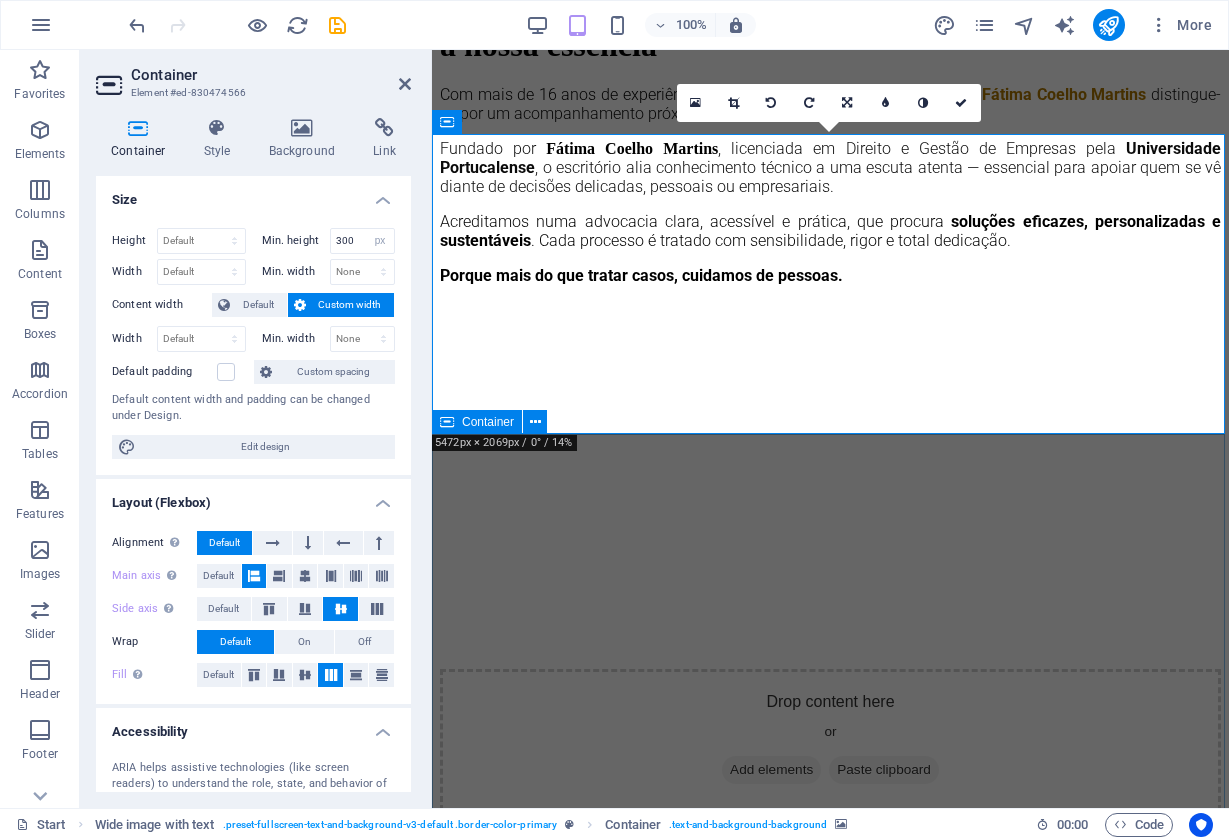 drag, startPoint x: 796, startPoint y: 431, endPoint x: 794, endPoint y: 481, distance: 50.039986 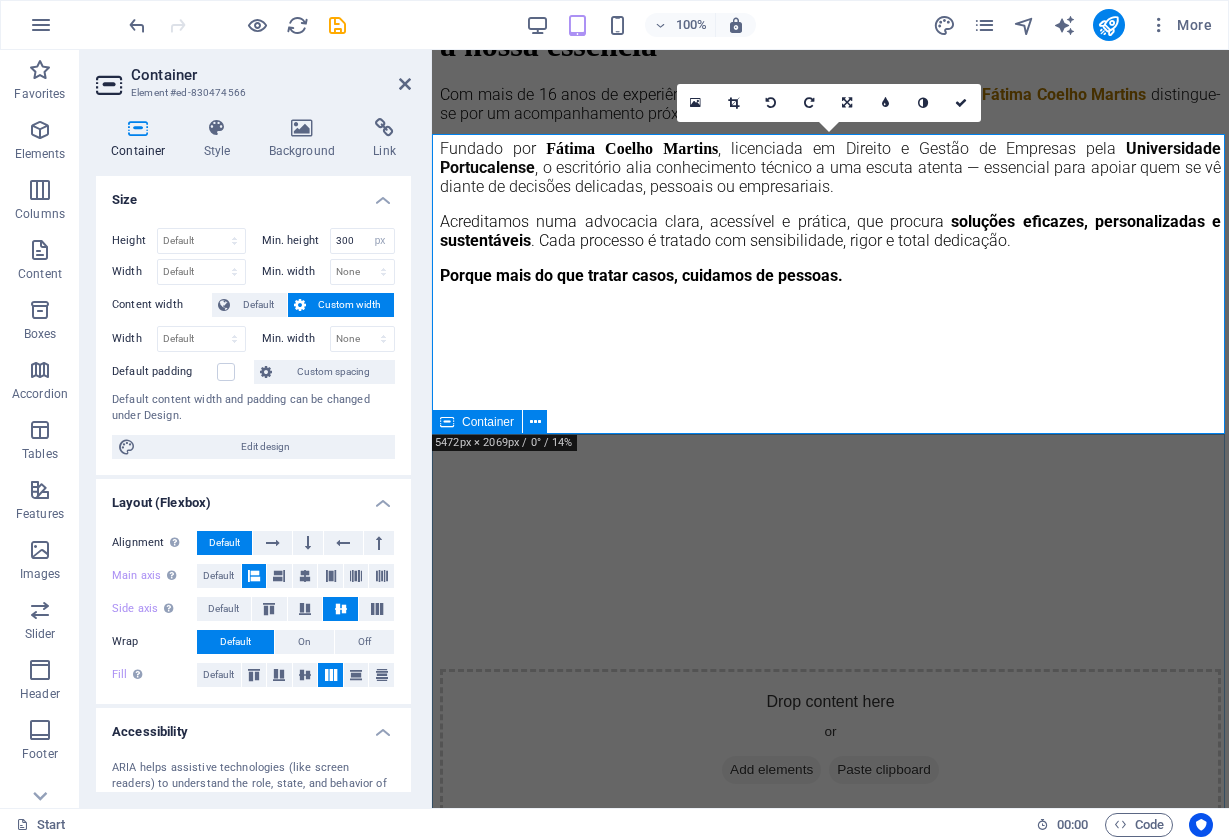 click on "Oferecemos assessoria jurídica especializada em diversas áreas do direito Áreas de prática Direito Civil Oferecemos aconselhamento e representação jurídica em matérias de Direito Civil, assegurando a proteção dos direitos individuais e patrimoniais dos nossos clientes. Áreas de Atuação: Responsabilidade Civil Reclamação de indemnizações por danos patrimoniais e não patrimoniais. Contratos Civis Redação, revisão e resolução de contratos (arrendamento, compra e venda, mútuo, comodato, etc.). Direitos Reais Usucapião, servidões, ações possessórias e questões relacionadas com propriedade. Direito das Obrigações Cumprimento, incumprimento e resolução de obrigações civis. Direito das Sucessões Testamentos, heranças, partilhas e habilitações de herdeiros. Arrendamento Urbano e Rural Contratos, despejos, litígios entre senhorios e inquilinos. DIREITO Penal Áreas de Atuação: Defesa em Processo Penal Crimes Contra as Pessoas Crimes Contra o Património Assistência à Vítima" at bounding box center [830, 3658] 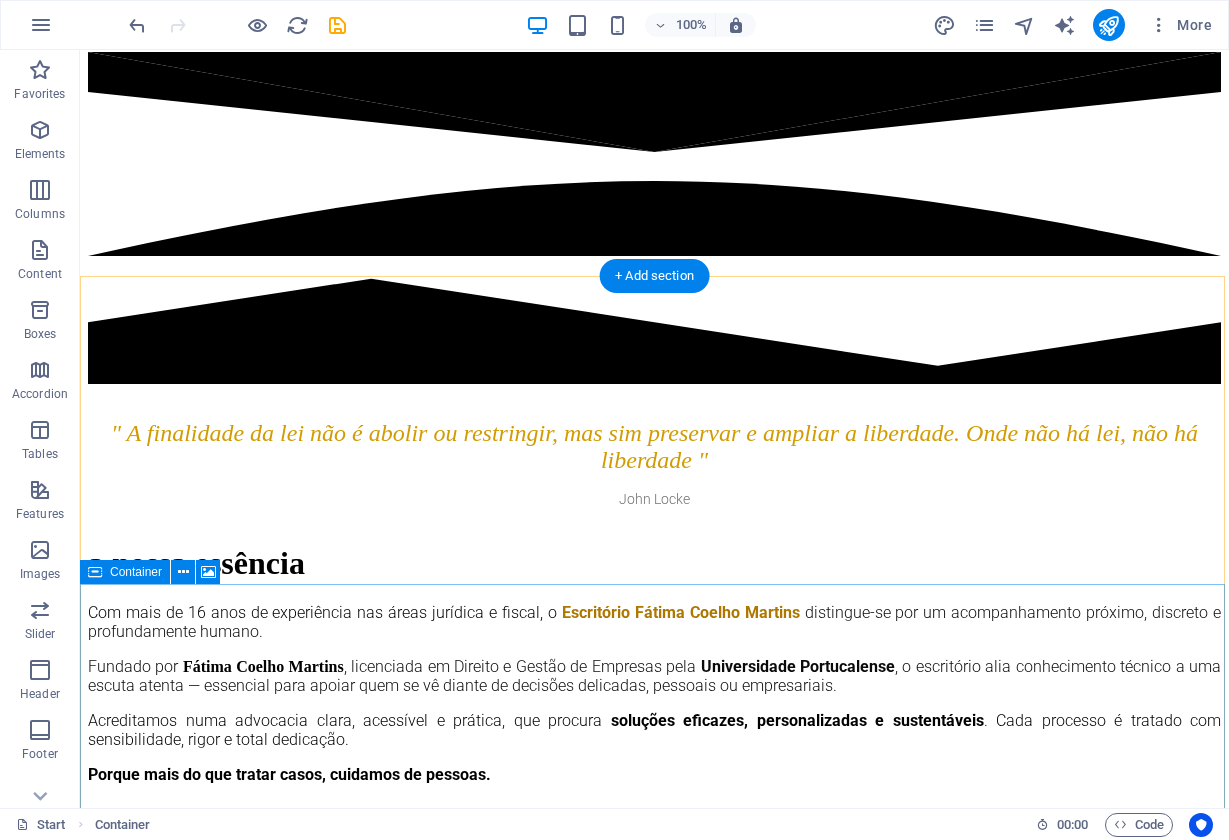 scroll, scrollTop: 834, scrollLeft: 0, axis: vertical 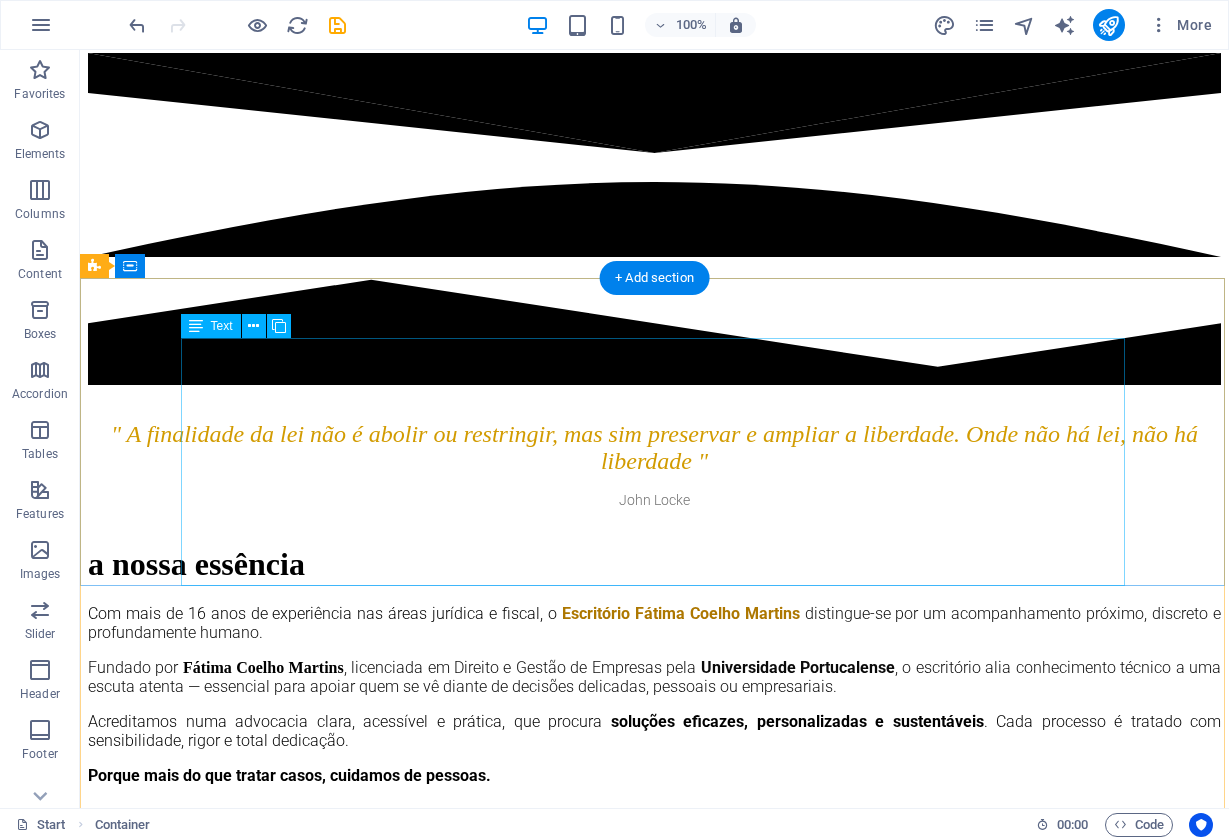 click on "Com mais de 16 anos de experiência nas áreas jurídica e fiscal, o   Escritório Fátima Coelho Martins   distingue-se por um acompanhamento próximo, discreto e profundamente humano. Fundado por   Fátima Coelho Martins , licenciada em Direito e Gestão de Empresas pela   Universidade Portucalense , o escritório alia conhecimento técnico a uma escuta atenta — essencial para apoiar quem se vê diante de decisões delicadas, pessoais ou empresariais. Acreditamos numa advocacia clara, acessível e prática, que procura   soluções e ficazes, personalizadas e sustentáveis . Cada processo é tratado com sensibilidade, rigor e total dedicação. Porque mais do que tratar casos, cuidamos de pessoas." at bounding box center [654, 728] 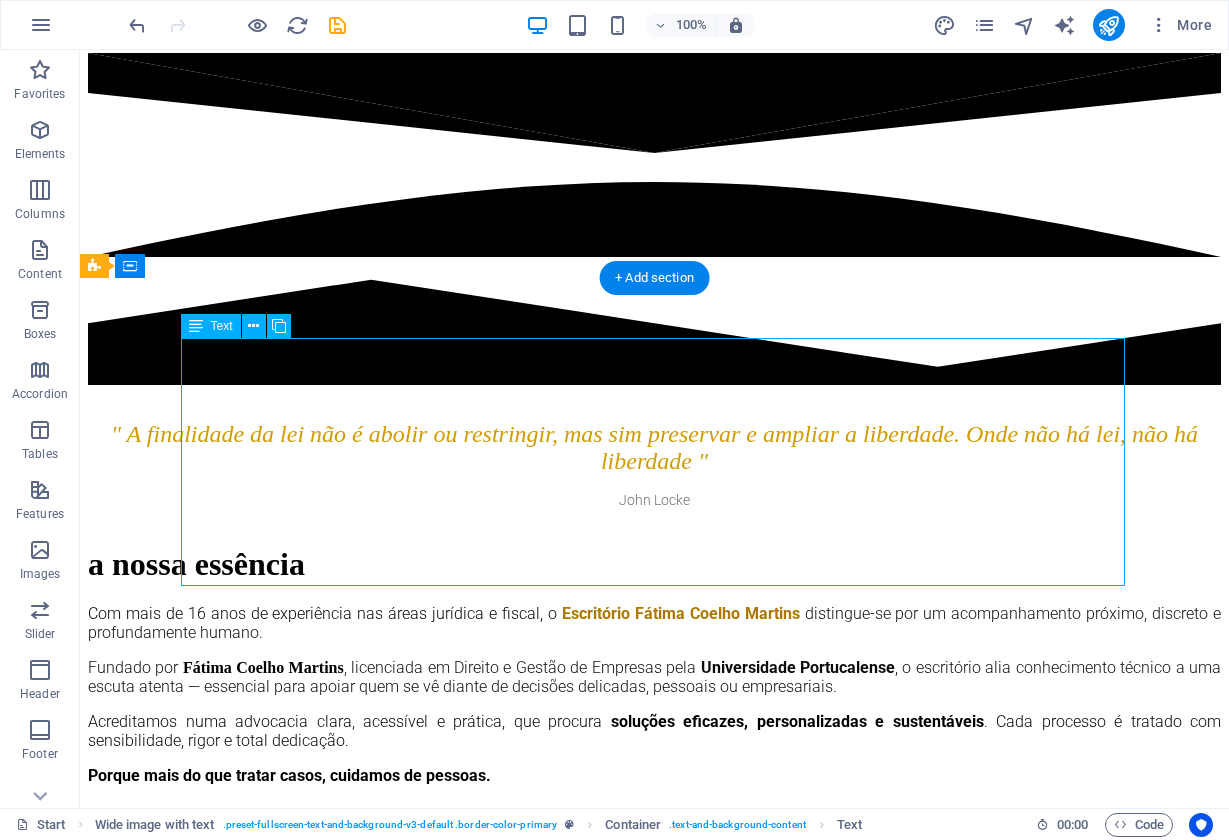 click on "Com mais de 16 anos de experiência nas áreas jurídica e fiscal, o   Escritório Fátima Coelho Martins   distingue-se por um acompanhamento próximo, discreto e profundamente humano. Fundado por   Fátima Coelho Martins , licenciada em Direito e Gestão de Empresas pela   Universidade Portucalense , o escritório alia conhecimento técnico a uma escuta atenta — essencial para apoiar quem se vê diante de decisões delicadas, pessoais ou empresariais. Acreditamos numa advocacia clara, acessível e prática, que procura   soluções e ficazes, personalizadas e sustentáveis . Cada processo é tratado com sensibilidade, rigor e total dedicação. Porque mais do que tratar casos, cuidamos de pessoas." at bounding box center (654, 728) 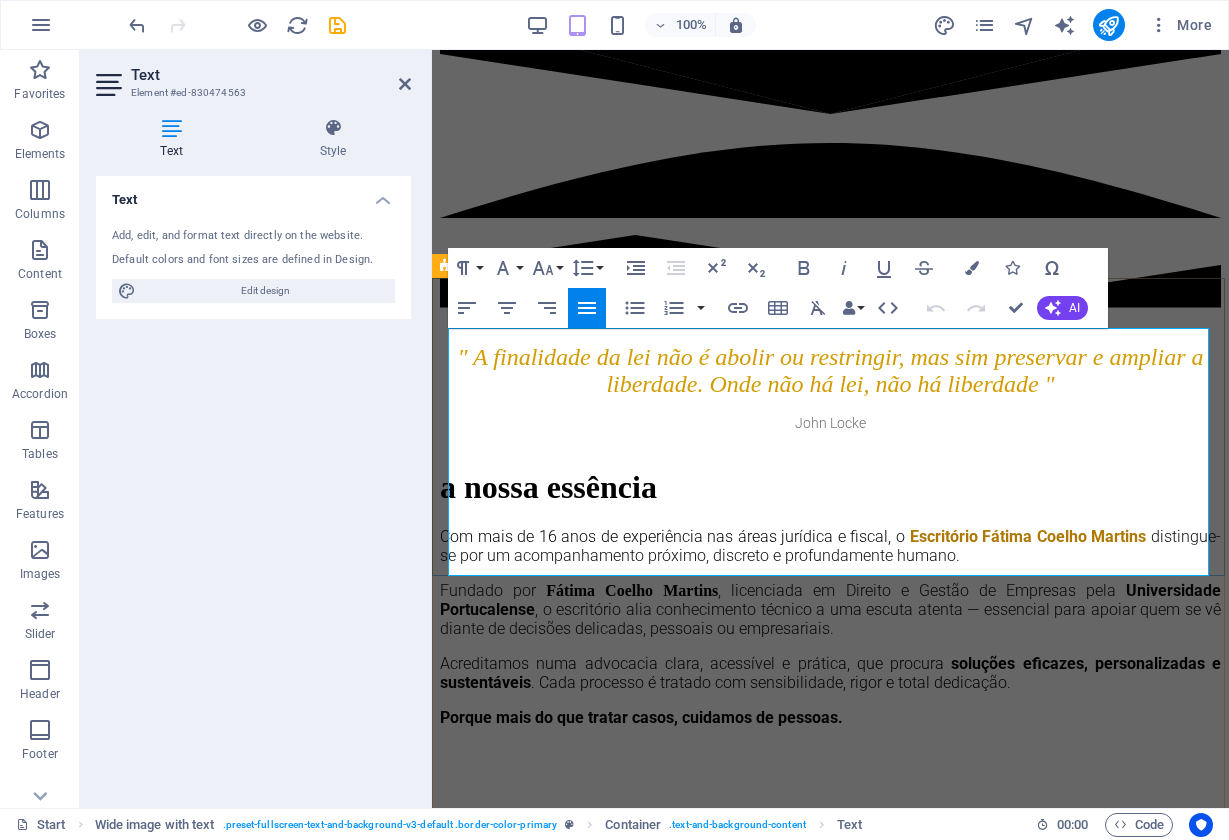 click on "Porque mais do que tratar casos, cuidamos de pessoas." at bounding box center (641, 717) 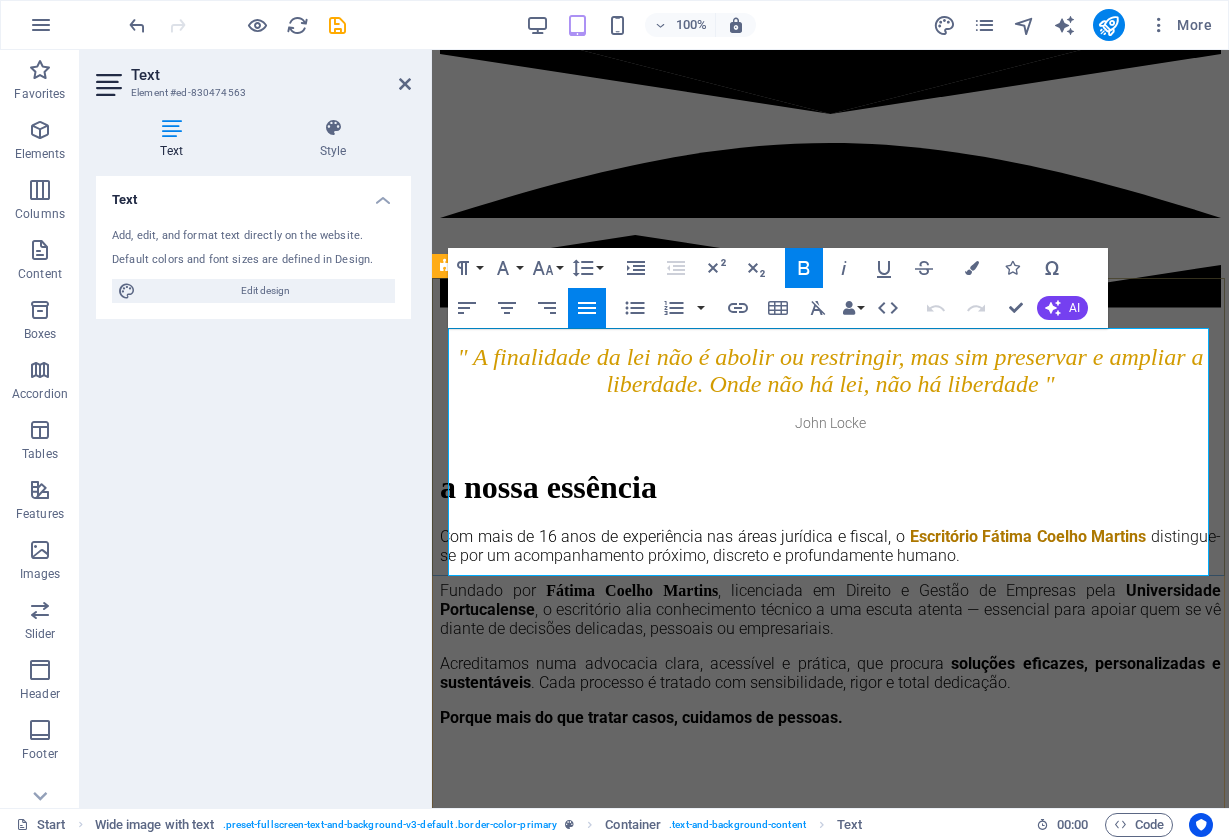 click on "[ORGANIZATION] , o escritório alia conhecimento técnico a uma escuta atenta — essencial para apoiar quem se vê diante de decisões delicadas, pessoais ou empresariais." at bounding box center (830, 609) 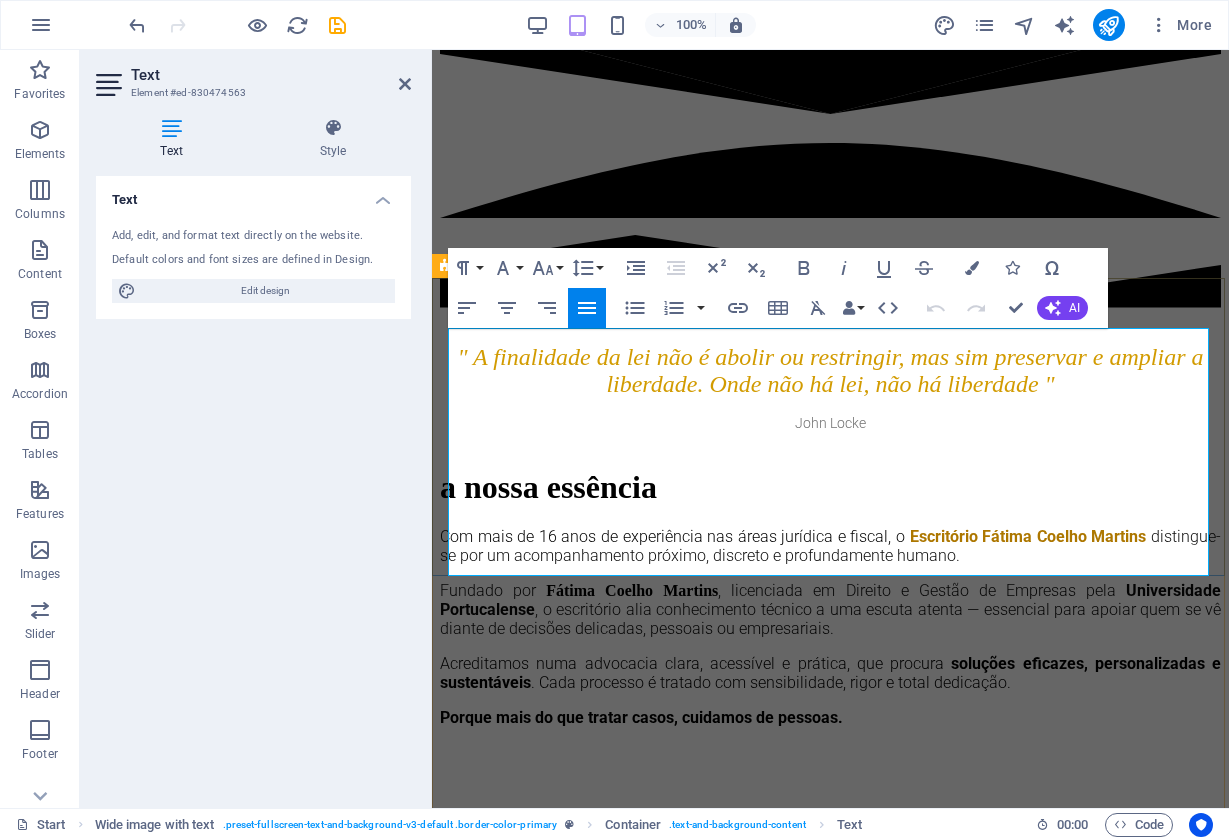 click on "[ORGANIZATION] , o escritório alia conhecimento técnico a uma escuta atenta — essencial para apoiar quem se vê diante de decisões delicadas, pessoais ou empresariais." at bounding box center [830, 609] 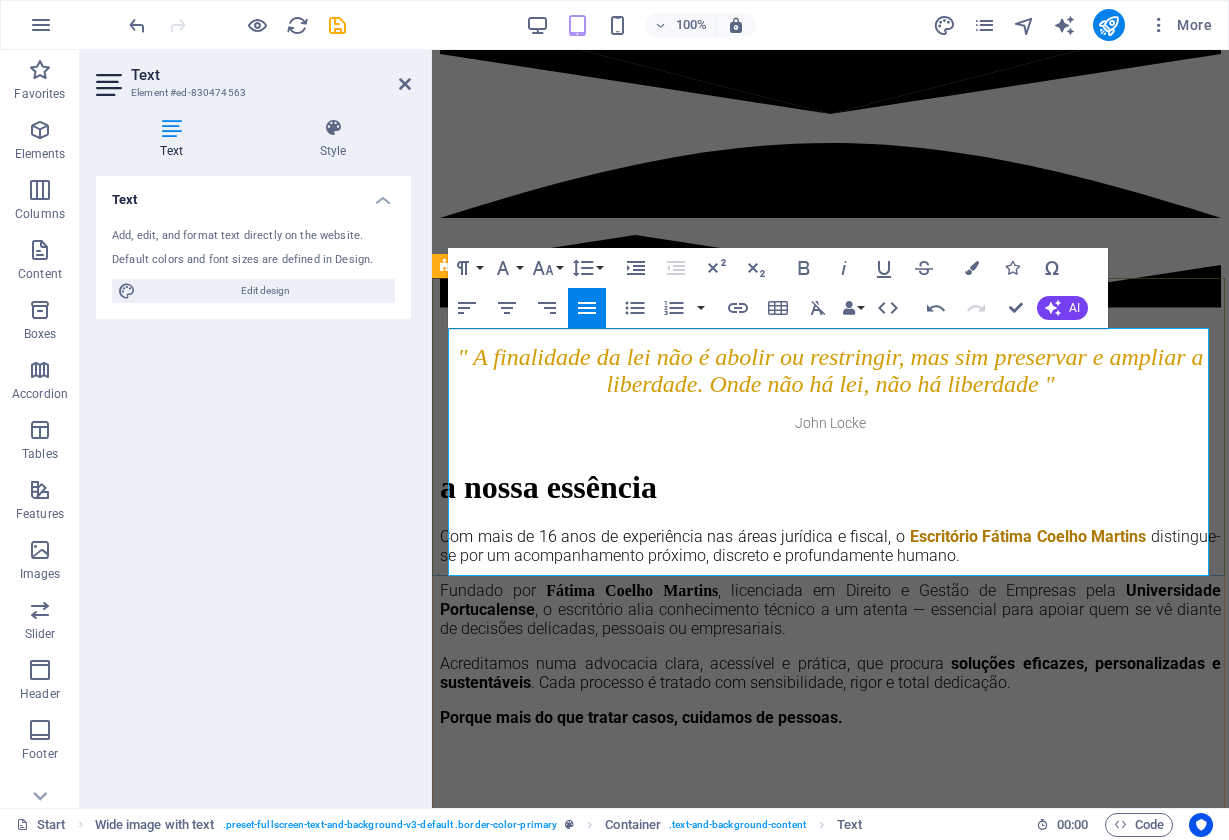 type 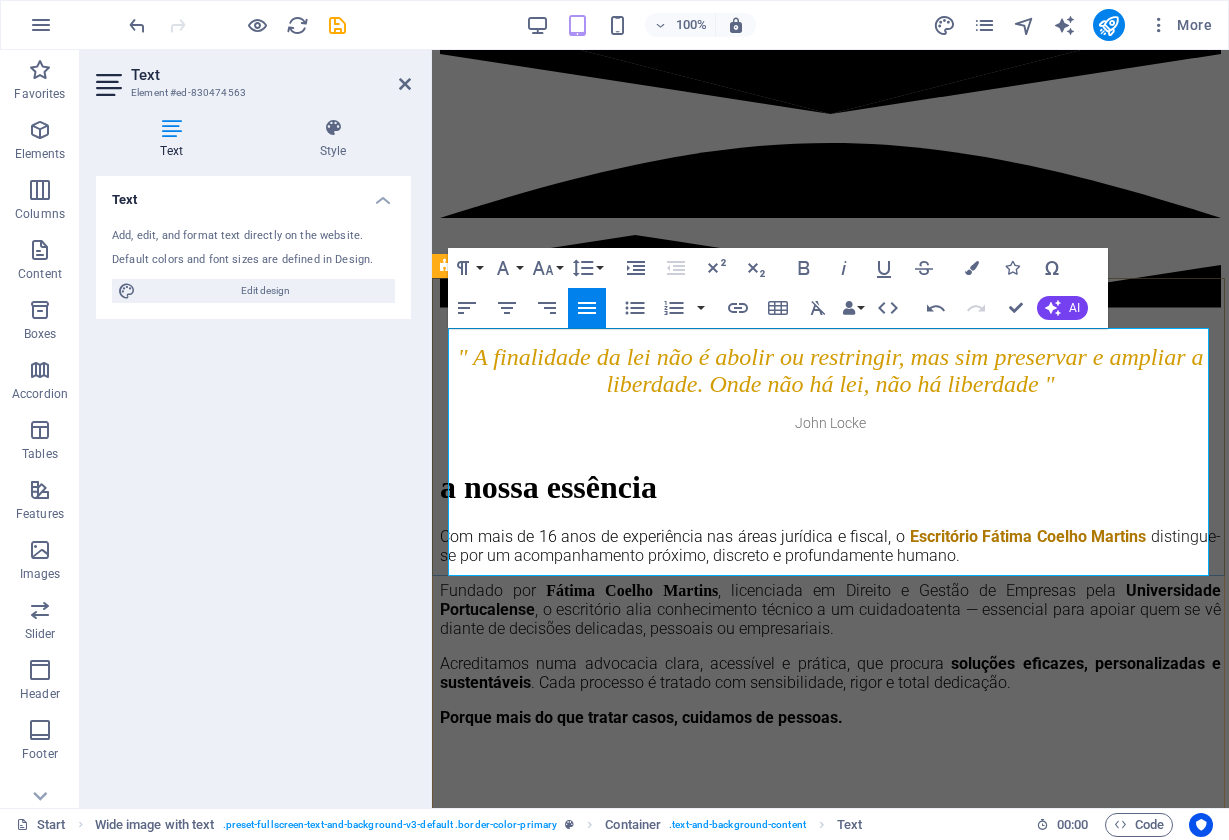 click on "[ORGANIZATION] , o escritório alia conhecimento técnico a um cuidado  atenta — essencial para apoiar quem se vê diante de decisões delicadas, pessoais ou empresariais." at bounding box center (830, 609) 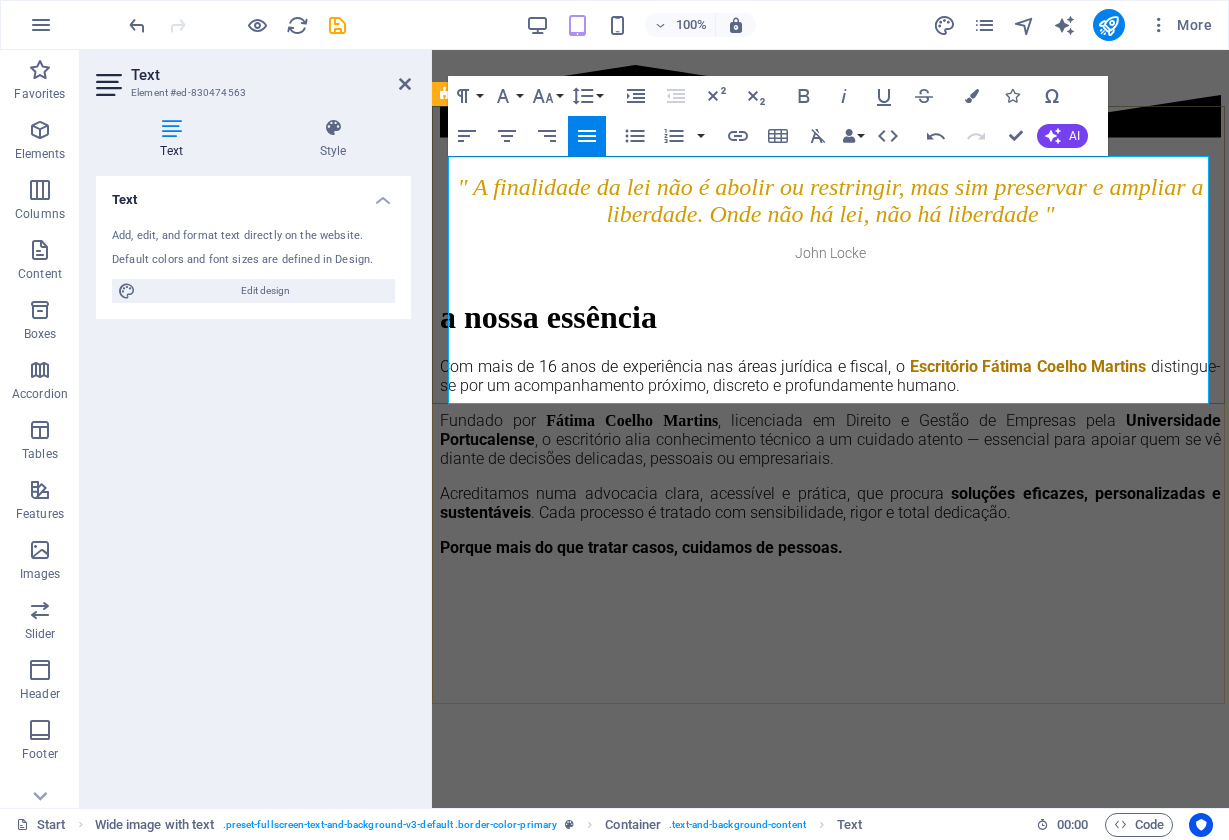 scroll, scrollTop: 1009, scrollLeft: 0, axis: vertical 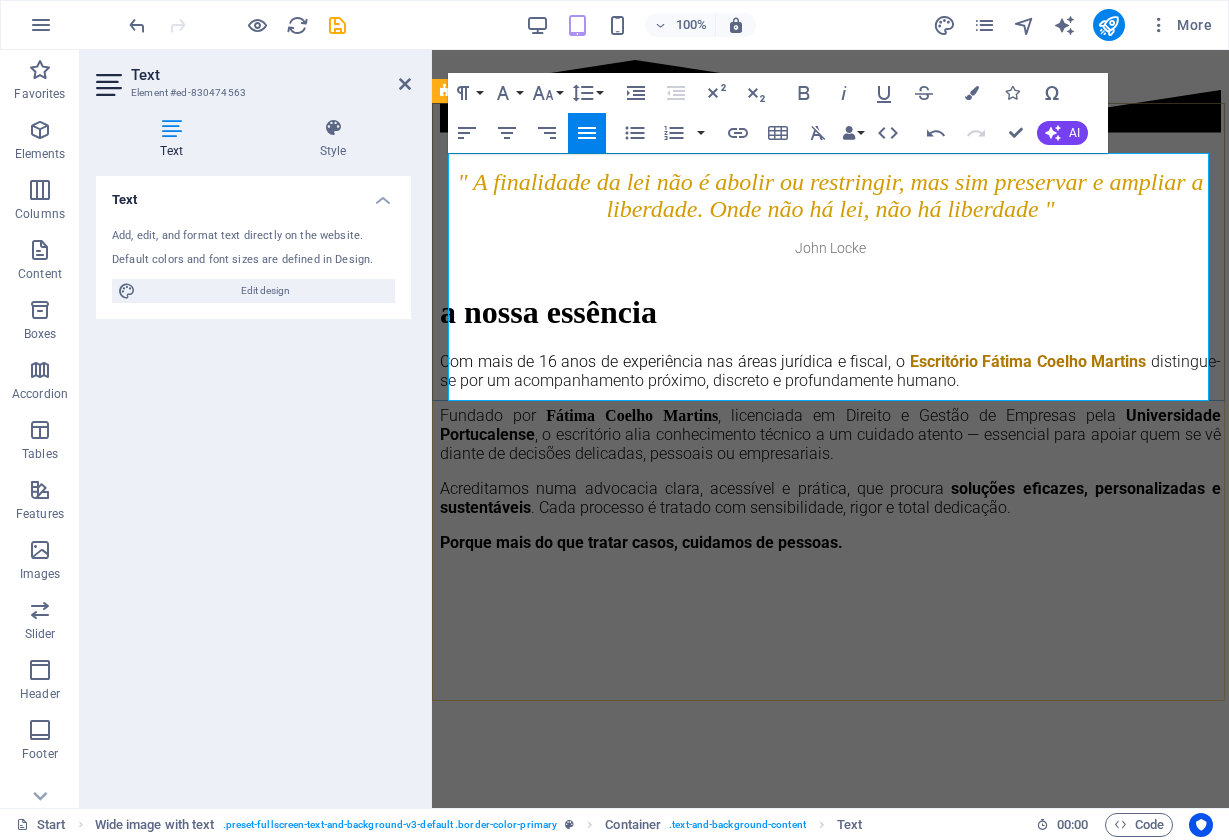 click on "Porque mais do que tratar casos, cuidamos de pessoas." at bounding box center (641, 542) 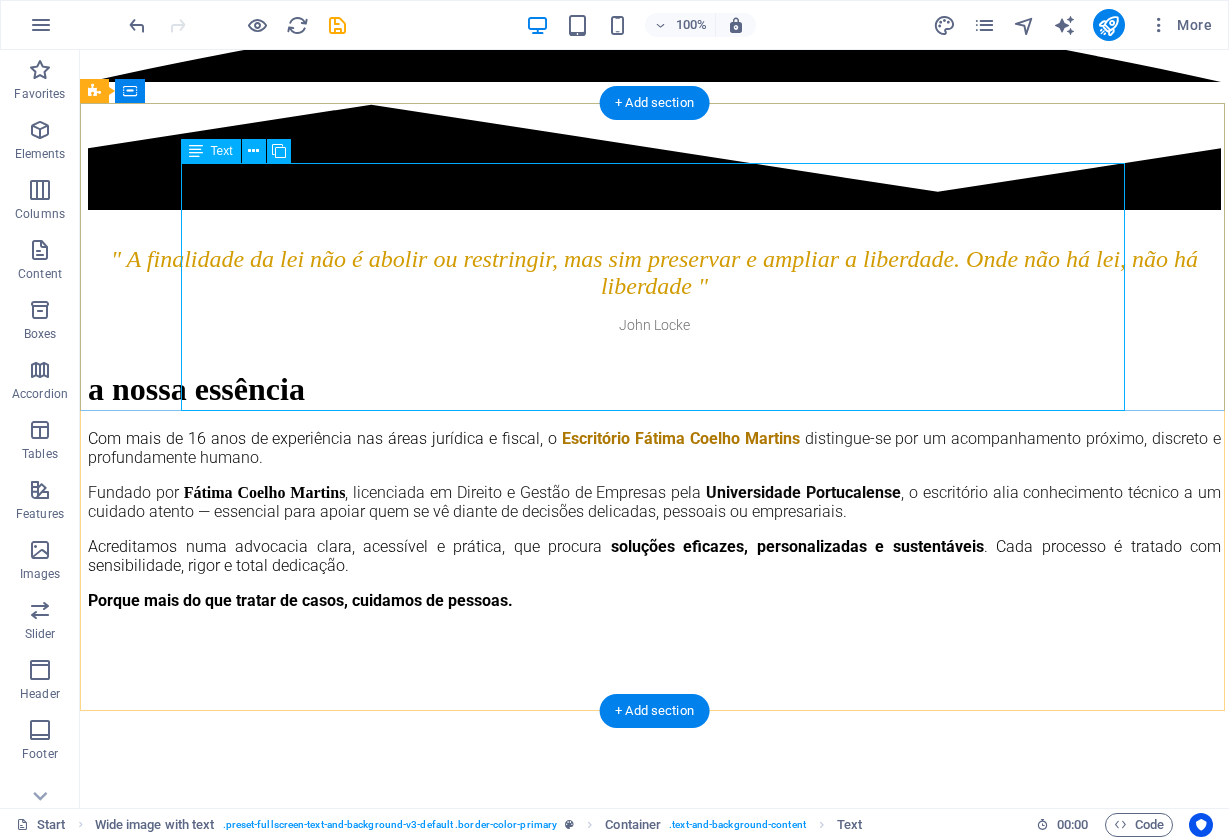 click on "Com mais de 16 anos de experiência nas áreas jurídica e fiscal, o   Escritório [FIRST] [LAST] [LAST]   distingue-se por um acompanhamento próximo, discreto e profundamente humano. Fundado por   [FIRST] [LAST] [LAST] , licenciada em Direito e Gestão de Empresas pela   [ORGANIZATION] , o escritório alia conhecimento técnico a um cuidado atento — essencial para apoiar quem se vê diante de decisões delicadas, pessoais ou empresariais. Acreditamos numa advocacia clara, acessível e prática, que procura   soluções e ficazes, personalizadas e sustentáveis . Cada processo é tratado com sensibilidade, rigor e total dedicação. Porque mais do que tratar de casos, cuidamos de pessoas." at bounding box center [654, 553] 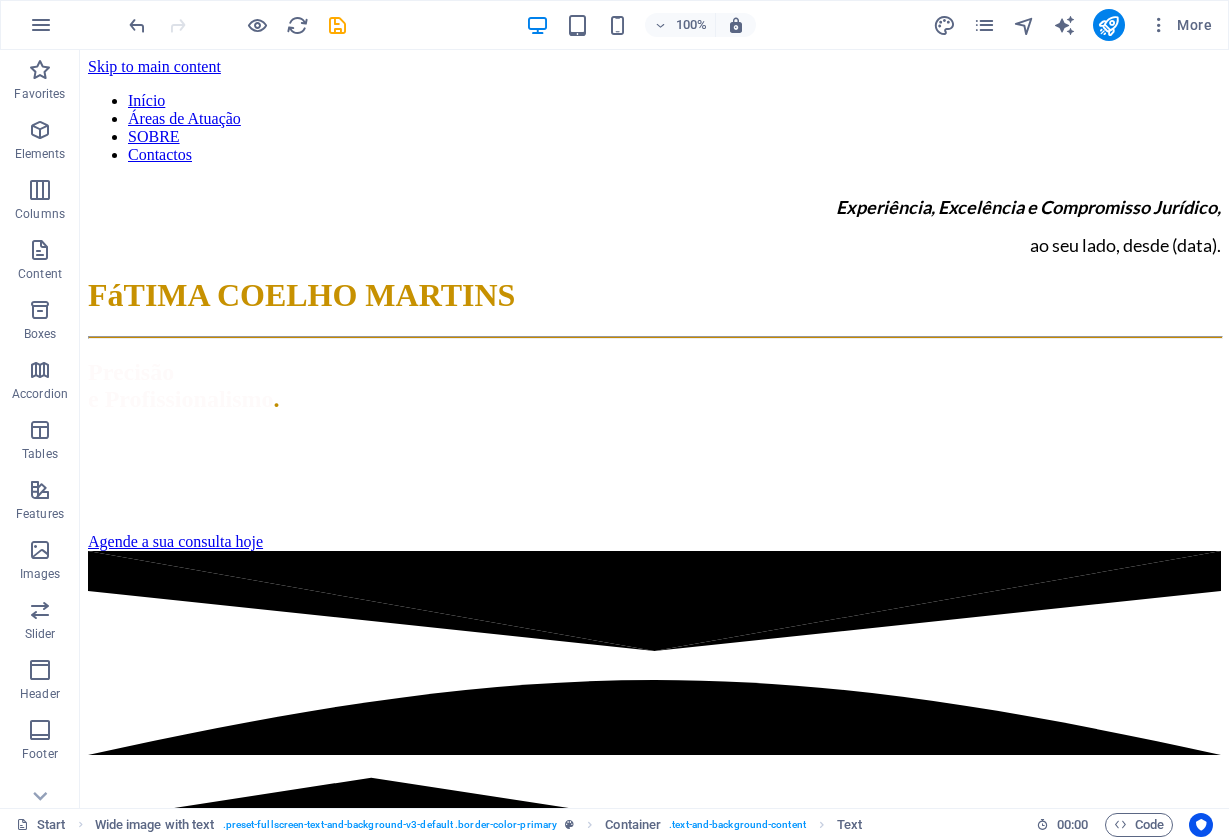 scroll, scrollTop: 0, scrollLeft: 0, axis: both 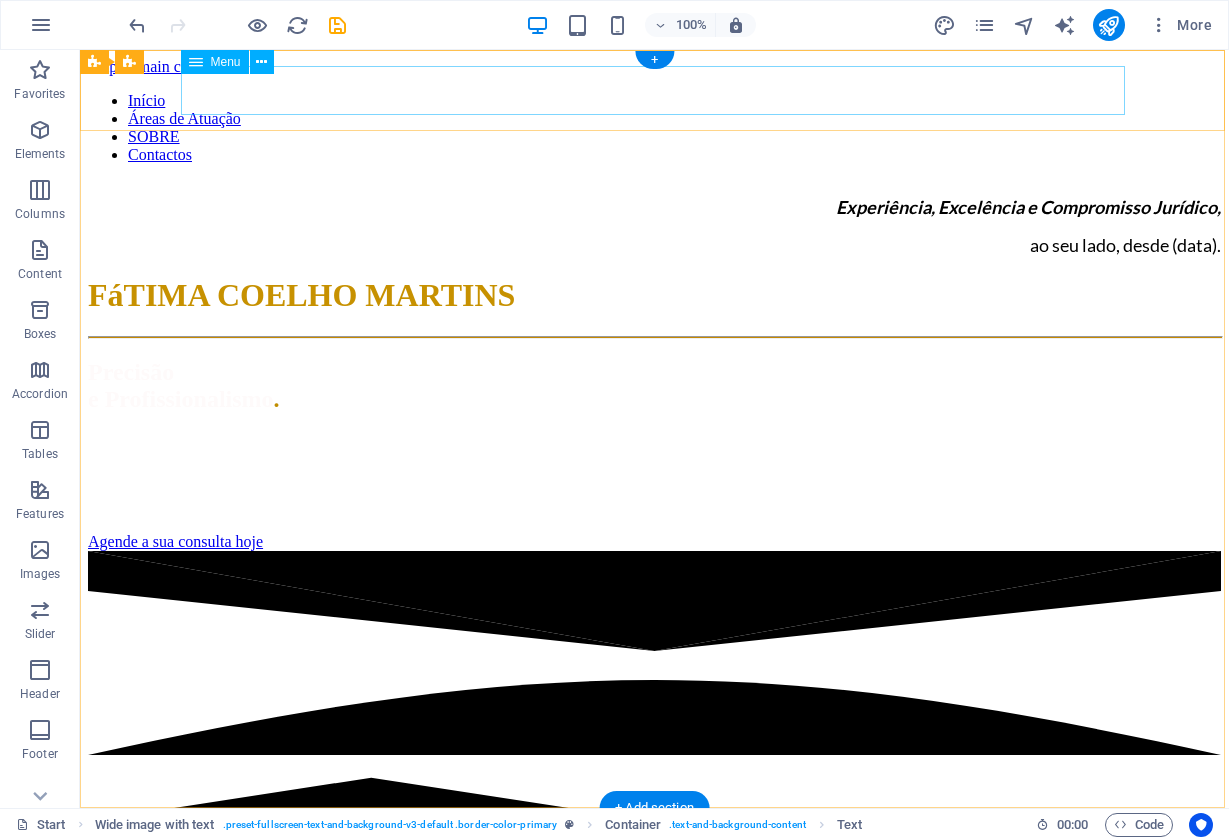 click on "Início  Áreas de Atuação SOBRE Contactos" at bounding box center [654, 128] 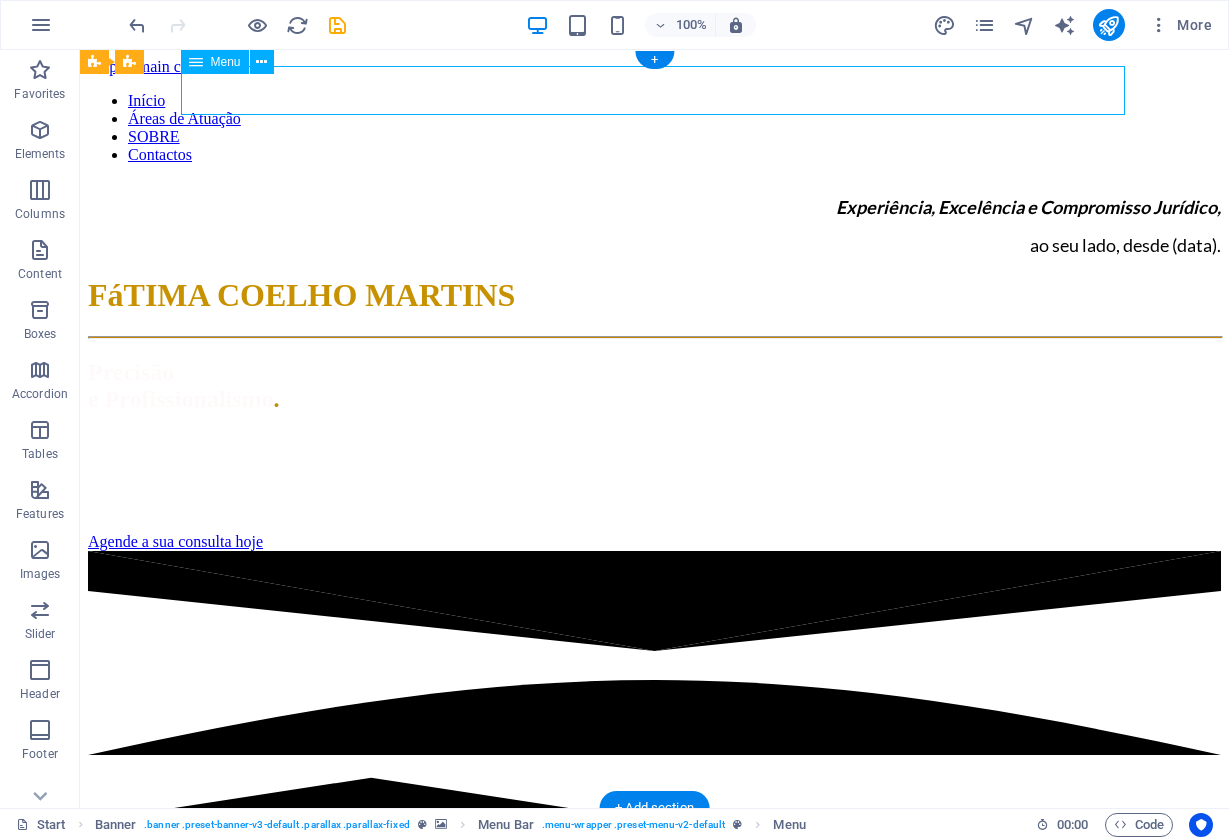 click on "Início  Áreas de Atuação SOBRE Contactos" at bounding box center [654, 128] 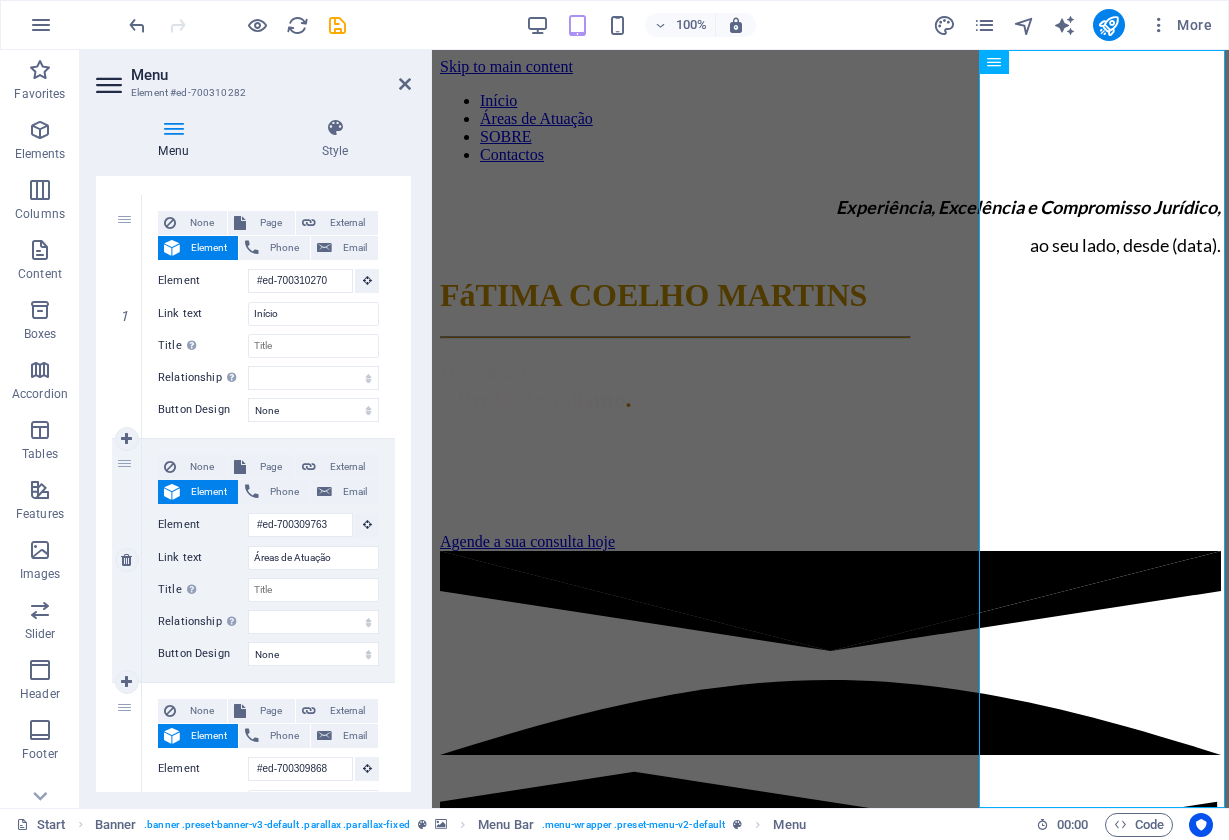 scroll, scrollTop: 200, scrollLeft: 0, axis: vertical 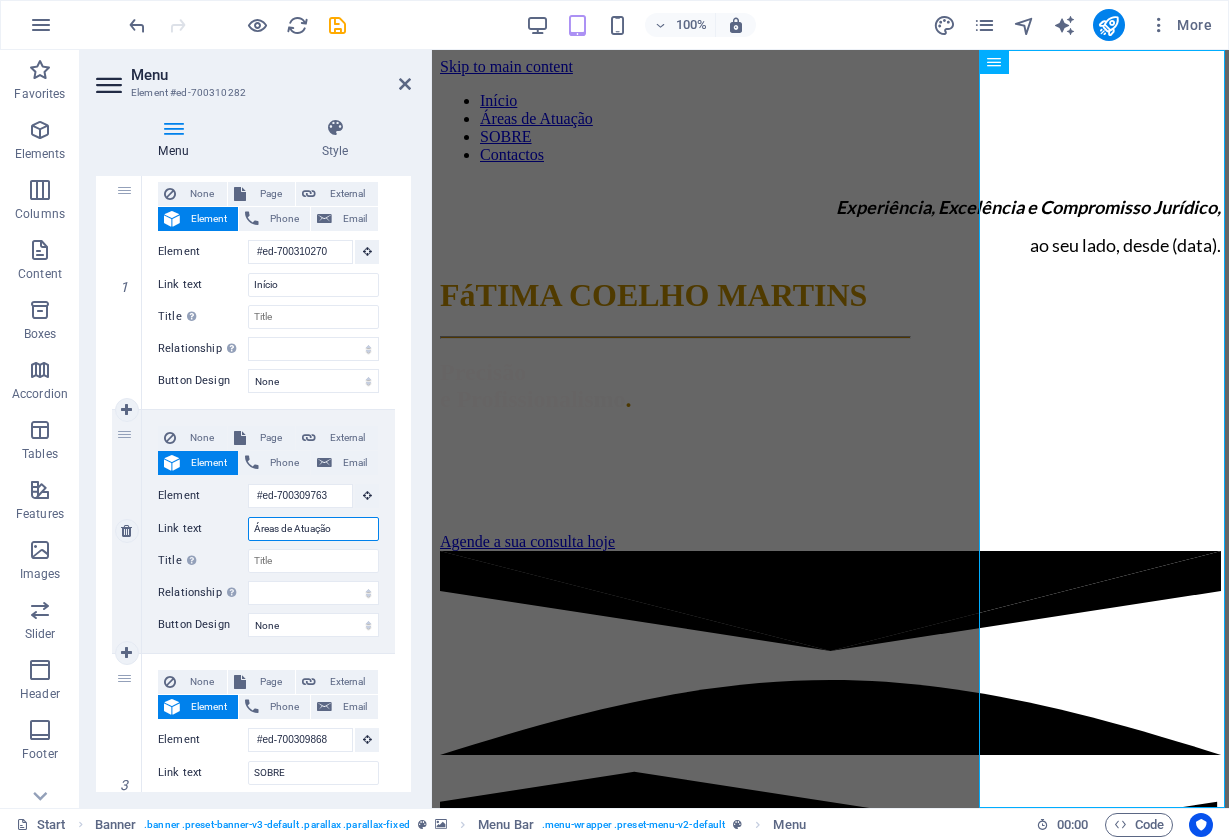 click on "Áreas de Atuação" at bounding box center (313, 529) 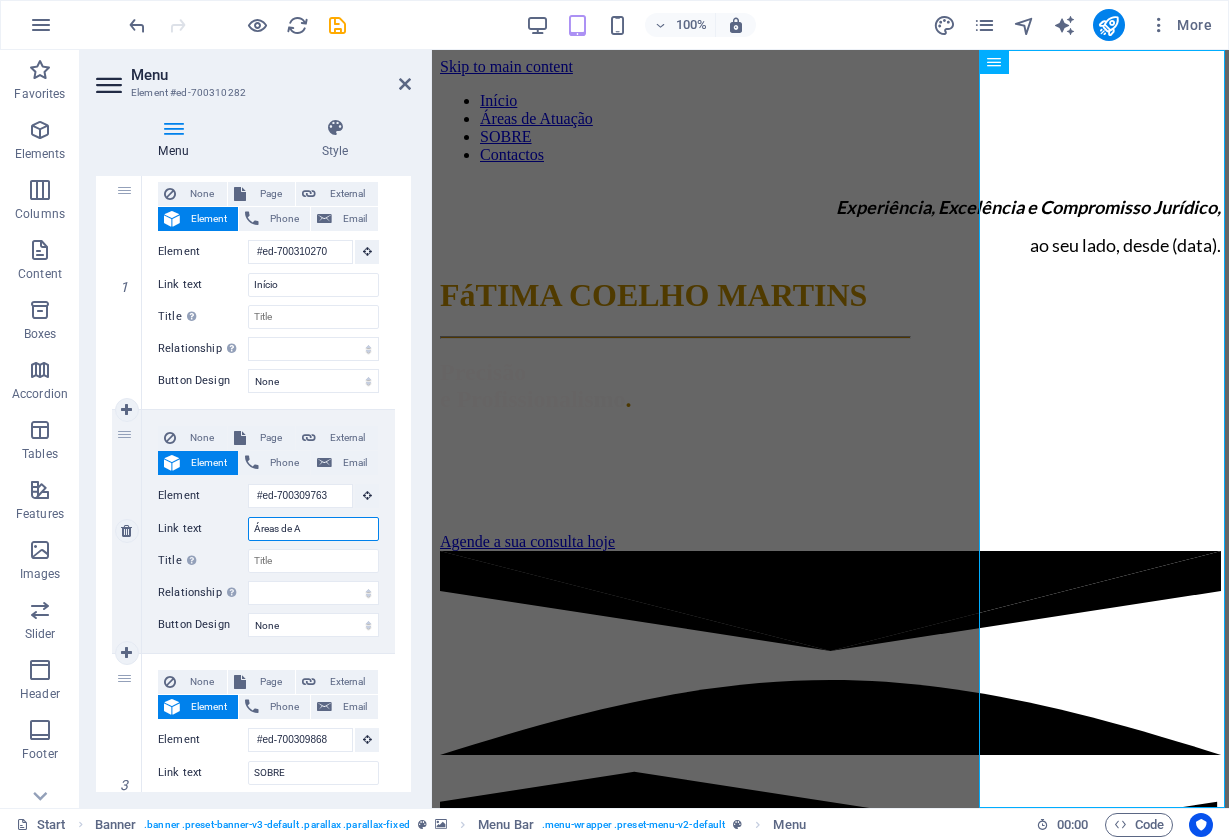 type on "Áreas de" 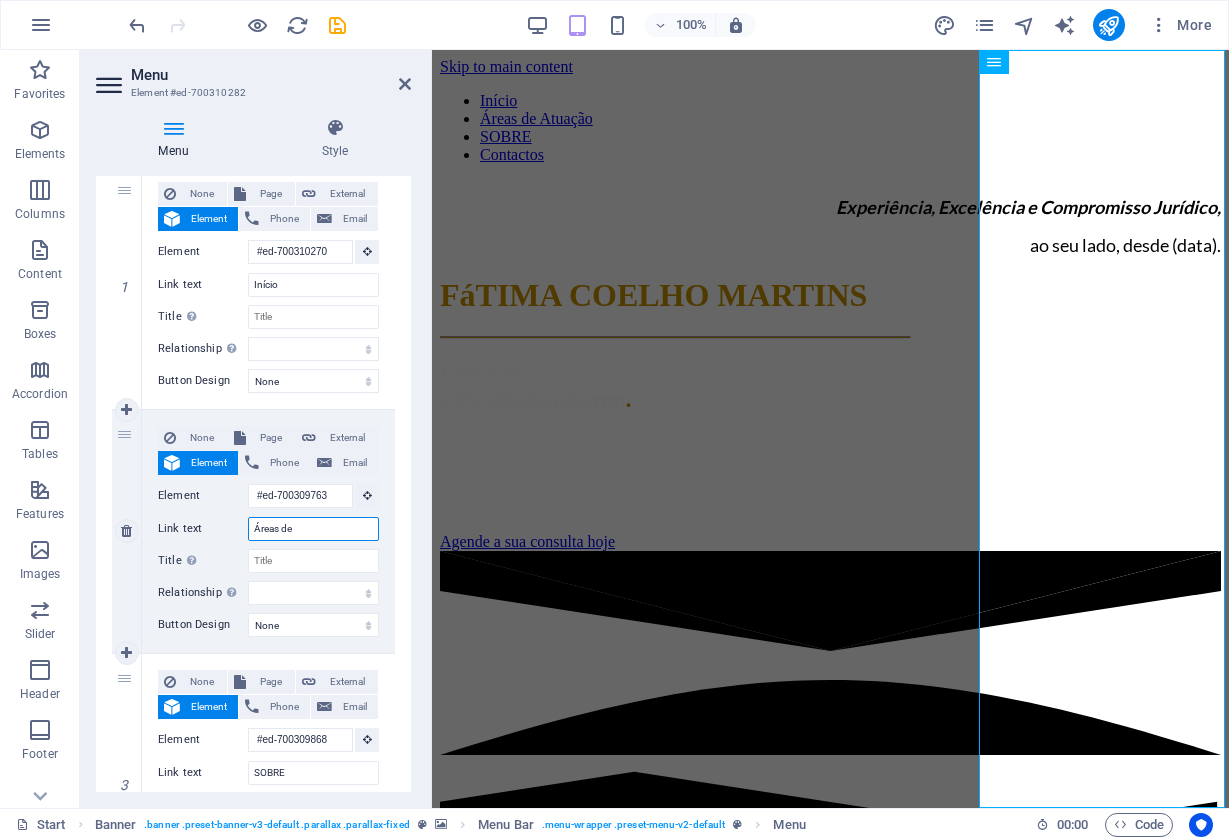 select 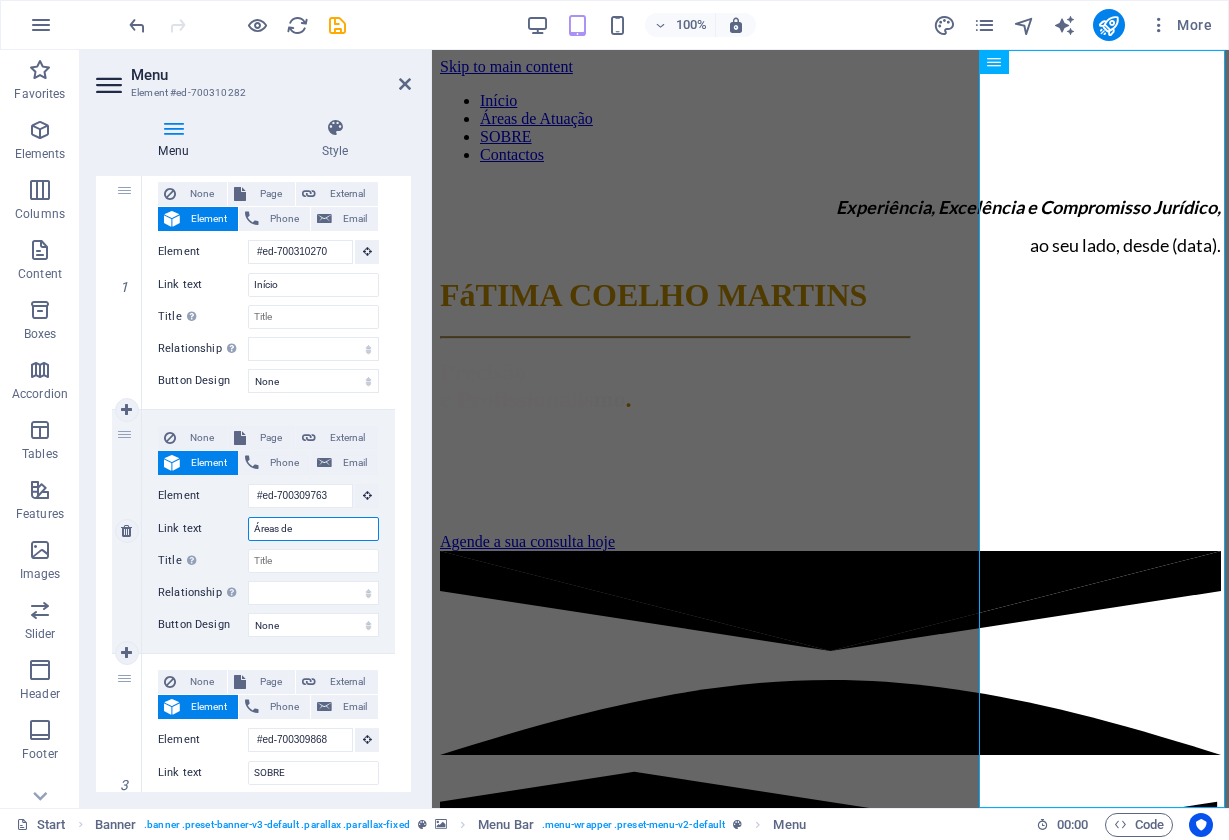 select 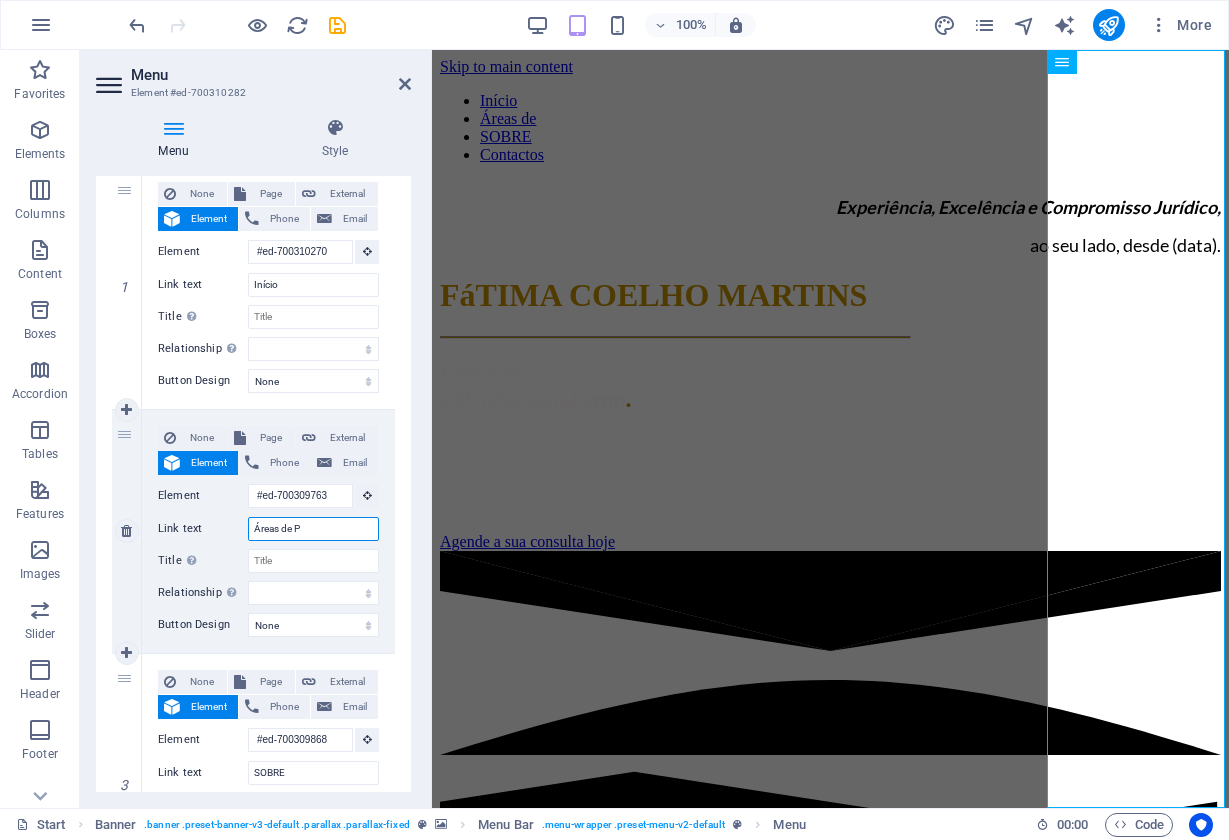 type on "Áreas de Pr" 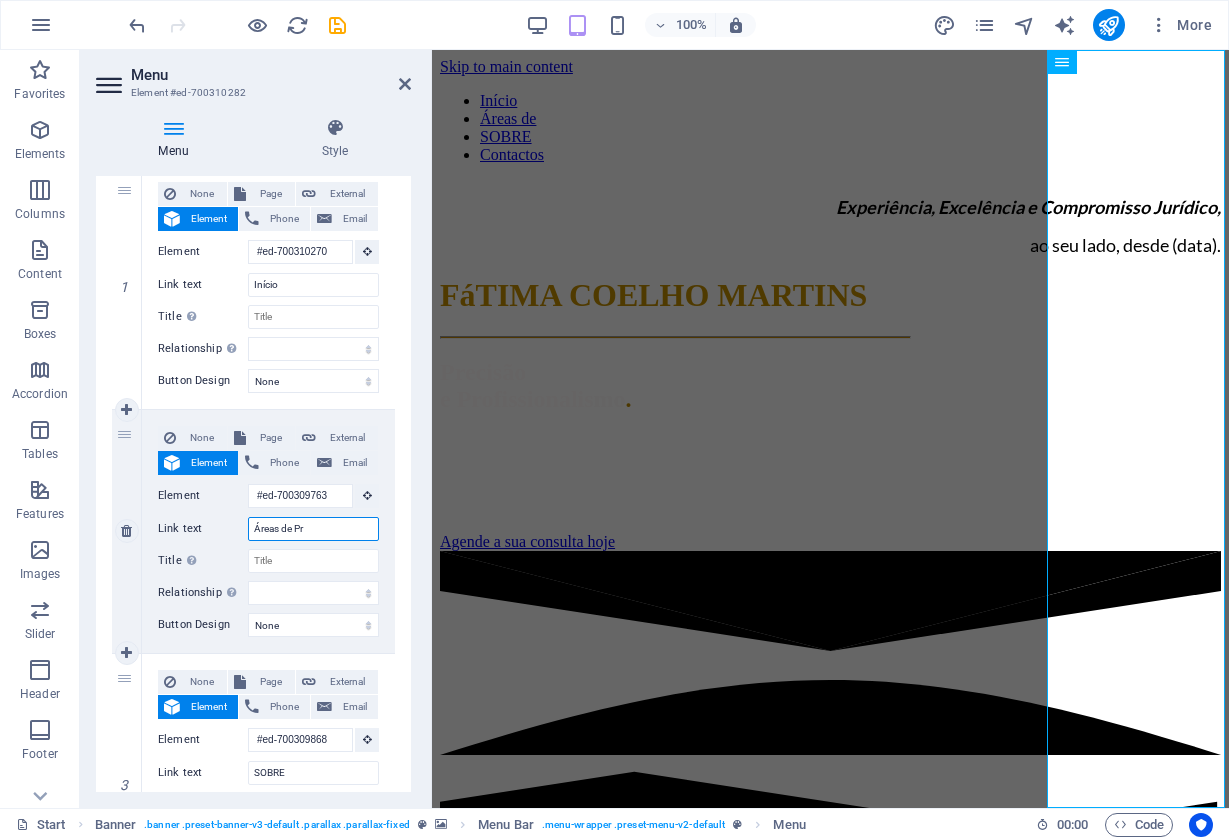 select 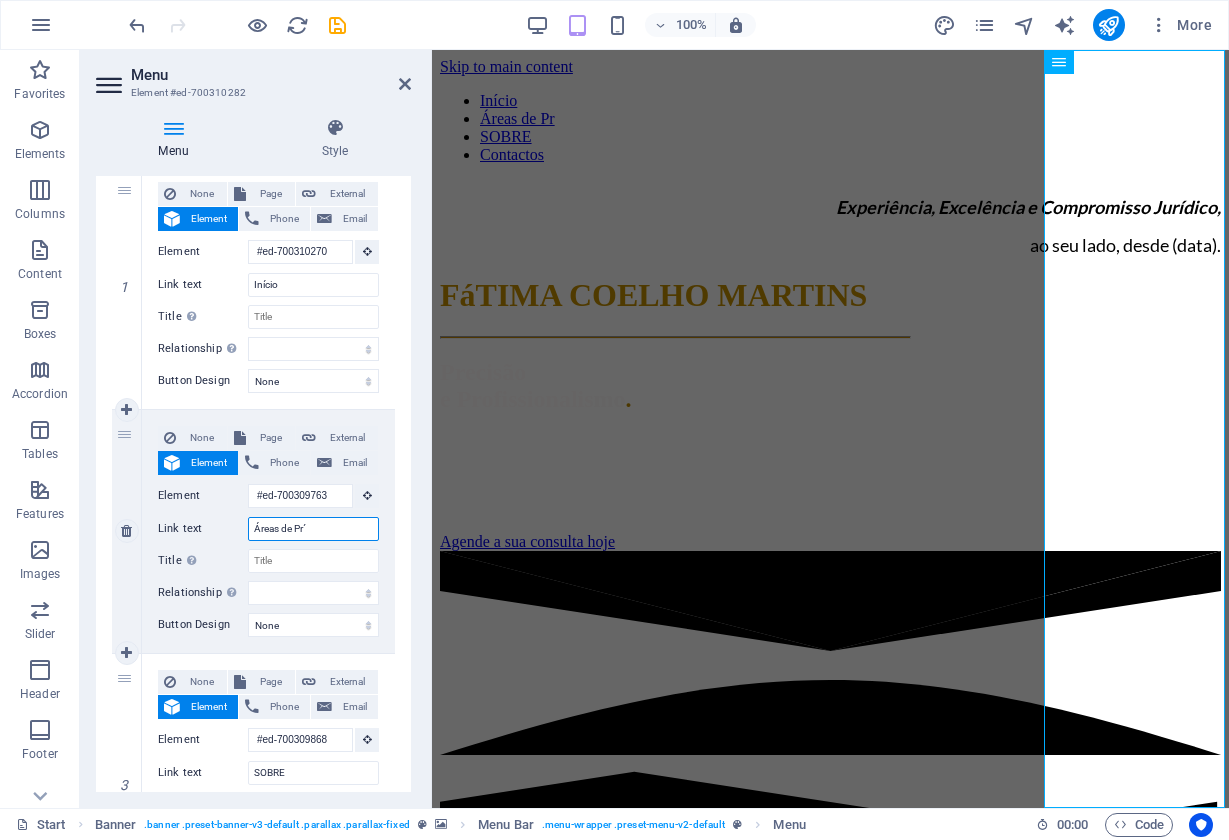 type on "Áreas de Prá" 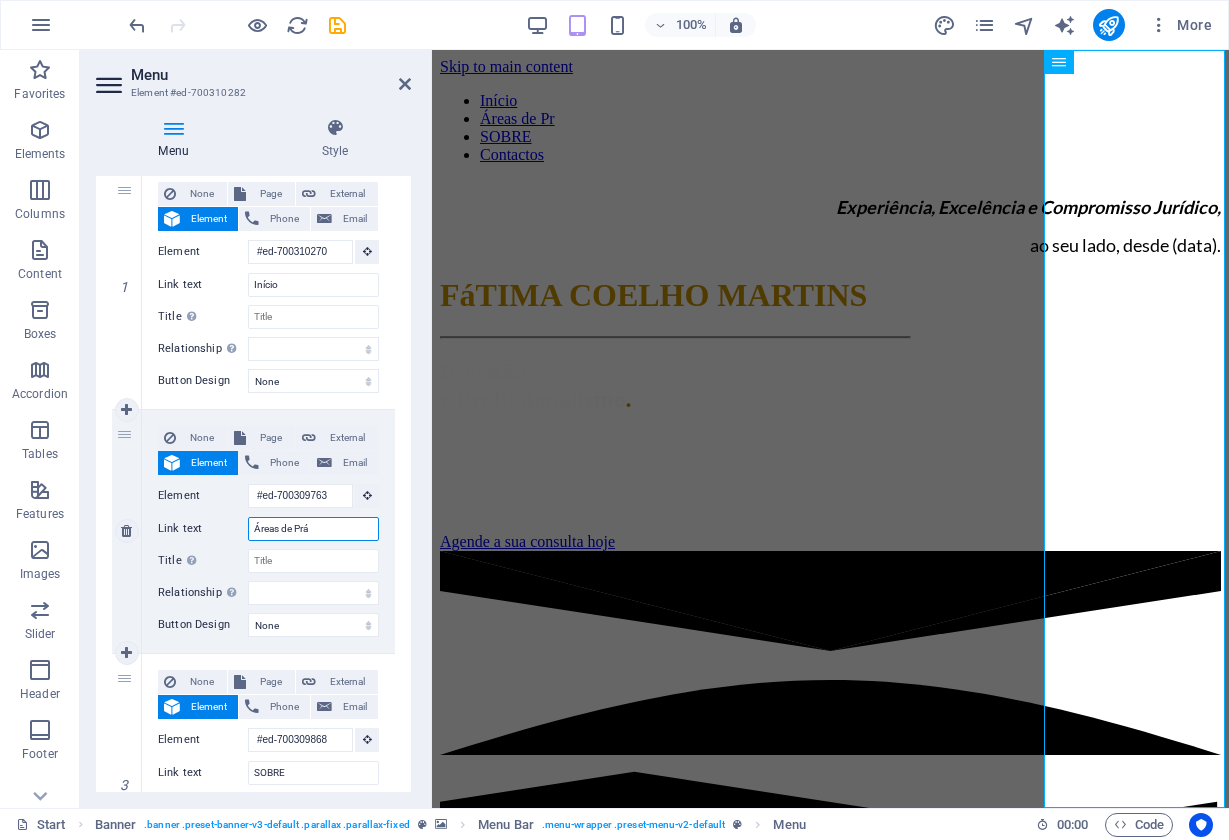select 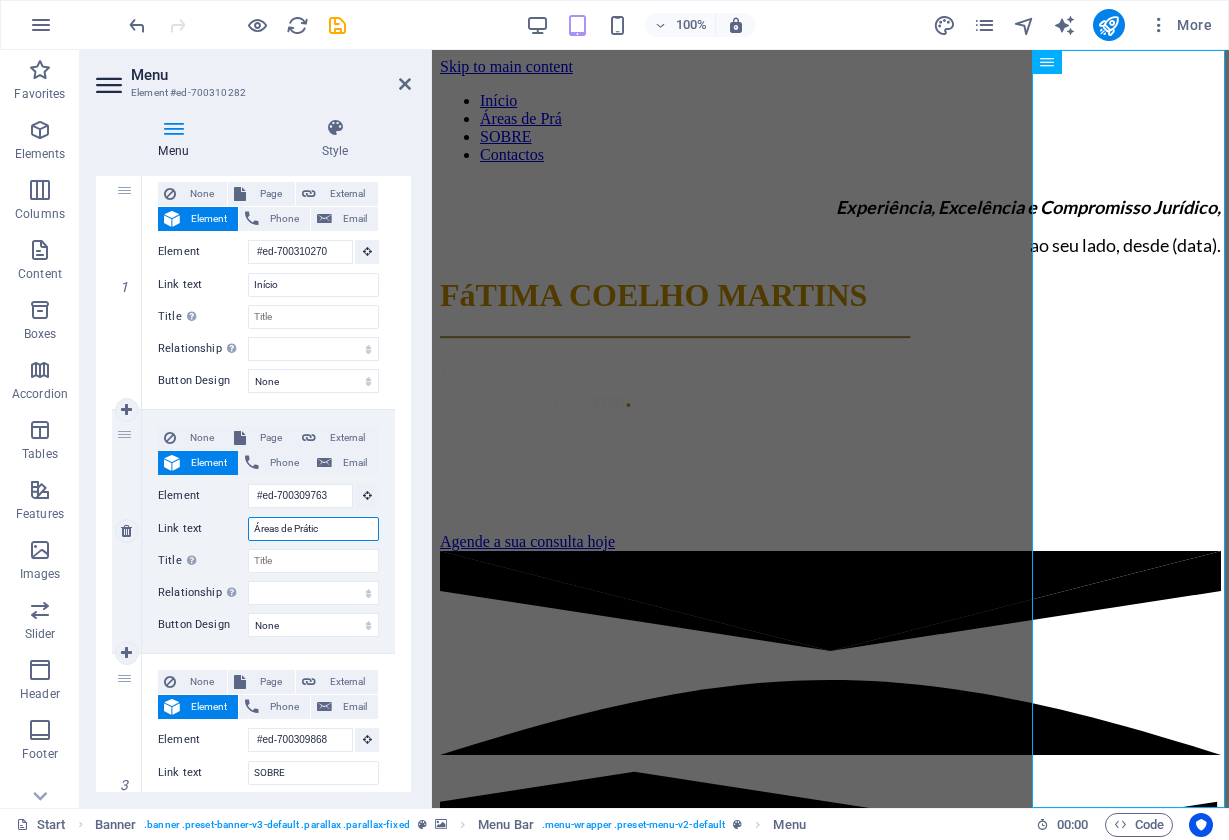 type on "Áreas de Prática" 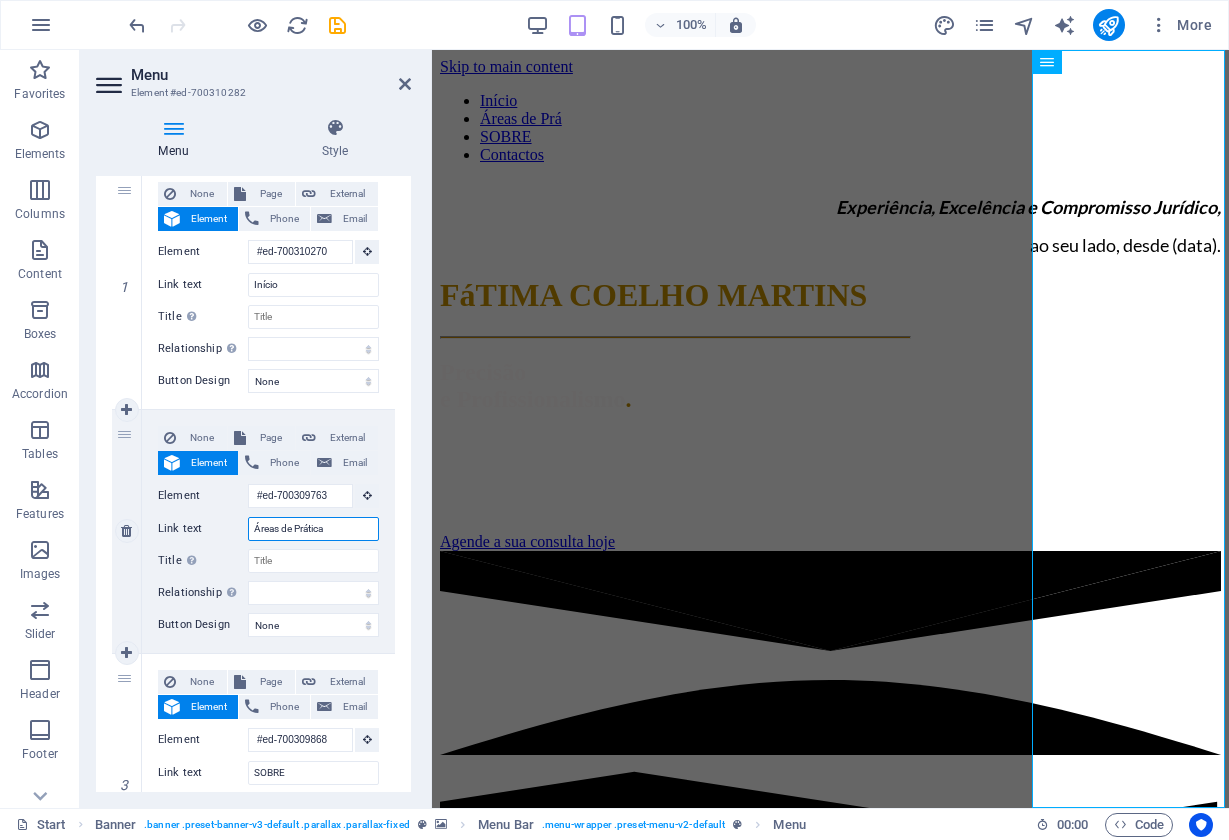 select 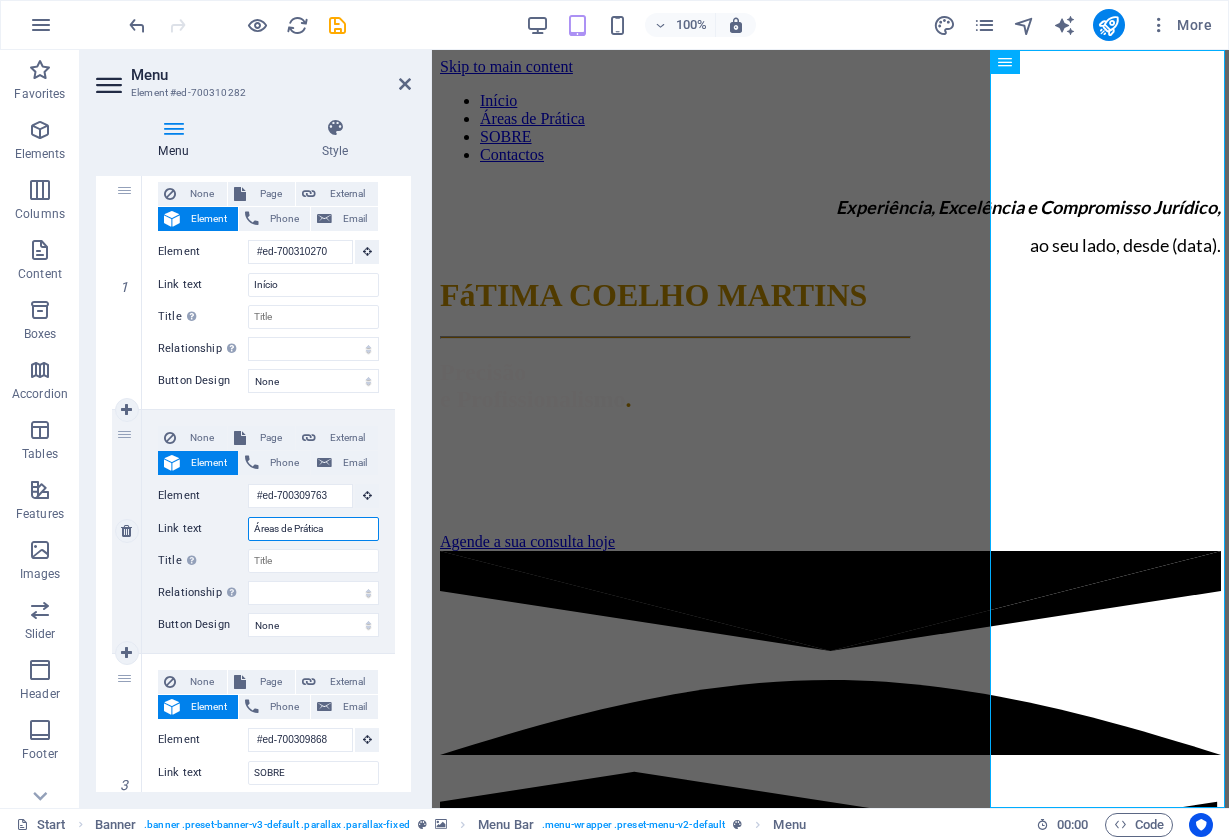 type on "Áreas de Prática" 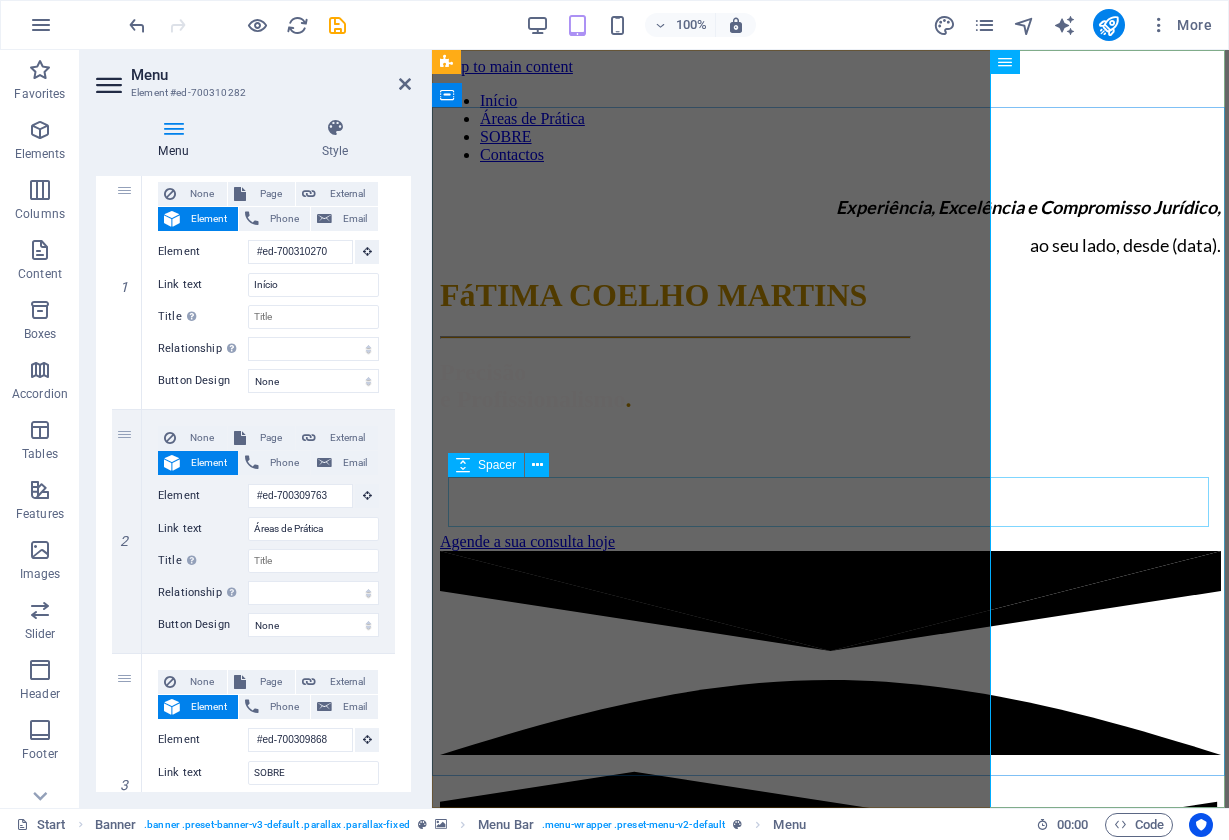 click at bounding box center (830, 458) 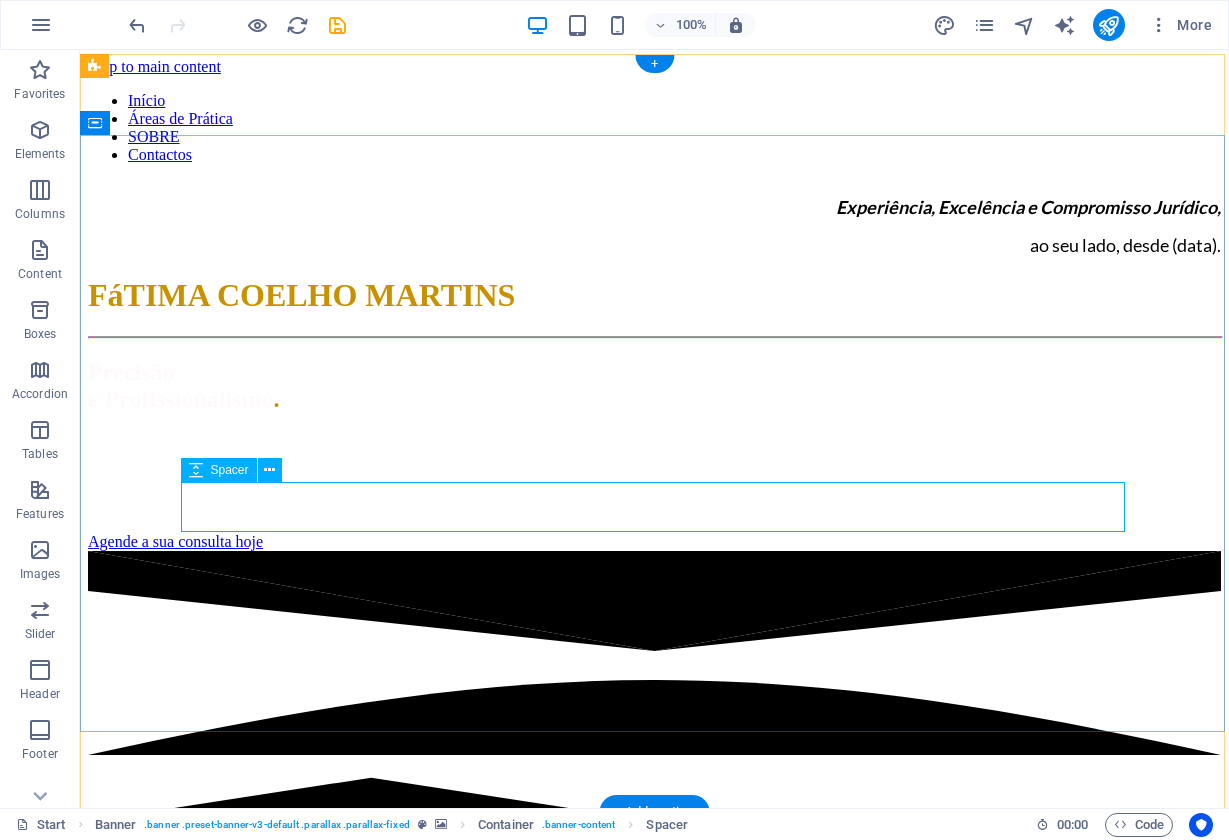 scroll, scrollTop: 0, scrollLeft: 0, axis: both 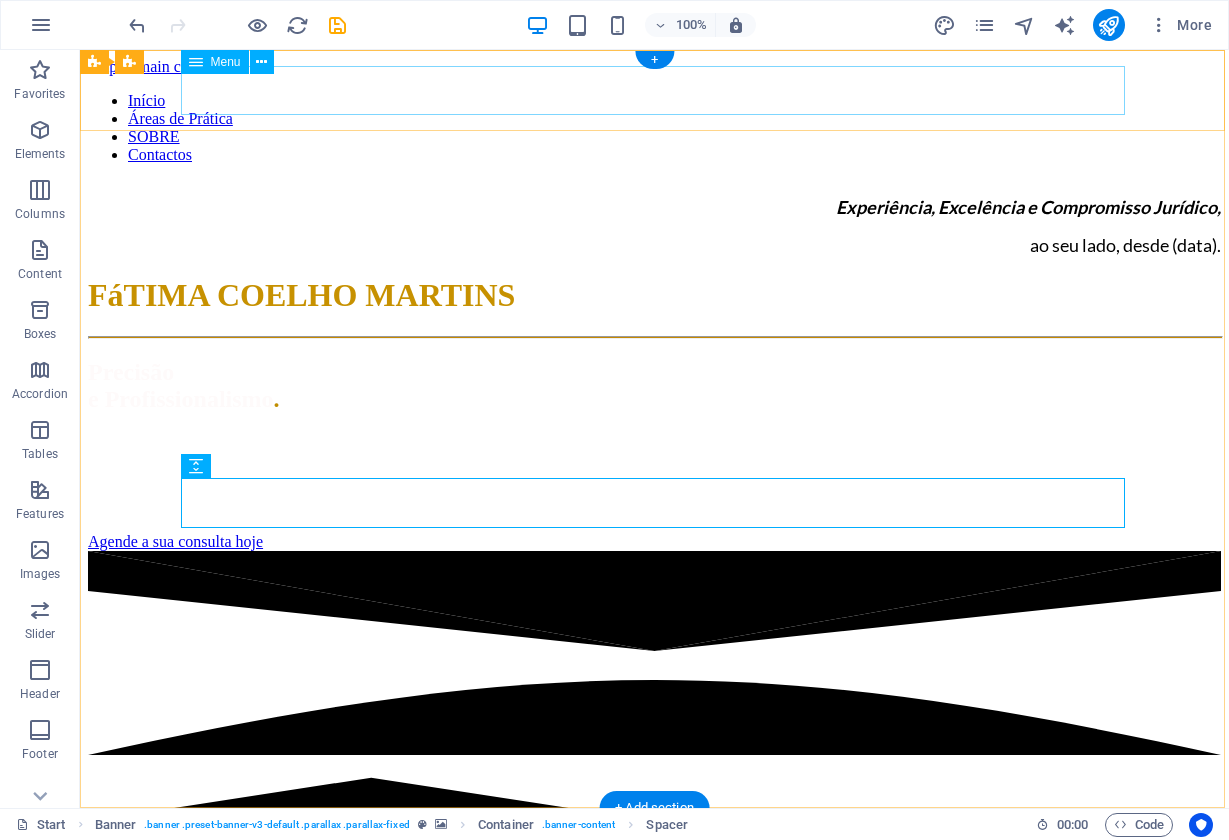 click on "Início  Áreas de Prática SOBRE Contactos" at bounding box center [654, 128] 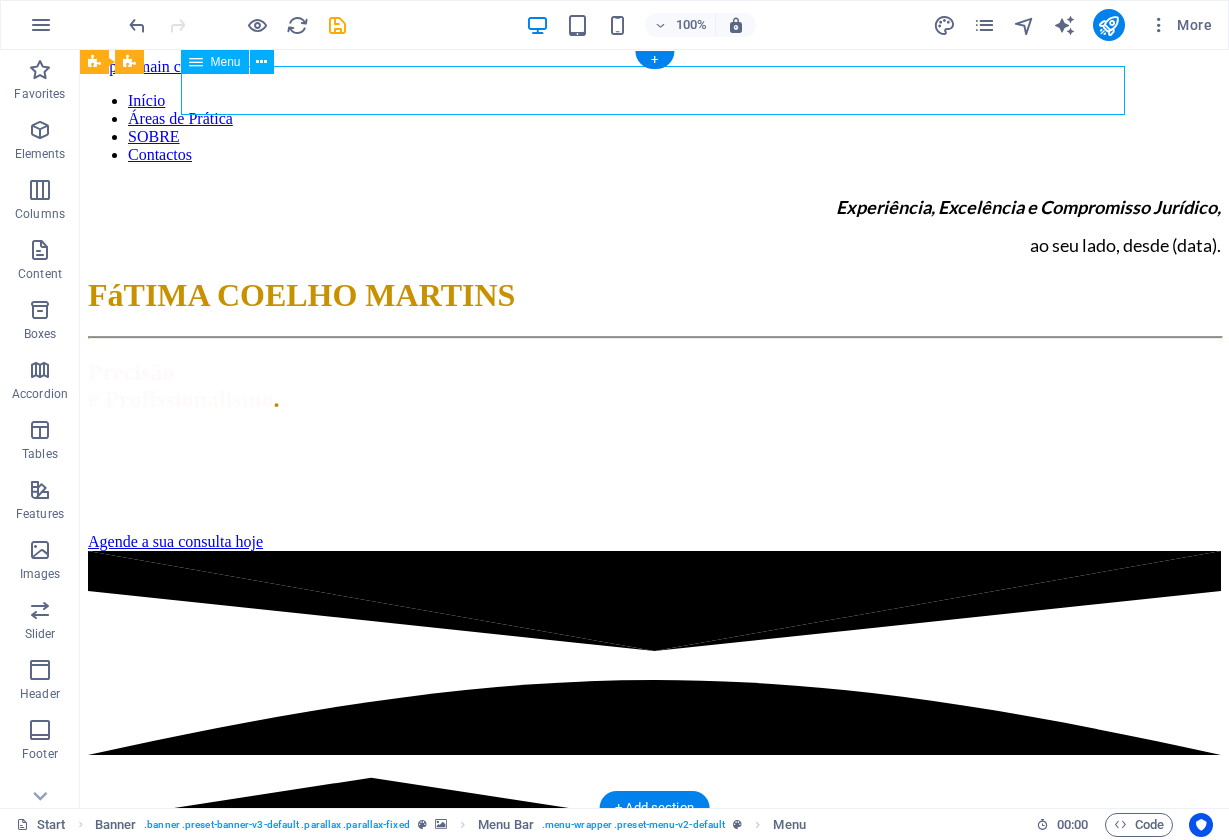 click on "Início  Áreas de Prática SOBRE Contactos" at bounding box center (654, 128) 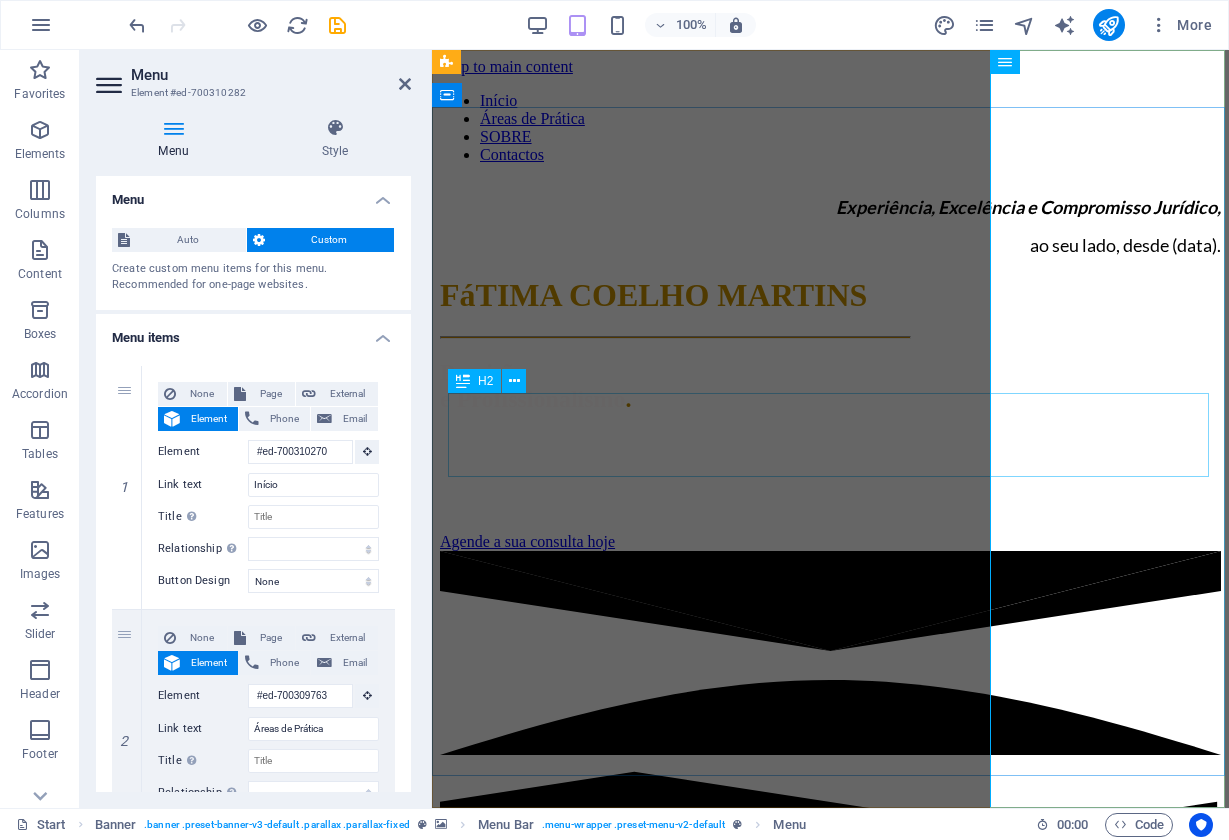 click on "Precisão  e Profissionalismo ." at bounding box center (830, 386) 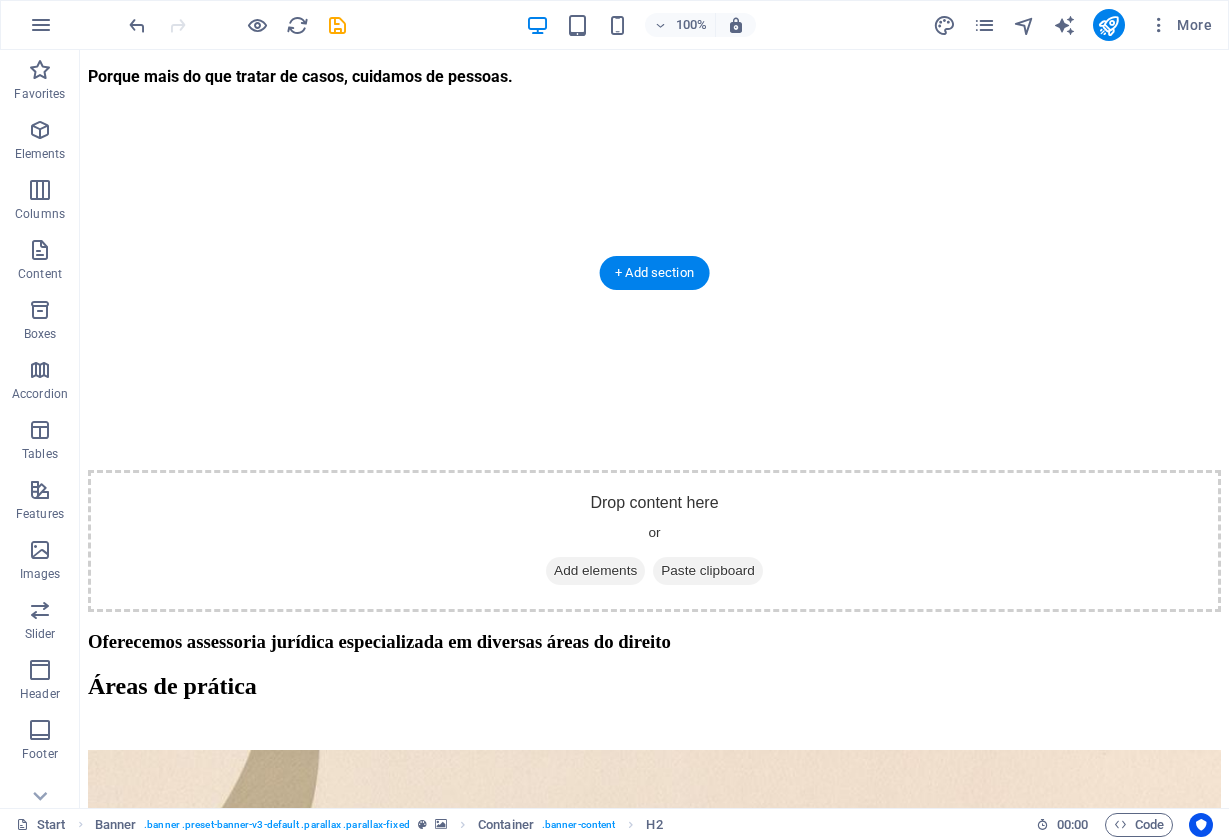 scroll, scrollTop: 1447, scrollLeft: 0, axis: vertical 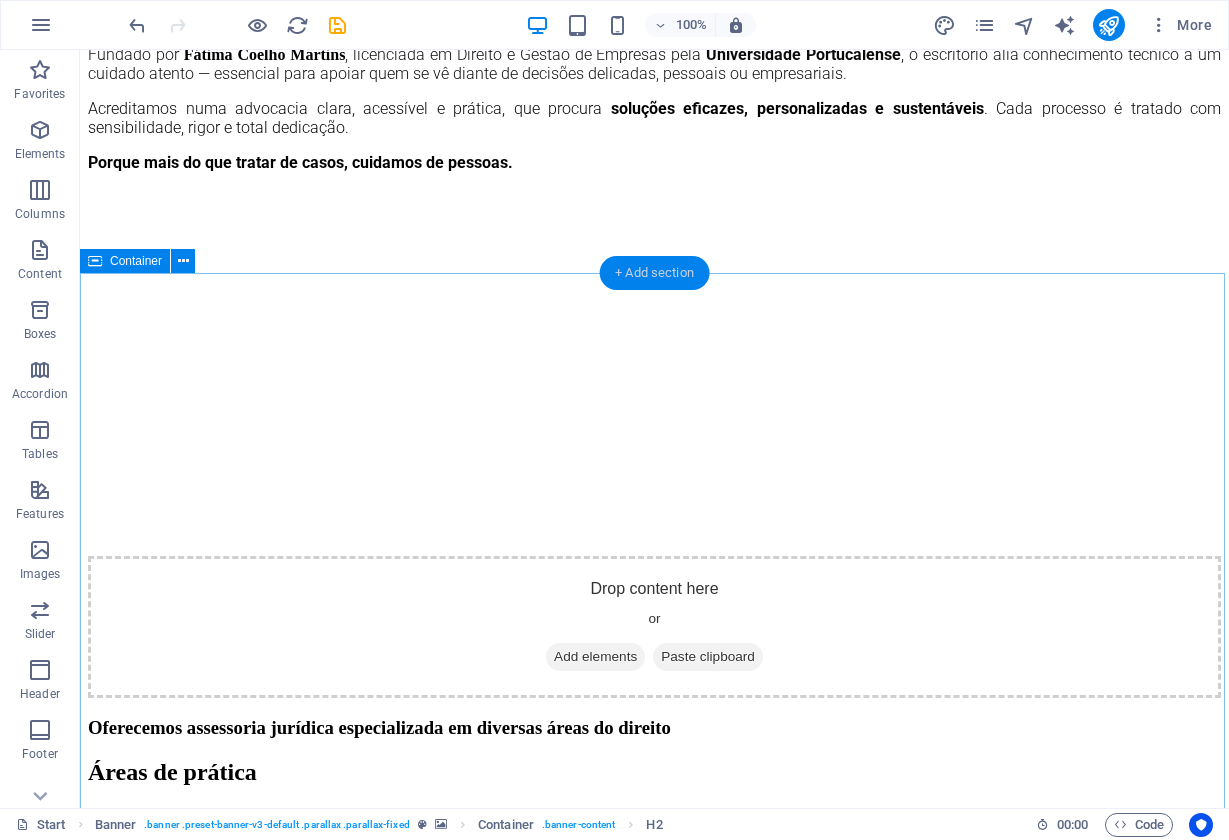 click on "+ Add section" at bounding box center [654, 273] 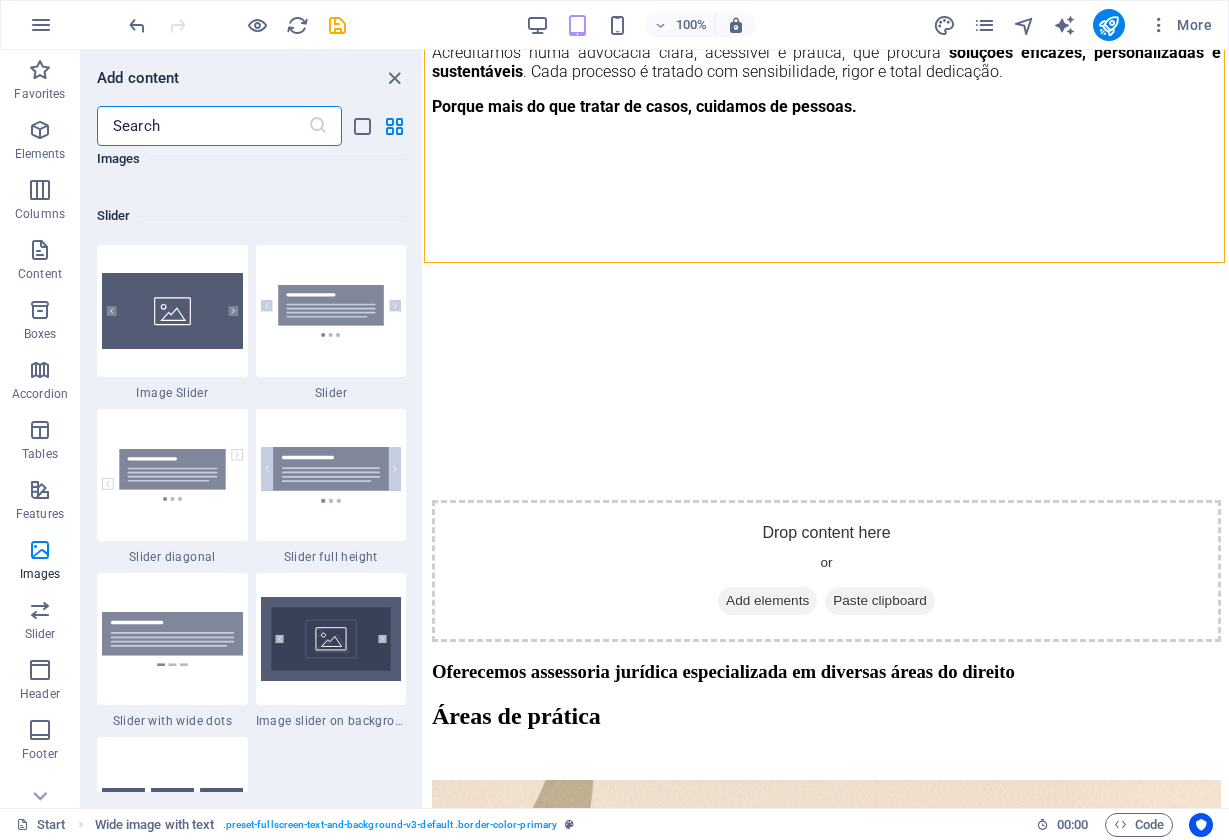 scroll, scrollTop: 11306, scrollLeft: 0, axis: vertical 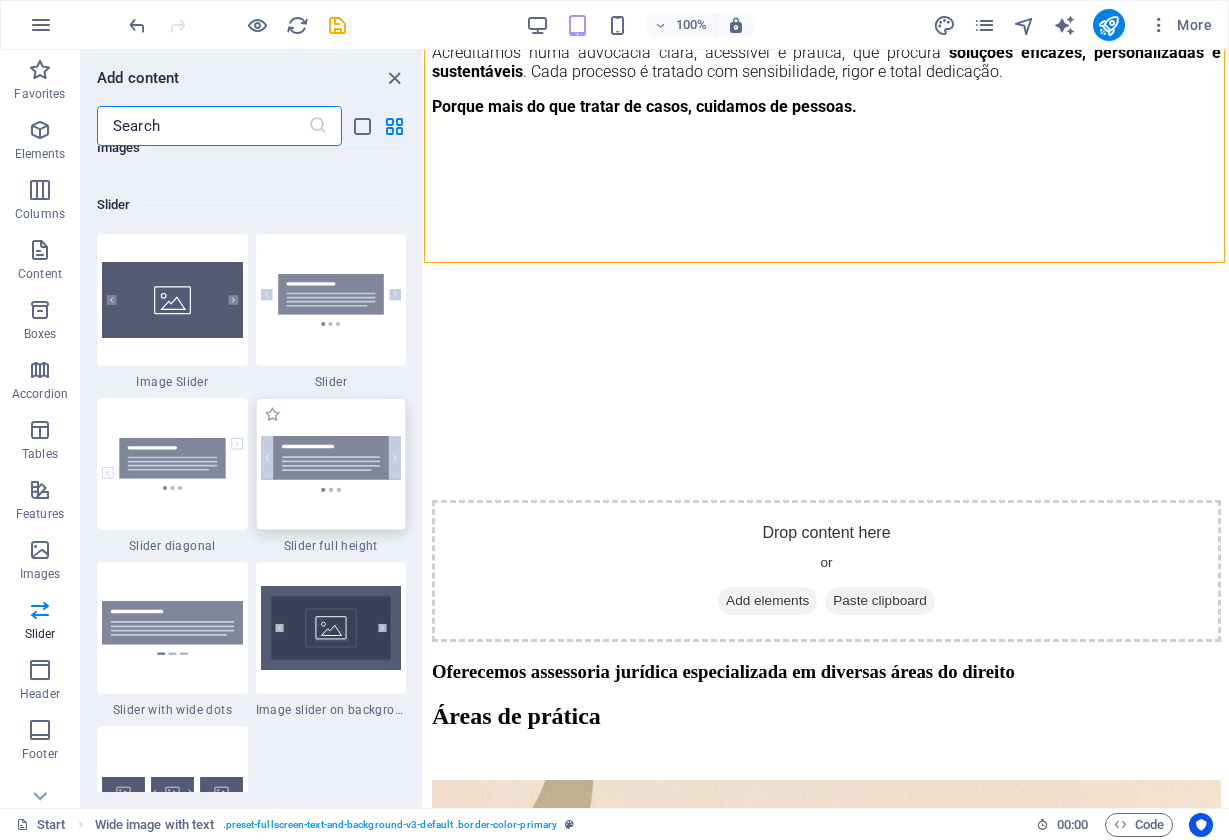 click at bounding box center (331, 464) 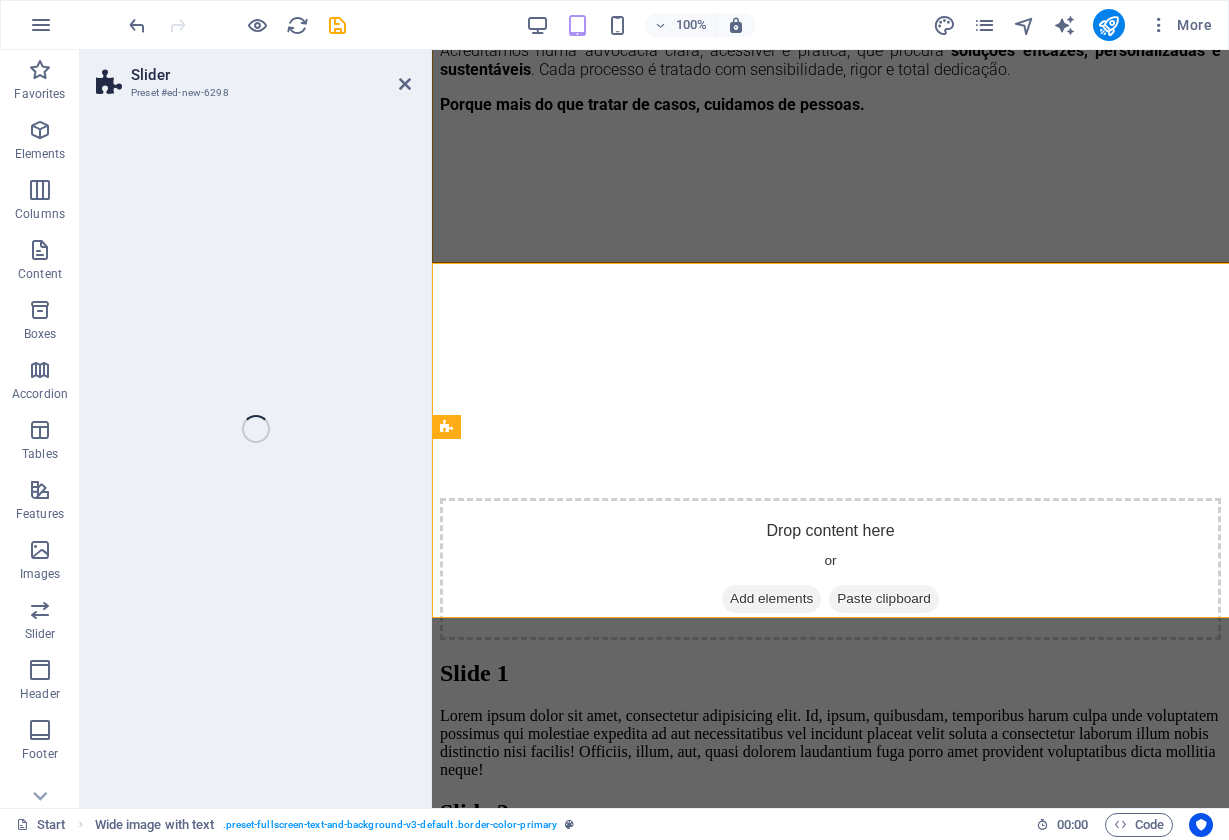 select on "rem" 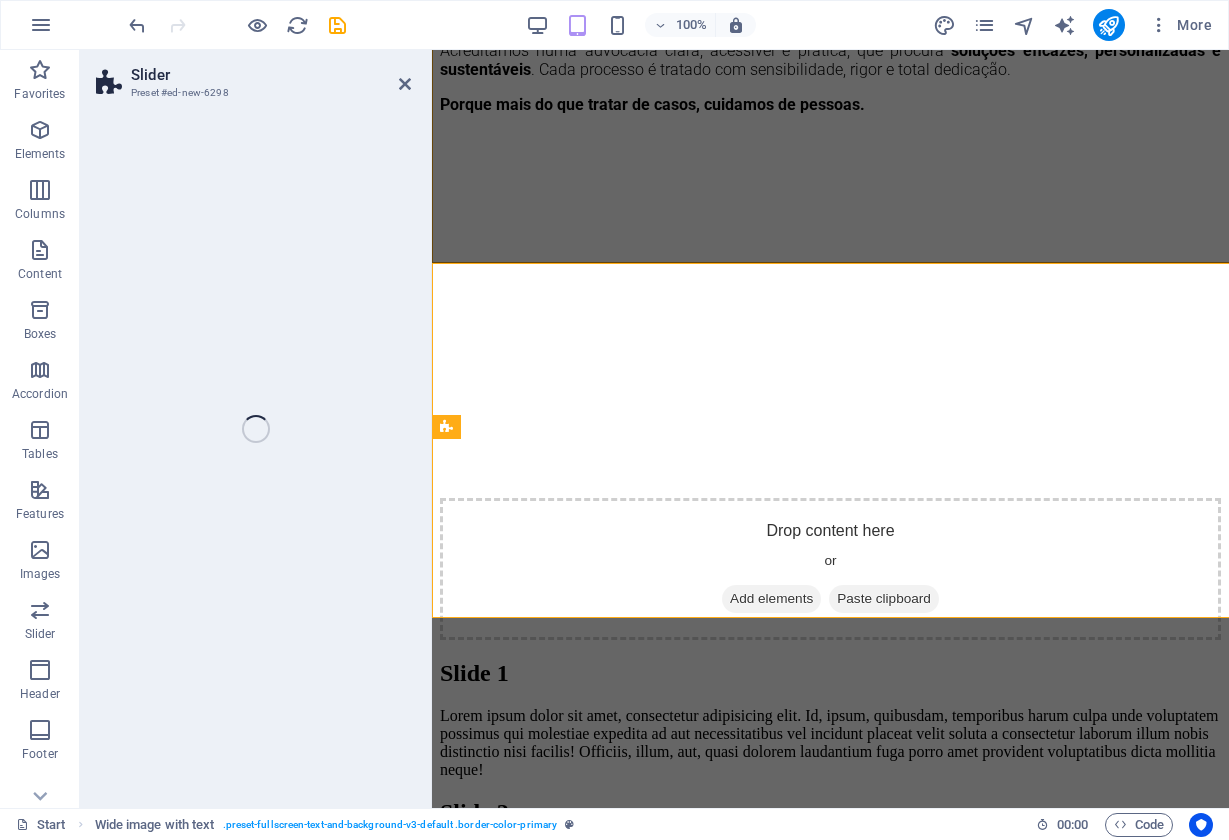 select on "px" 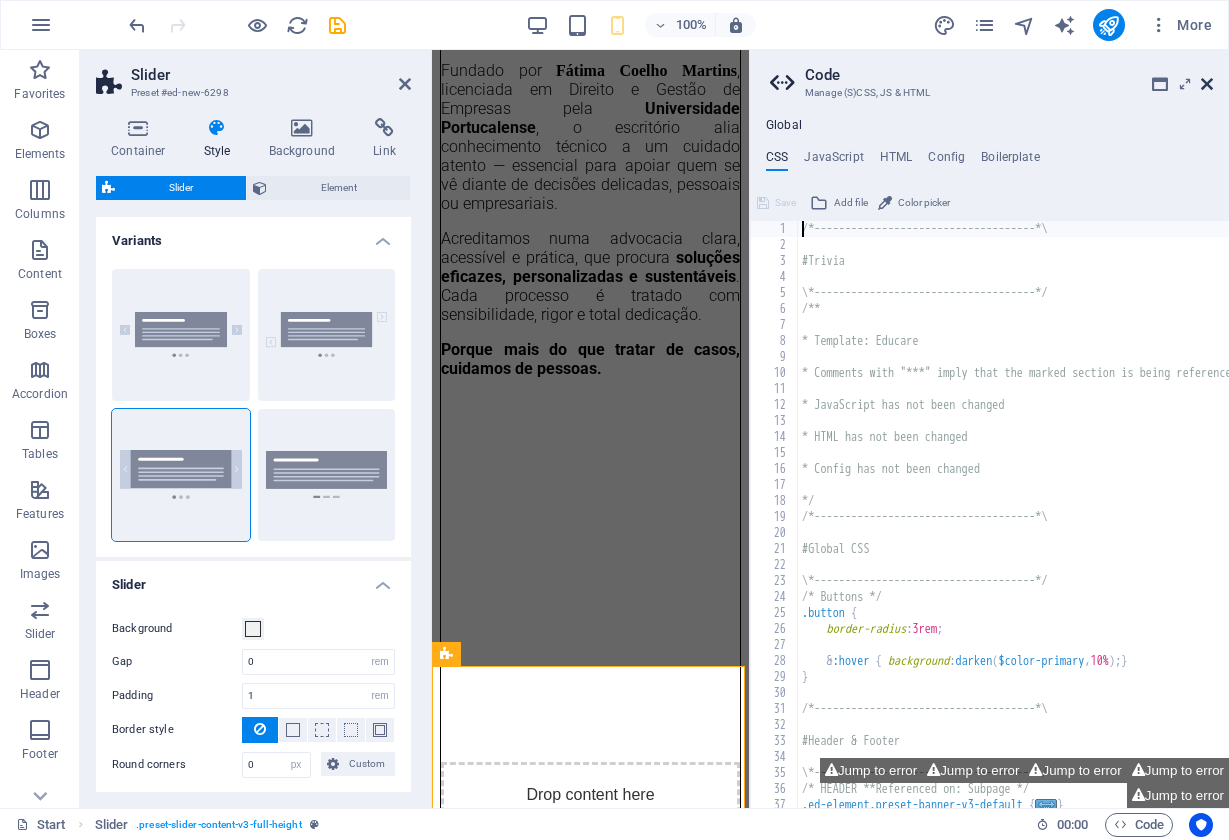 click at bounding box center [1207, 84] 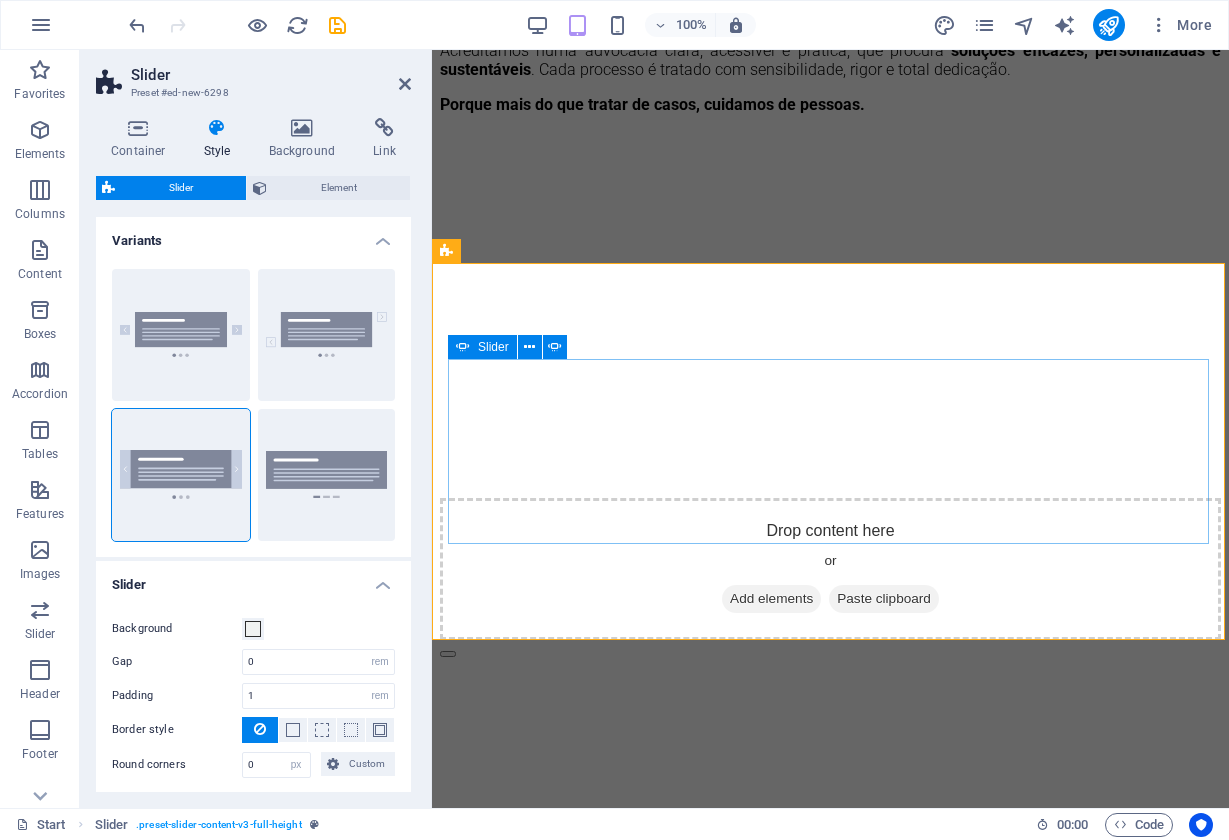 click at bounding box center [448, 654] 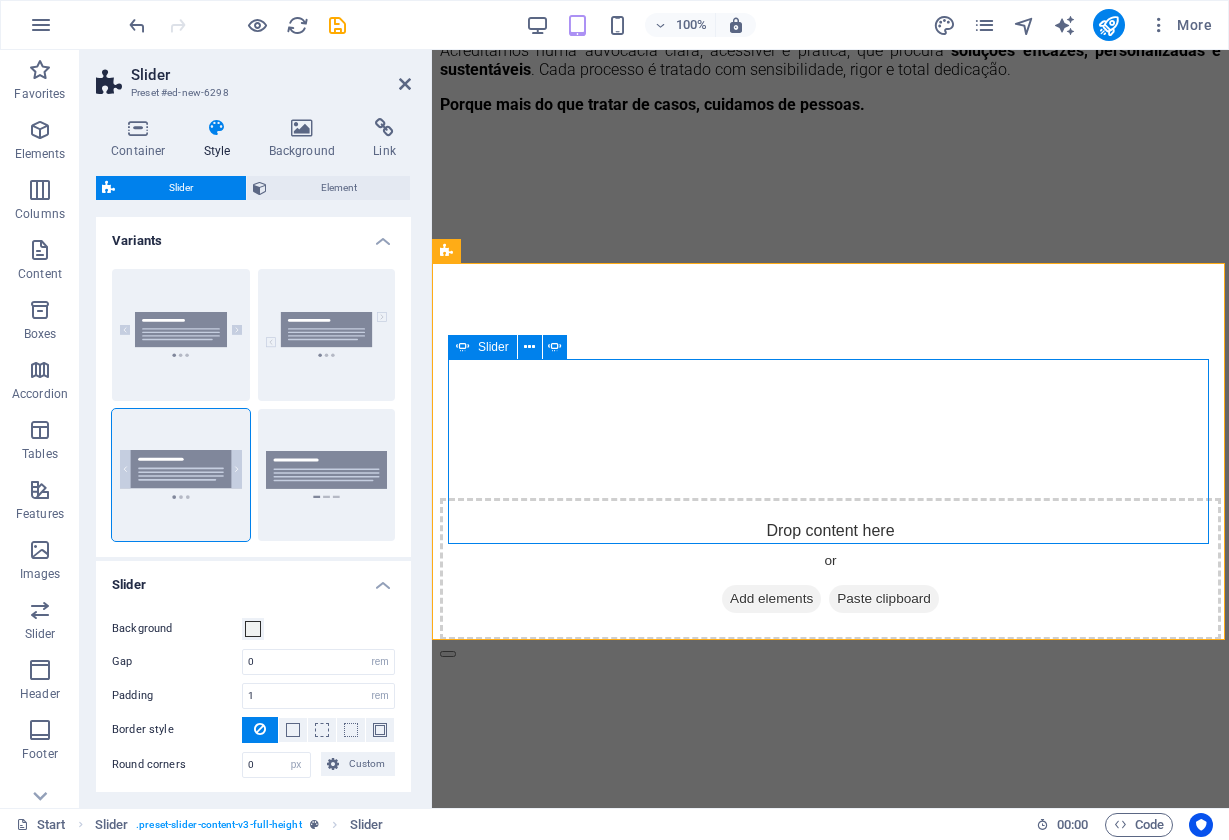 click at bounding box center (448, 830) 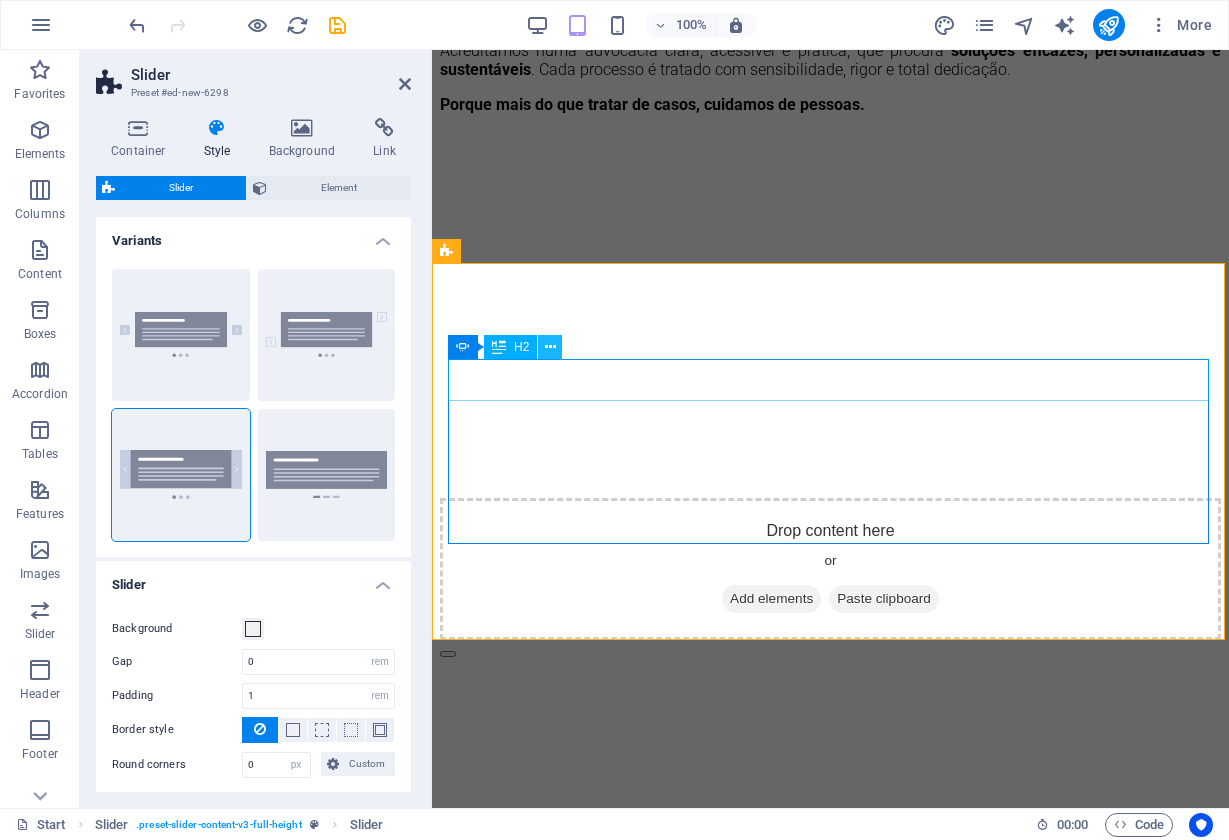 click at bounding box center [550, 347] 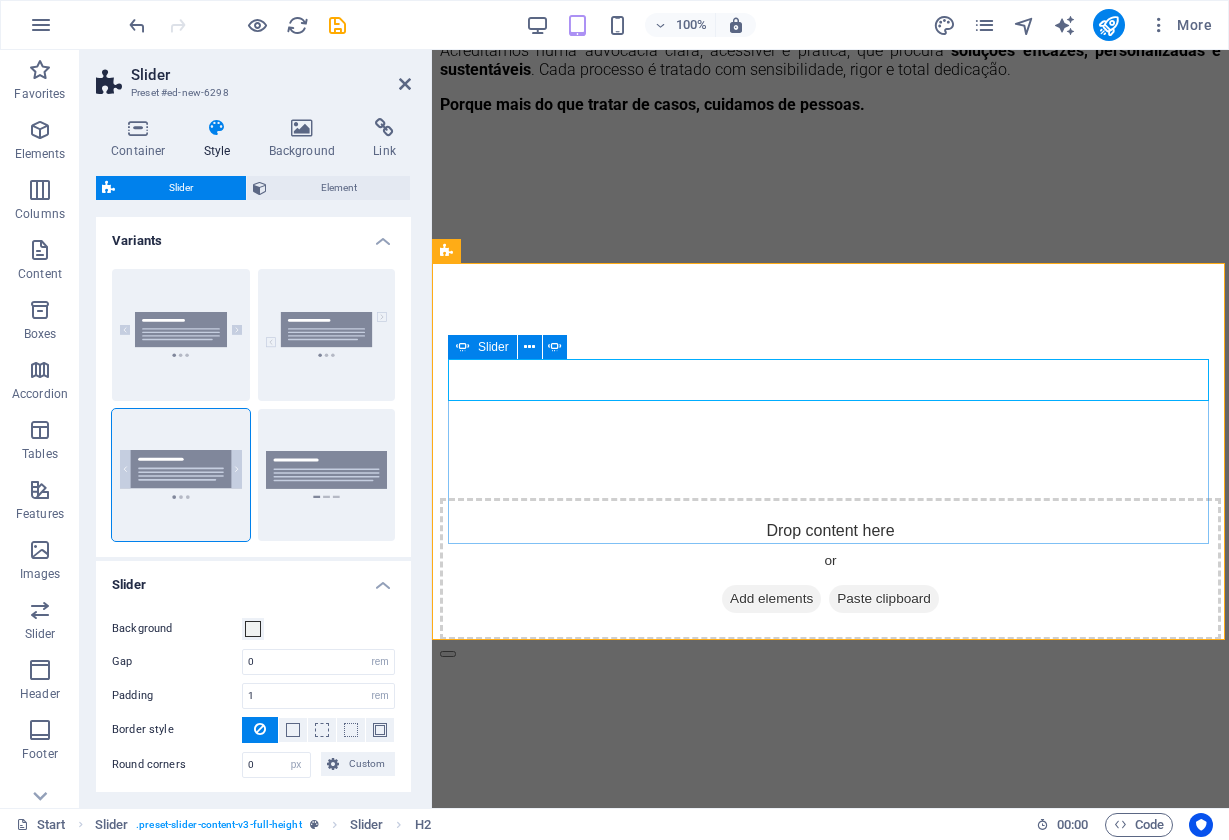 click at bounding box center (448, 830) 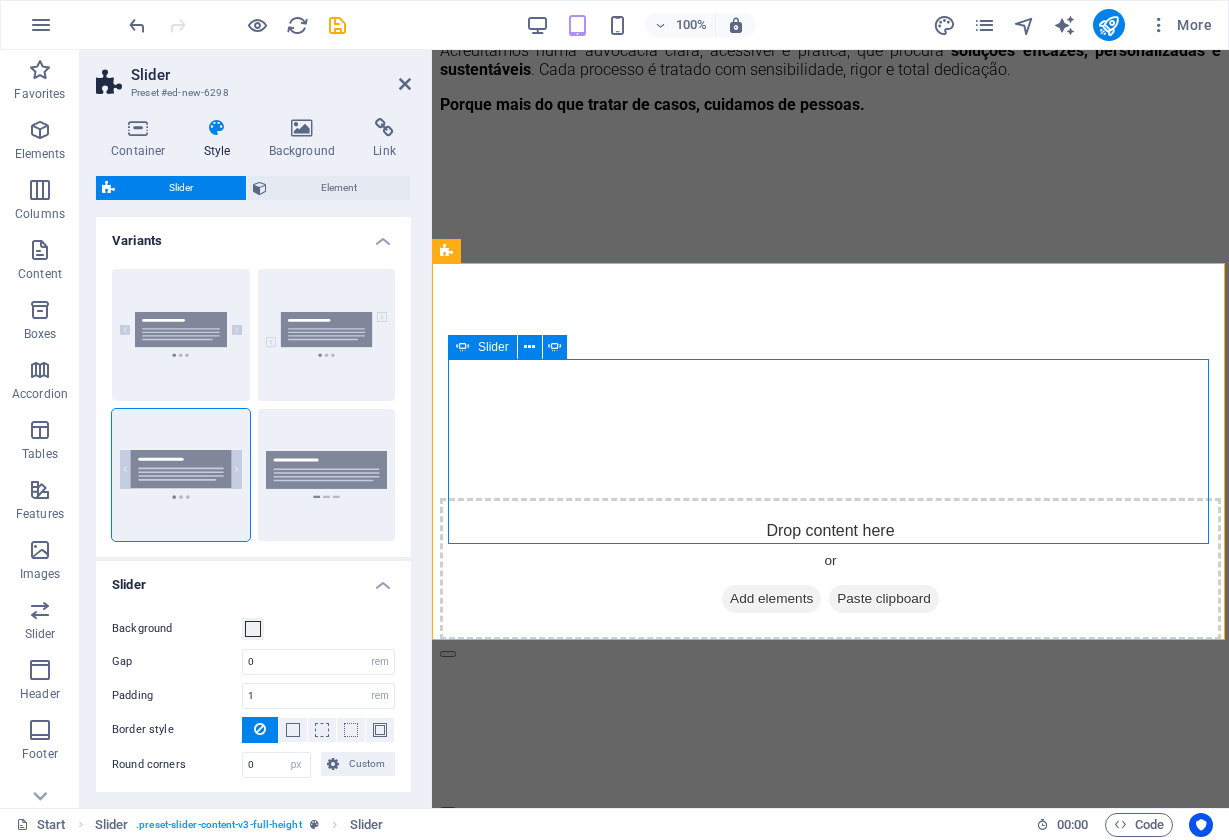 click at bounding box center (448, 810) 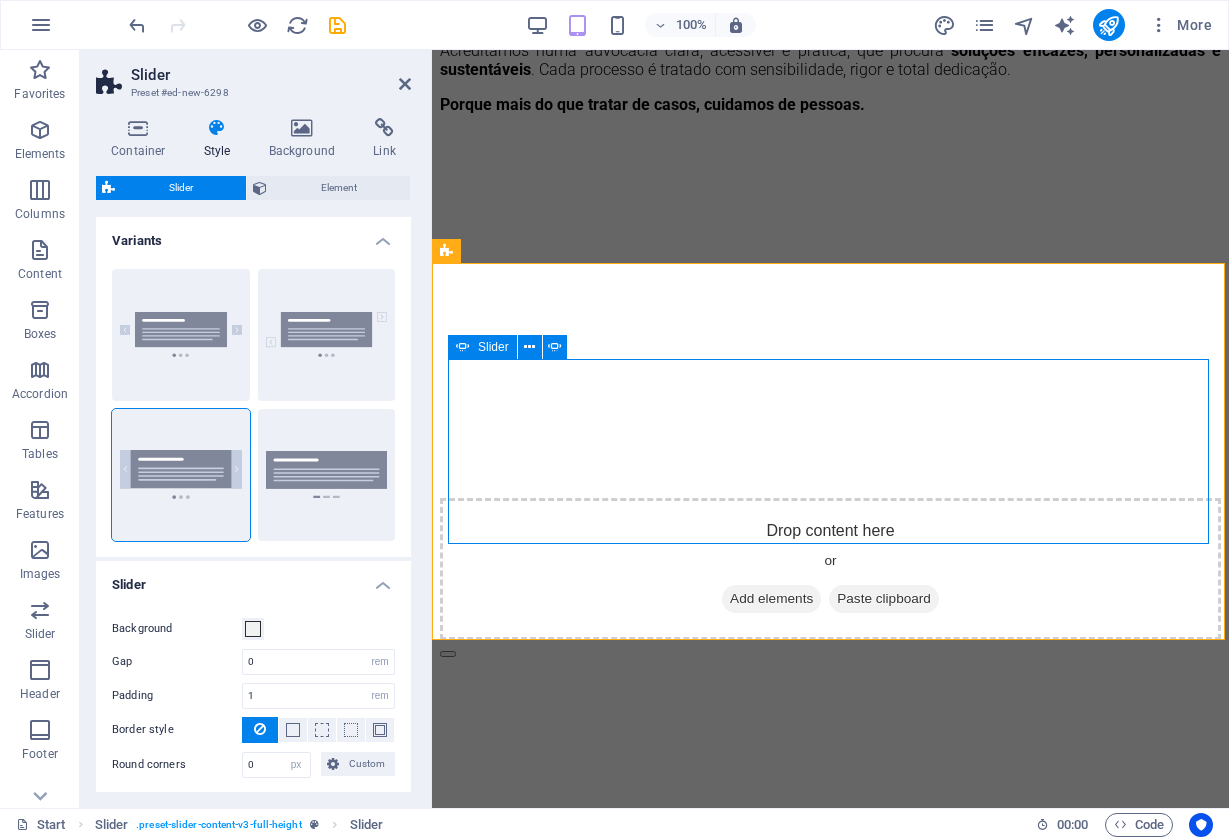 click at bounding box center [448, 830] 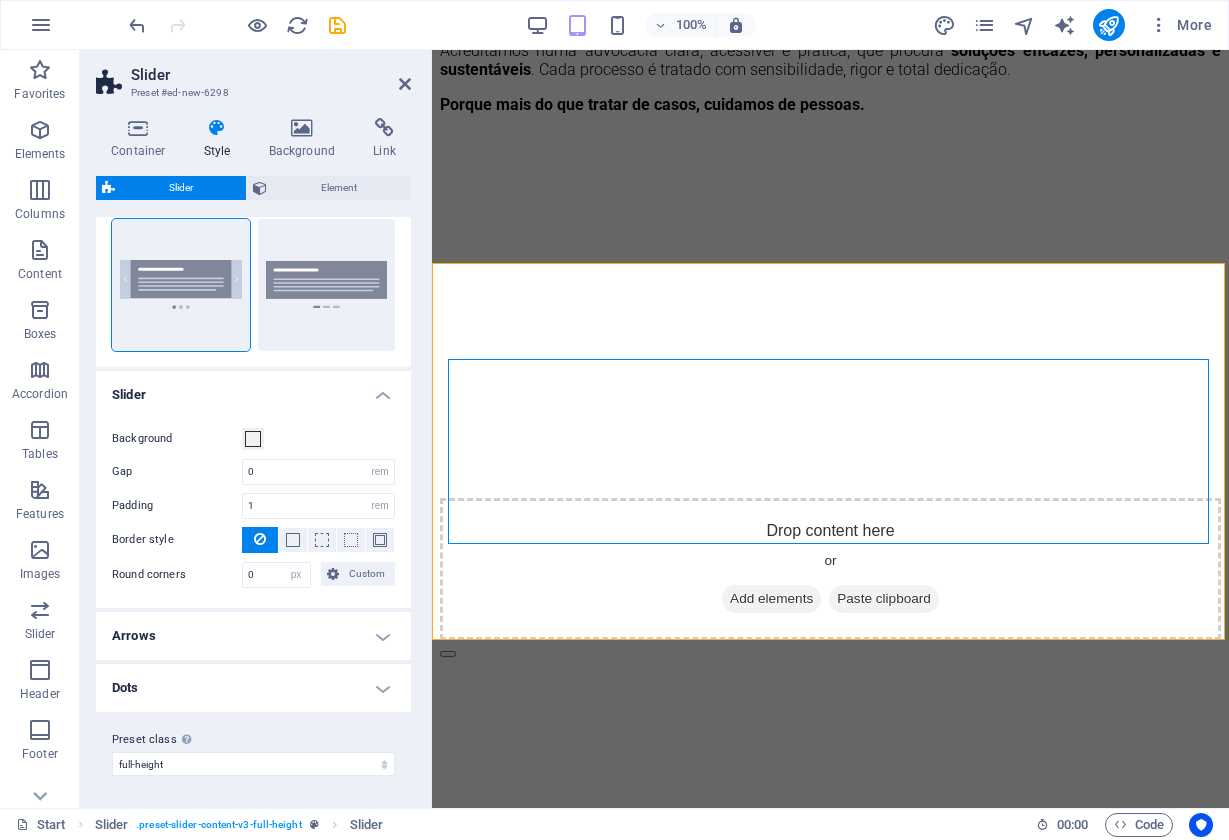 scroll, scrollTop: 189, scrollLeft: 0, axis: vertical 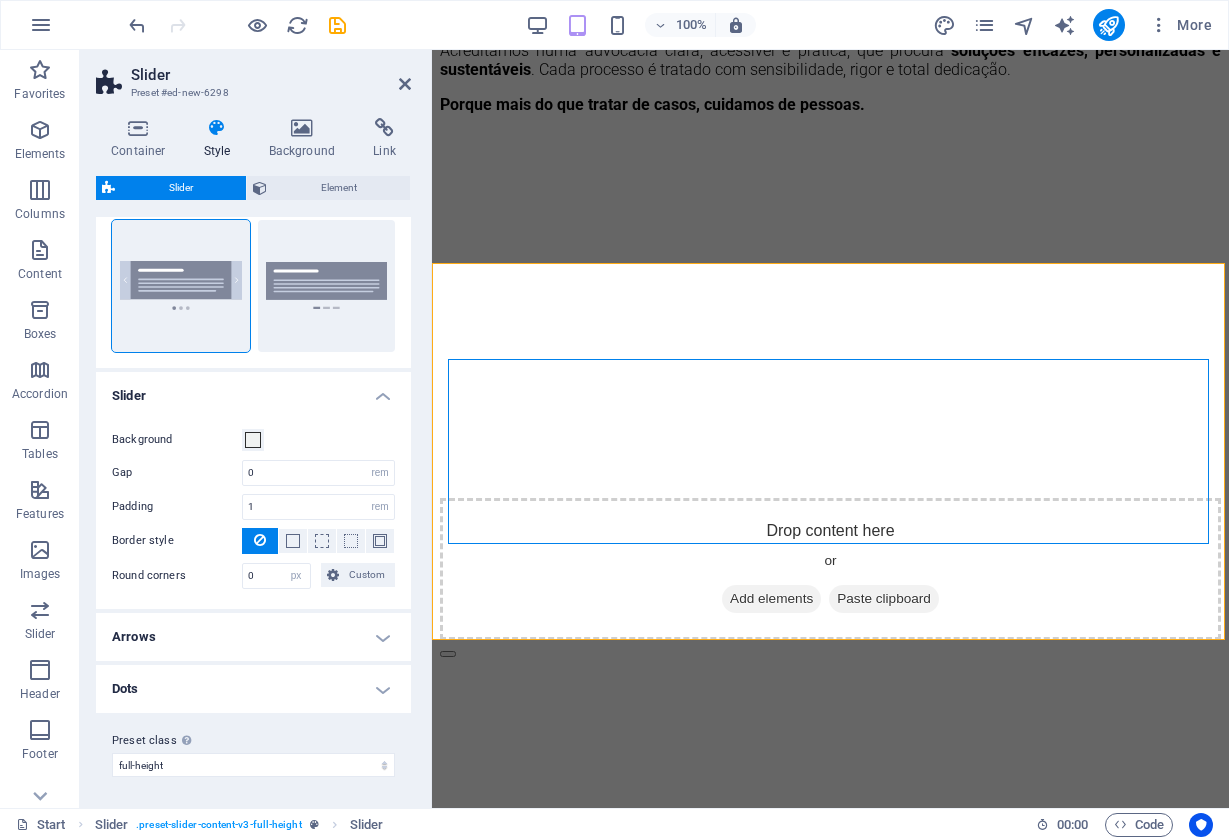 click on "Arrows" at bounding box center [253, 637] 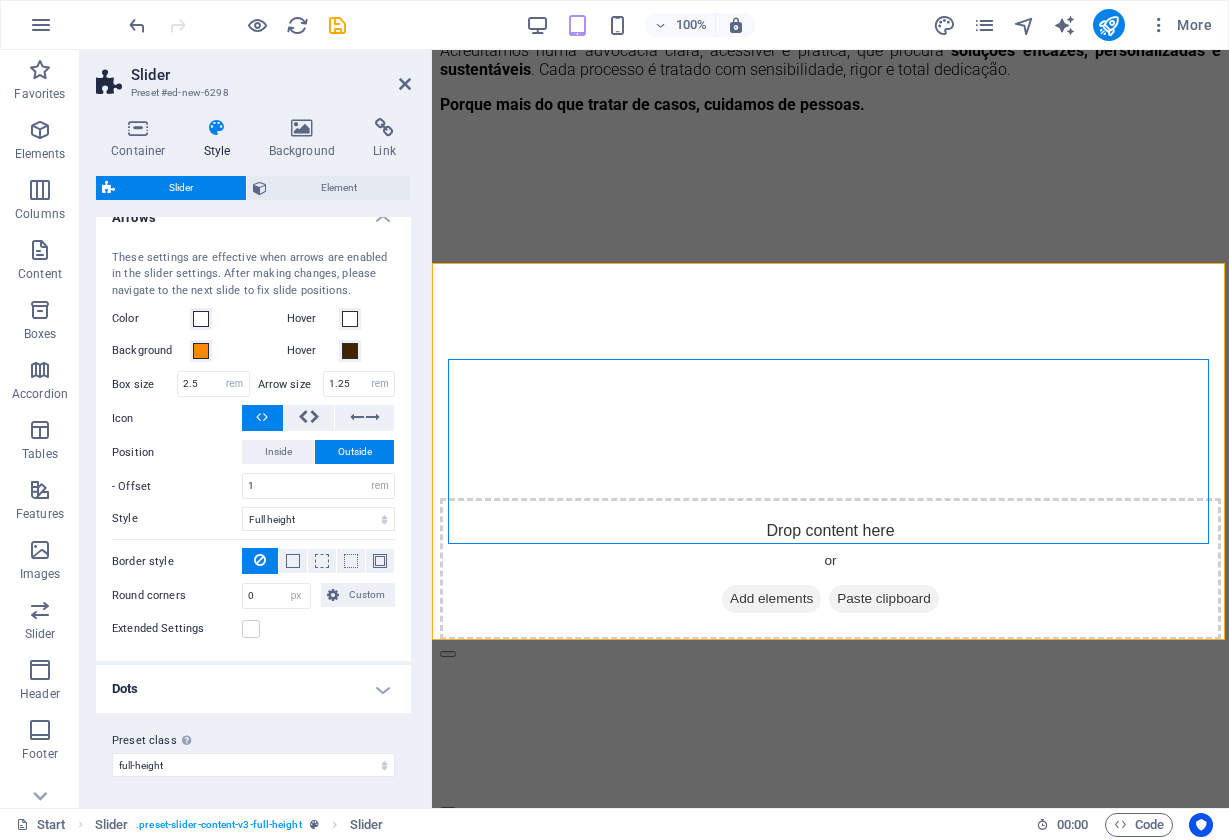 scroll, scrollTop: 607, scrollLeft: 0, axis: vertical 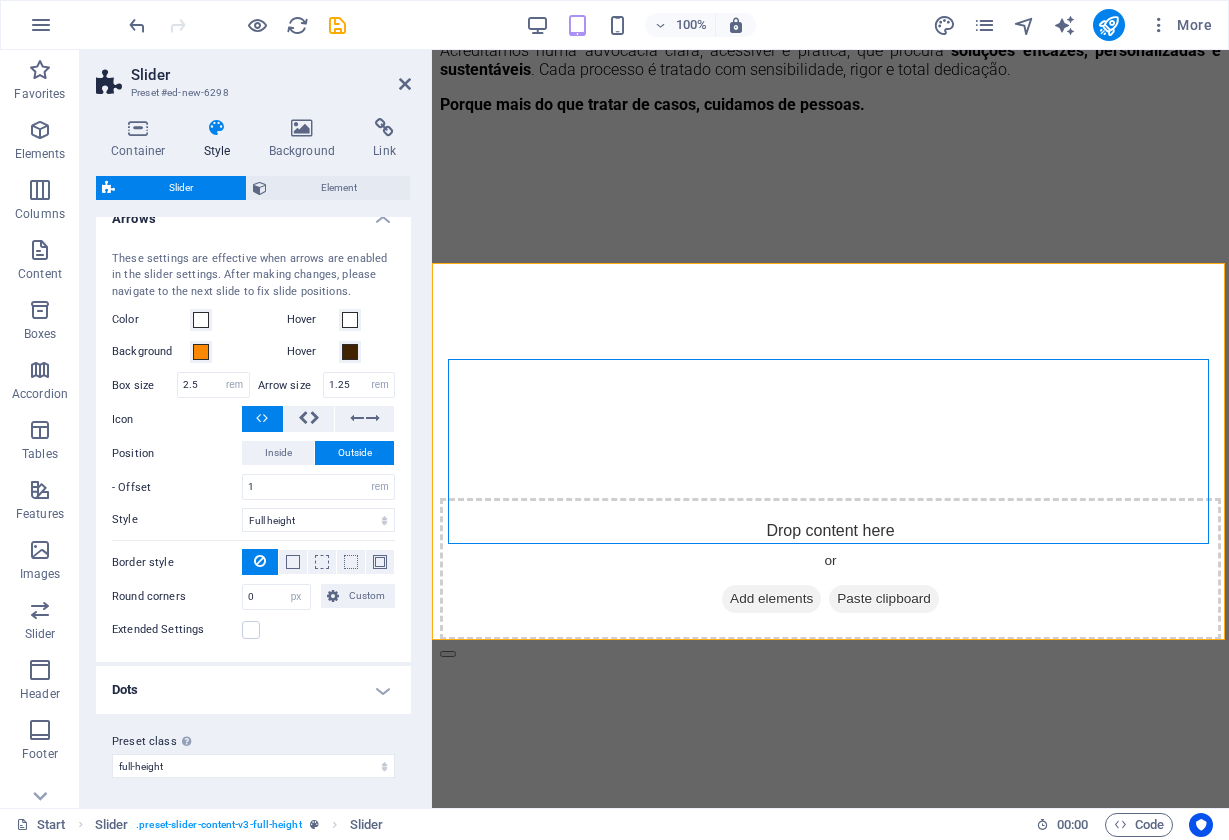 click on "Dots" at bounding box center (253, 690) 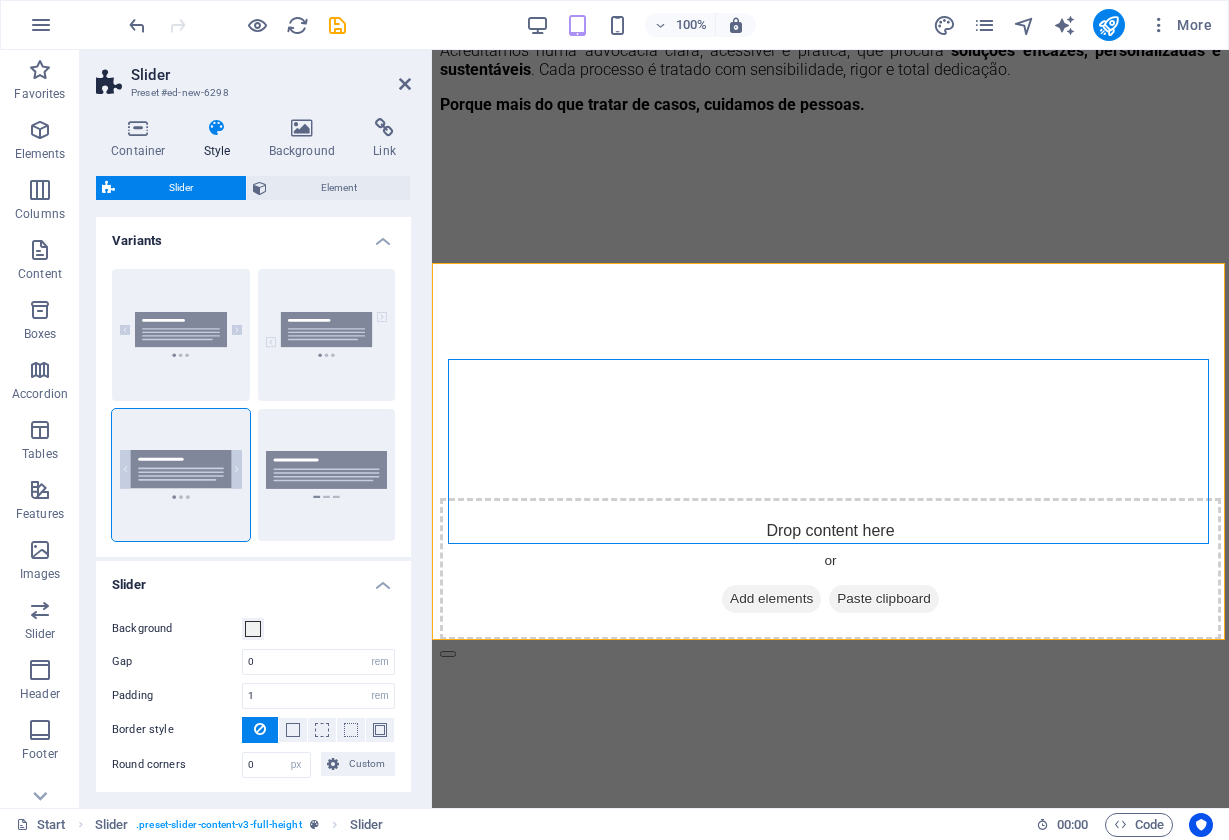 scroll, scrollTop: 0, scrollLeft: 0, axis: both 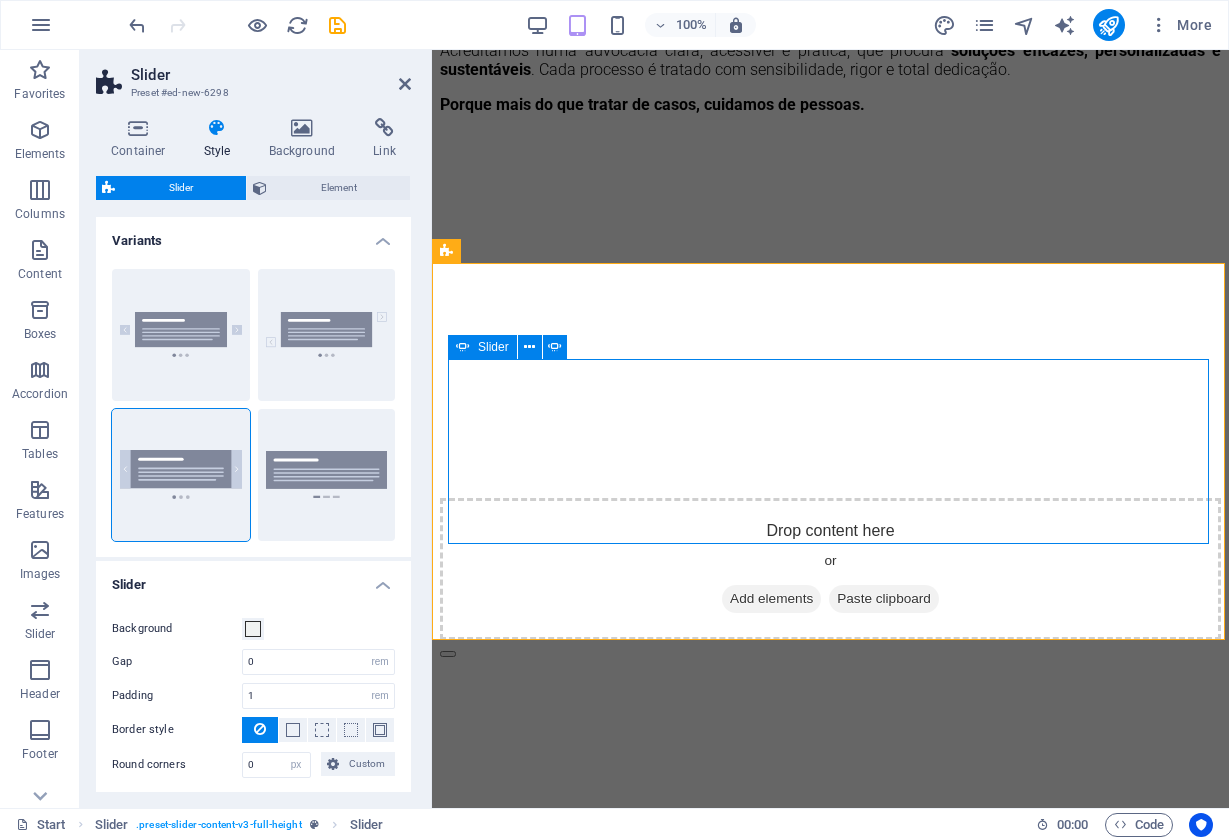 click on "Slide 3 Lorem ipsum dolor sit amet, consectetur adipisicing elit. Id, ipsum, quibusdam, temporibus harum culpa unde voluptatem possimus qui molestiae expedita ad aut necessitatibus vel incidunt placeat velit soluta a consectetur laborum illum nobis distinctio nisi facilis! Officiis, illum, aut, quasi dolorem laudantium fuga porro amet provident voluptatibus dicta mollitia neque! Slide 1 Lorem ipsum dolor sit amet, consectetur adipisicing elit. Id, ipsum, quibusdam, temporibus harum culpa unde voluptatem possimus qui molestiae expedita ad aut necessitatibus vel incidunt placeat velit soluta a consectetur laborum illum nobis distinctio nisi facilis! Officiis, illum, aut, quasi dolorem laudantium fuga porro amet provident voluptatibus dicta mollitia neque! Slide 2 Slide 3 Slide 1 1 2 3" at bounding box center (830, 776) 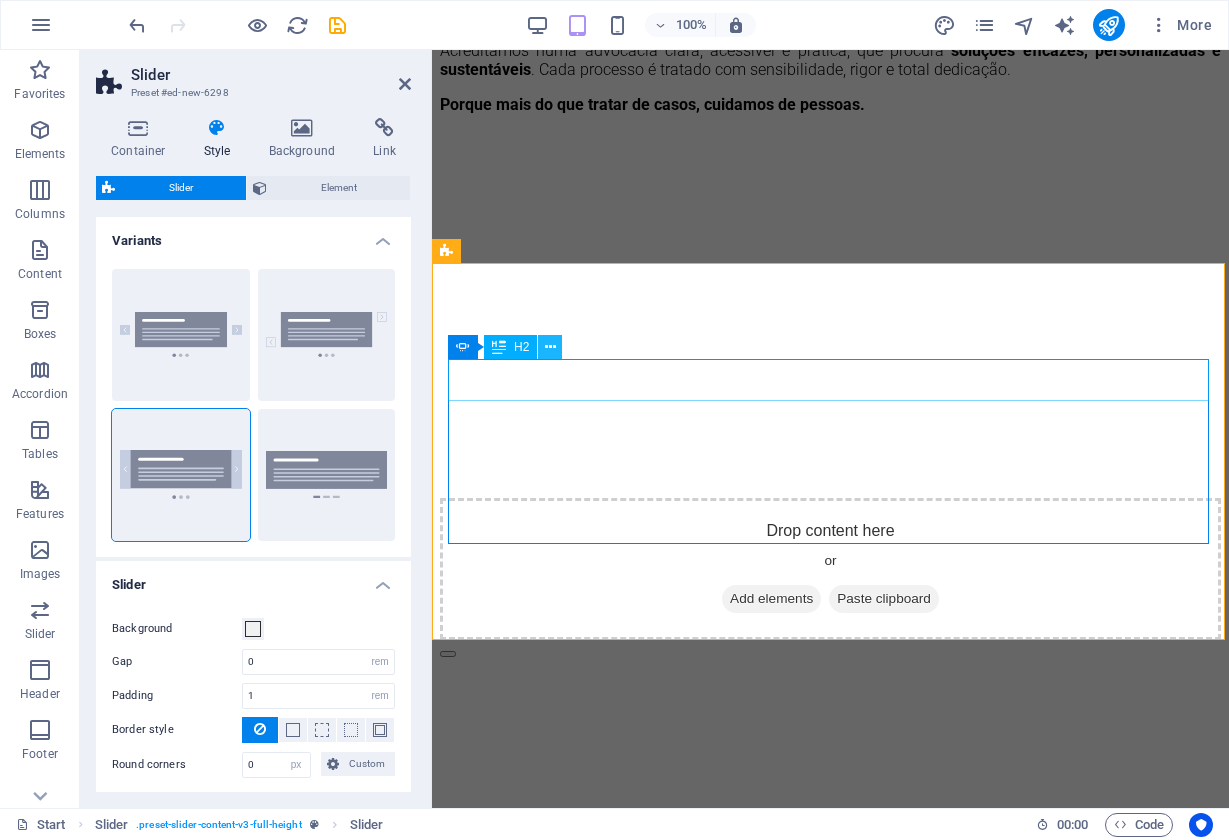 click at bounding box center (550, 347) 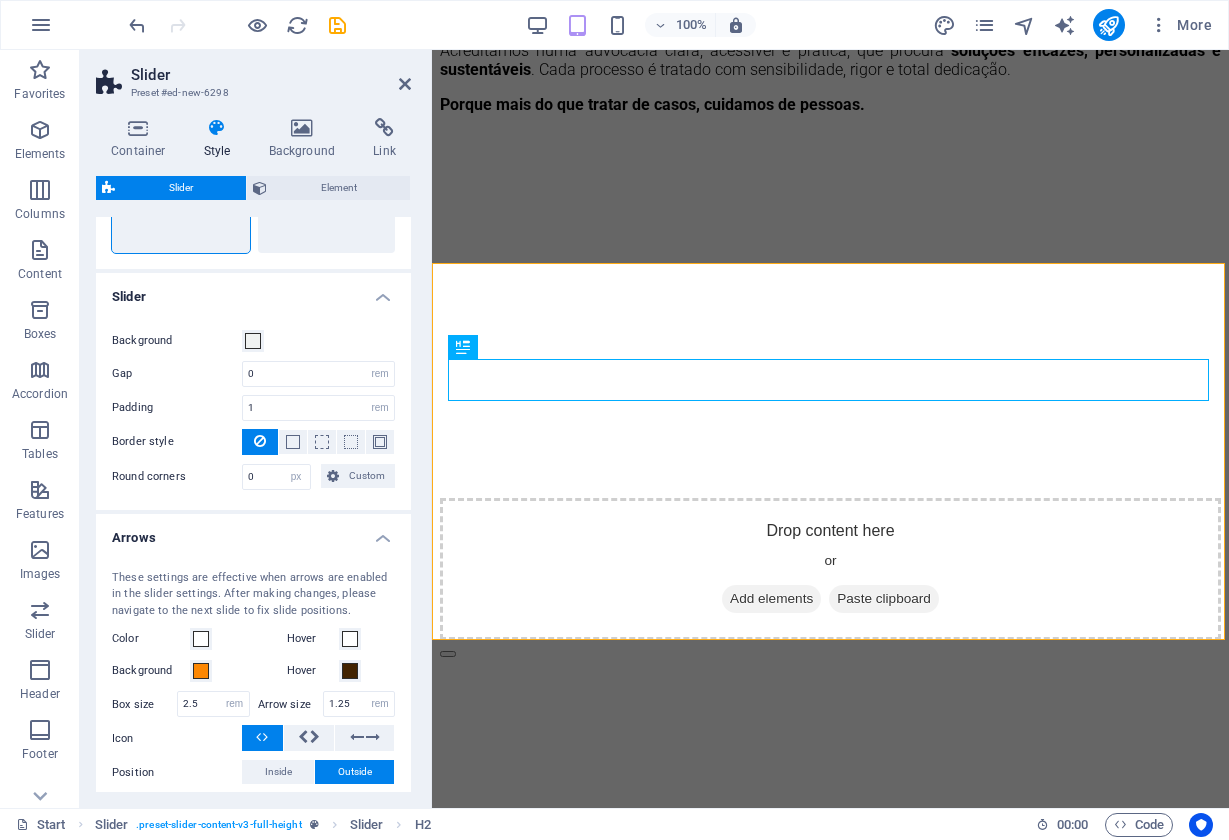 scroll, scrollTop: 234, scrollLeft: 0, axis: vertical 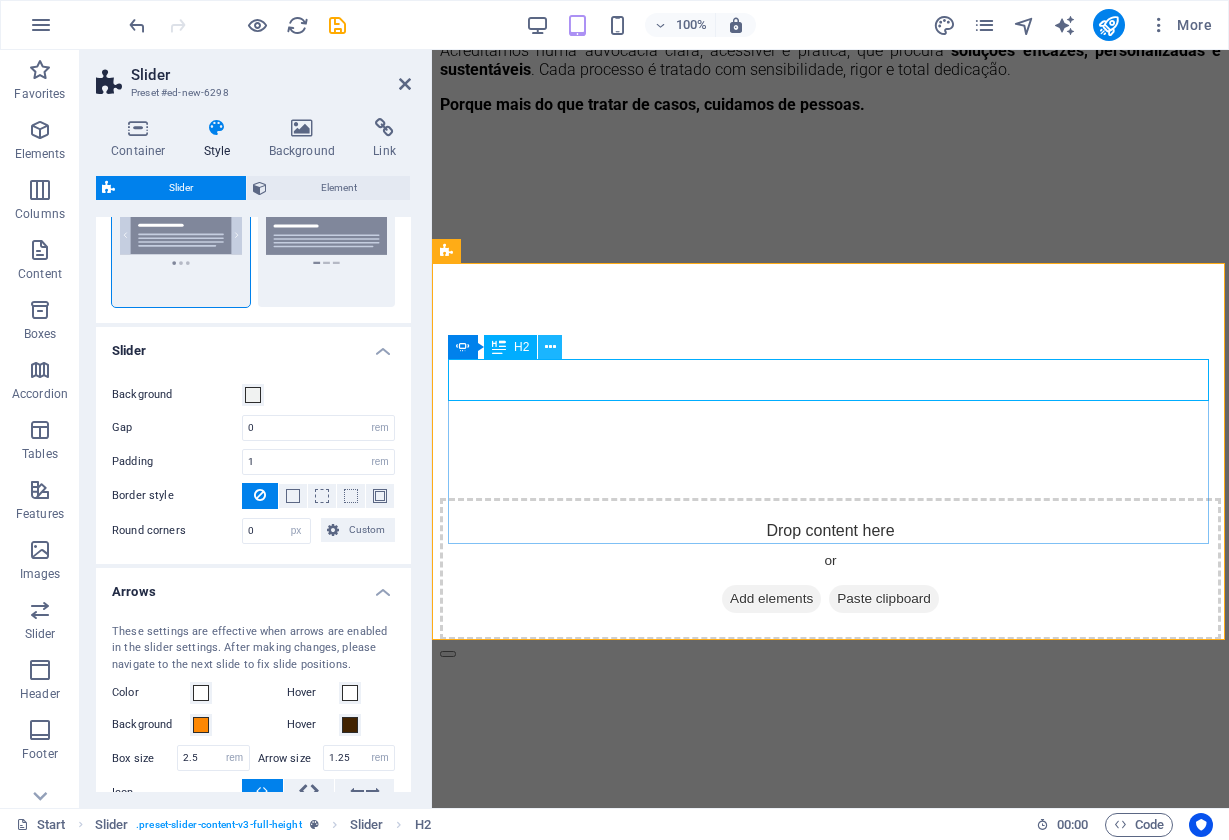 click at bounding box center [550, 347] 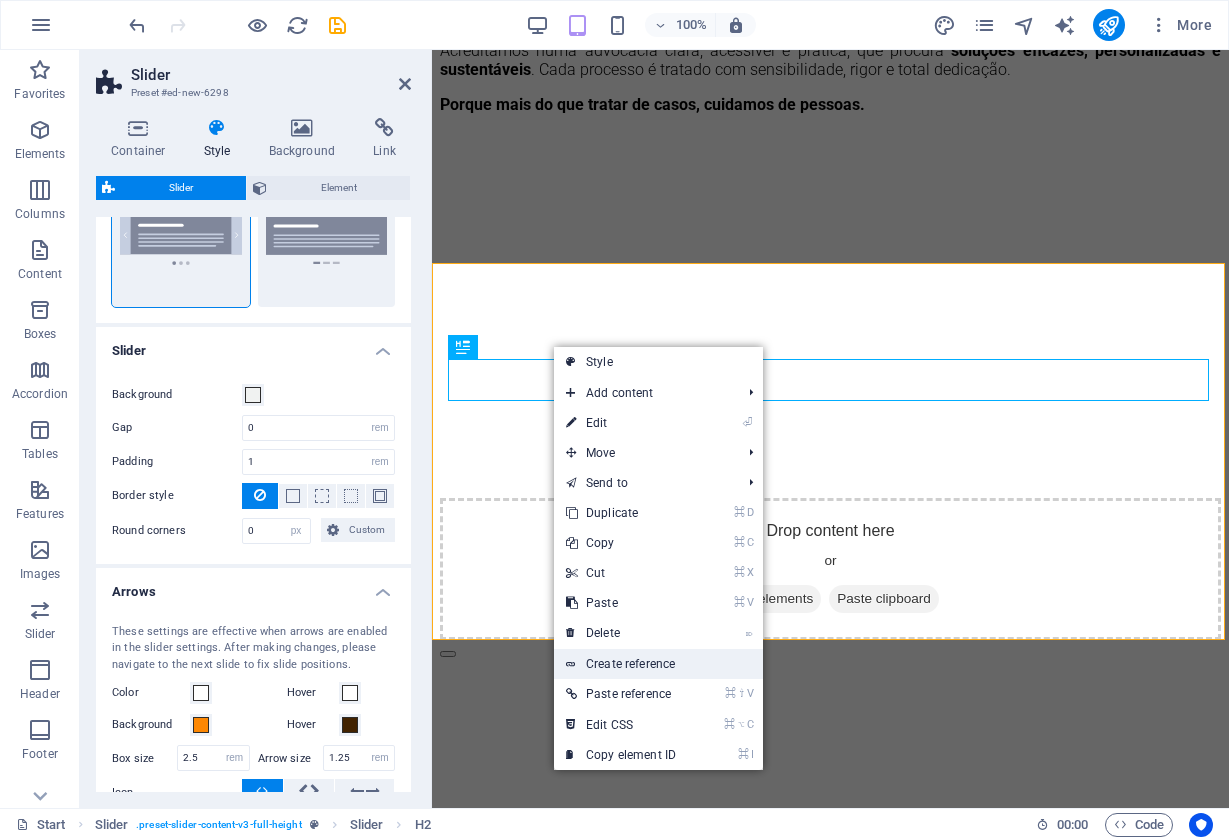 click on "Create reference" at bounding box center (658, 664) 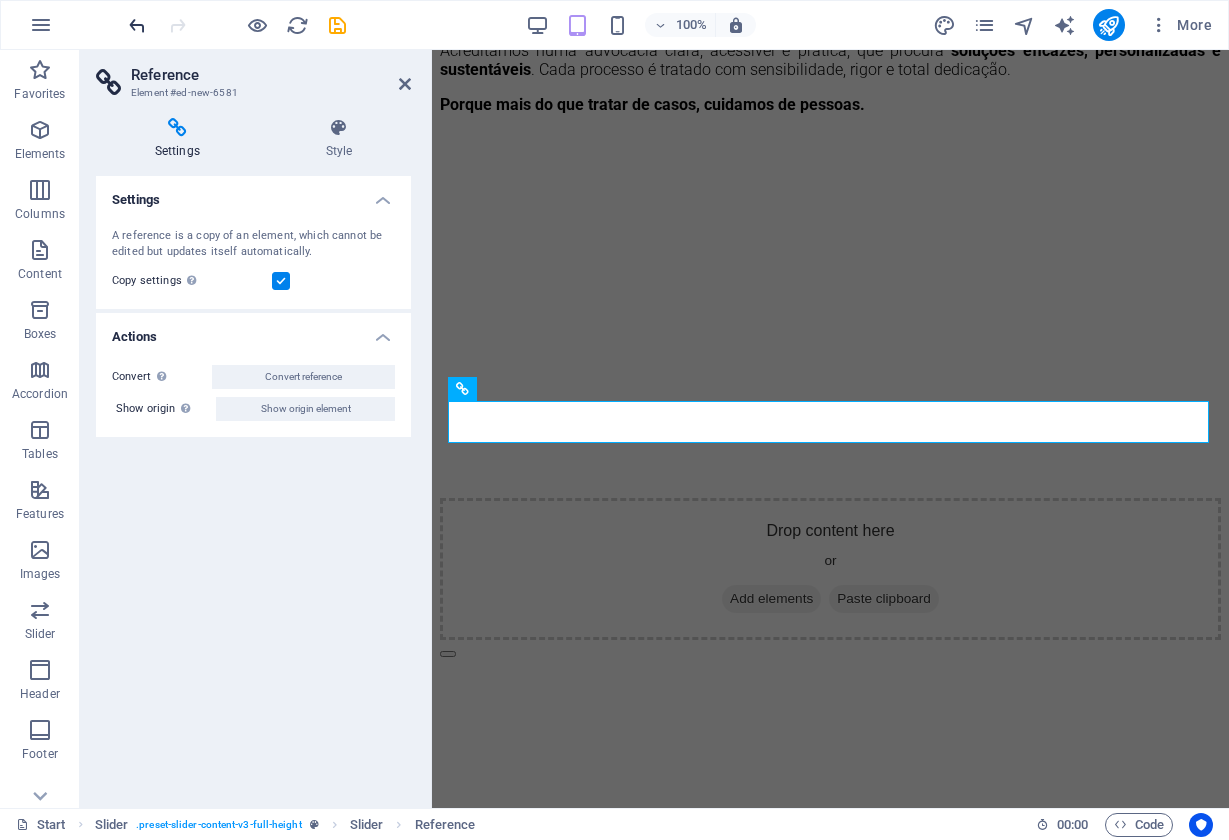 click at bounding box center (137, 25) 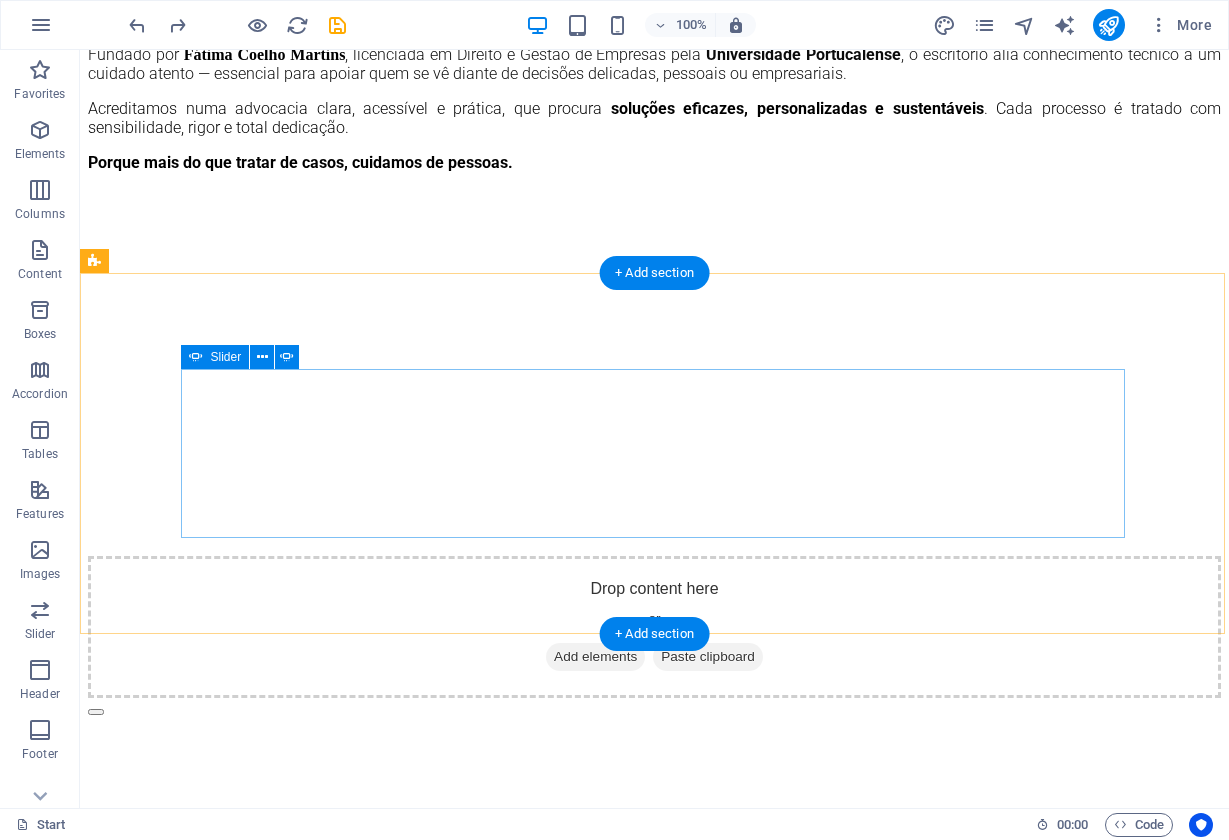 click at bounding box center [196, 357] 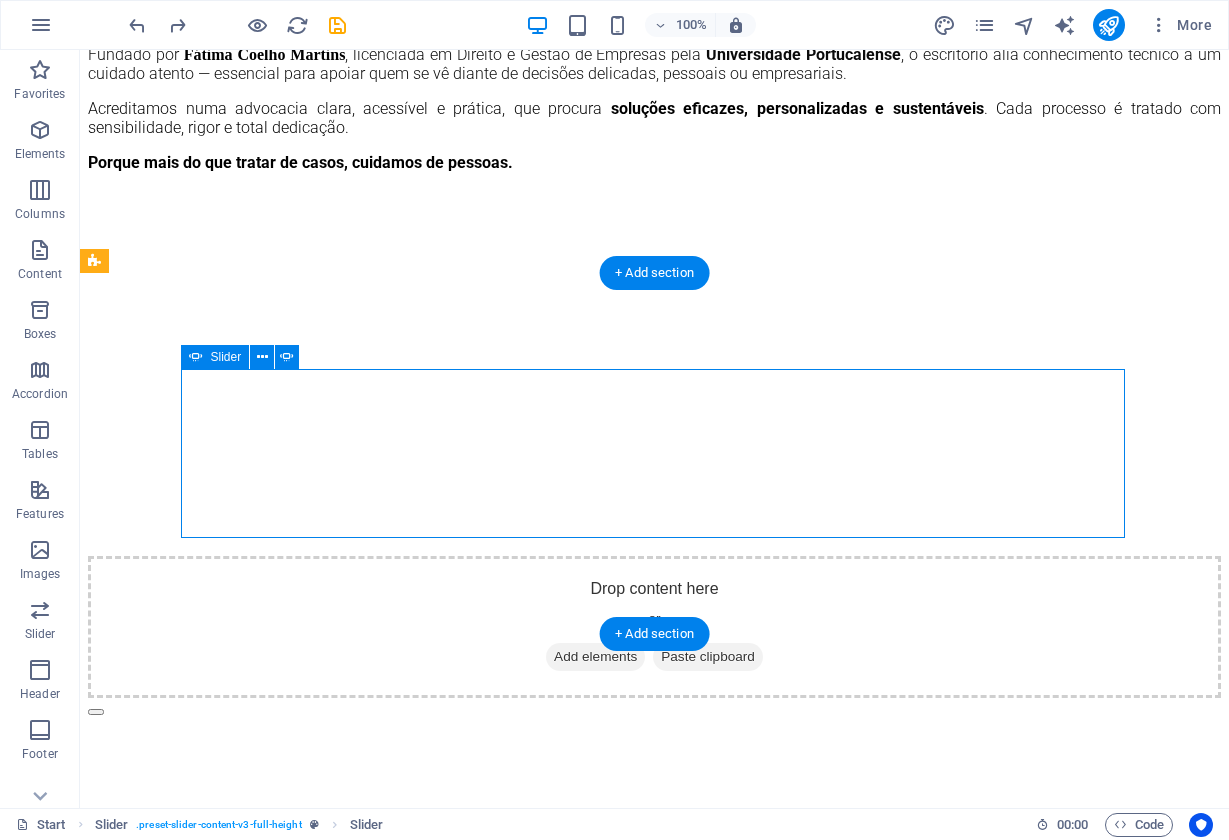 click on "Slider" at bounding box center (226, 357) 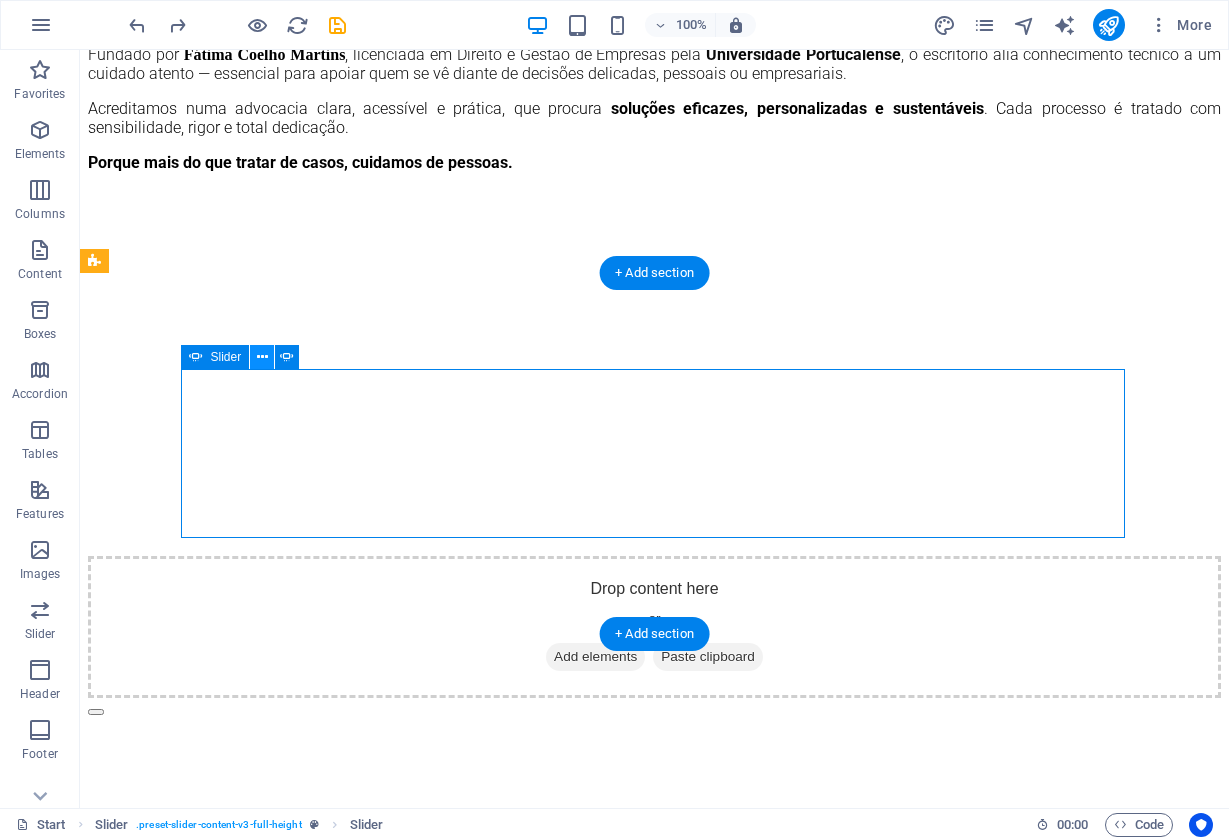 click at bounding box center (262, 357) 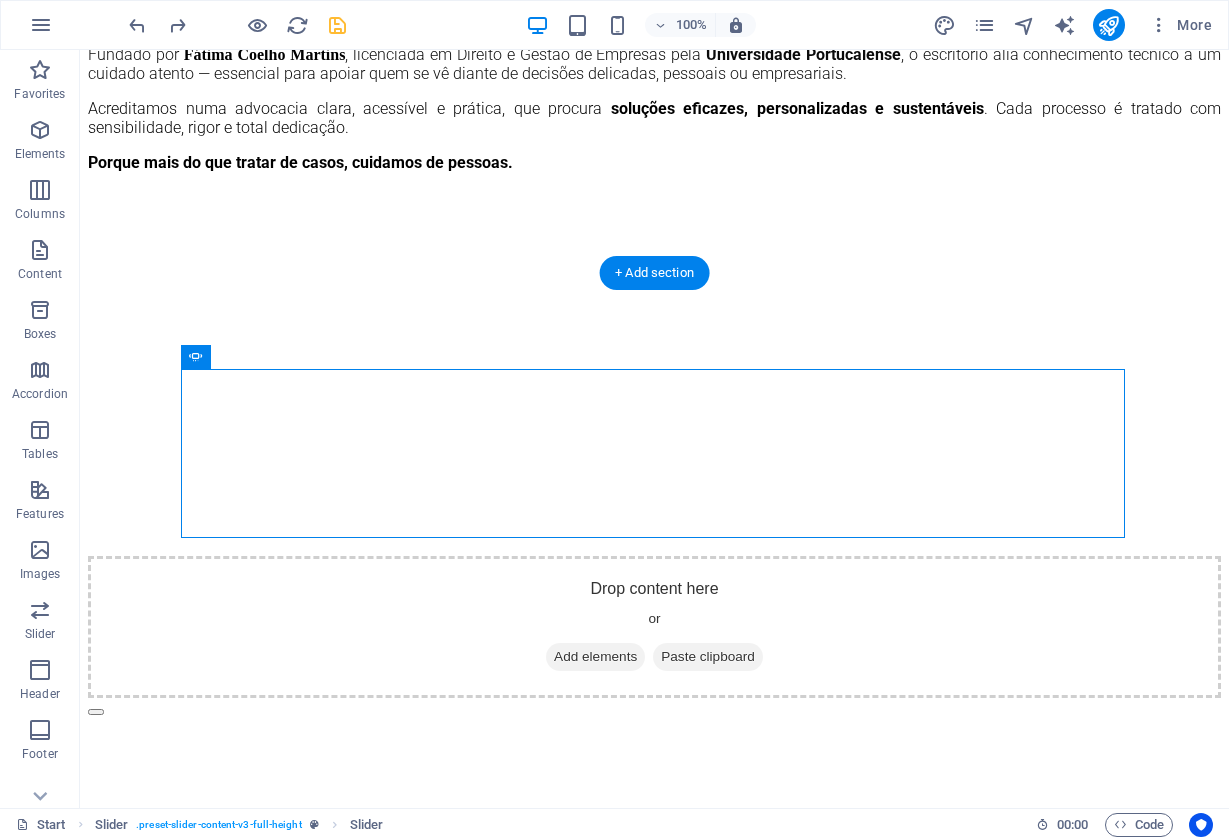 click at bounding box center (337, 25) 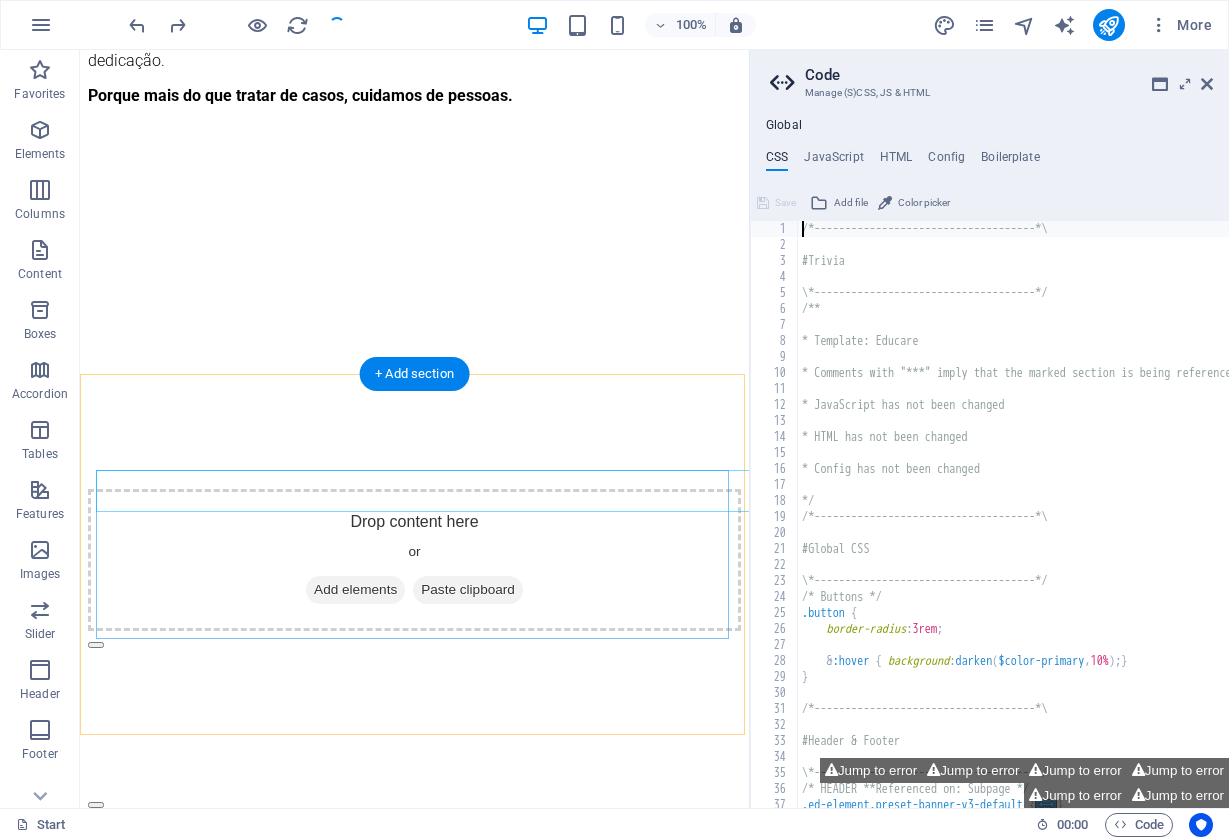 click at bounding box center [414, 189] 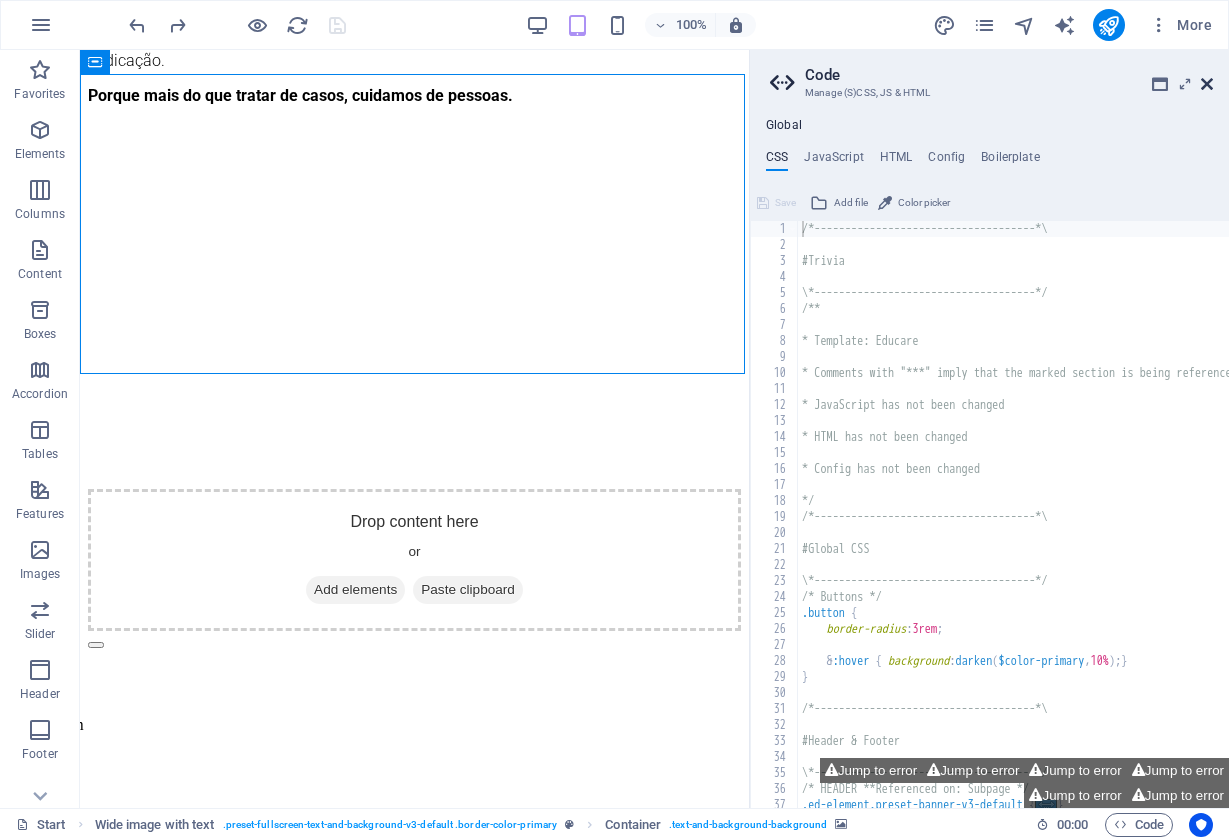 click at bounding box center (1207, 84) 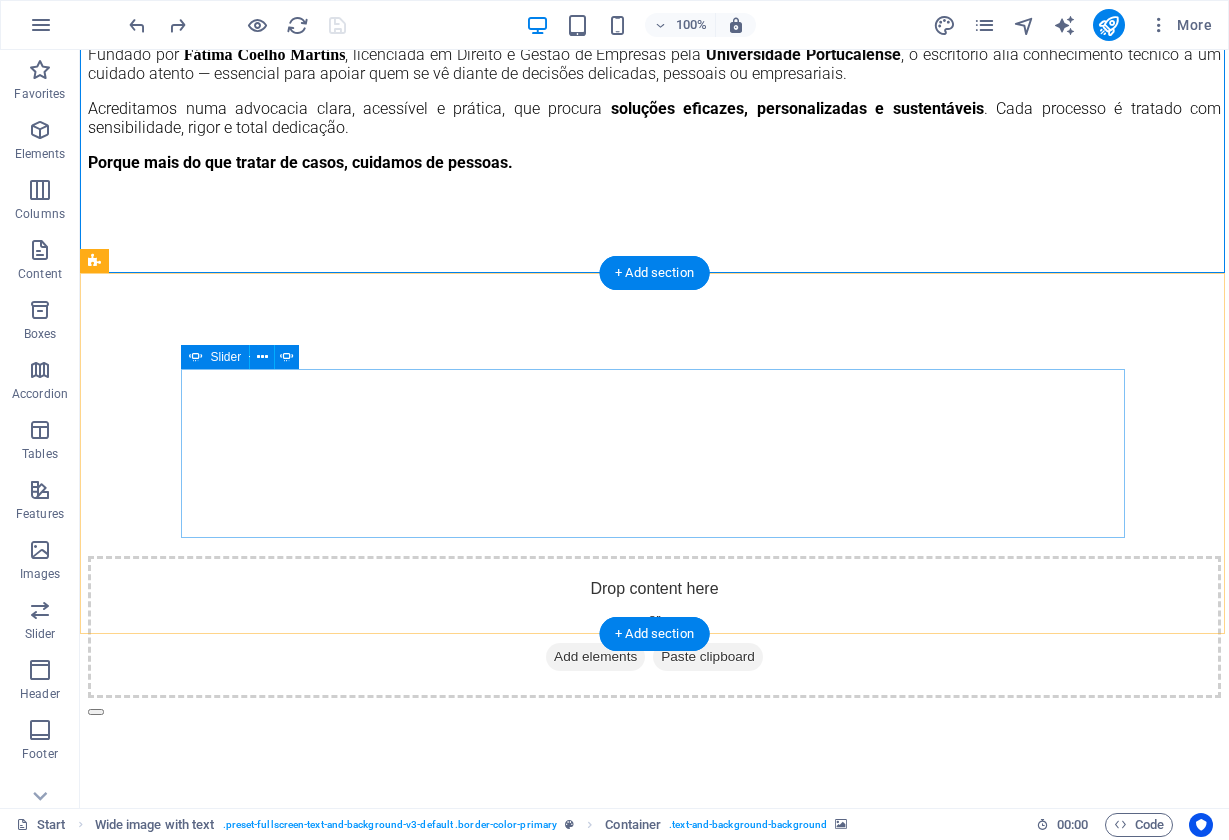 click at bounding box center (196, 357) 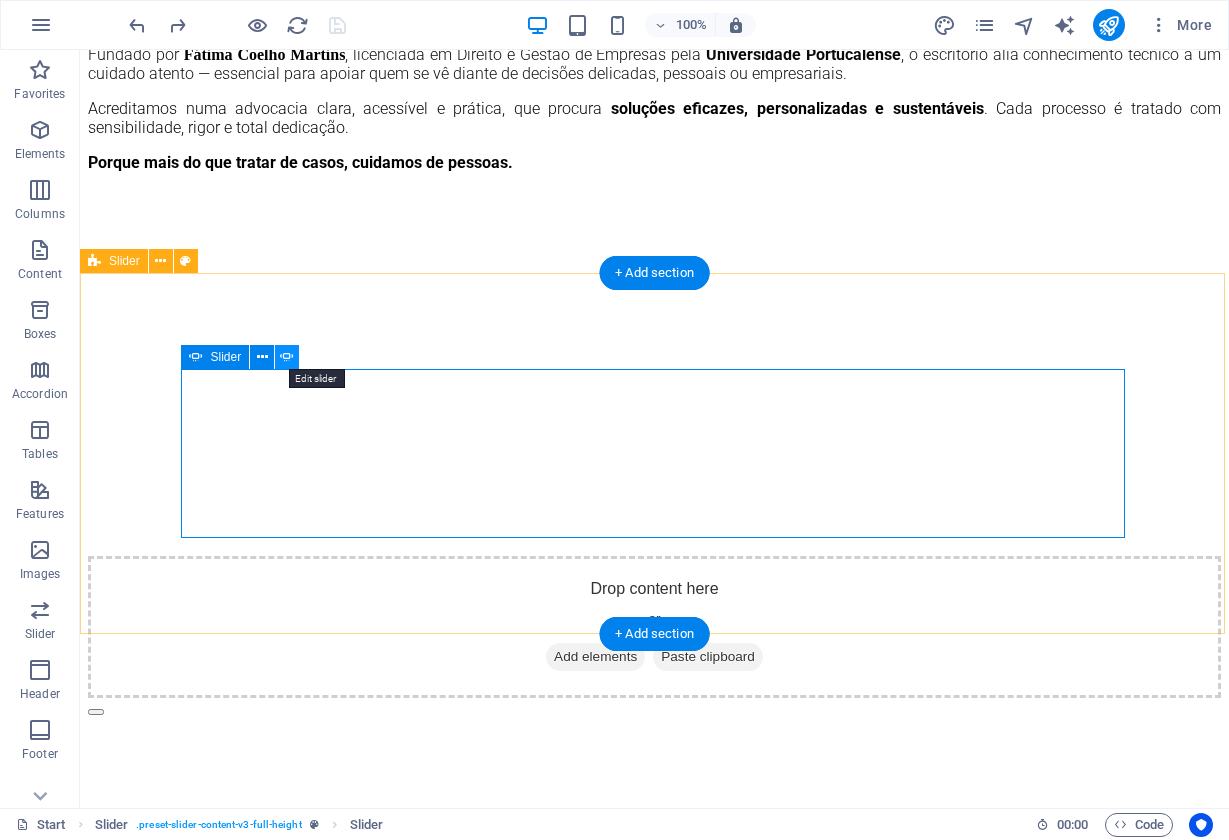 click at bounding box center [287, 357] 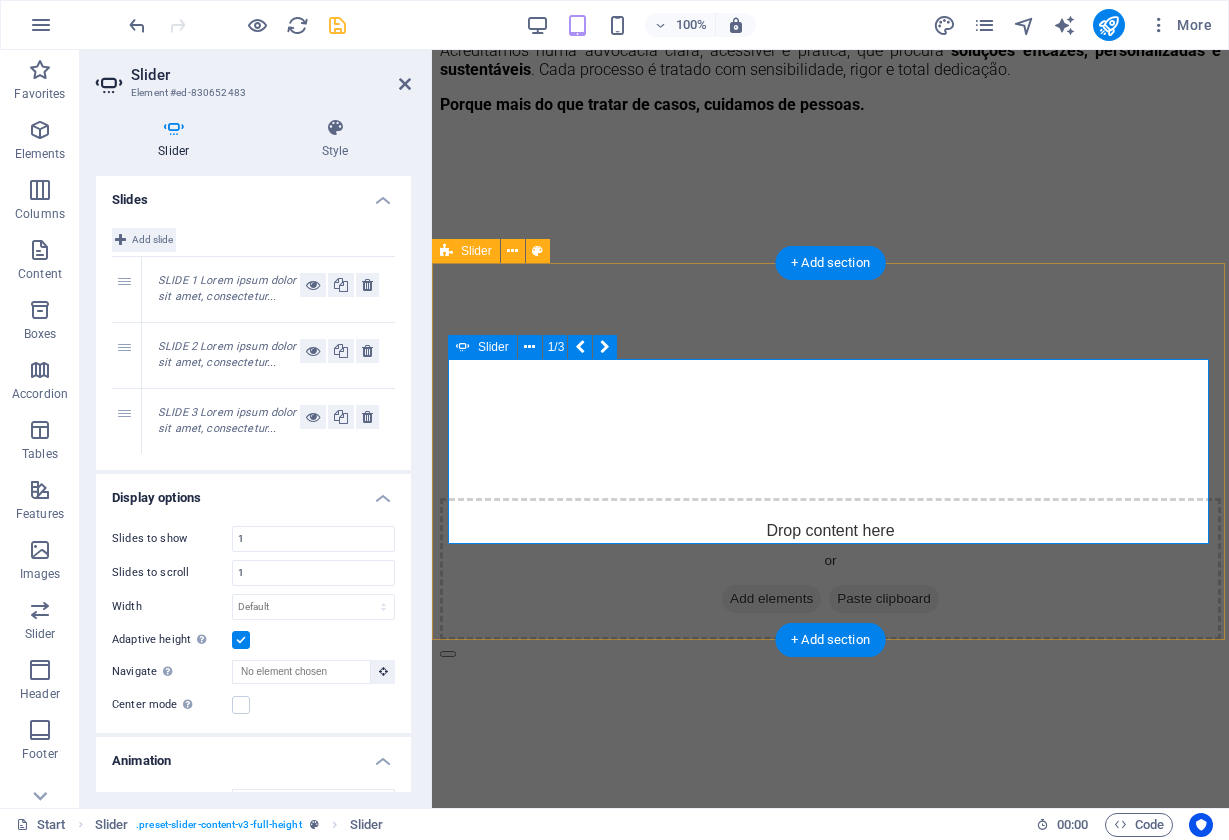 click on "Add slide" at bounding box center [152, 240] 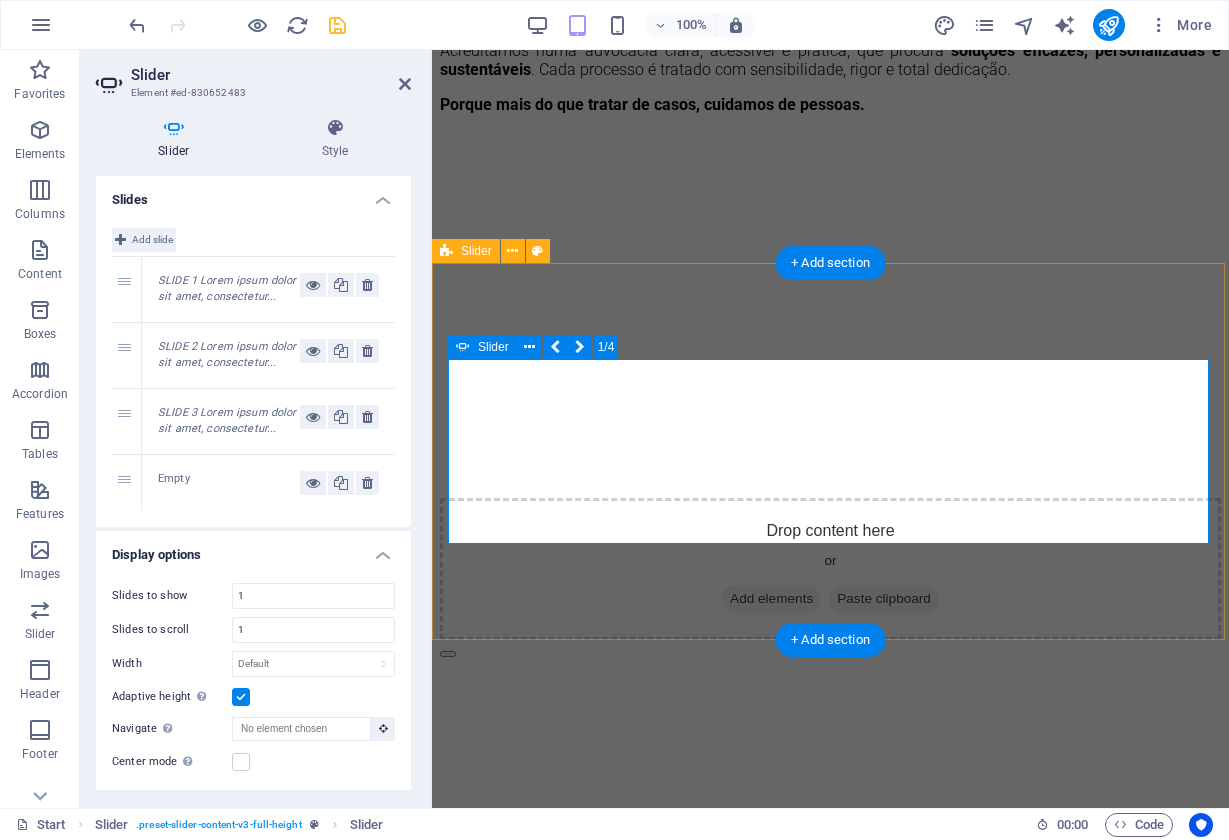 click on "Add slide" at bounding box center (152, 240) 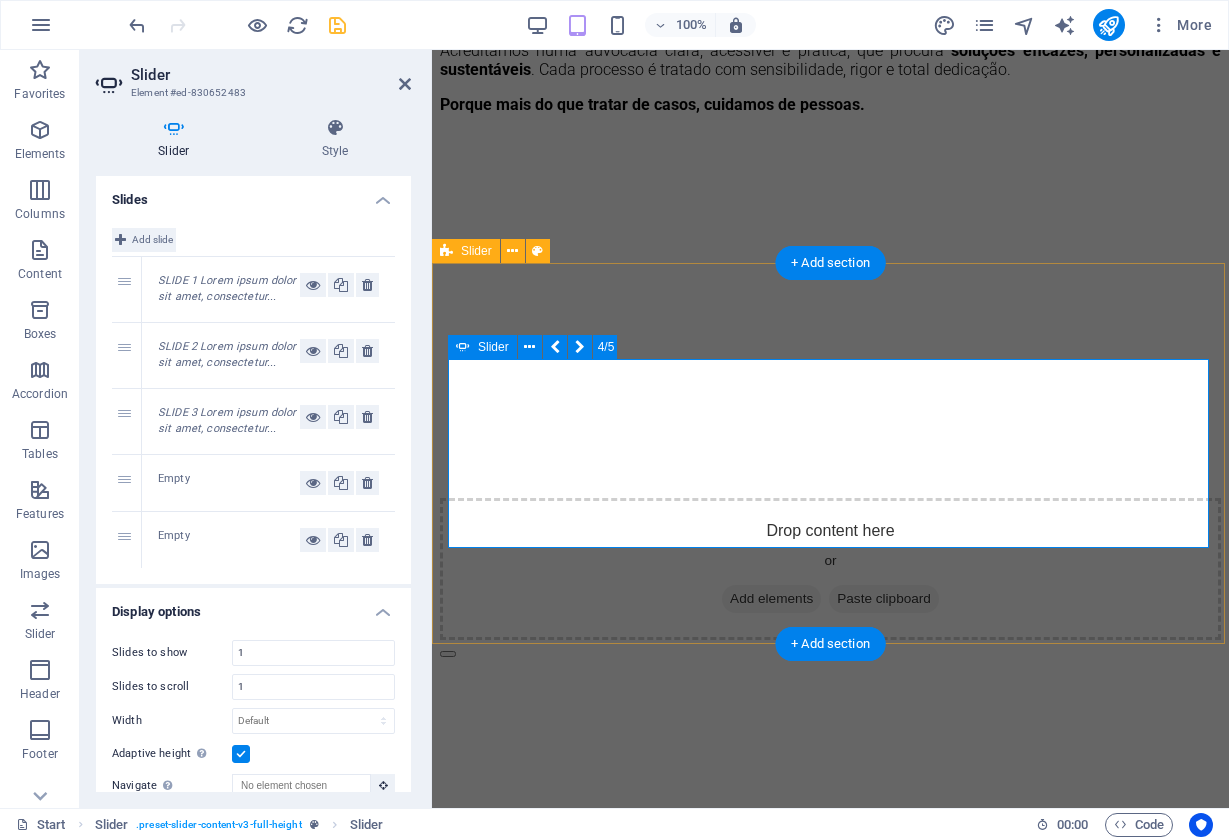 click on "Add slide" at bounding box center [152, 240] 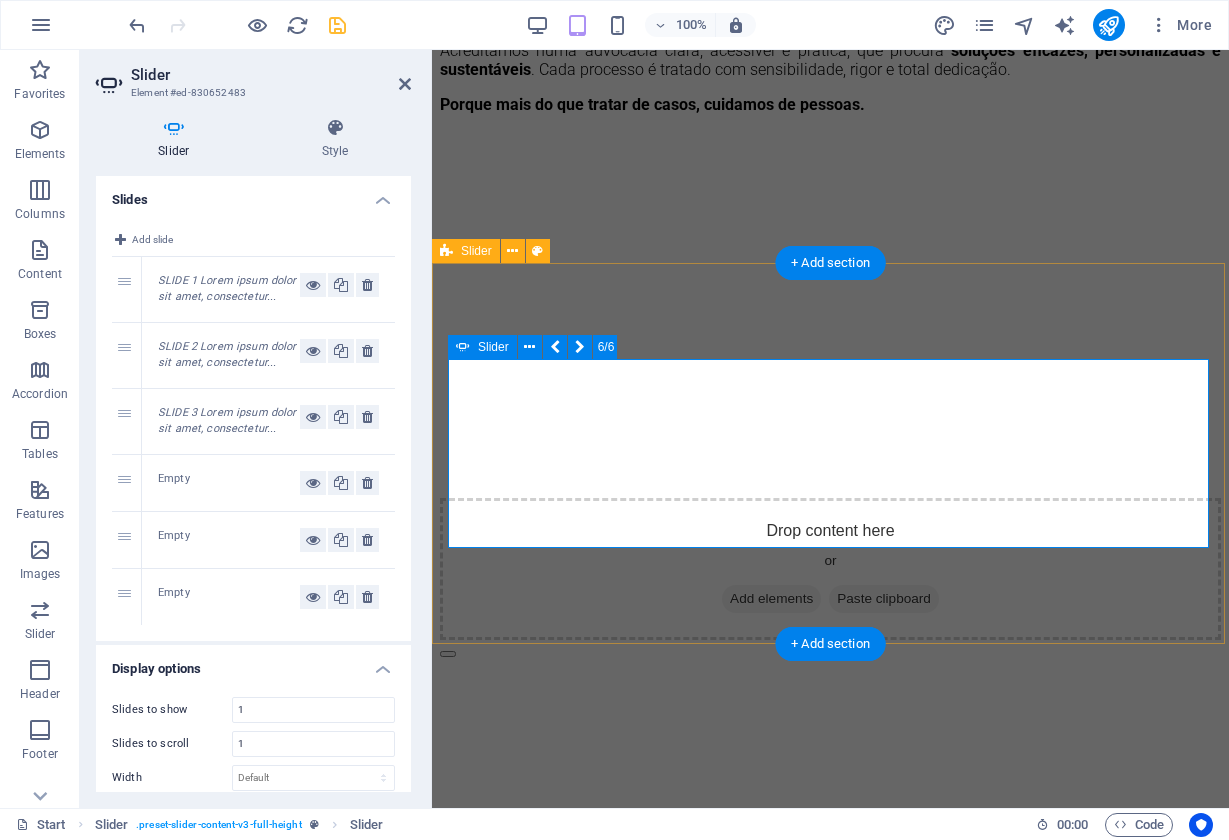click on "Drop content here or  Add elements  Paste clipboard Slide 1 Lorem ipsum dolor sit amet, consectetur adipisicing elit. Id, ipsum, quibusdam, temporibus harum culpa unde voluptatem possimus qui molestiae expedita ad aut necessitatibus vel incidunt placeat velit soluta a consectetur laborum illum nobis distinctio nisi facilis! Officiis, illum, aut, quasi dolorem laudantium fuga porro amet provident voluptatibus dicta mollitia neque! Slide 2 Lorem ipsum dolor sit amet, consectetur adipisicing elit. Id, ipsum, quibusdam, temporibus harum culpa unde voluptatem possimus qui molestiae expedita ad aut necessitatibus vel incidunt placeat velit soluta a consectetur laborum illum nobis distinctio nisi facilis! Officiis, illum, aut, quasi dolorem laudantium fuga porro amet provident voluptatibus dicta mollitia neque! Slide 3 Drop content here or  Add elements  Paste clipboard Drop content here or  Add elements  Paste clipboard Drop content here or  Add elements  Paste clipboard Slide 1 1 2 3 4 5 6" at bounding box center (830, 800) 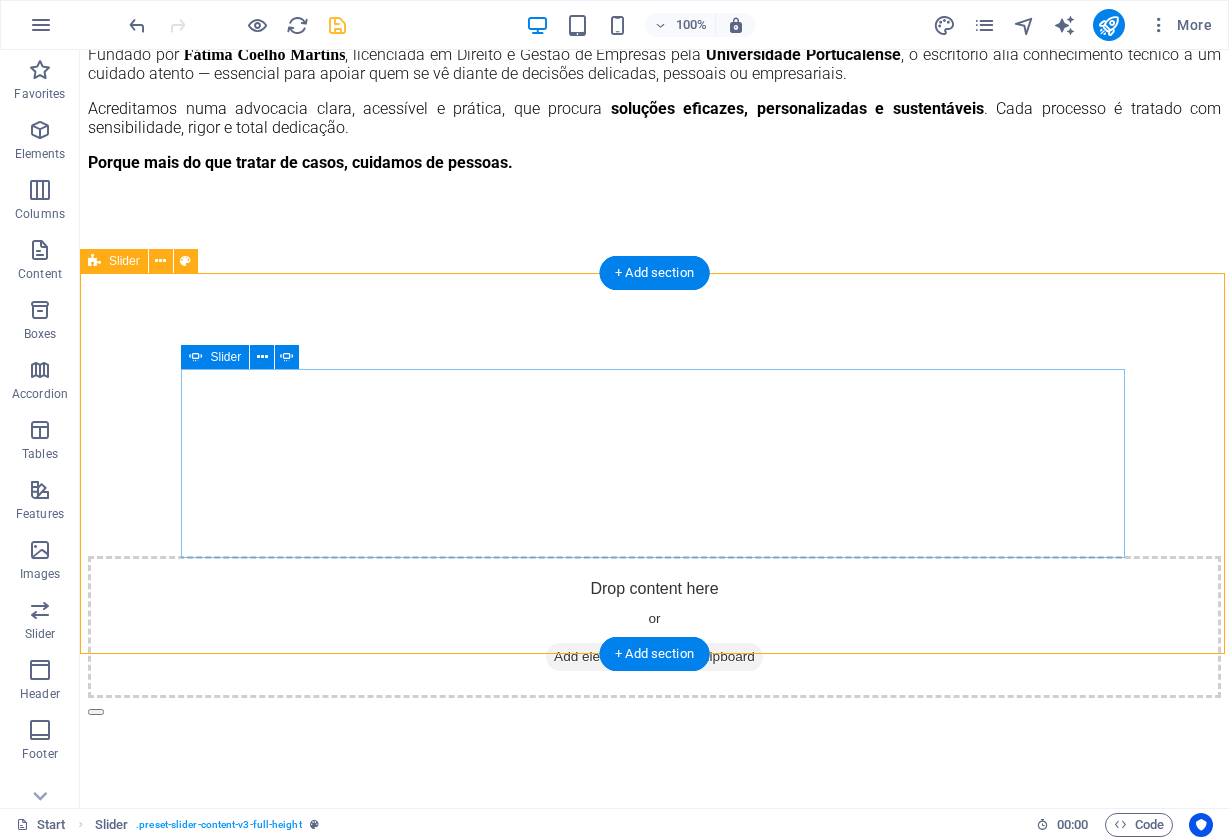 click at bounding box center (96, 712) 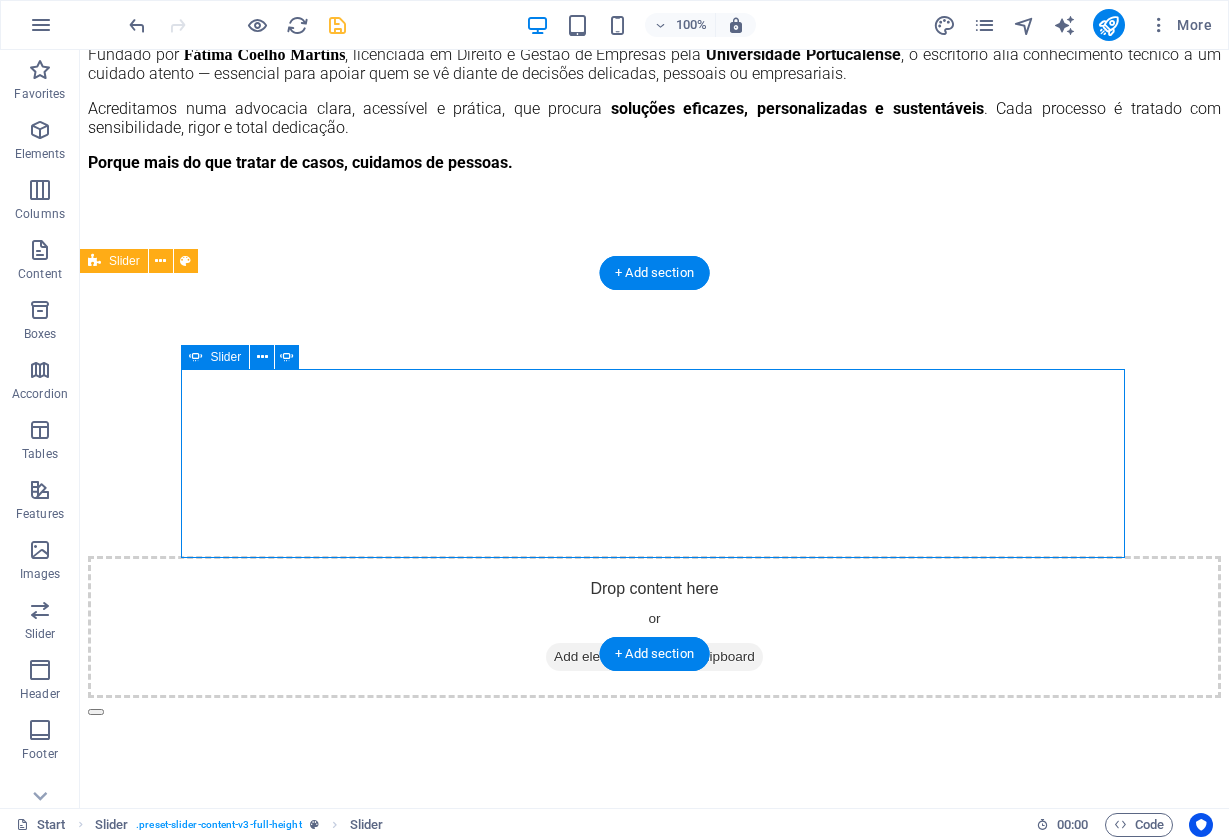 click at bounding box center (96, 712) 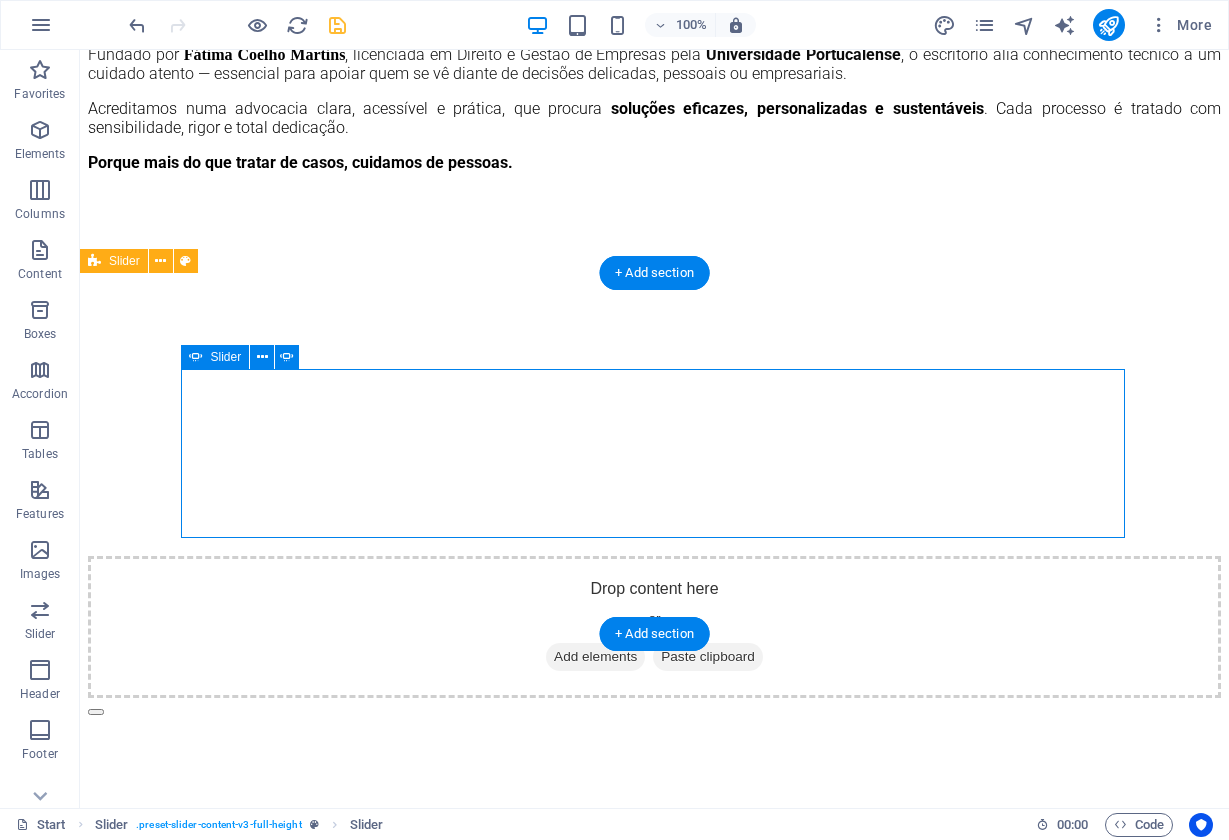click at bounding box center (96, 712) 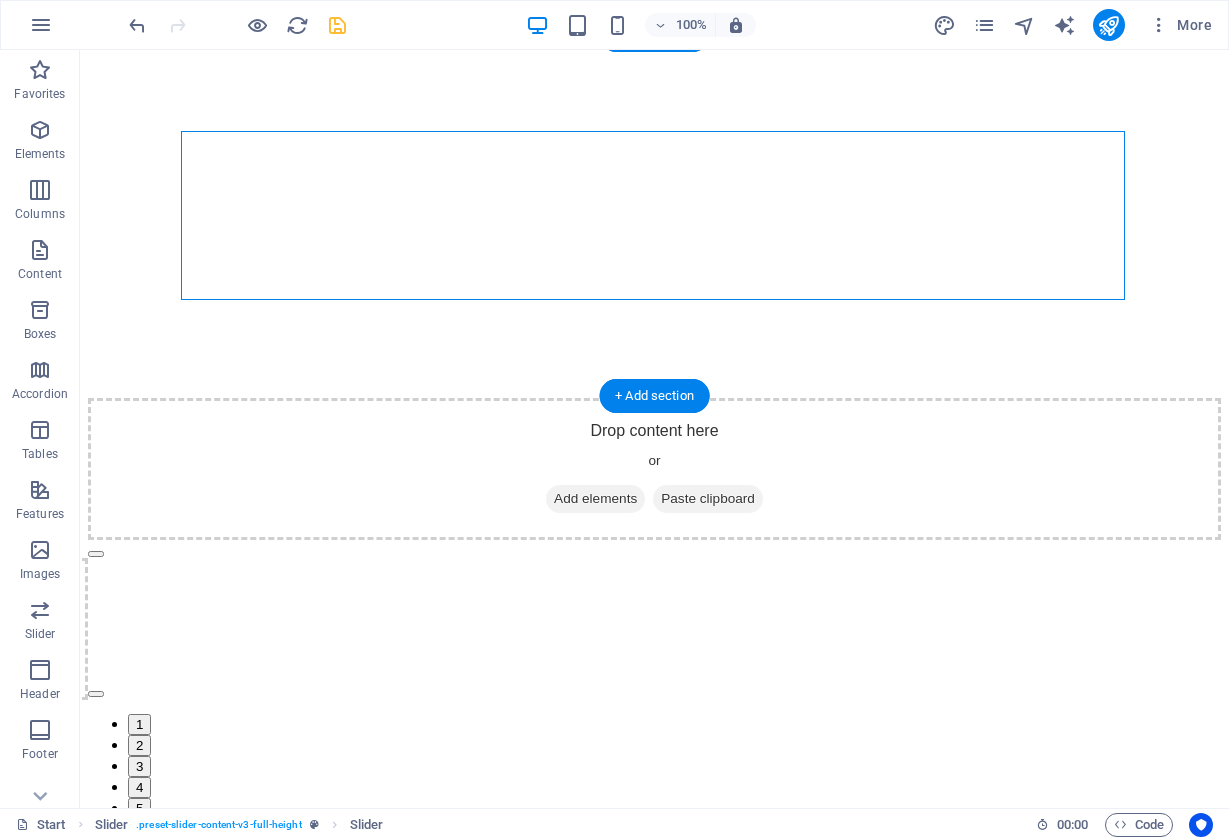 scroll, scrollTop: 1599, scrollLeft: 0, axis: vertical 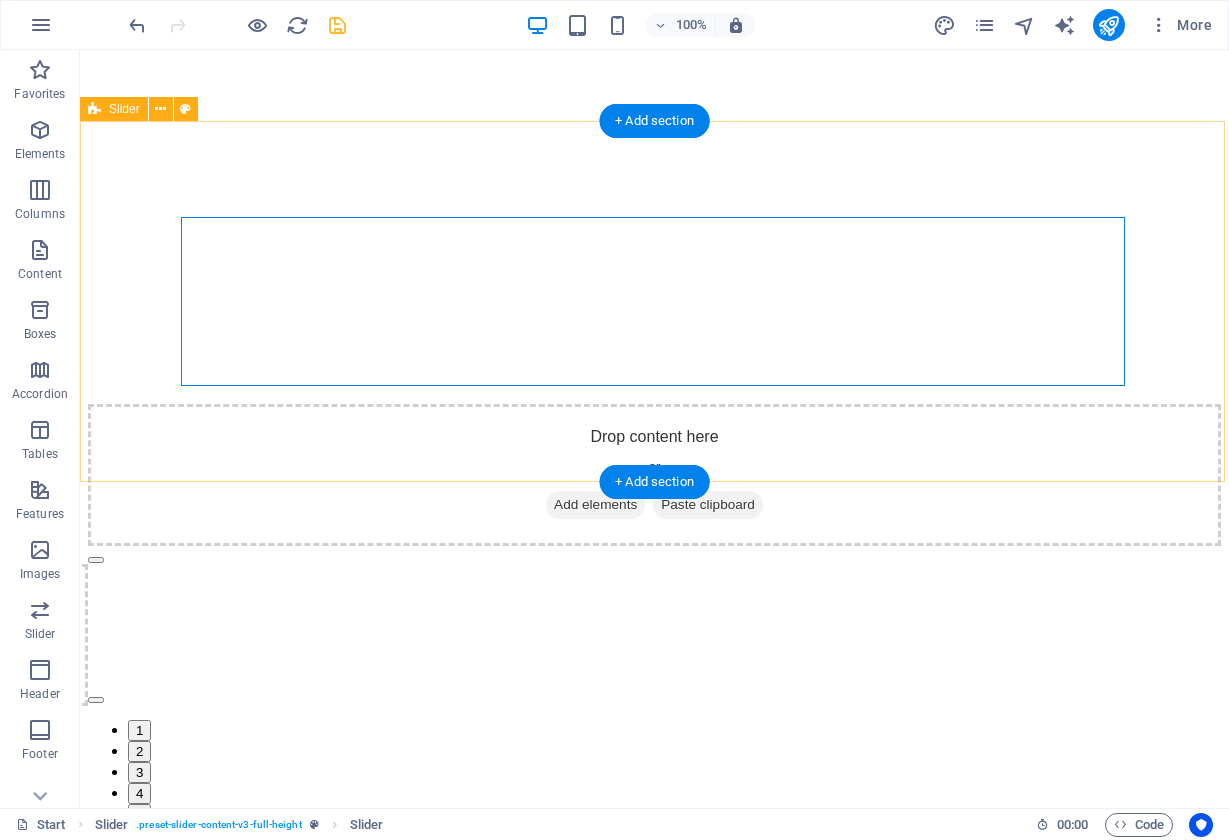 click on "Drop content here or  Add elements  Paste clipboard Slide 1 Lorem ipsum dolor sit amet, consectetur adipisicing elit. Id, ipsum, quibusdam, temporibus harum culpa unde voluptatem possimus qui molestiae expedita ad aut necessitatibus vel incidunt placeat velit soluta a consectetur laborum illum nobis distinctio nisi facilis! Officiis, illum, aut, quasi dolorem laudantium fuga porro amet provident voluptatibus dicta mollitia neque! Slide 2 Lorem ipsum dolor sit amet, consectetur adipisicing elit. Id, ipsum, quibusdam, temporibus harum culpa unde voluptatem possimus qui molestiae expedita ad aut necessitatibus vel incidunt placeat velit soluta a consectetur laborum illum nobis distinctio nisi facilis! Officiis, illum, aut, quasi dolorem laudantium fuga porro amet provident voluptatibus dicta mollitia neque! Slide 3 Drop content here or  Add elements  Paste clipboard Drop content here or  Add elements  Paste clipboard Drop content here or  Add elements  Paste clipboard Slide 1 1 2 3 4 5 6" at bounding box center (654, 696) 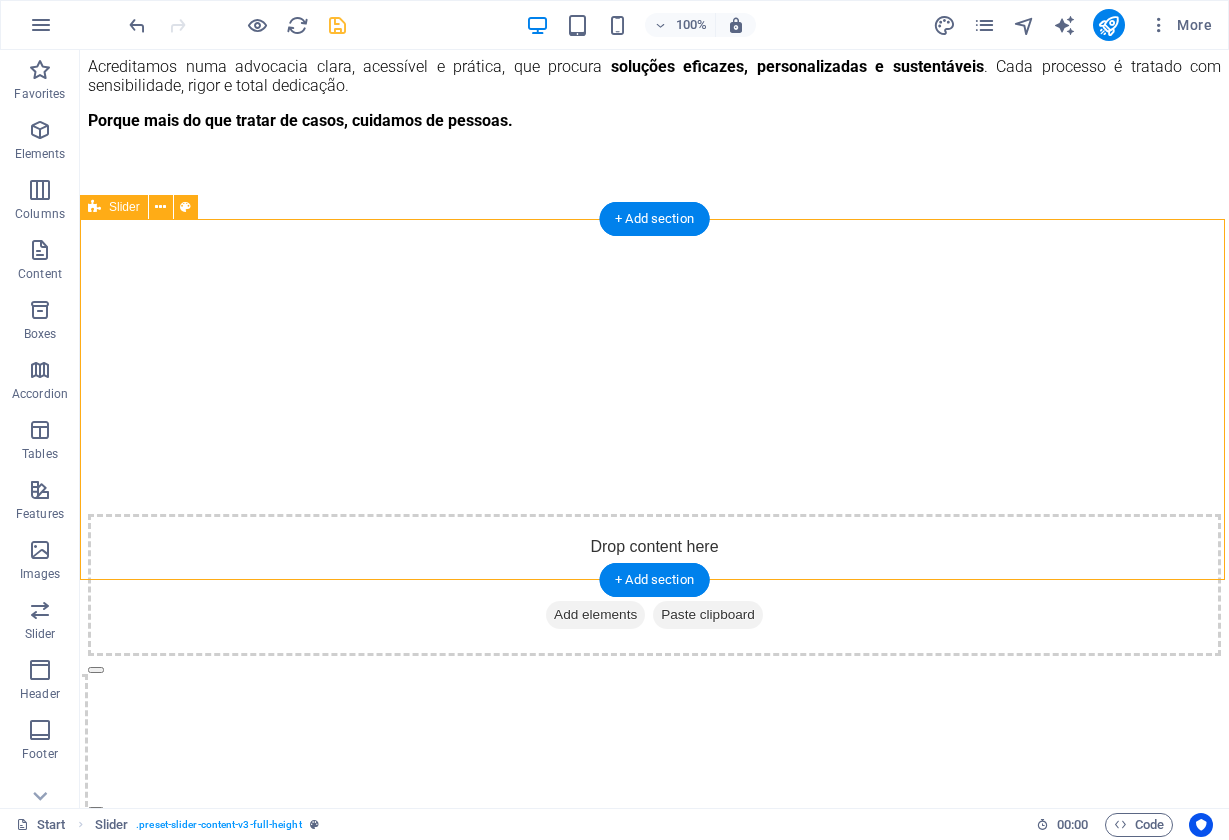 scroll, scrollTop: 1501, scrollLeft: 0, axis: vertical 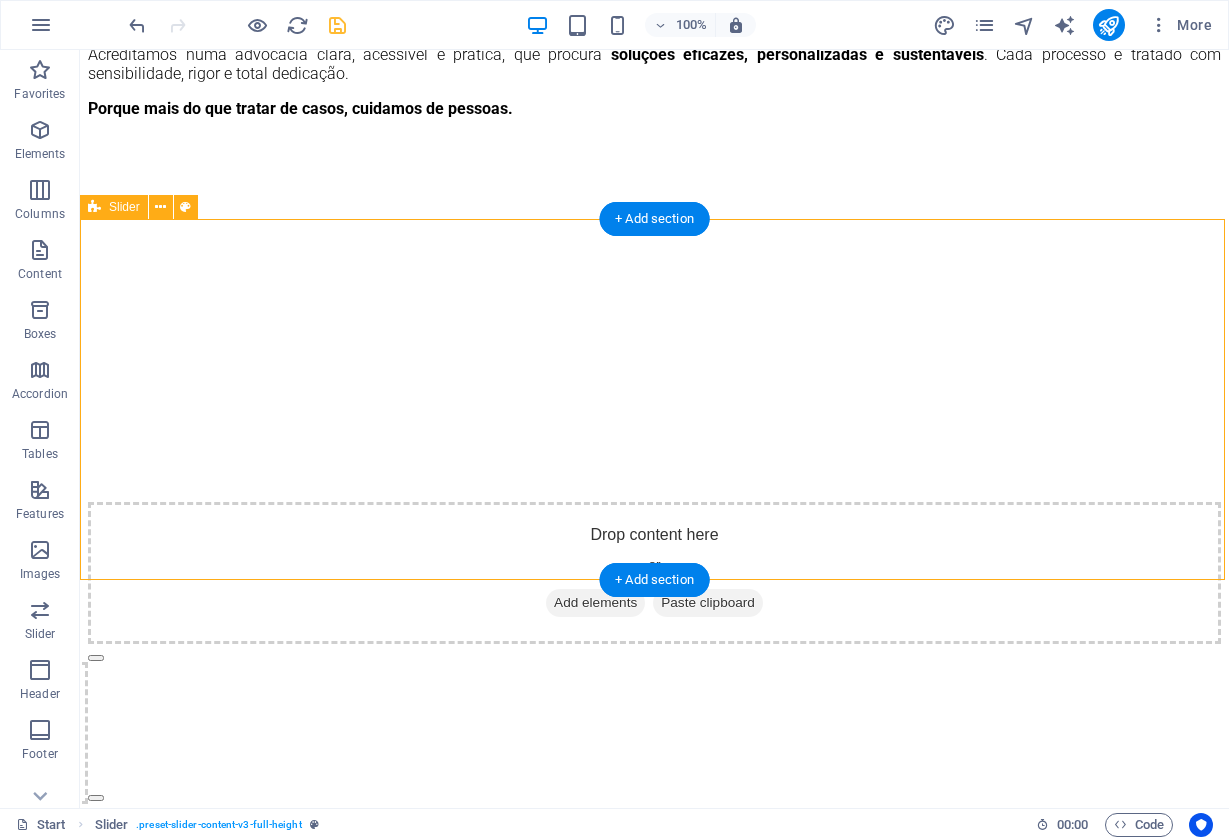 click on "Drop content here or  Add elements  Paste clipboard Slide 1 Lorem ipsum dolor sit amet, consectetur adipisicing elit. Id, ipsum, quibusdam, temporibus harum culpa unde voluptatem possimus qui molestiae expedita ad aut necessitatibus vel incidunt placeat velit soluta a consectetur laborum illum nobis distinctio nisi facilis! Officiis, illum, aut, quasi dolorem laudantium fuga porro amet provident voluptatibus dicta mollitia neque! Slide 2 Lorem ipsum dolor sit amet, consectetur adipisicing elit. Id, ipsum, quibusdam, temporibus harum culpa unde voluptatem possimus qui molestiae expedita ad aut necessitatibus vel incidunt placeat velit soluta a consectetur laborum illum nobis distinctio nisi facilis! Officiis, illum, aut, quasi dolorem laudantium fuga porro amet provident voluptatibus dicta mollitia neque! Slide 3 Drop content here or  Add elements  Paste clipboard Drop content here or  Add elements  Paste clipboard Drop content here or  Add elements  Paste clipboard Slide 1 1 2 3 4 5 6" at bounding box center [654, 794] 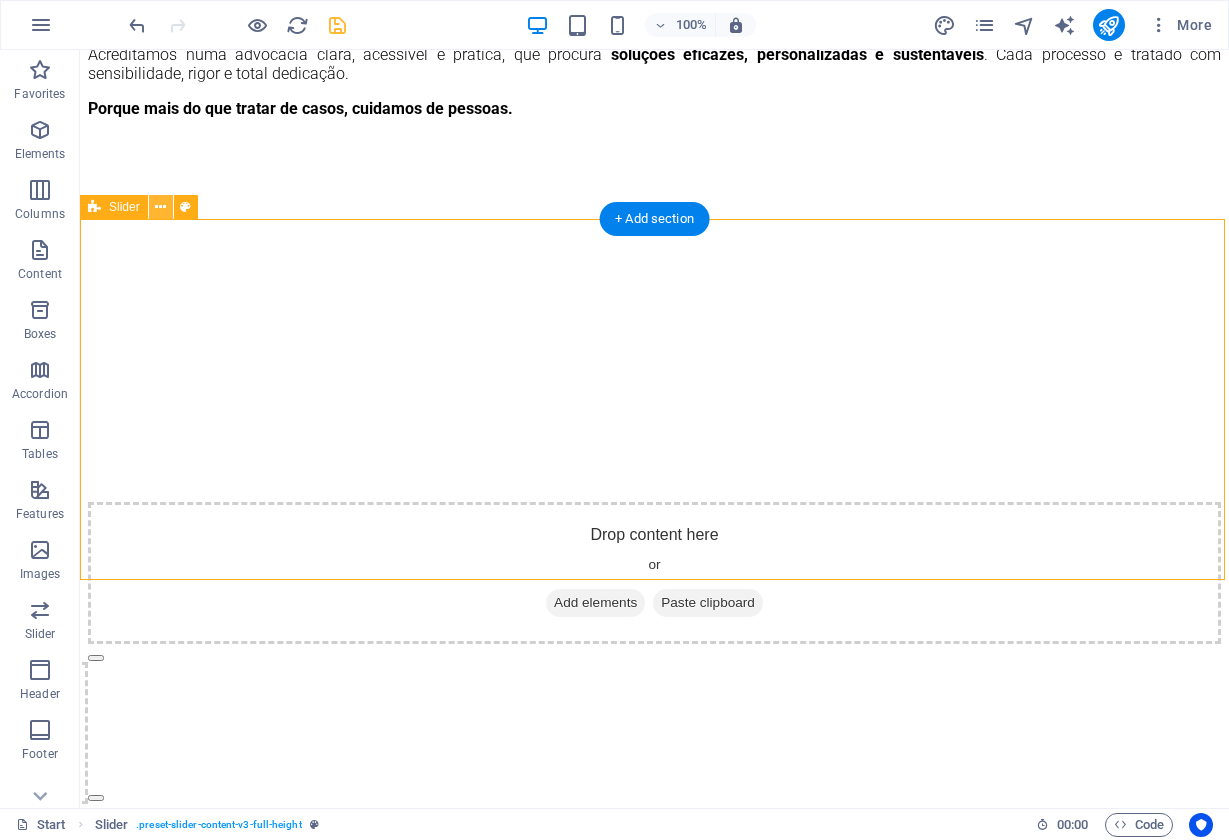 click at bounding box center [160, 207] 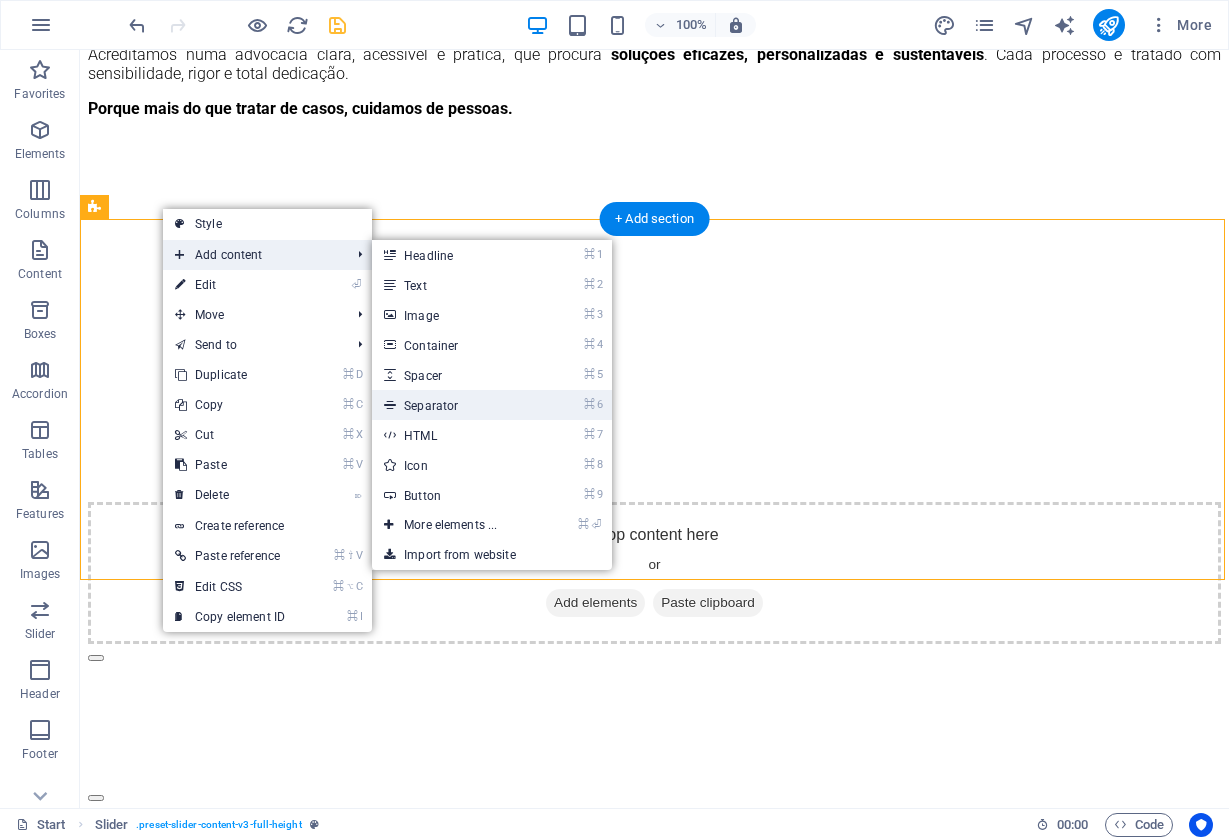 click on "⌘ 6  Separator" at bounding box center [454, 405] 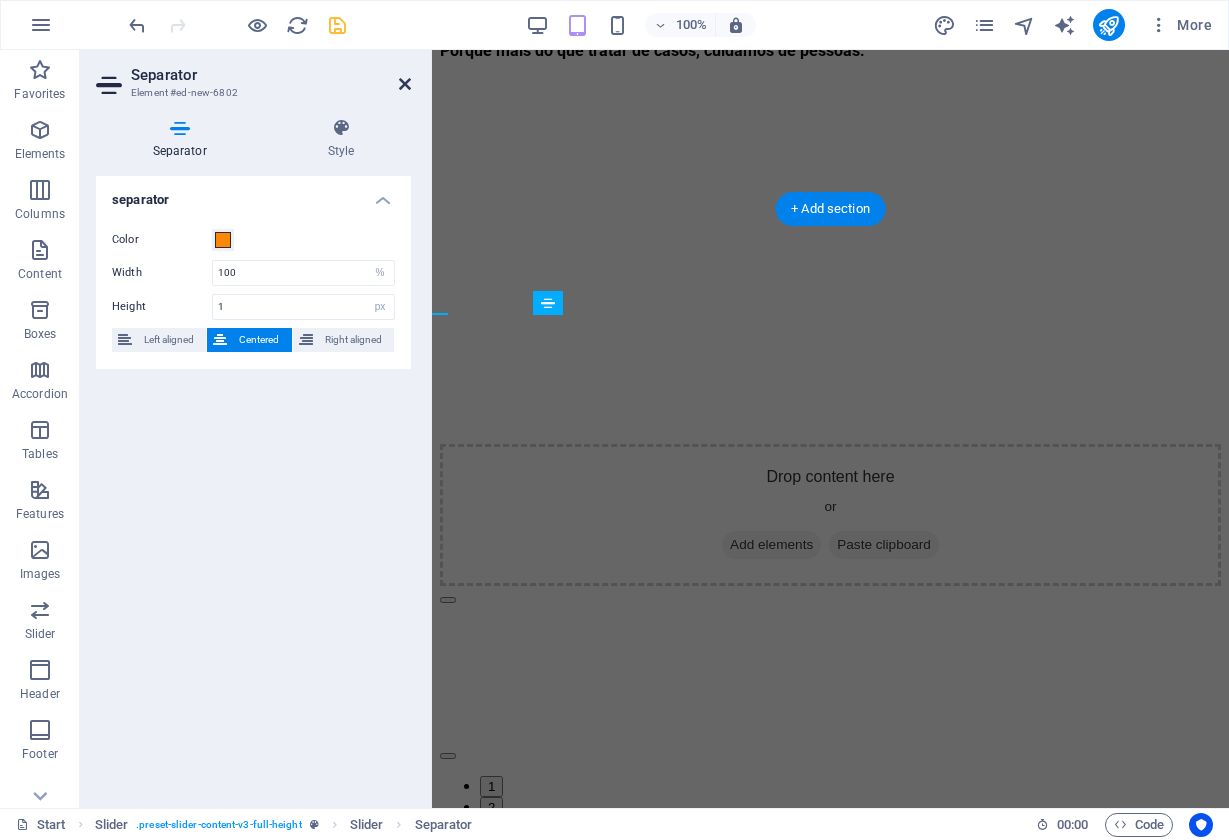click at bounding box center (405, 84) 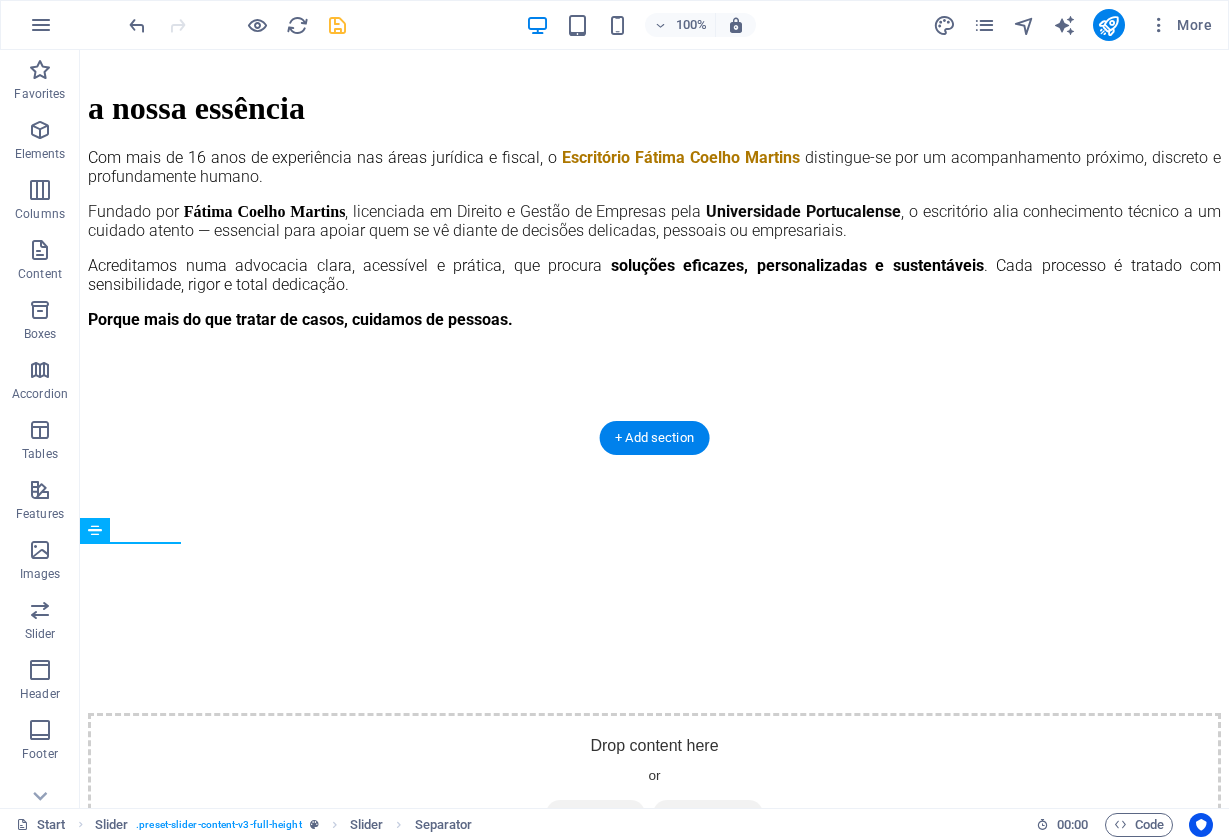 scroll, scrollTop: 1282, scrollLeft: 0, axis: vertical 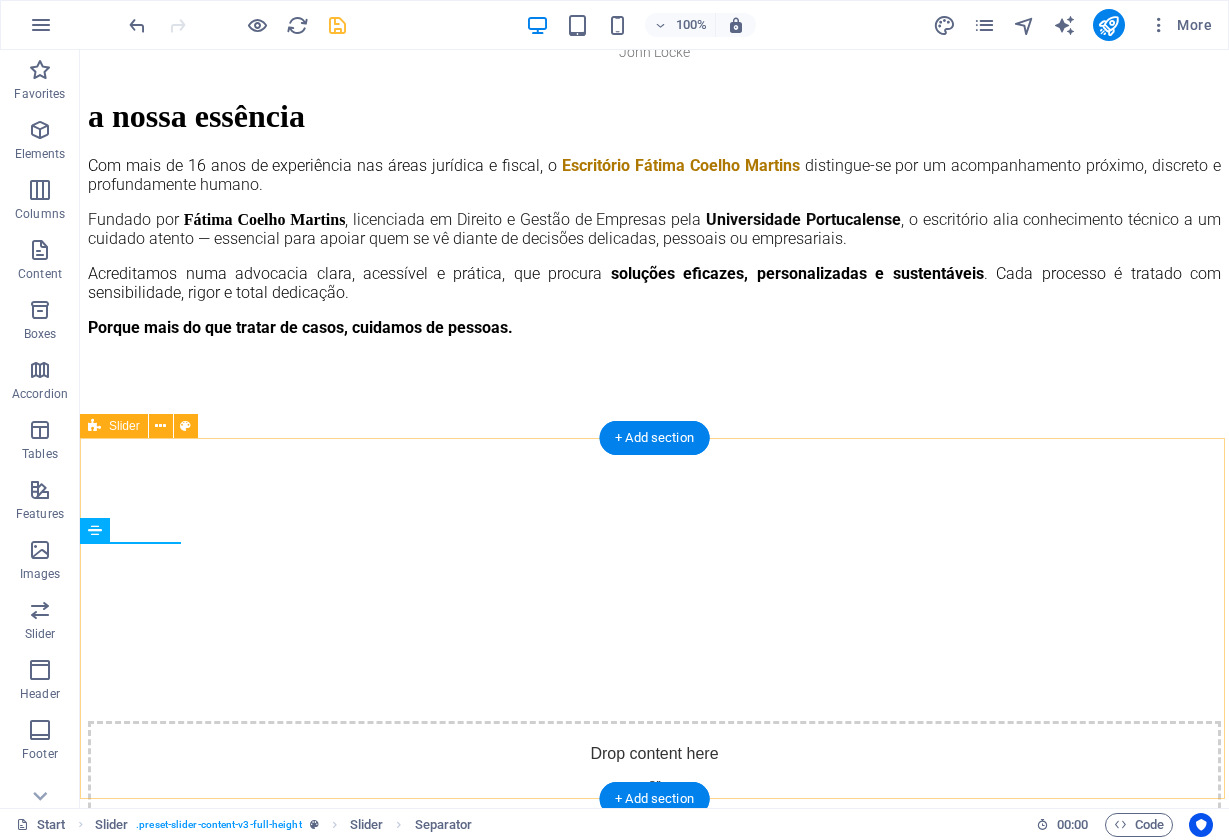 click on "Drop content here or  Add elements  Paste clipboard Slide 1 Lorem ipsum dolor sit amet, consectetur adipisicing elit. Id, ipsum, quibusdam, temporibus harum culpa unde voluptatem possimus qui molestiae expedita ad aut necessitatibus vel incidunt placeat velit soluta a consectetur laborum illum nobis distinctio nisi facilis! Officiis, illum, aut, quasi dolorem laudantium fuga porro amet provident voluptatibus dicta mollitia neque! Slide 2 Lorem ipsum dolor sit amet, consectetur adipisicing elit. Id, ipsum, quibusdam, temporibus harum culpa unde voluptatem possimus qui molestiae expedita ad aut necessitatibus vel incidunt placeat velit soluta a consectetur laborum illum nobis distinctio nisi facilis! Officiis, illum, aut, quasi dolorem laudantium fuga porro amet provident voluptatibus dicta mollitia neque! Slide 3 Drop content here or  Add elements  Paste clipboard Drop content here or  Add elements  Paste clipboard Drop content here or  Add elements  Paste clipboard Slide 1 1 2 3 4 5 6" at bounding box center [654, 1013] 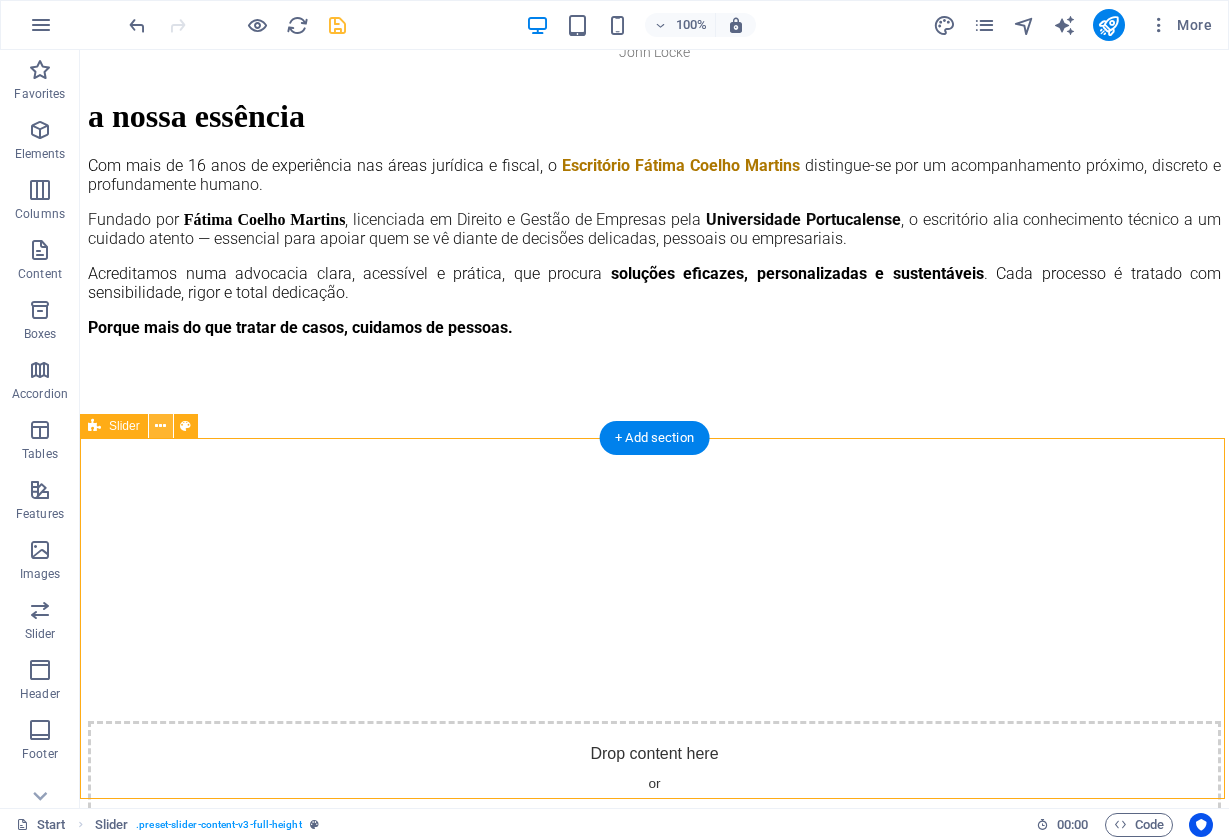 click at bounding box center [160, 426] 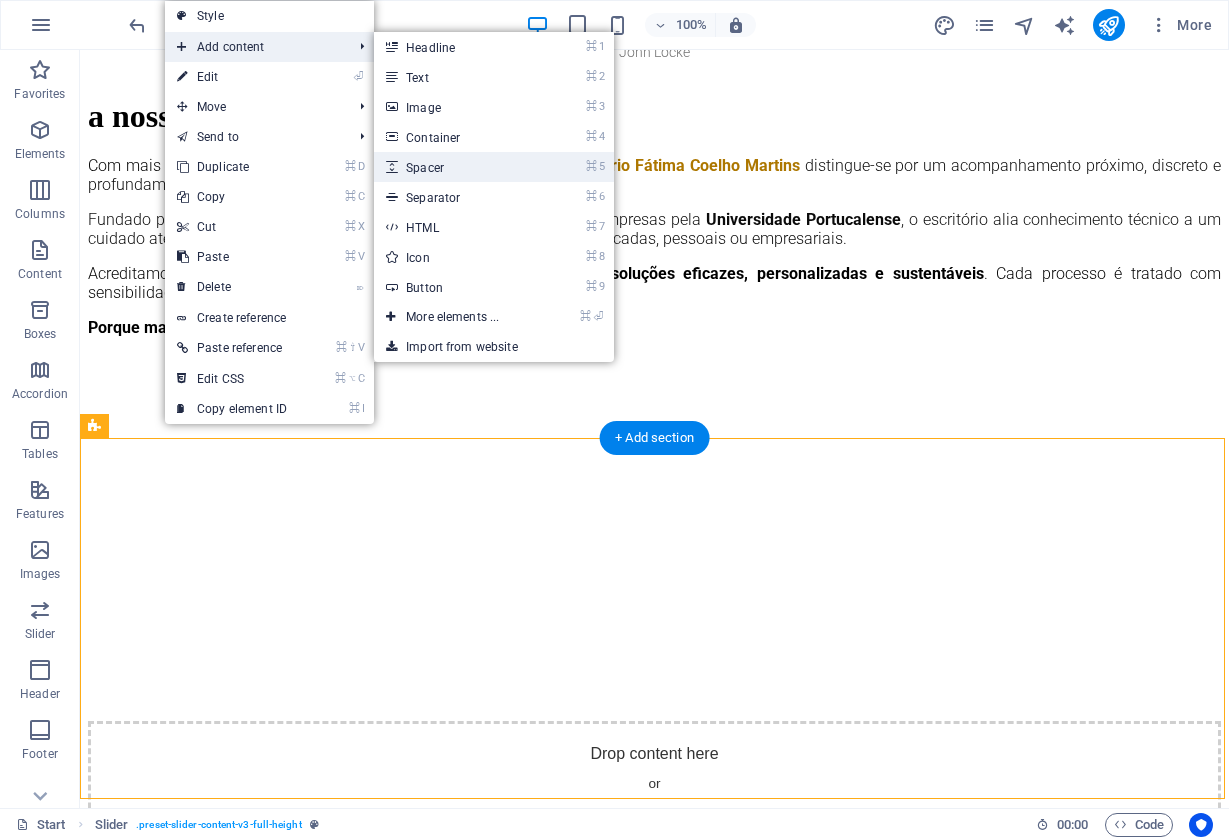 click on "⌘ 5  Spacer" at bounding box center [456, 167] 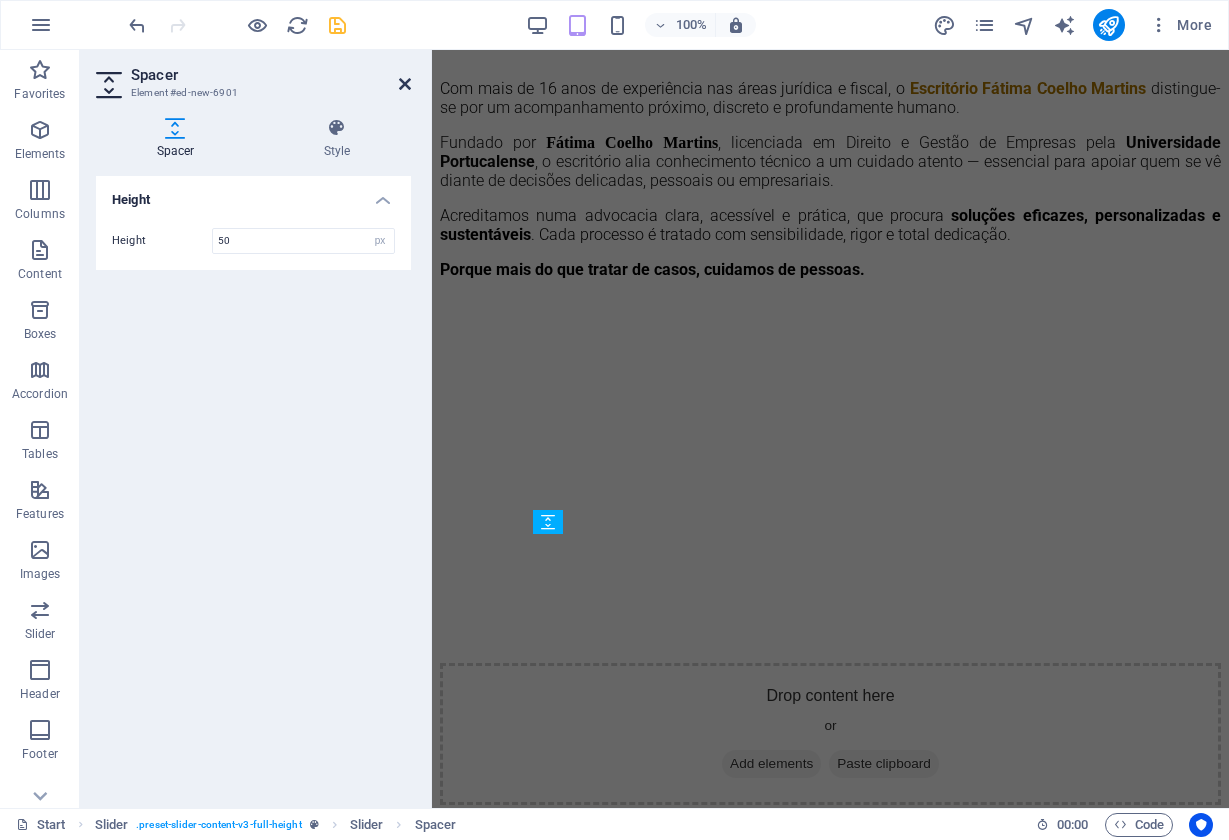 click at bounding box center (405, 84) 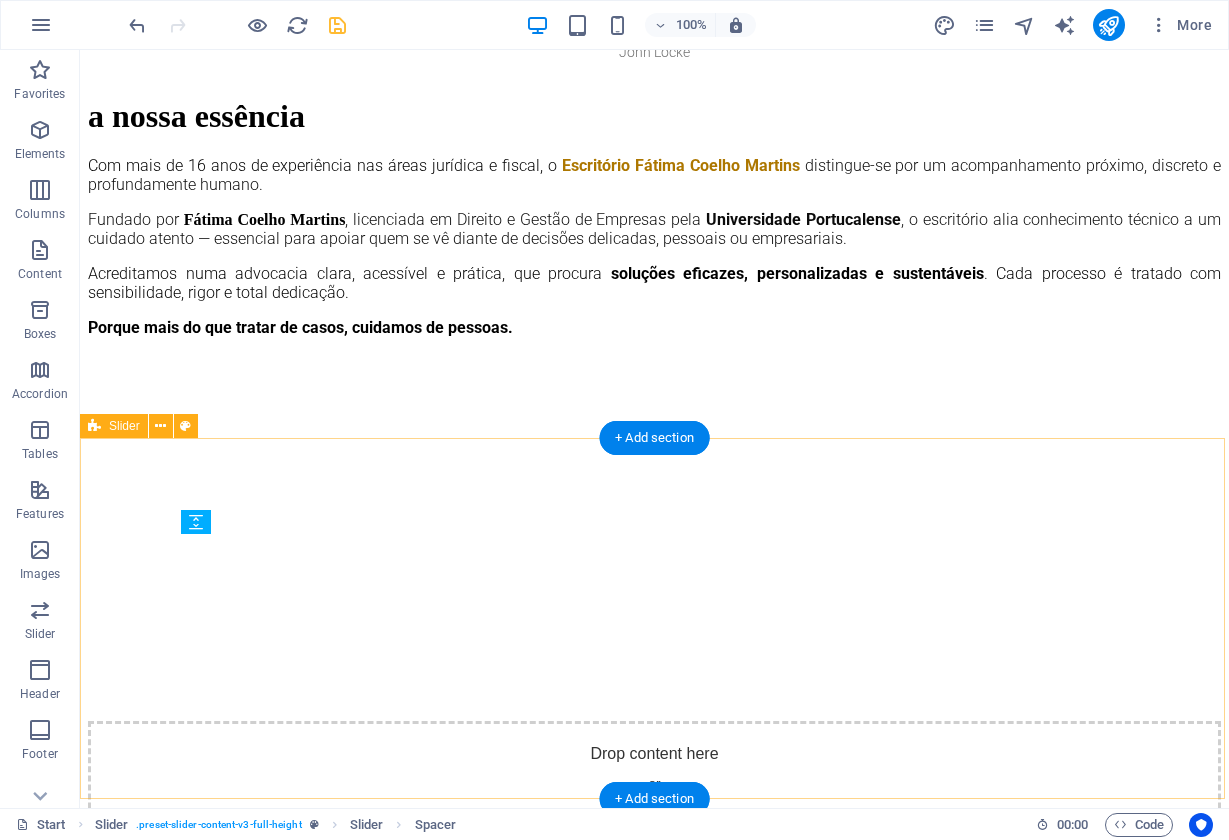 click on "Drop content here or  Add elements  Paste clipboard Slide 1 Lorem ipsum dolor sit amet, consectetur adipisicing elit. Id, ipsum, quibusdam, temporibus harum culpa unde voluptatem possimus qui molestiae expedita ad aut necessitatibus vel incidunt placeat velit soluta a consectetur laborum illum nobis distinctio nisi facilis! Officiis, illum, aut, quasi dolorem laudantium fuga porro amet provident voluptatibus dicta mollitia neque! Slide 2 Lorem ipsum dolor sit amet, consectetur adipisicing elit. Id, ipsum, quibusdam, temporibus harum culpa unde voluptatem possimus qui molestiae expedita ad aut necessitatibus vel incidunt placeat velit soluta a consectetur laborum illum nobis distinctio nisi facilis! Officiis, illum, aut, quasi dolorem laudantium fuga porro amet provident voluptatibus dicta mollitia neque! Slide 3 Drop content here or  Add elements  Paste clipboard Drop content here or  Add elements  Paste clipboard Drop content here or  Add elements  Paste clipboard Slide 1 1 2 3 4 5 6" at bounding box center (654, 1013) 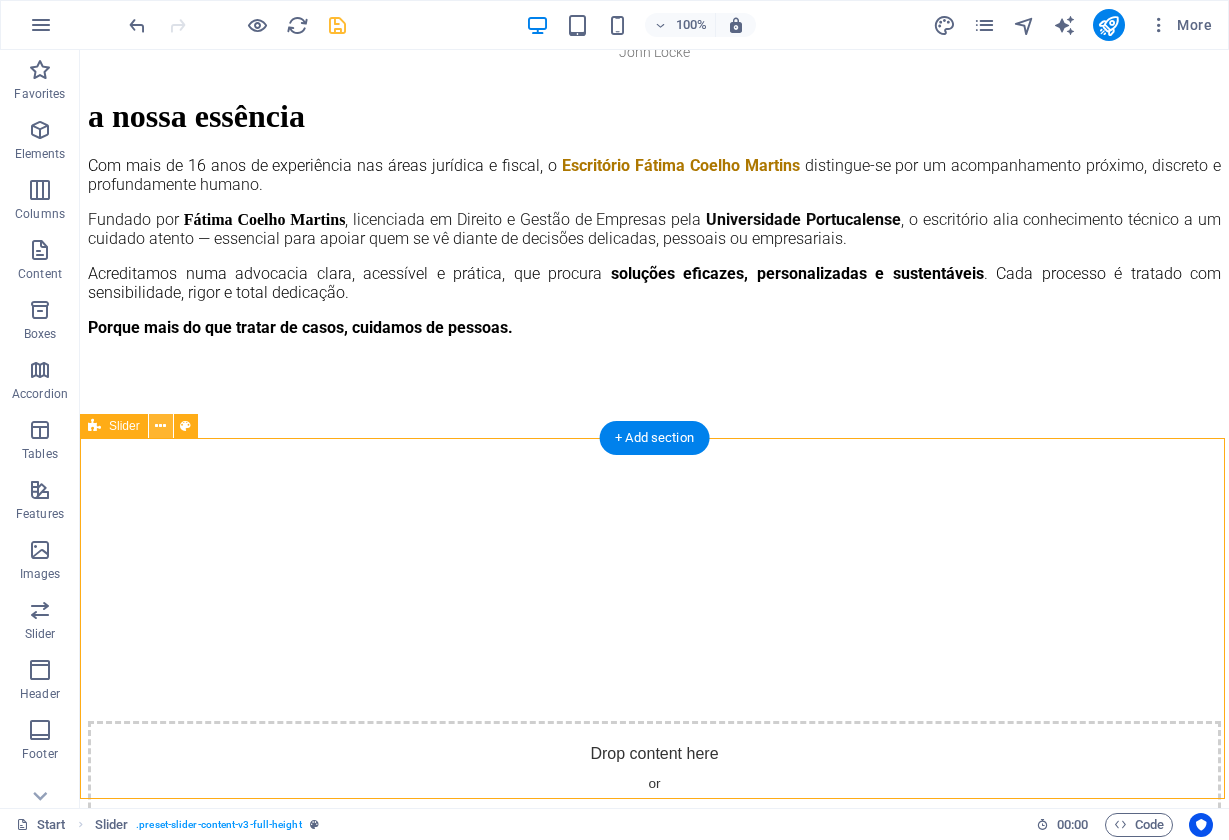 click at bounding box center (160, 426) 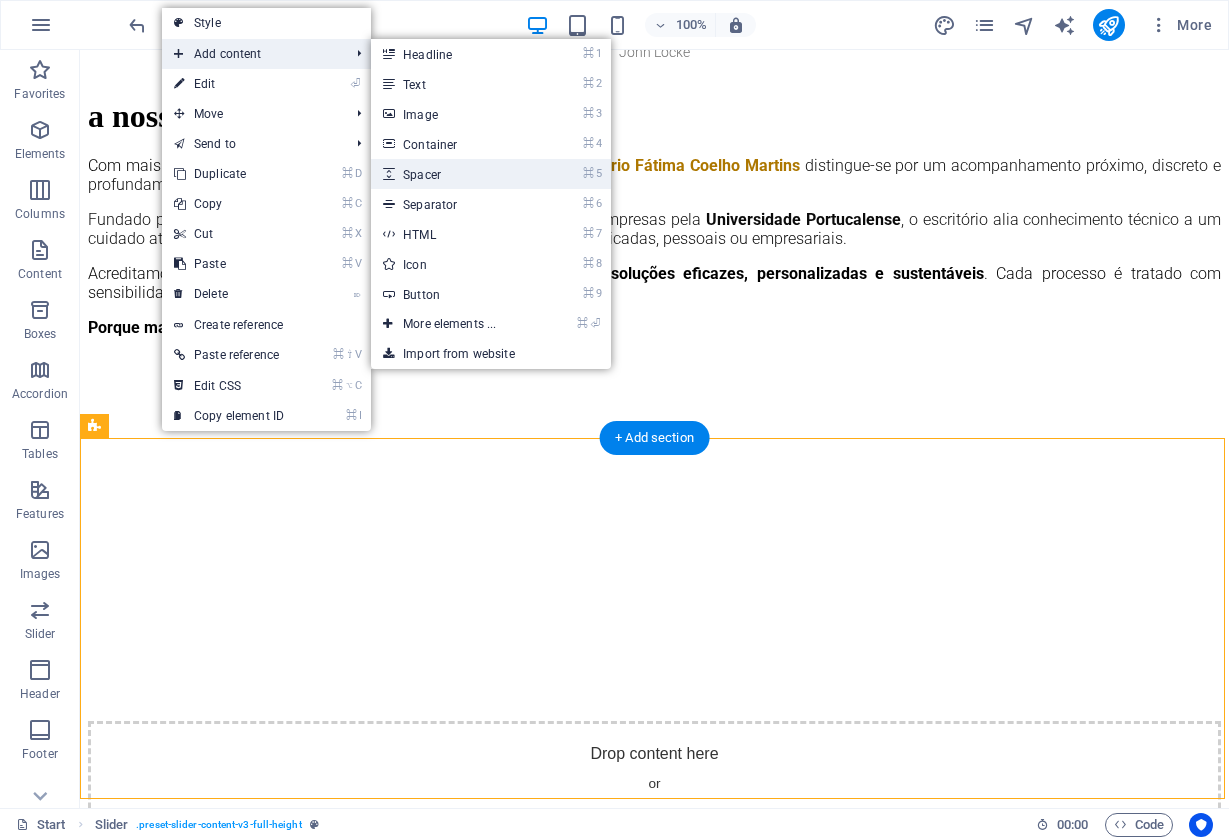 click on "⌘ 5  Spacer" at bounding box center [453, 174] 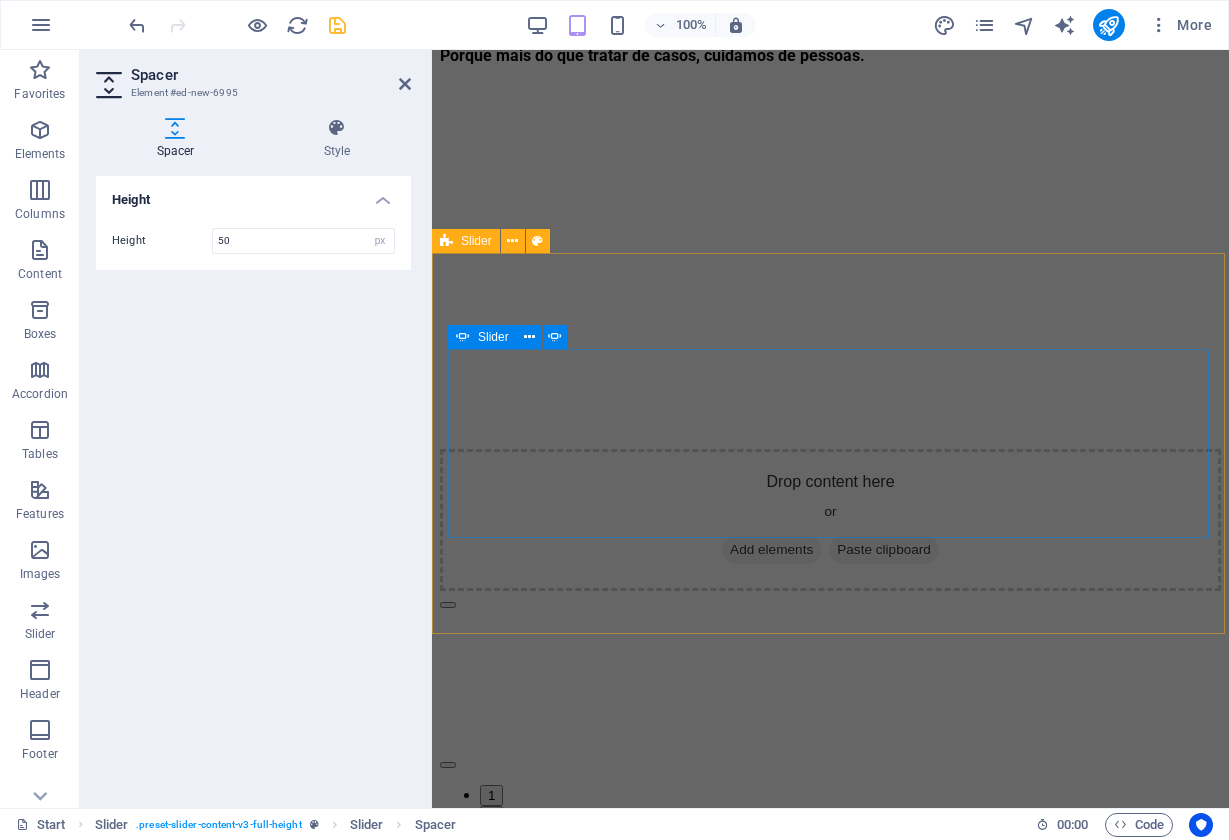 scroll, scrollTop: 1503, scrollLeft: 0, axis: vertical 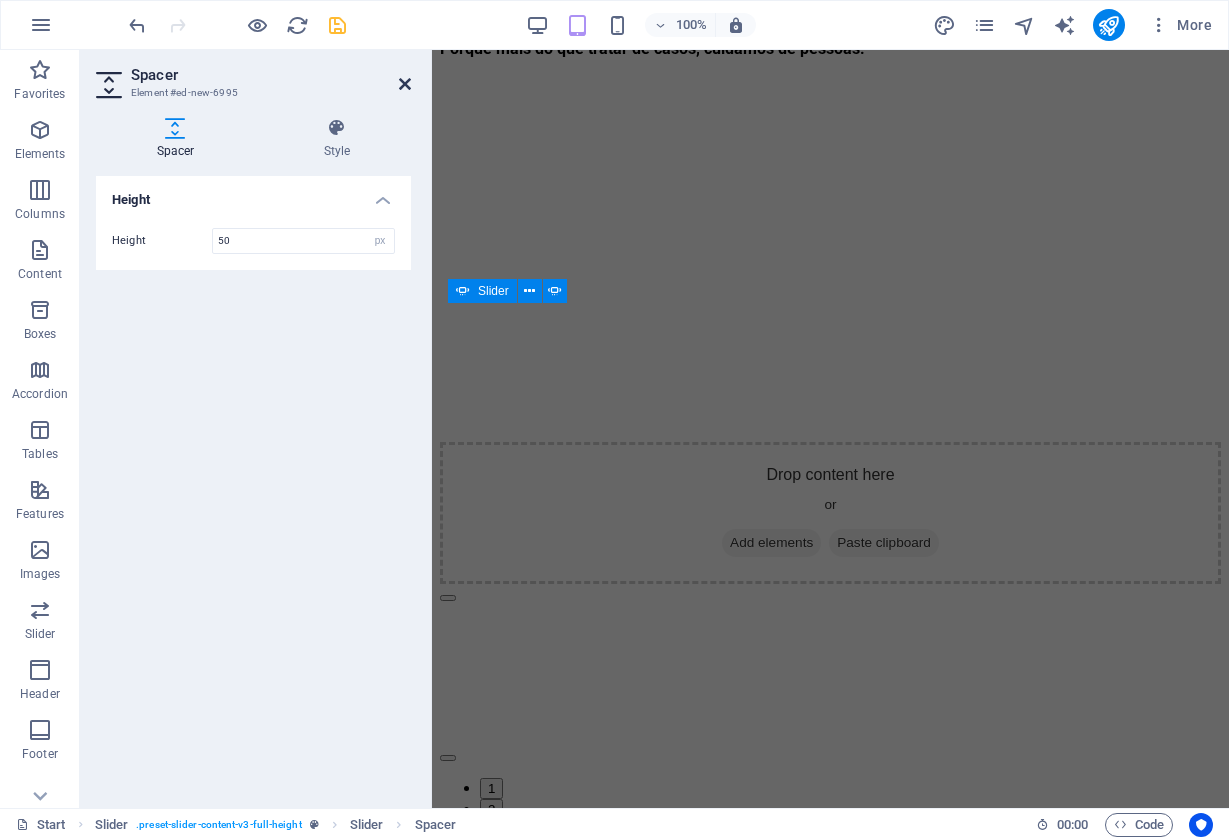click at bounding box center [405, 84] 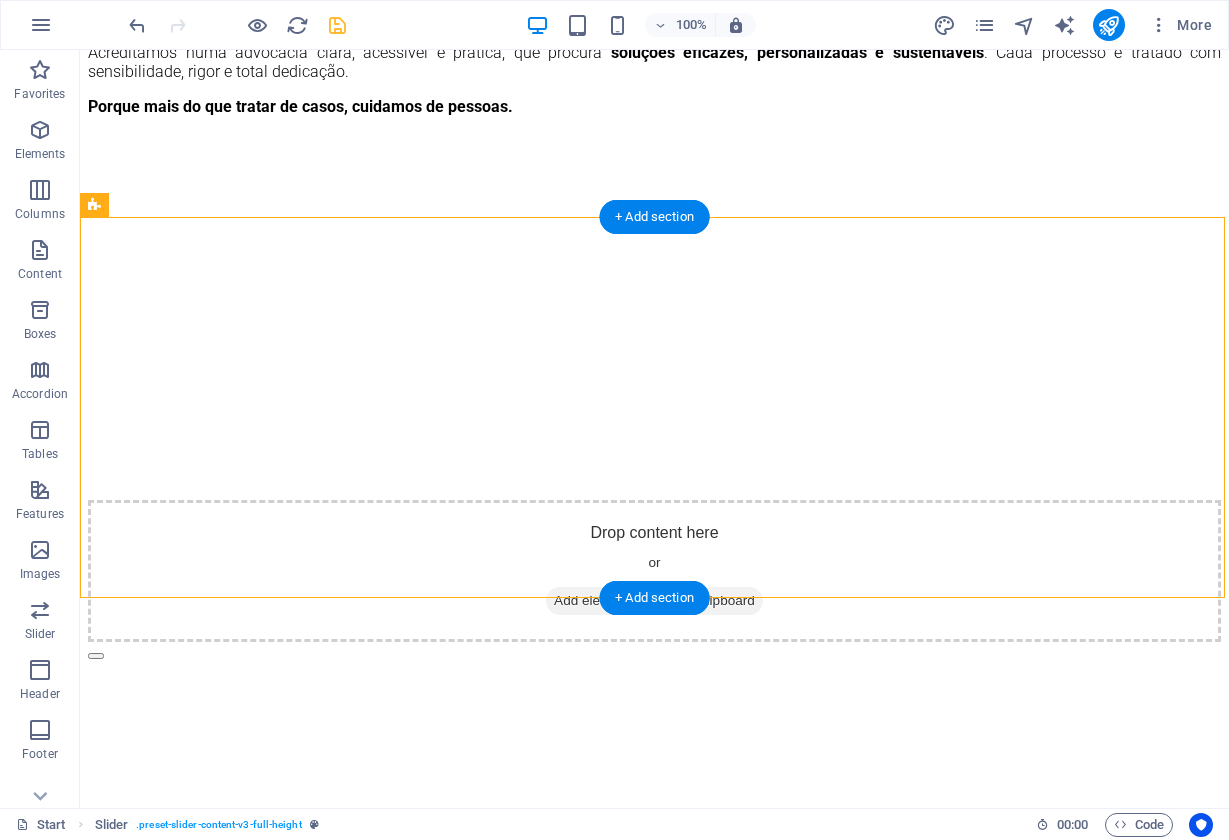 drag, startPoint x: 198, startPoint y: 240, endPoint x: 195, endPoint y: 422, distance: 182.02472 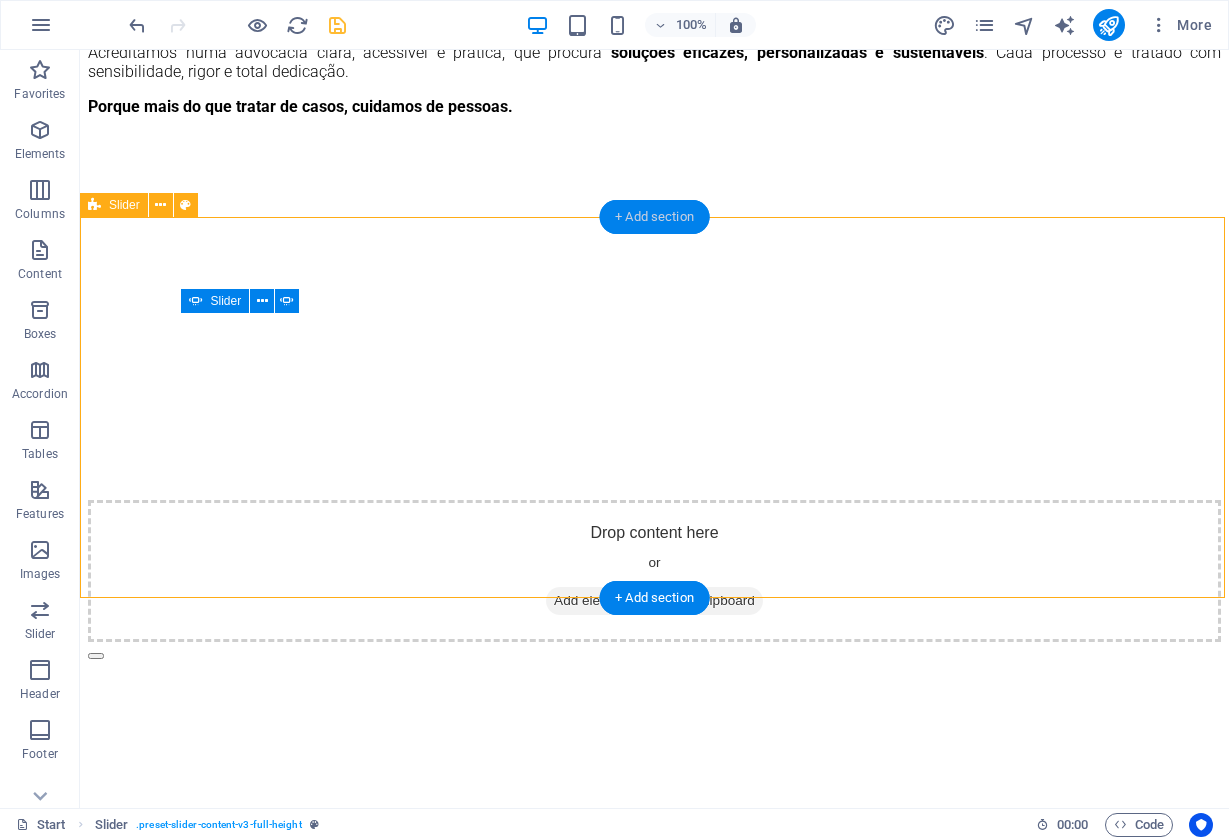 click on "+ Add section" at bounding box center [654, 217] 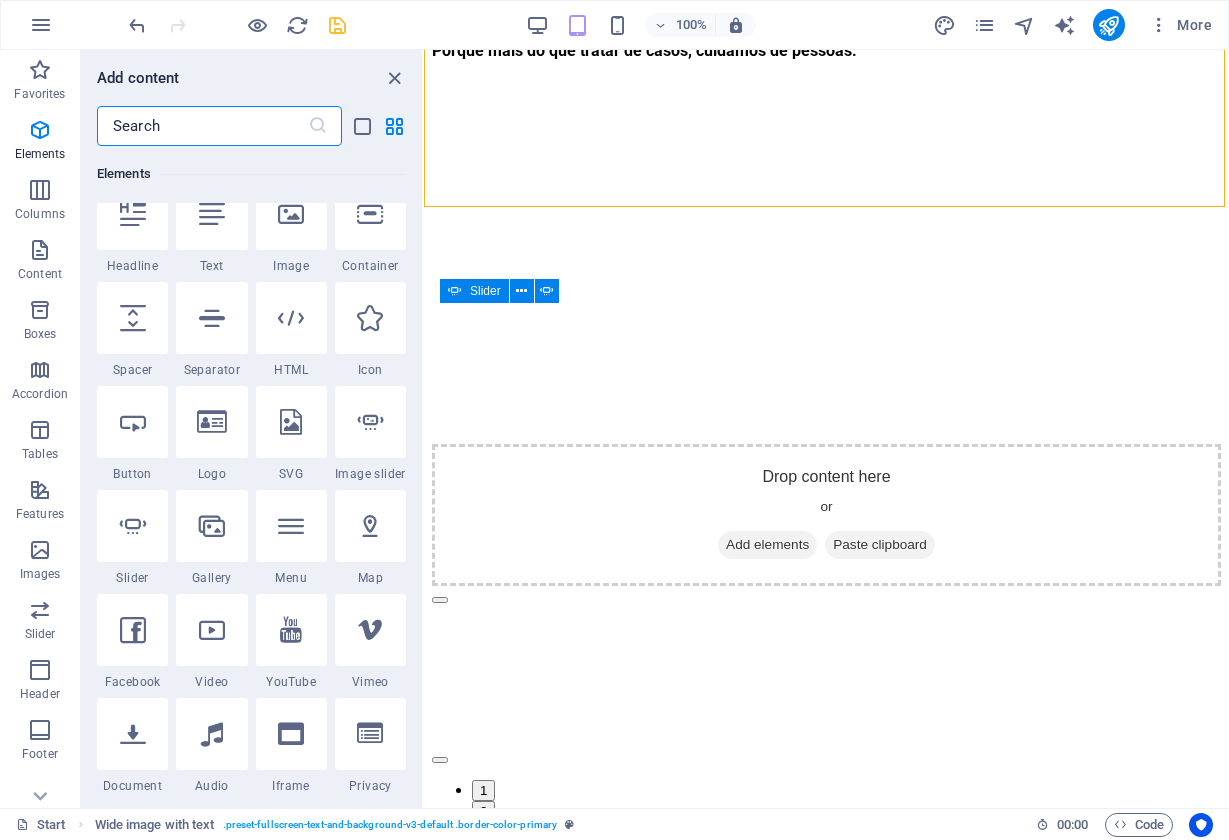 scroll, scrollTop: 250, scrollLeft: 0, axis: vertical 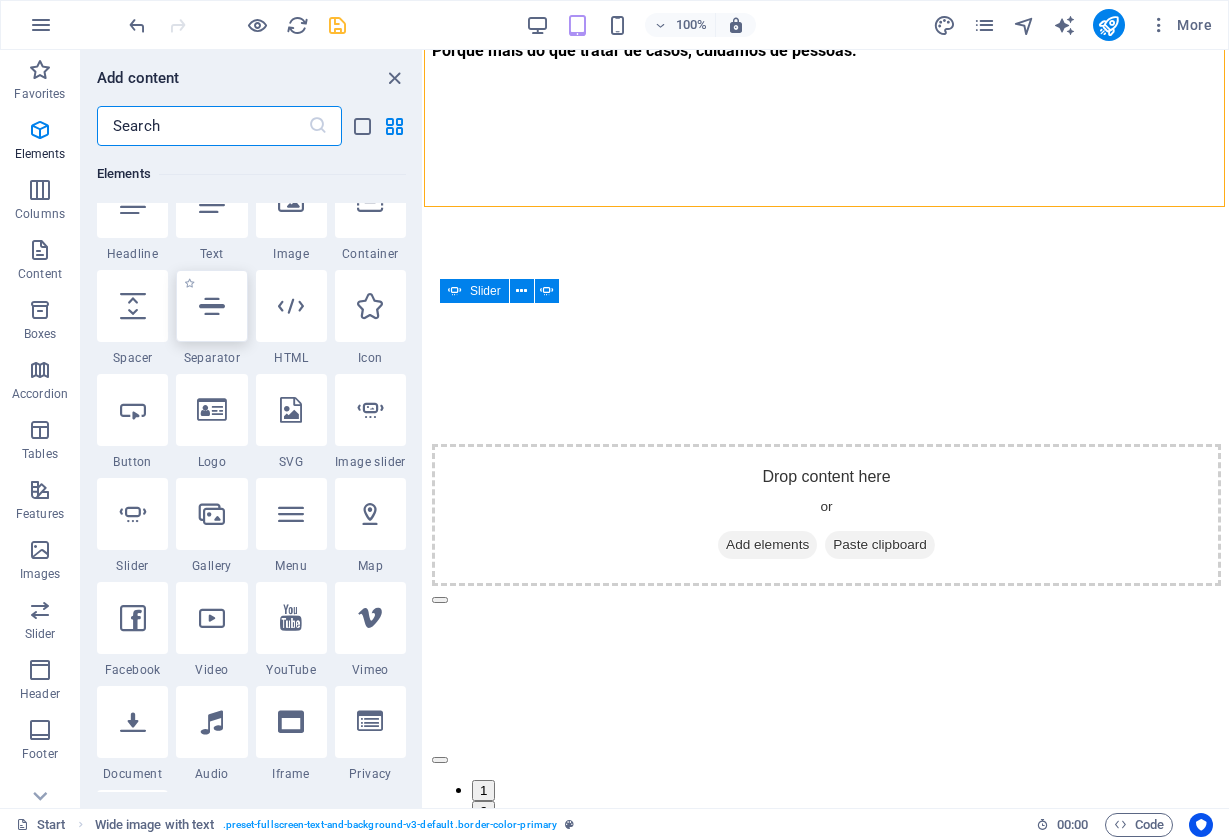 click at bounding box center [212, 306] 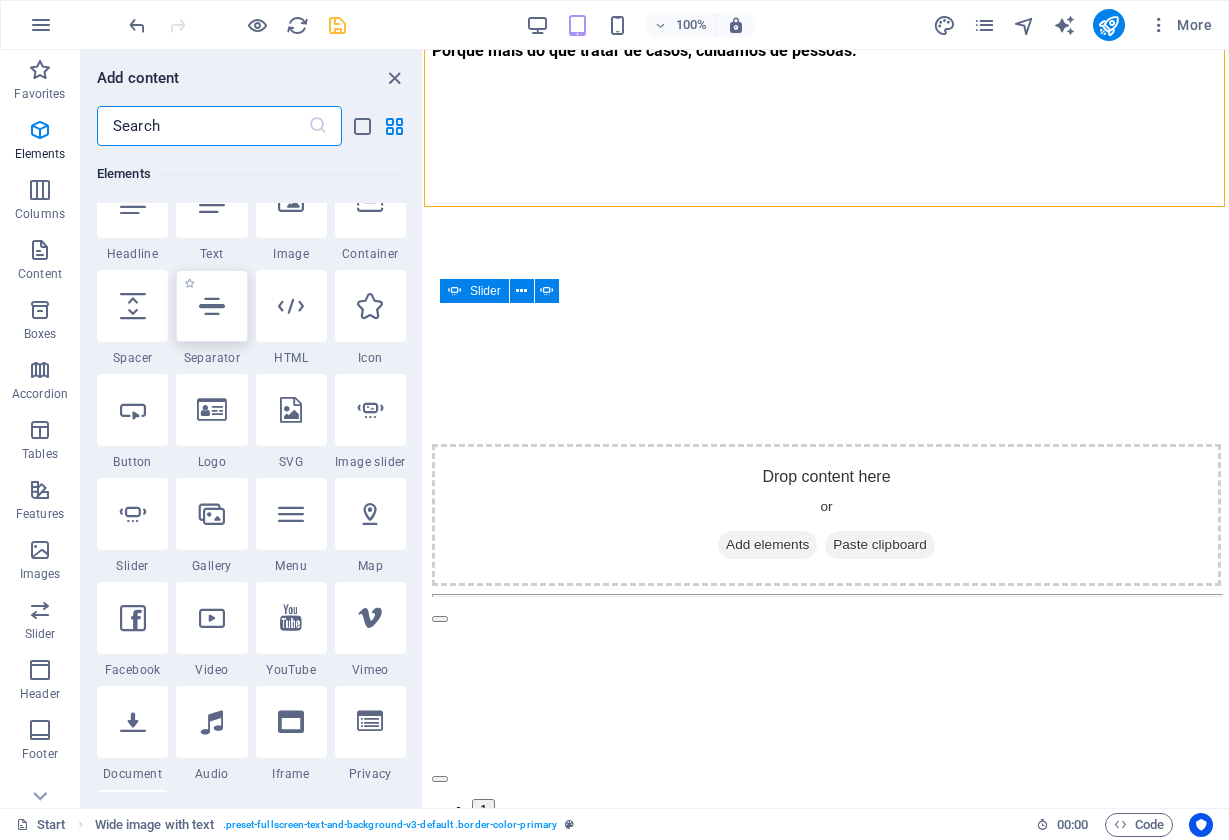 select on "%" 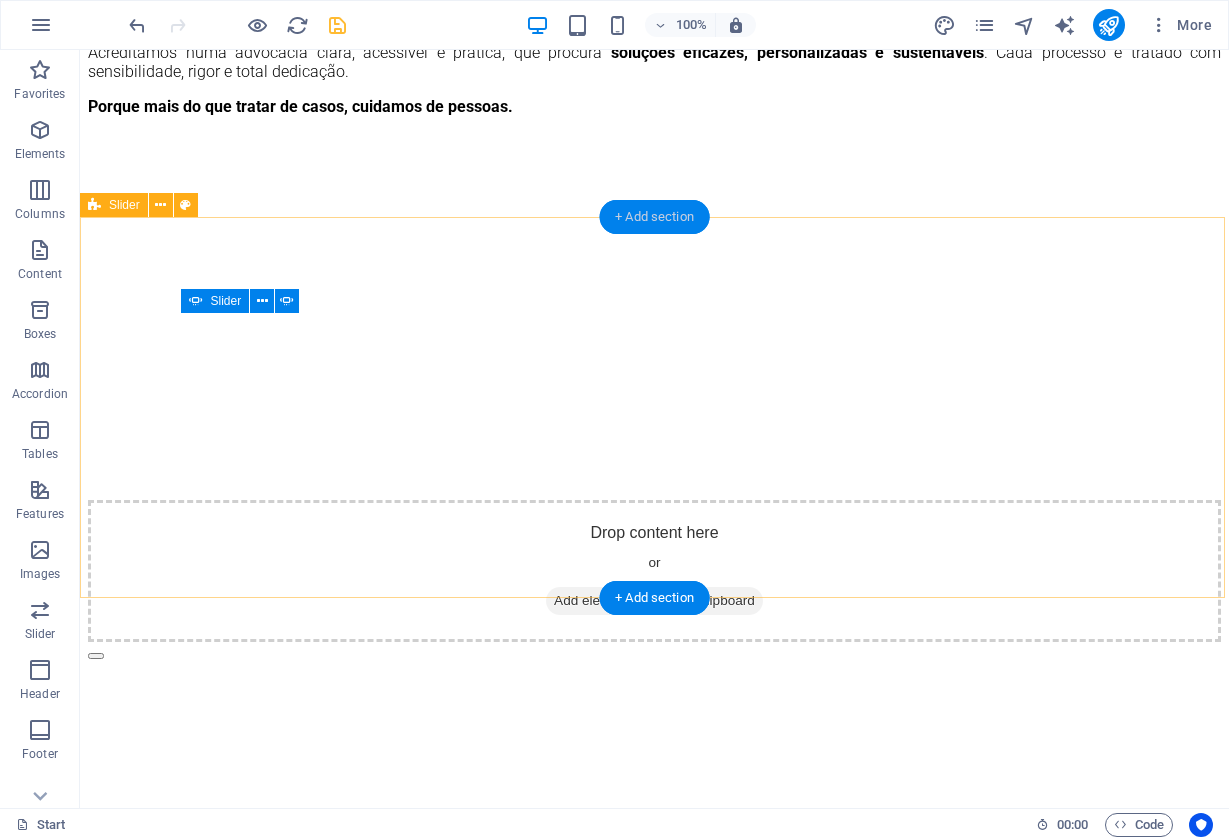 drag, startPoint x: 675, startPoint y: 215, endPoint x: 23, endPoint y: 219, distance: 652.01227 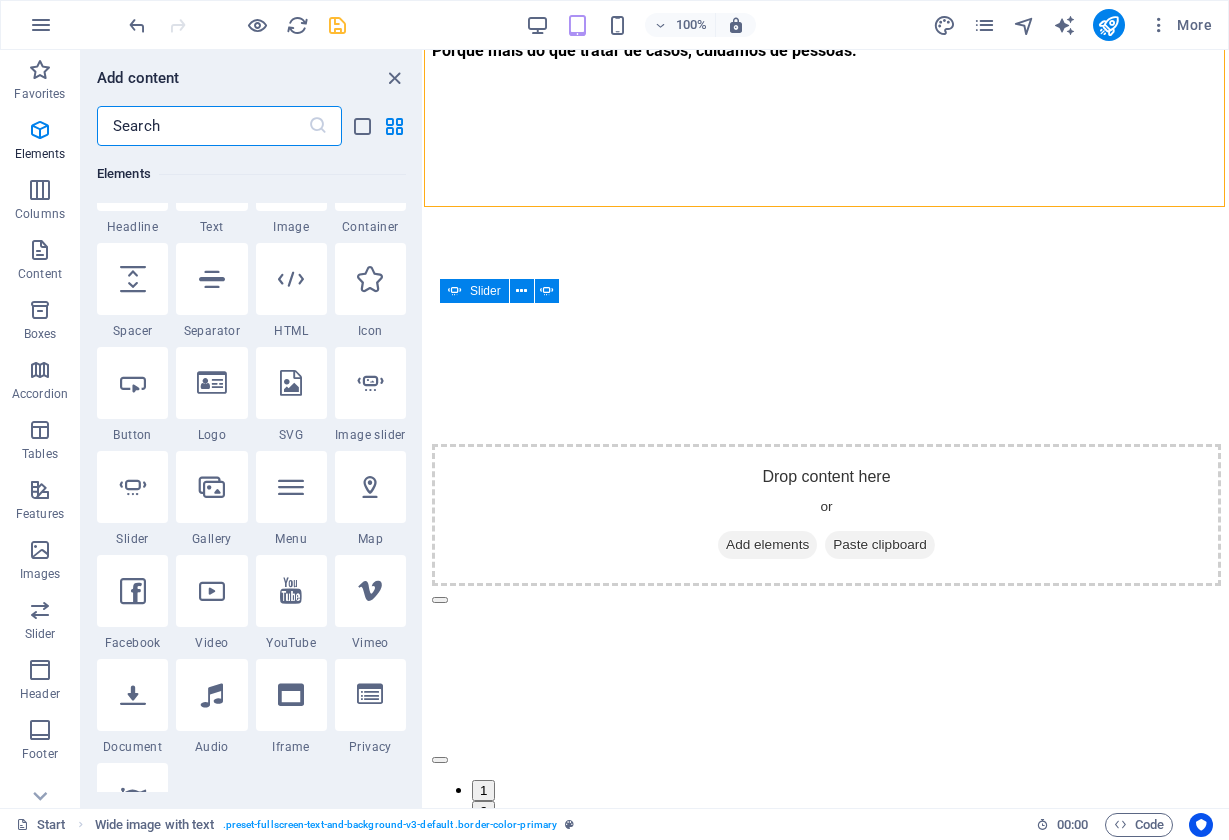 scroll, scrollTop: 253, scrollLeft: 0, axis: vertical 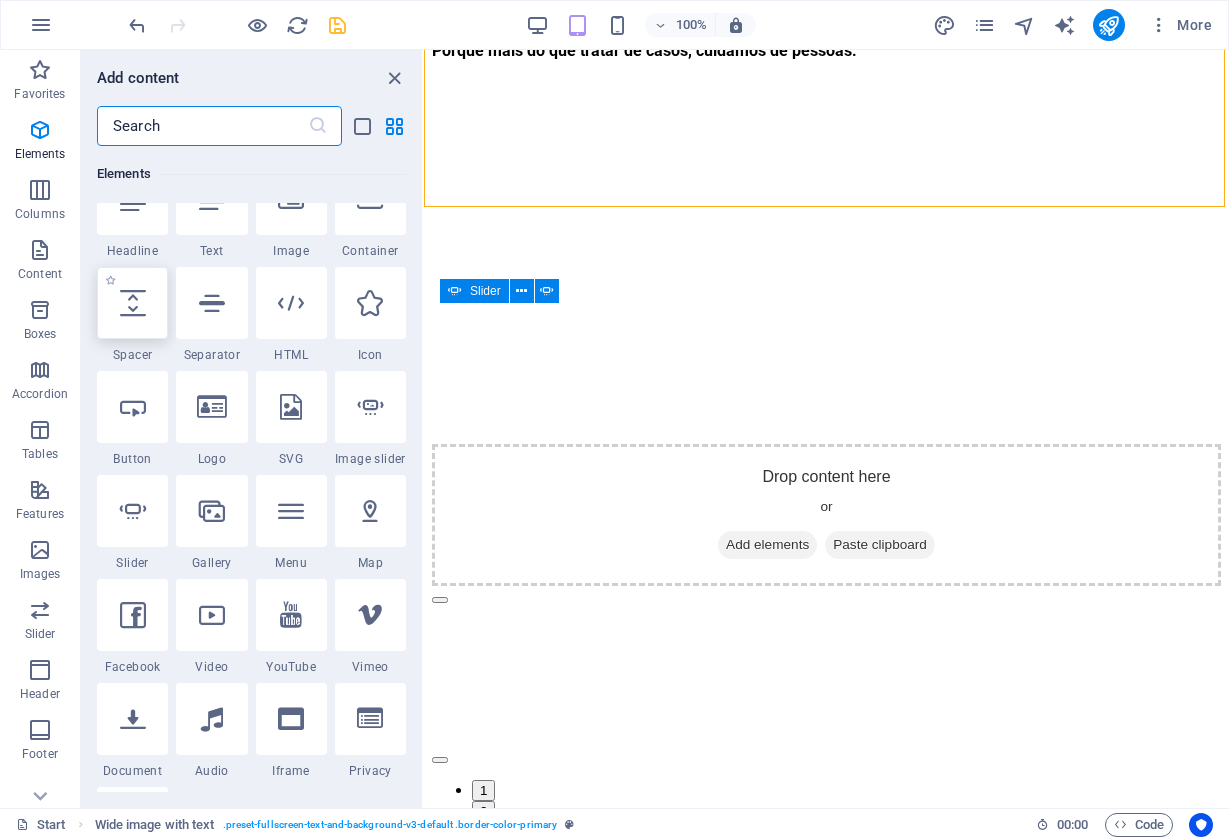 click at bounding box center (133, 303) 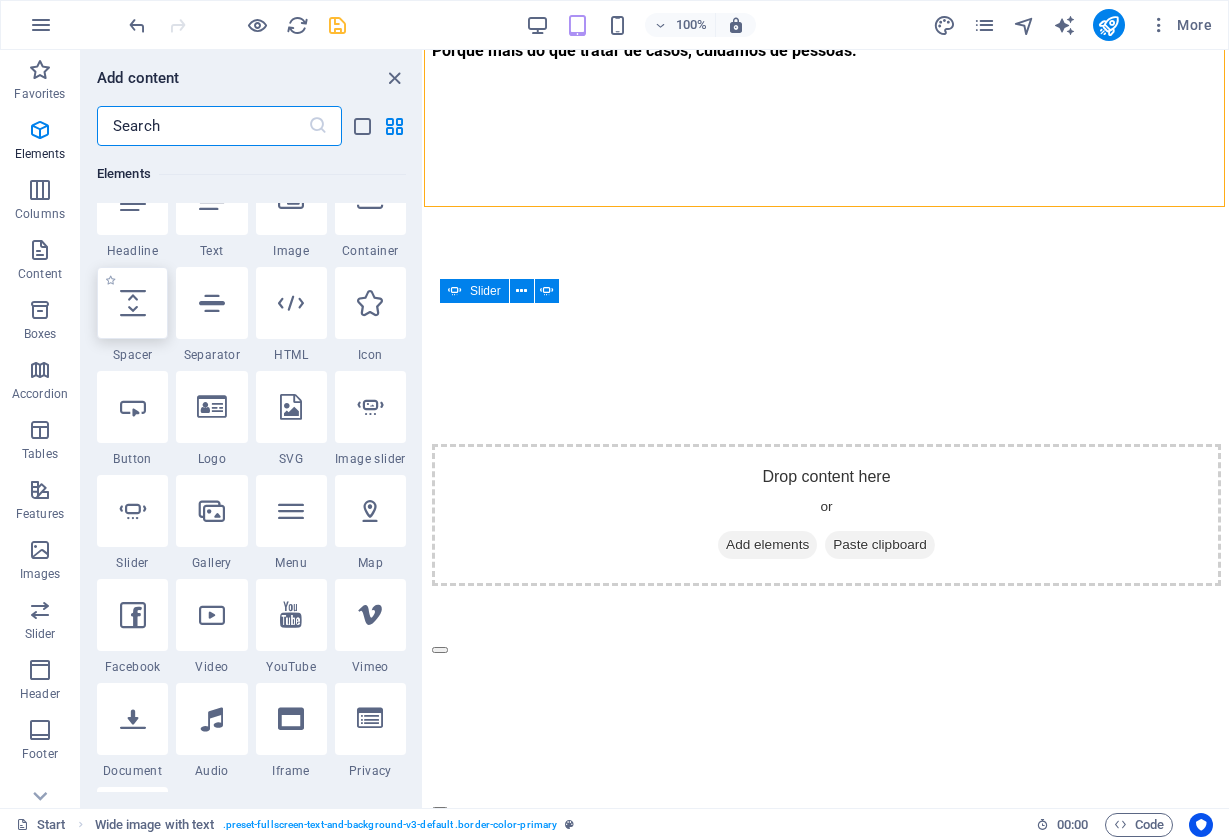 select on "px" 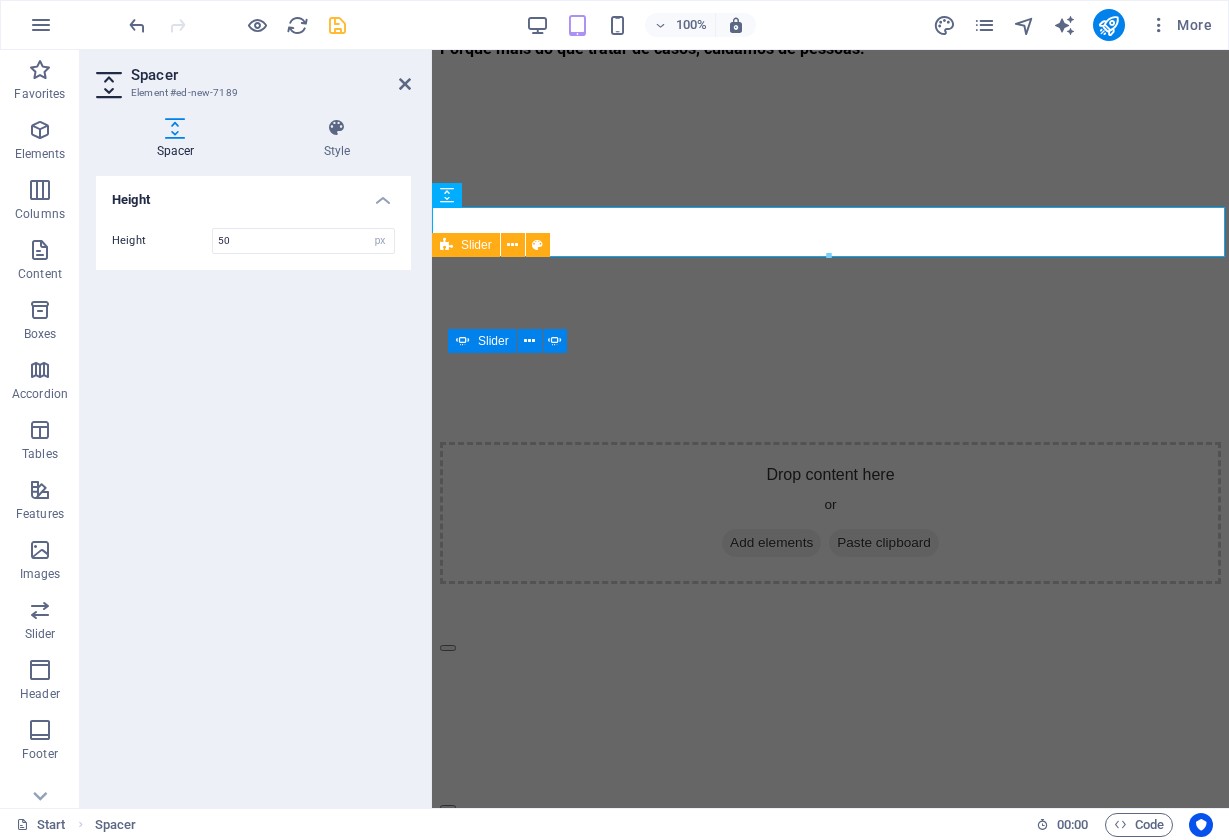 click on "Drop content here or  Add elements  Paste clipboard Slide 1 Lorem ipsum dolor sit amet, consectetur adipisicing elit. Id, ipsum, quibusdam, temporibus harum culpa unde voluptatem possimus qui molestiae expedita ad aut necessitatibus vel incidunt placeat velit soluta a consectetur laborum illum nobis distinctio nisi facilis! Officiis, illum, aut, quasi dolorem laudantium fuga porro amet provident voluptatibus dicta mollitia neque! Slide 2 Lorem ipsum dolor sit amet, consectetur adipisicing elit. Id, ipsum, quibusdam, temporibus harum culpa unde voluptatem possimus qui molestiae expedita ad aut necessitatibus vel incidunt placeat velit soluta a consectetur laborum illum nobis distinctio nisi facilis! Officiis, illum, aut, quasi dolorem laudantium fuga porro amet provident voluptatibus dicta mollitia neque! Slide 3 Drop content here or  Add elements  Paste clipboard Drop content here or  Add elements  Paste clipboard Drop content here or  Add elements  Paste clipboard Slide 1 1 2 3 4 5 6" at bounding box center [830, 794] 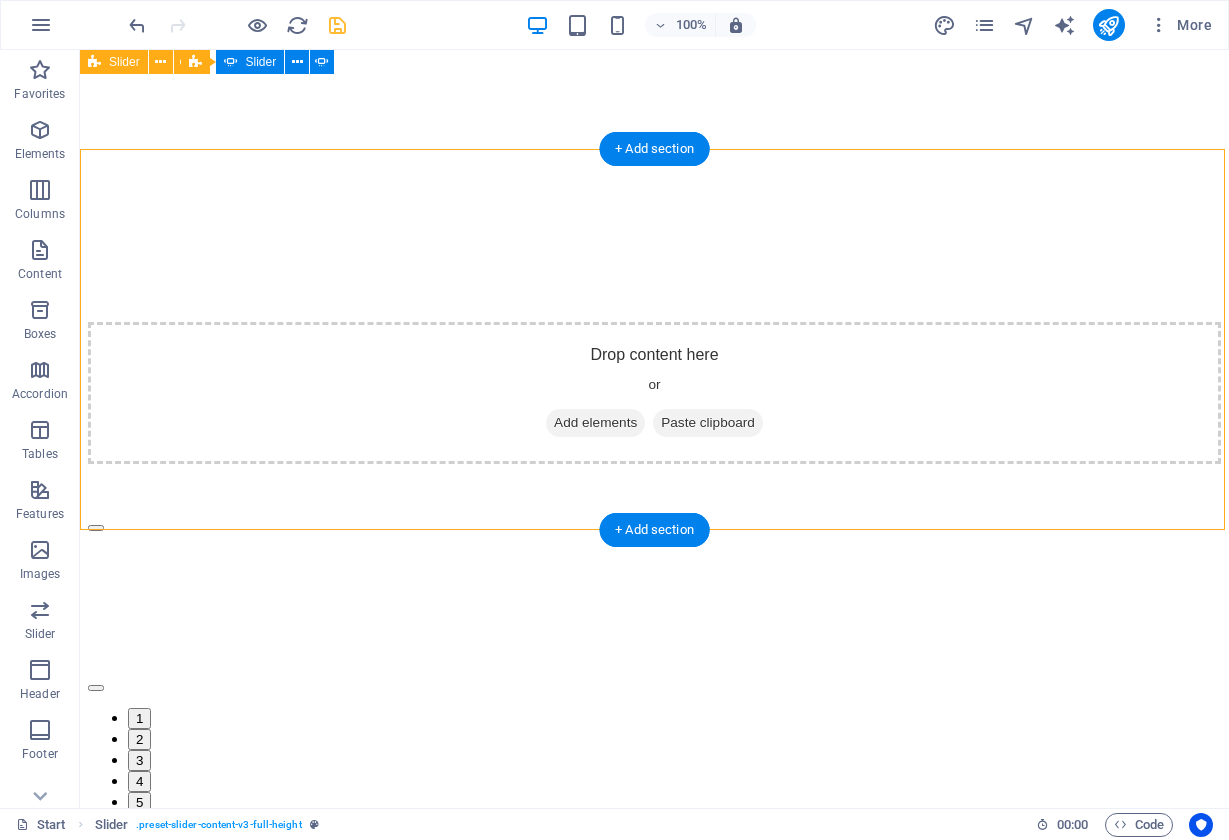 scroll, scrollTop: 1531, scrollLeft: 0, axis: vertical 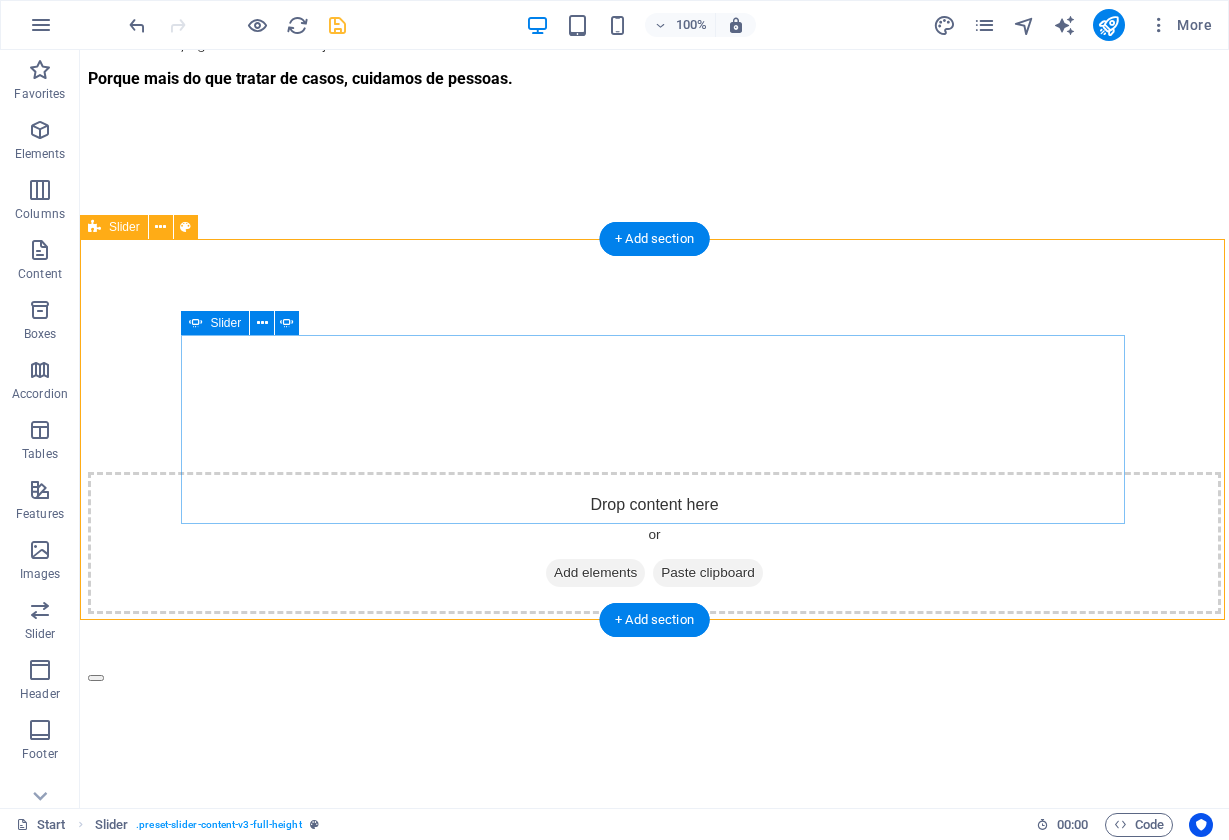 click at bounding box center [96, 678] 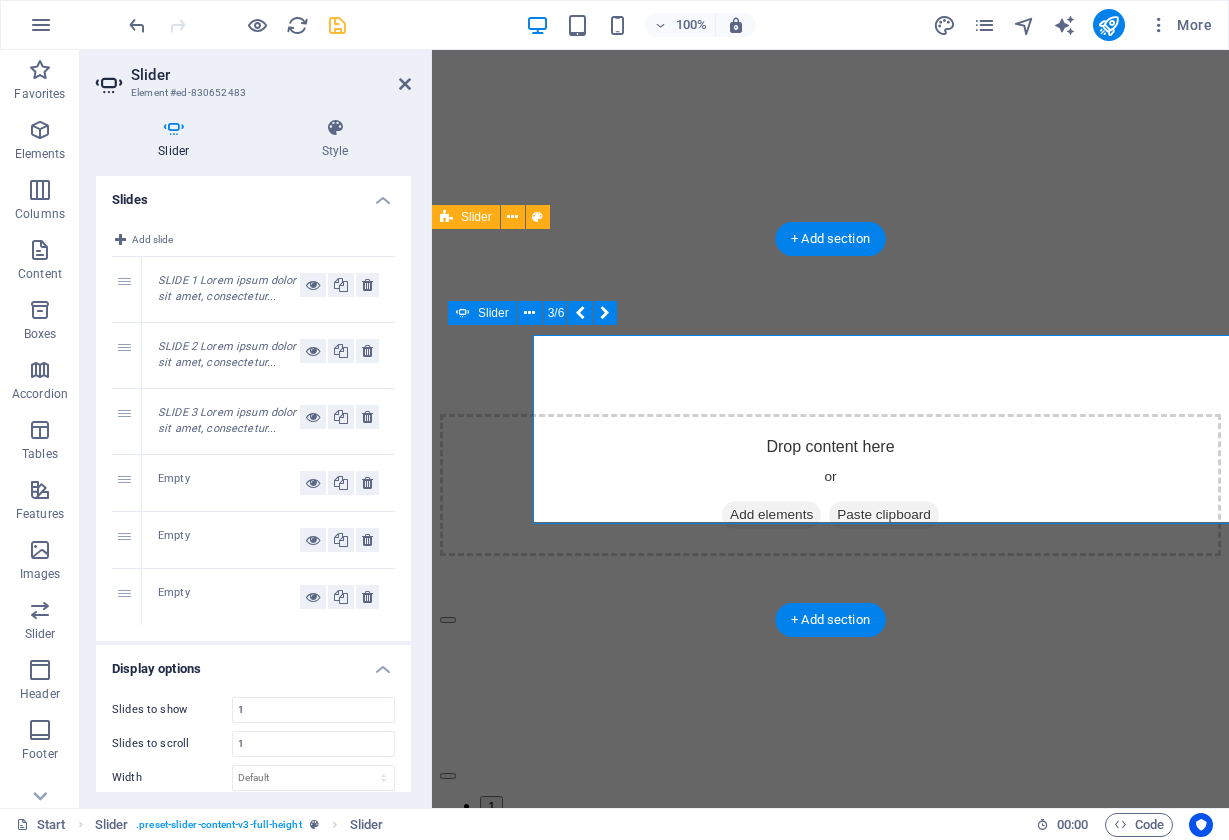 click on "SLIDE 3
Lorem ipsum dolor sit amet, consectetur..." at bounding box center (227, 421) 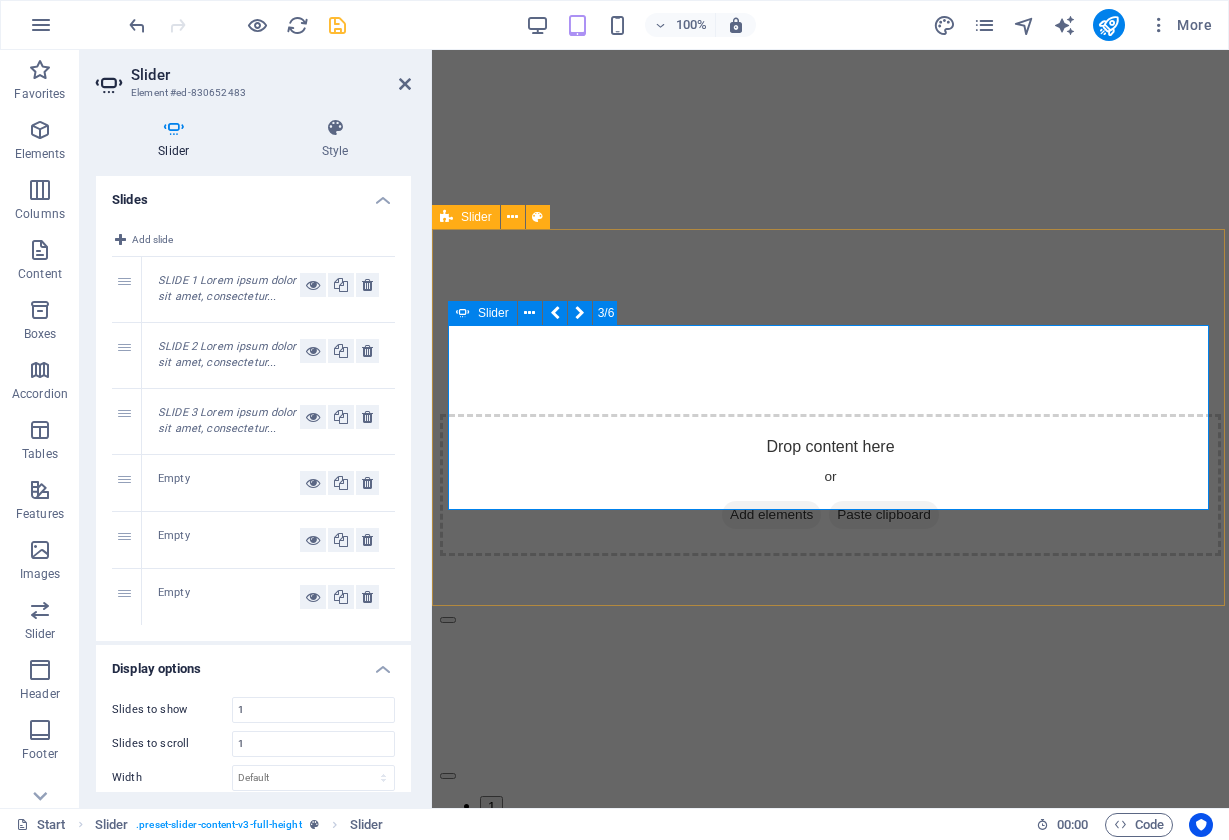 click at bounding box center [448, 620] 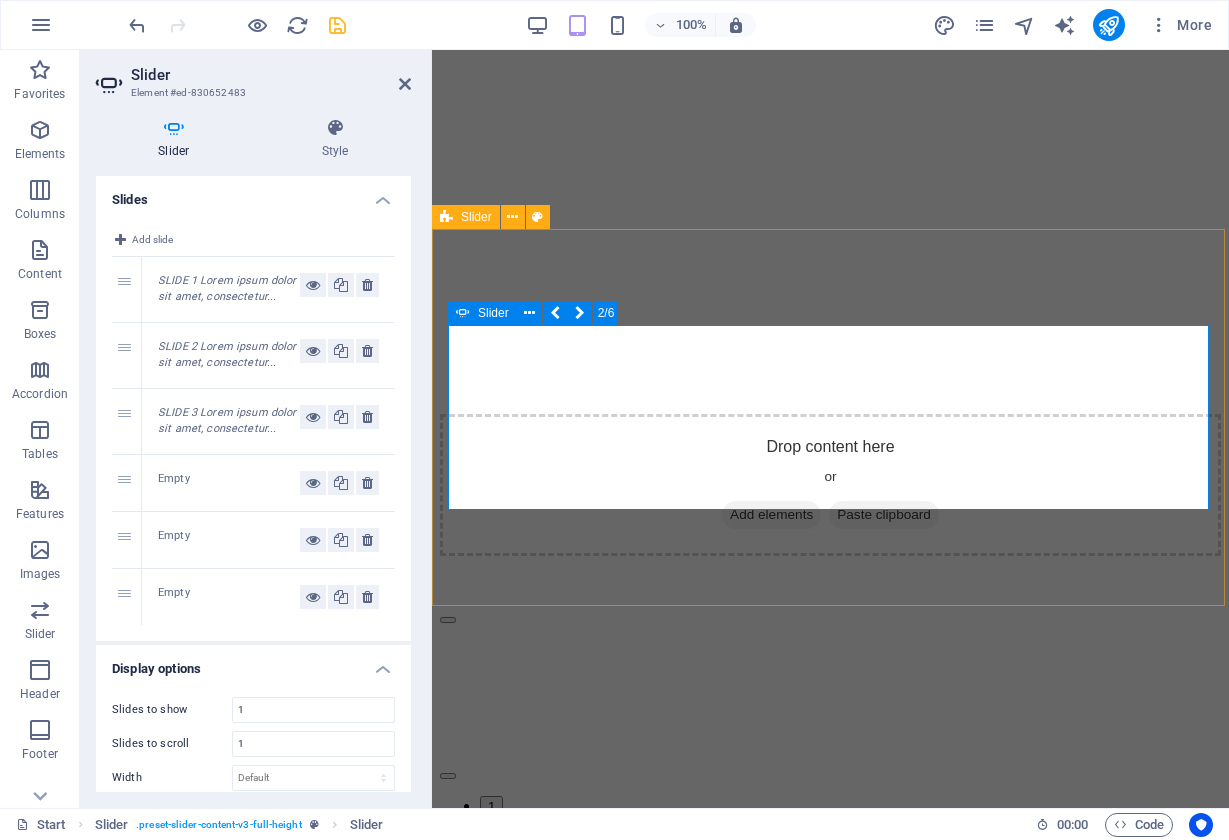 click at bounding box center (448, 620) 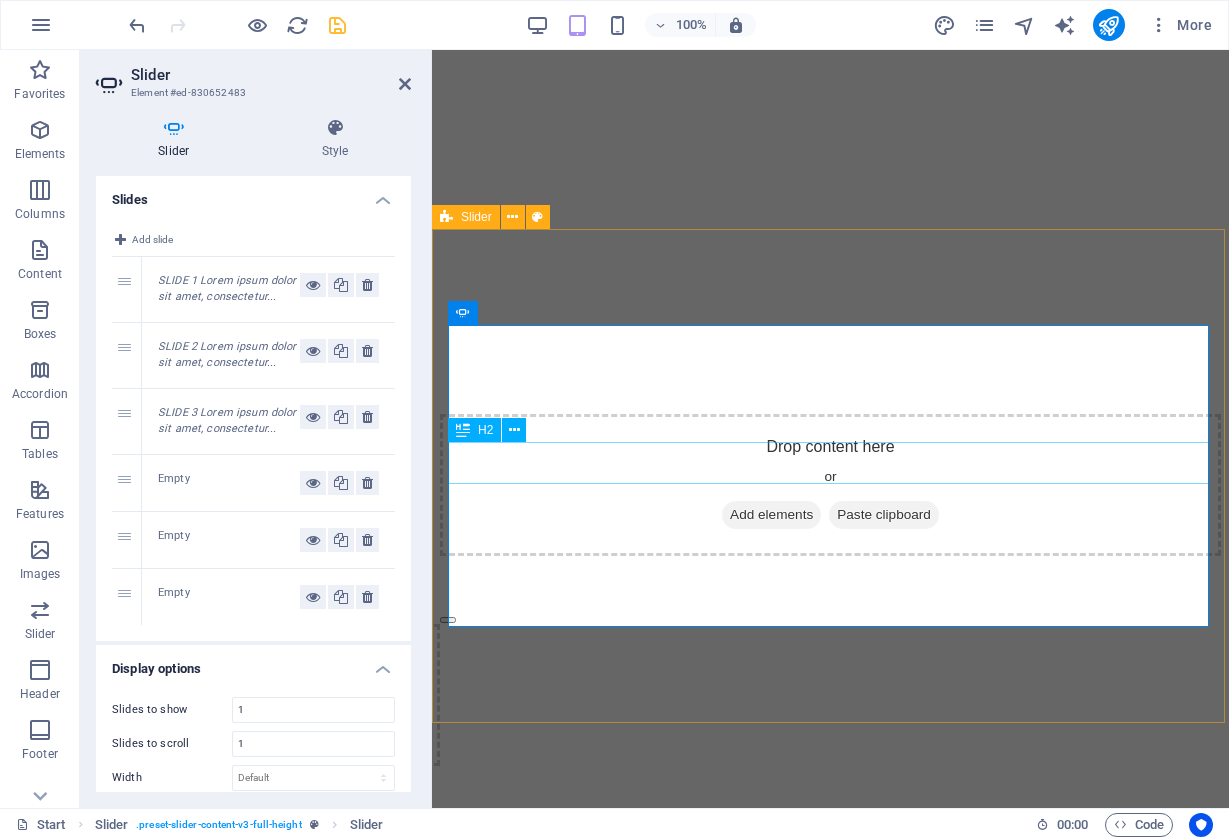 click on "Slide 1" at bounding box center (59, 910) 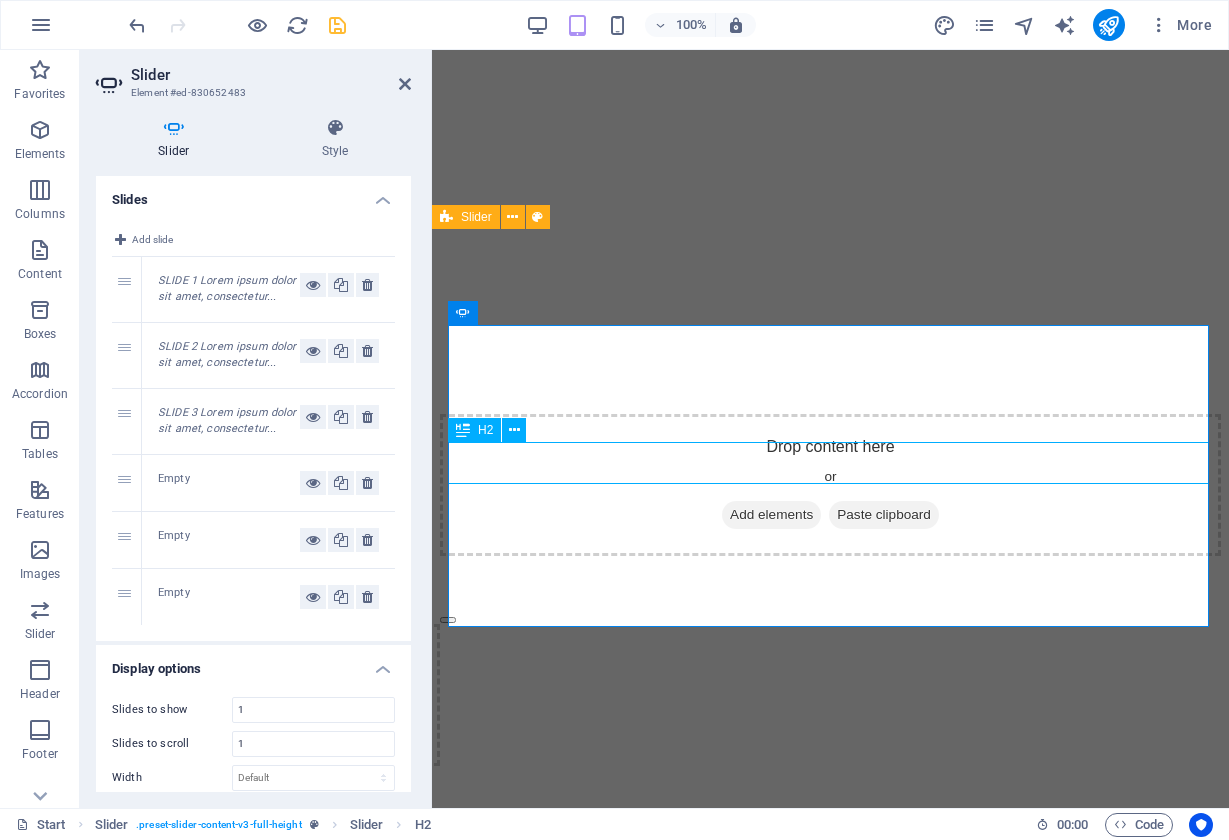 click on "Slide 1" at bounding box center (59, 910) 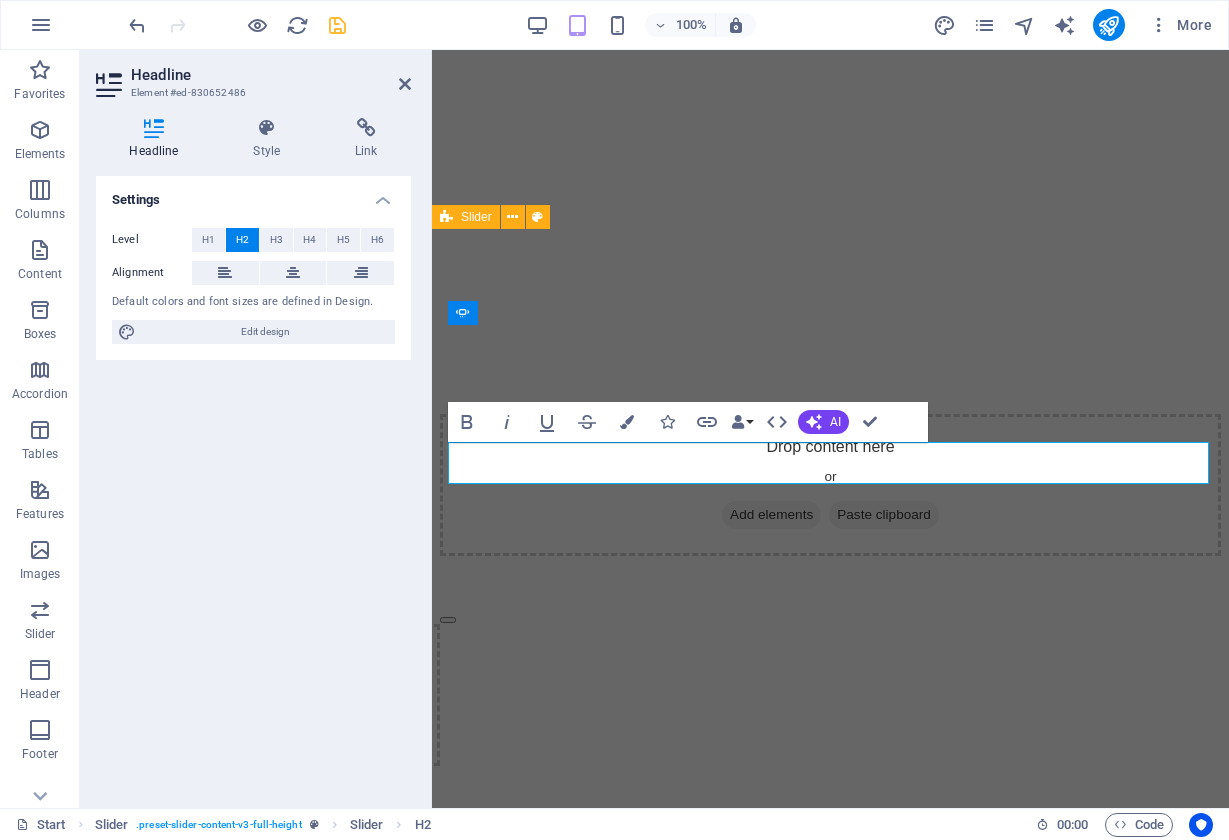 click on "Slide 1" at bounding box center (59, 910) 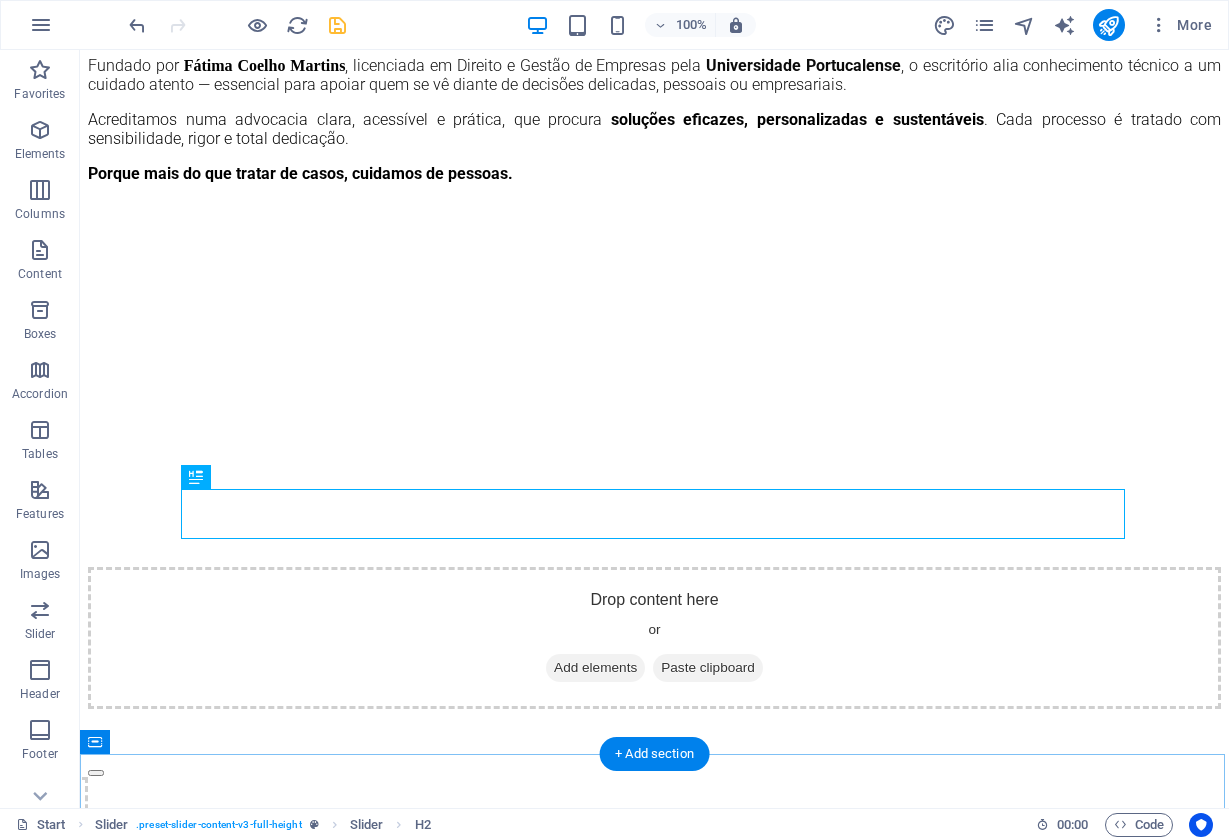 scroll, scrollTop: 1604, scrollLeft: 0, axis: vertical 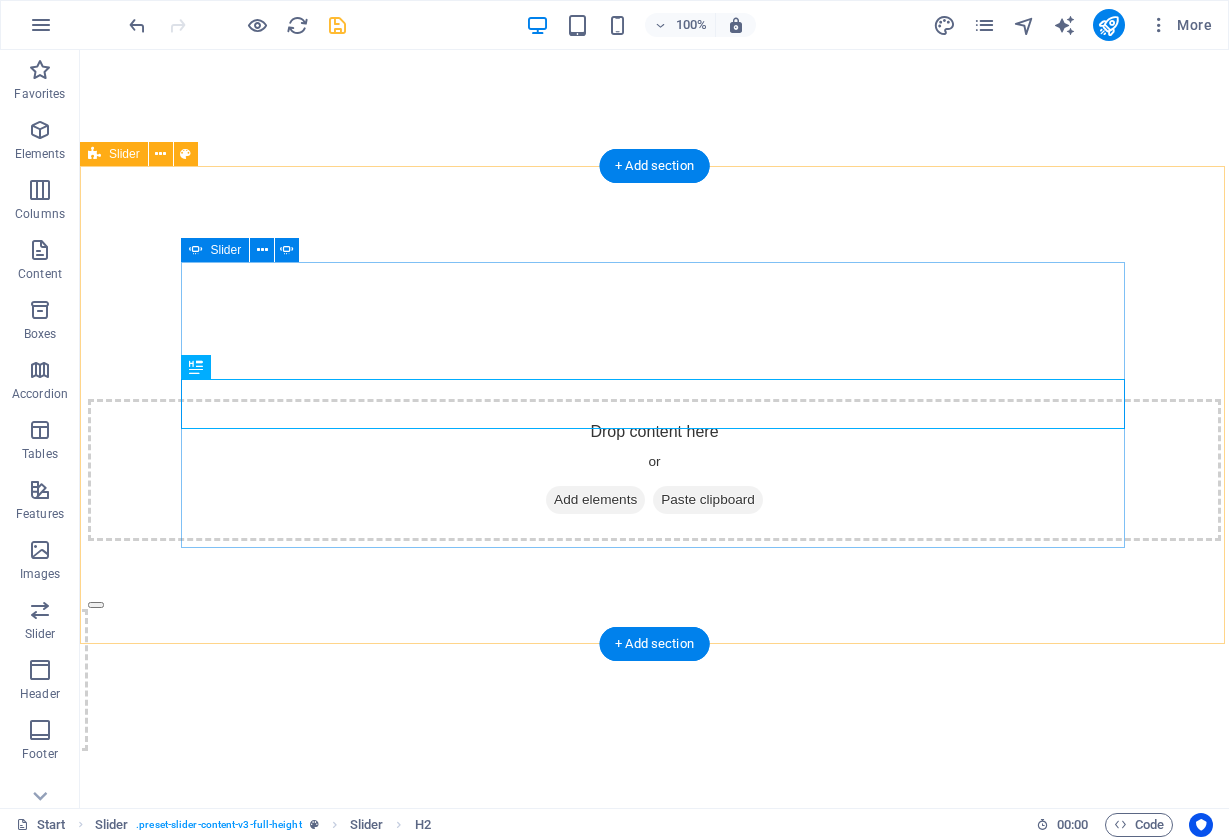 click at bounding box center [96, 862] 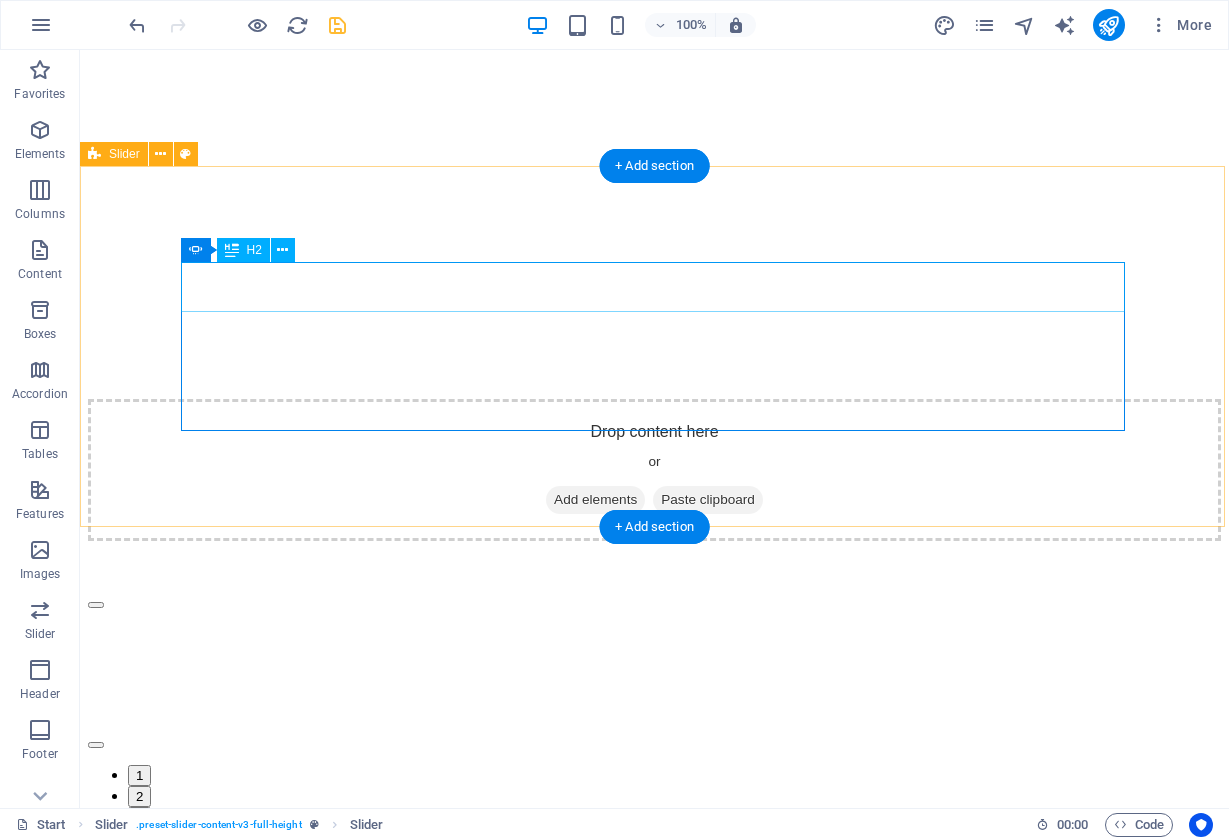 click on "Slide 2" at bounding box center (-1328, 1016) 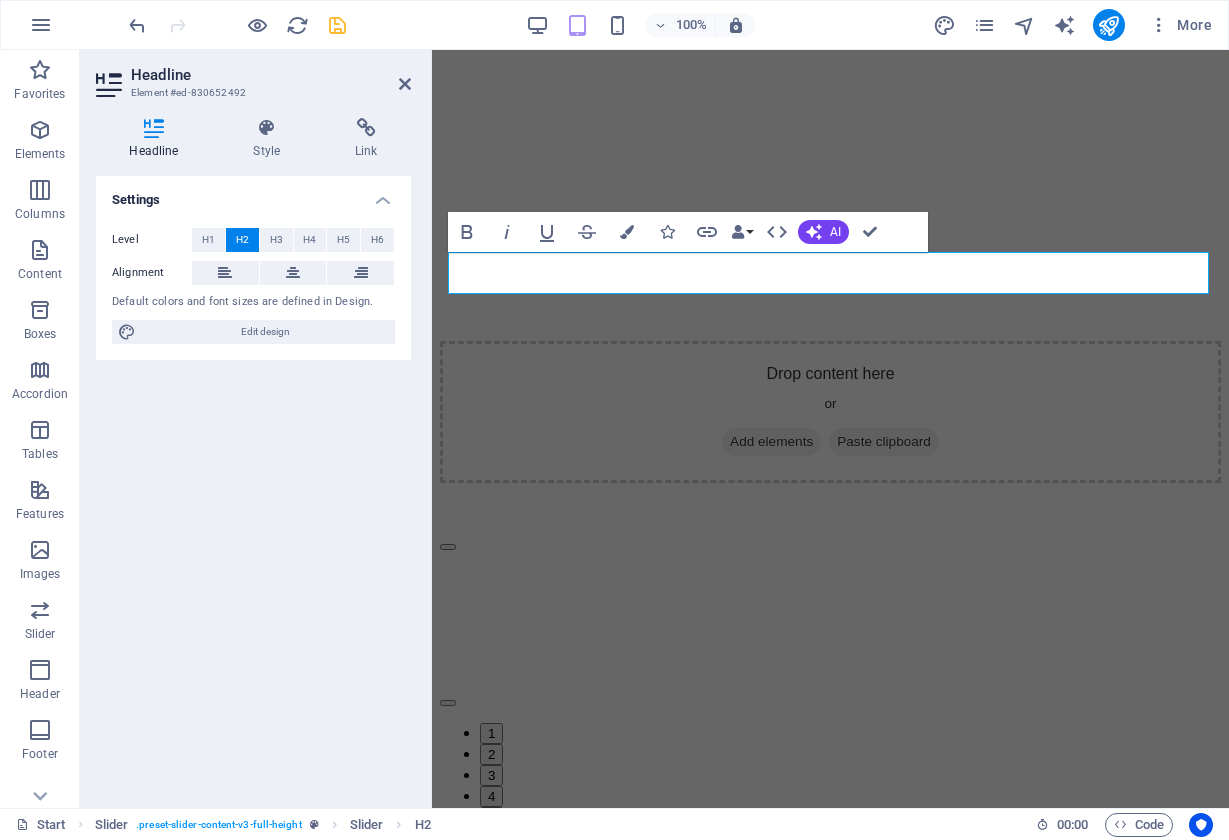 drag, startPoint x: 568, startPoint y: 270, endPoint x: 409, endPoint y: 268, distance: 159.01257 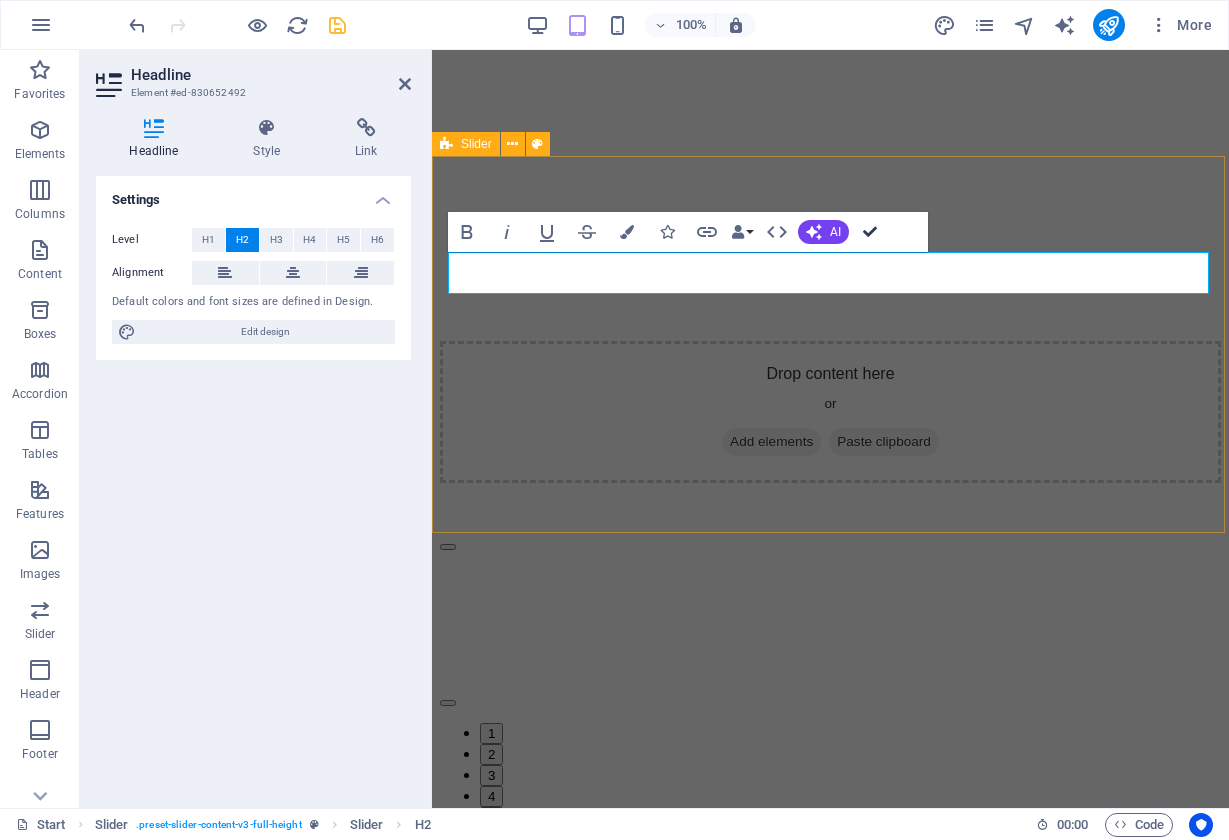 drag, startPoint x: 862, startPoint y: 226, endPoint x: 782, endPoint y: 176, distance: 94.33981 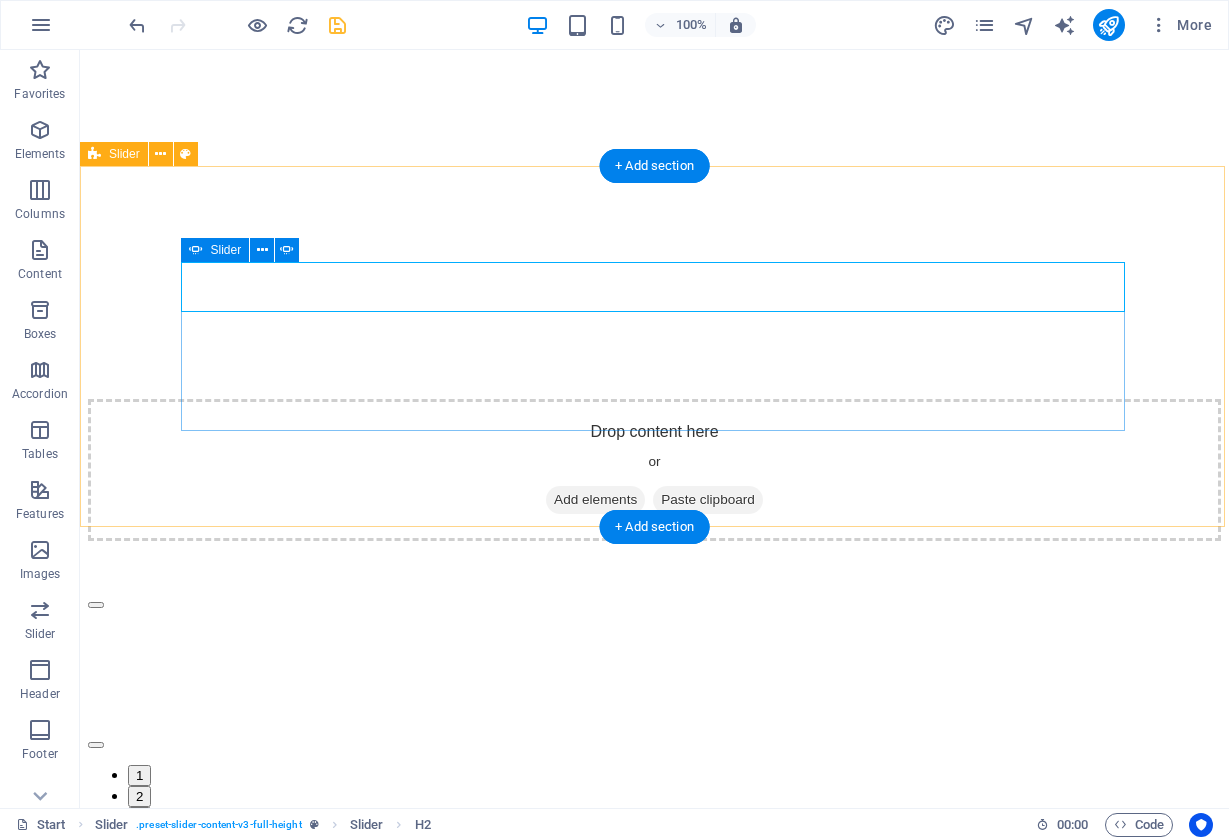 click at bounding box center [96, 745] 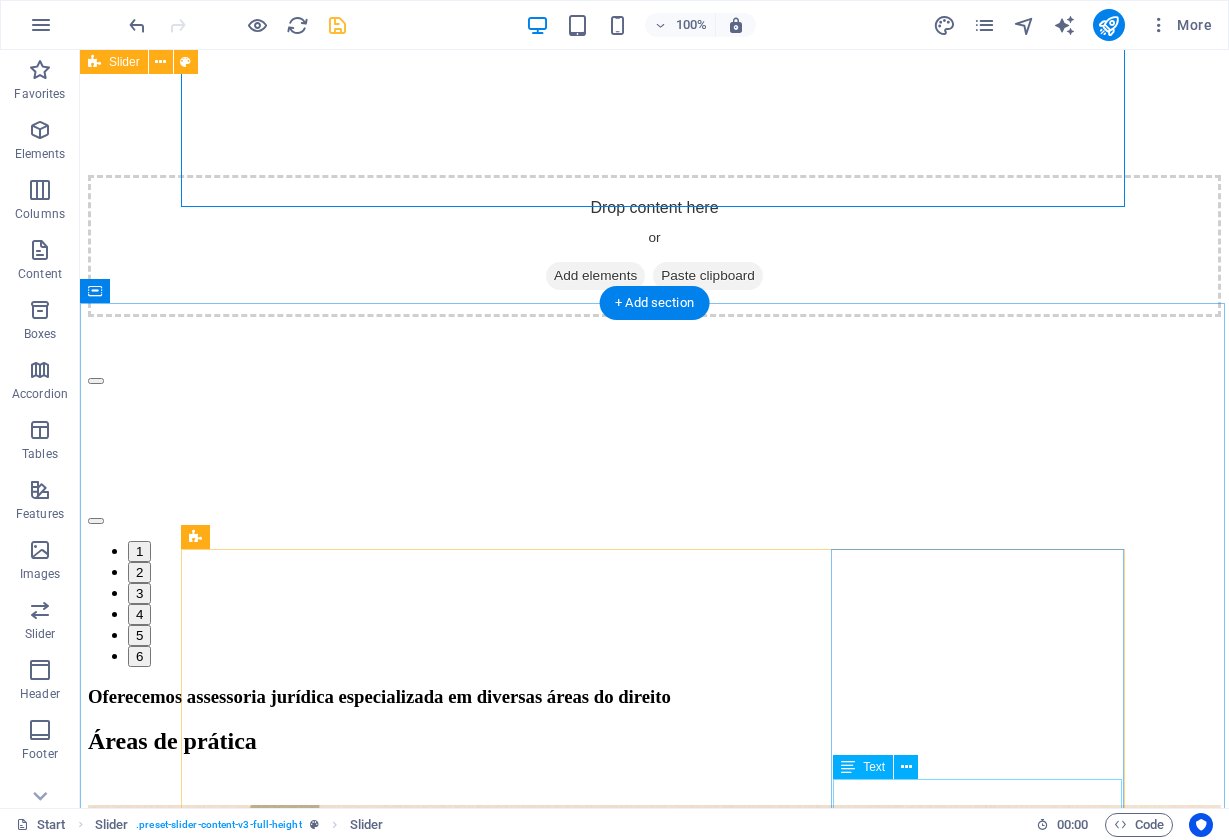 scroll, scrollTop: 1540, scrollLeft: 0, axis: vertical 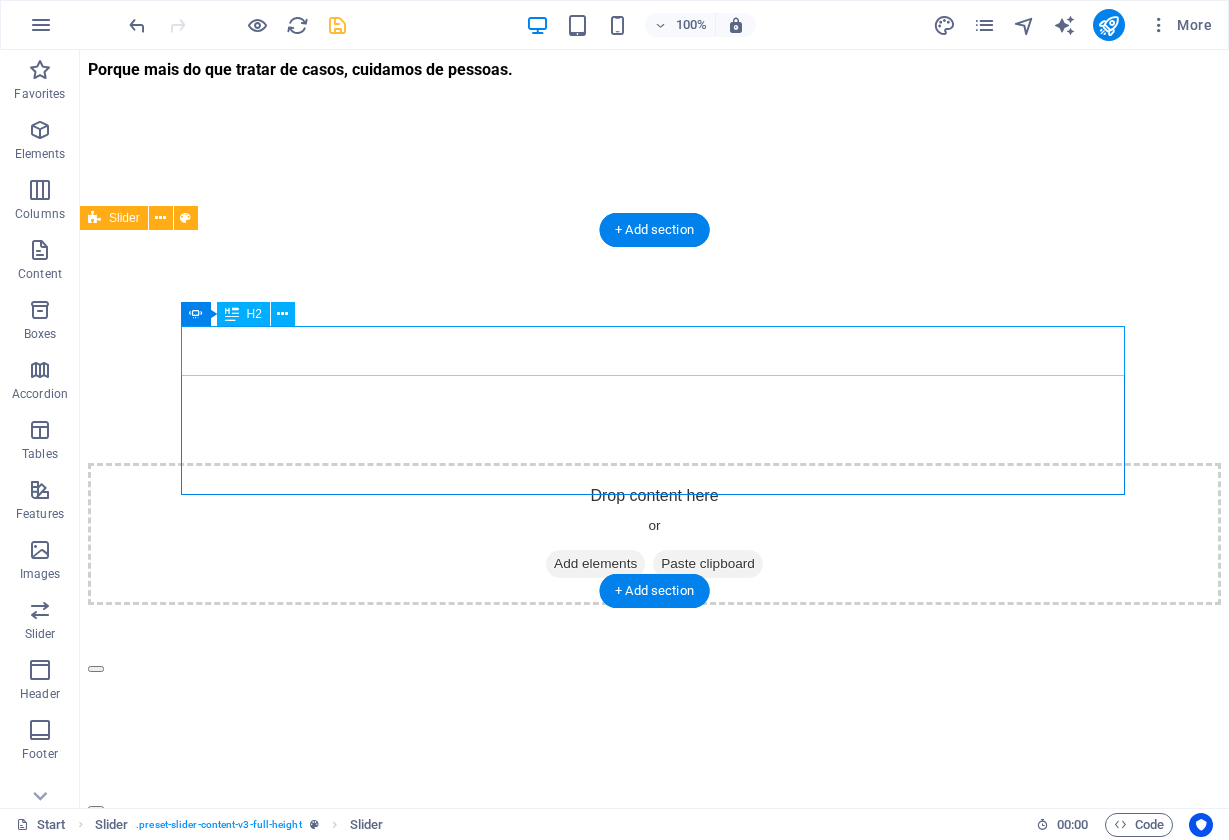 click on "Slide 3" at bounding box center (-2272, 1201) 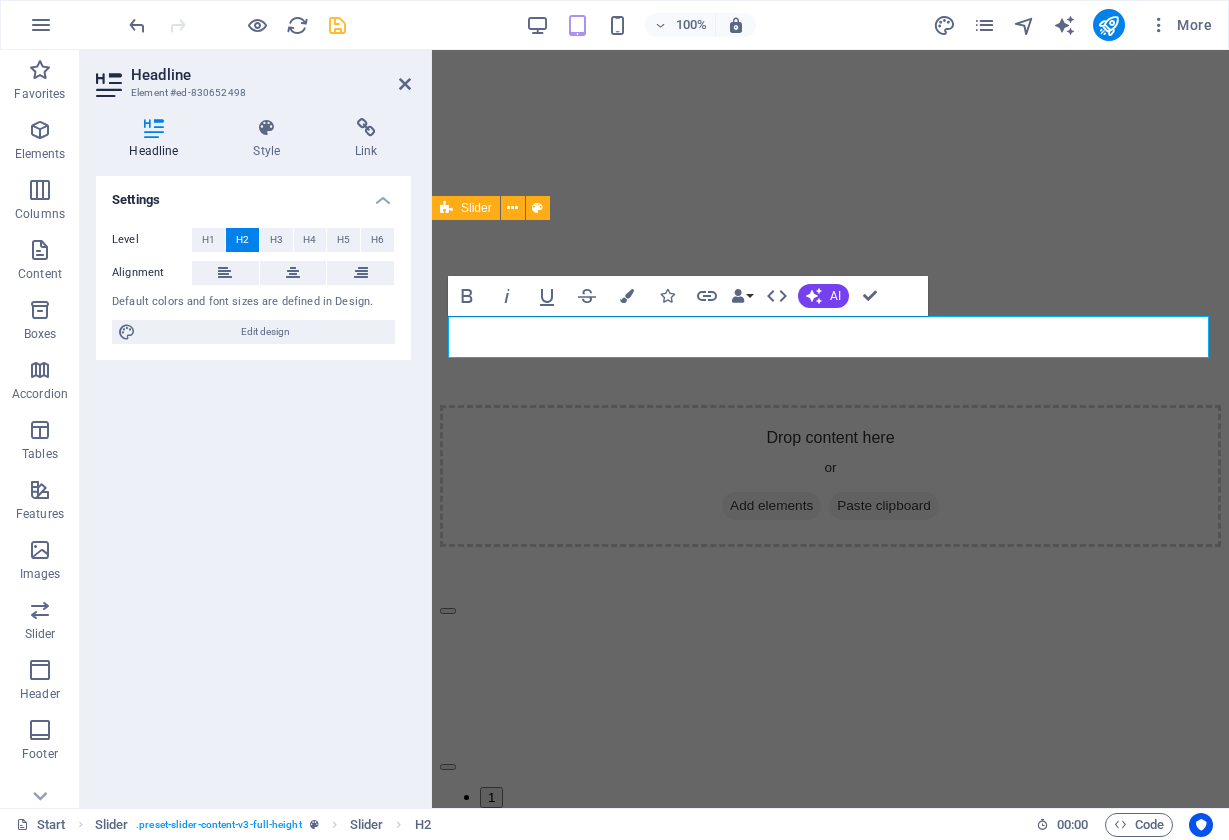 click on "Slide 3" at bounding box center [-1463, 1179] 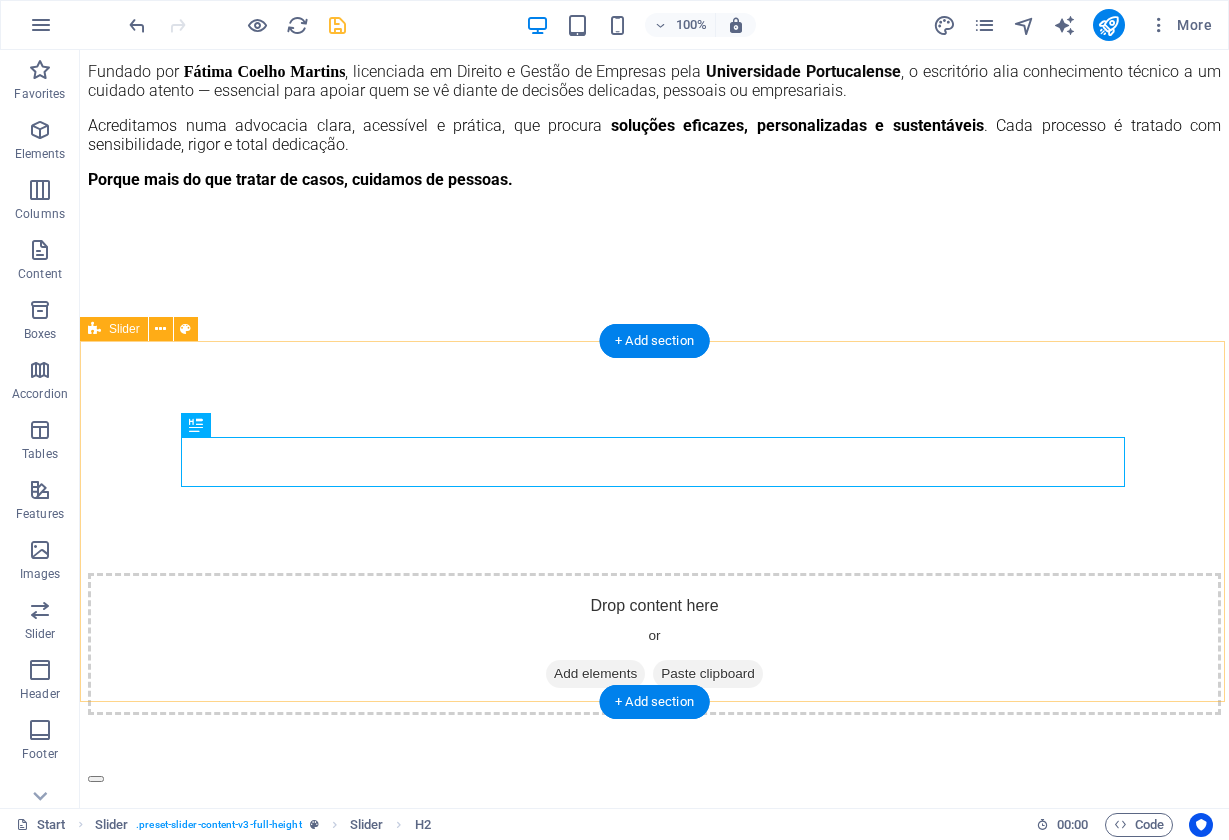 scroll, scrollTop: 1429, scrollLeft: 0, axis: vertical 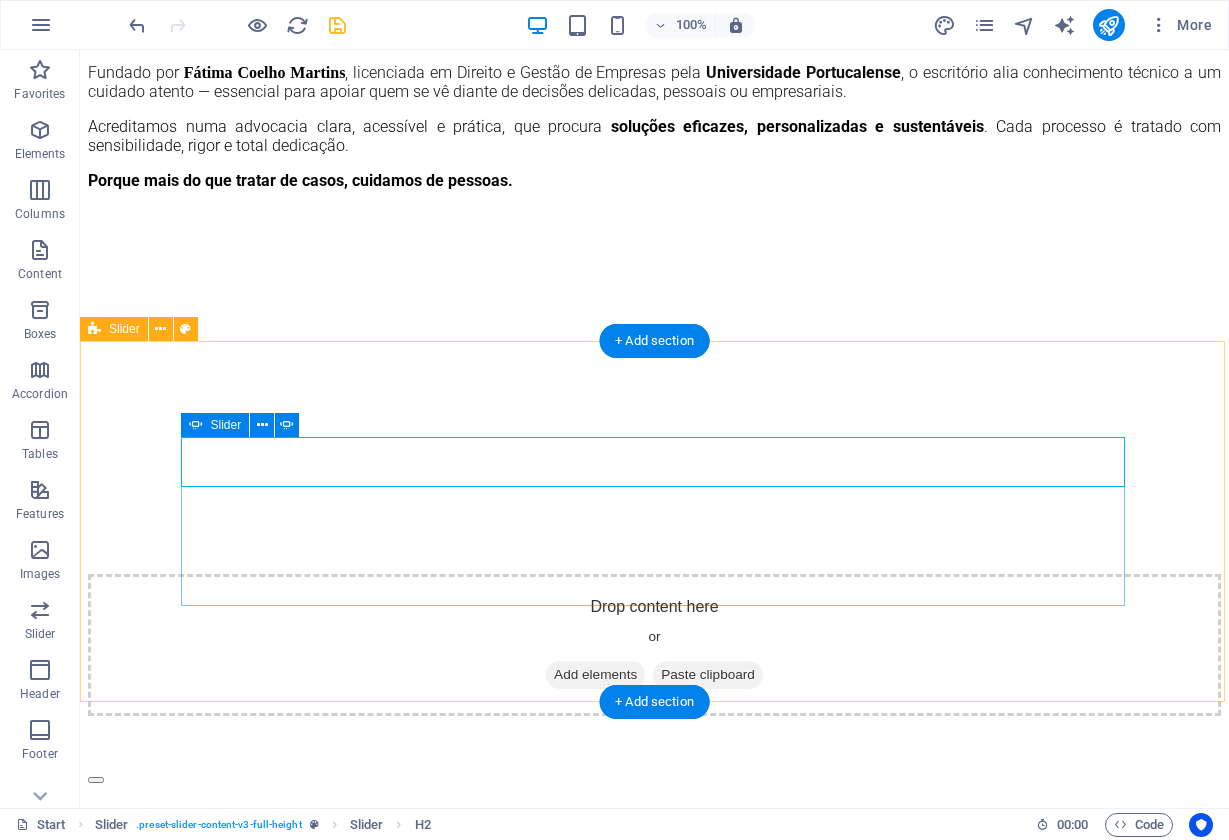 click at bounding box center [96, 920] 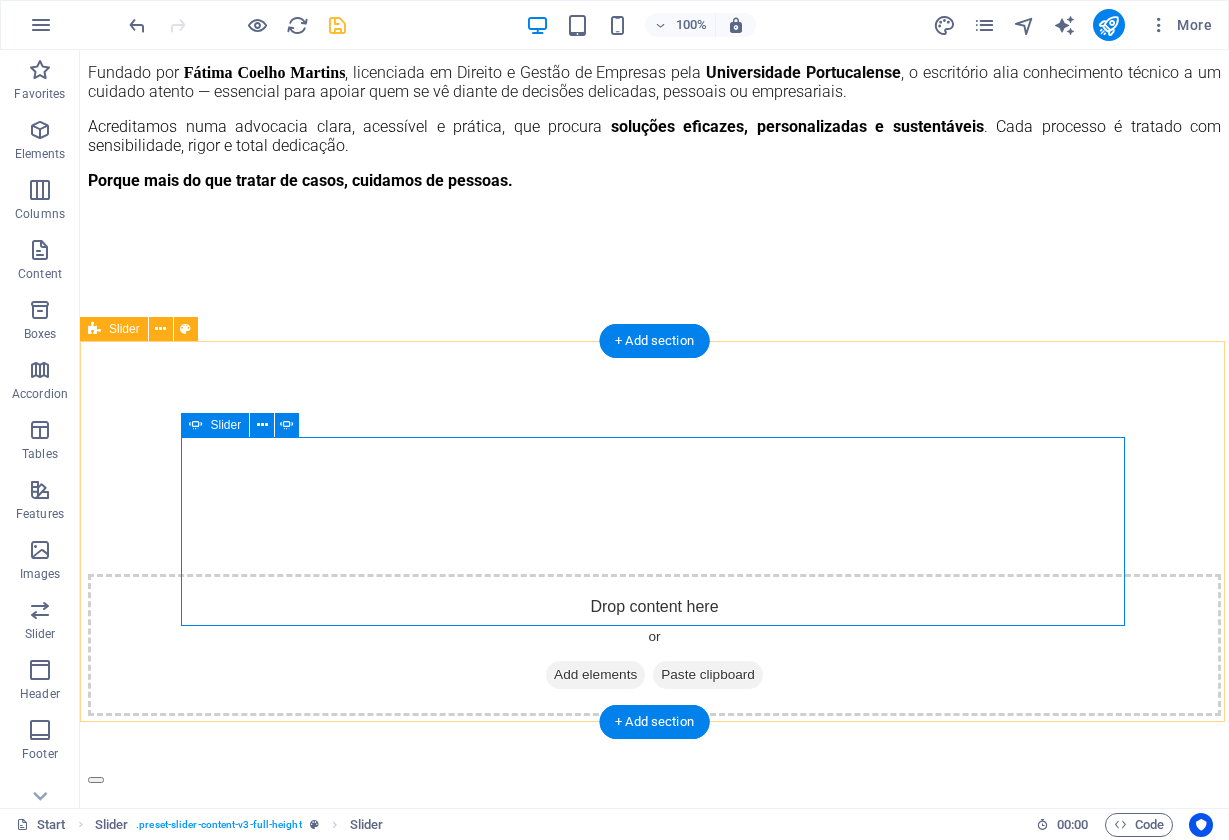 click on "Drop content here or  Add elements  Paste clipboard" at bounding box center (-3216, 1487) 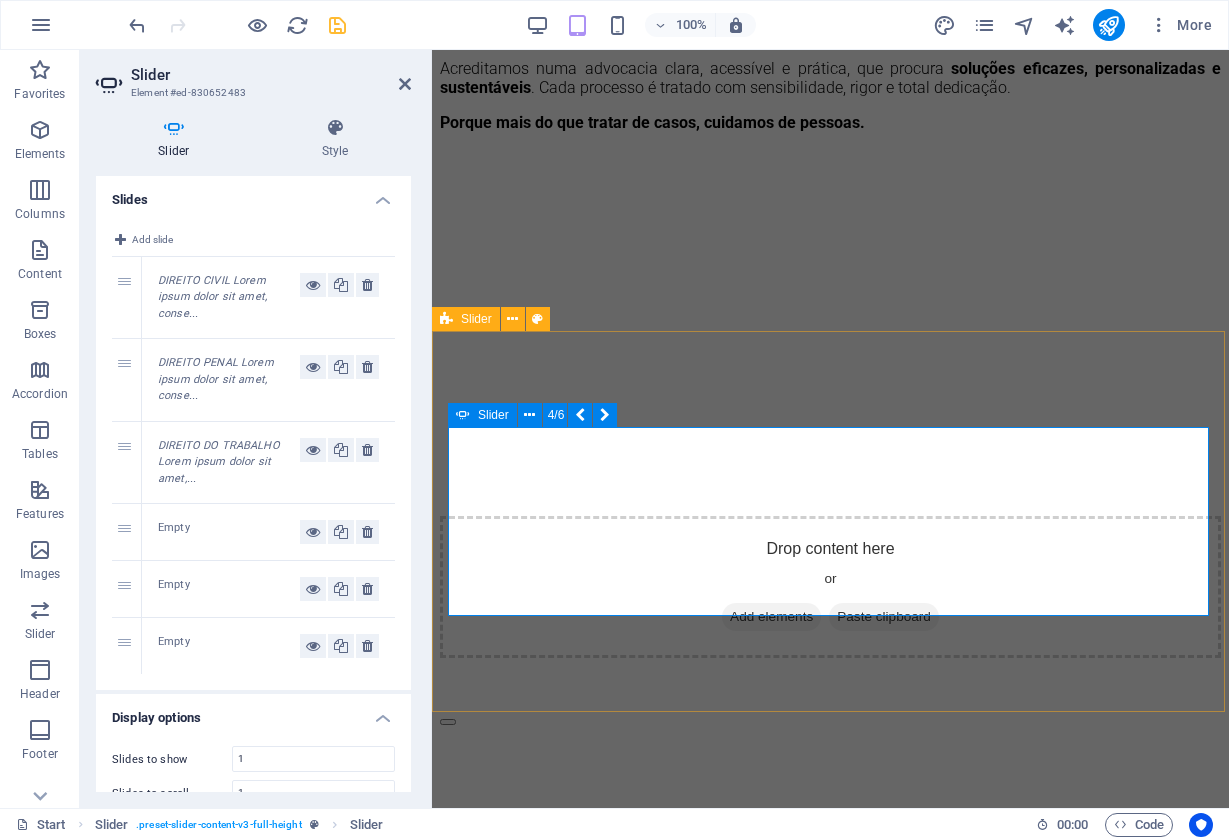 click at bounding box center (448, 722) 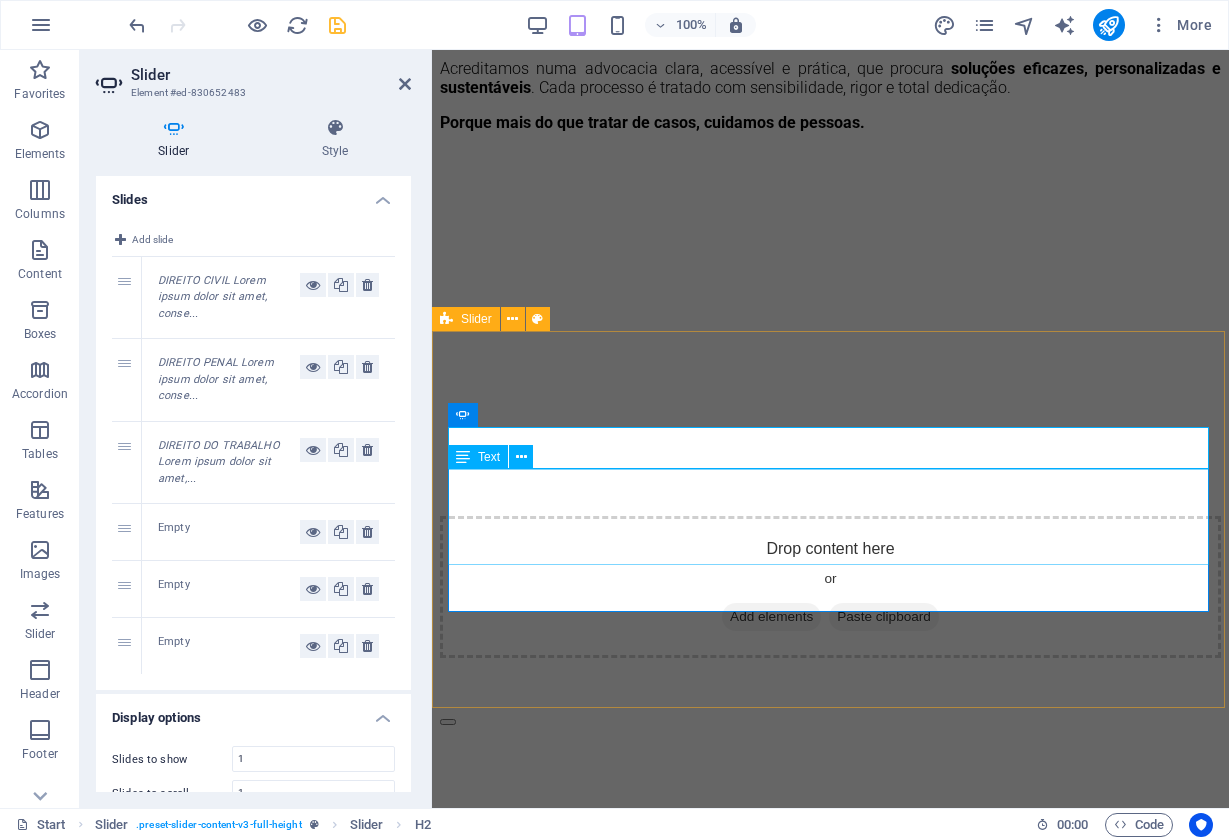 click at bounding box center (448, 878) 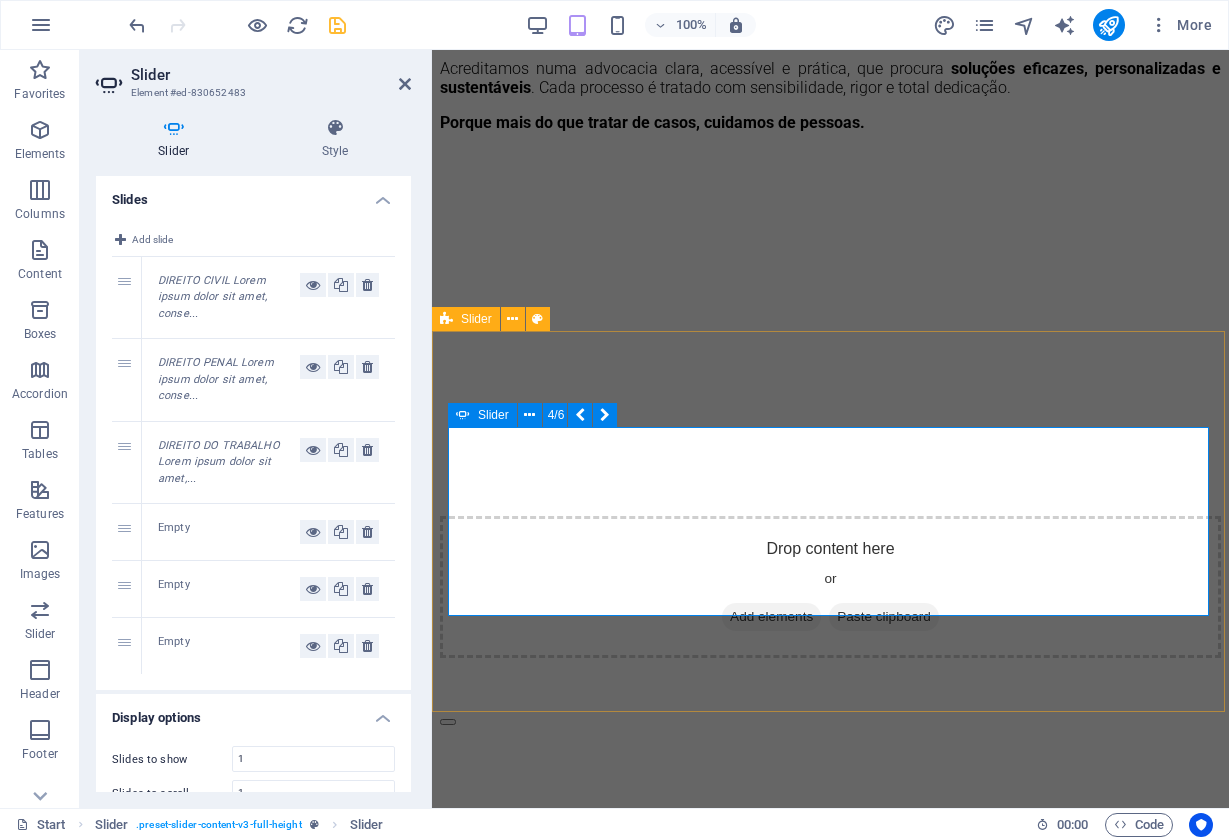 click on "Drop content here or  Add elements  Paste clipboard" at bounding box center (-2224, 1483) 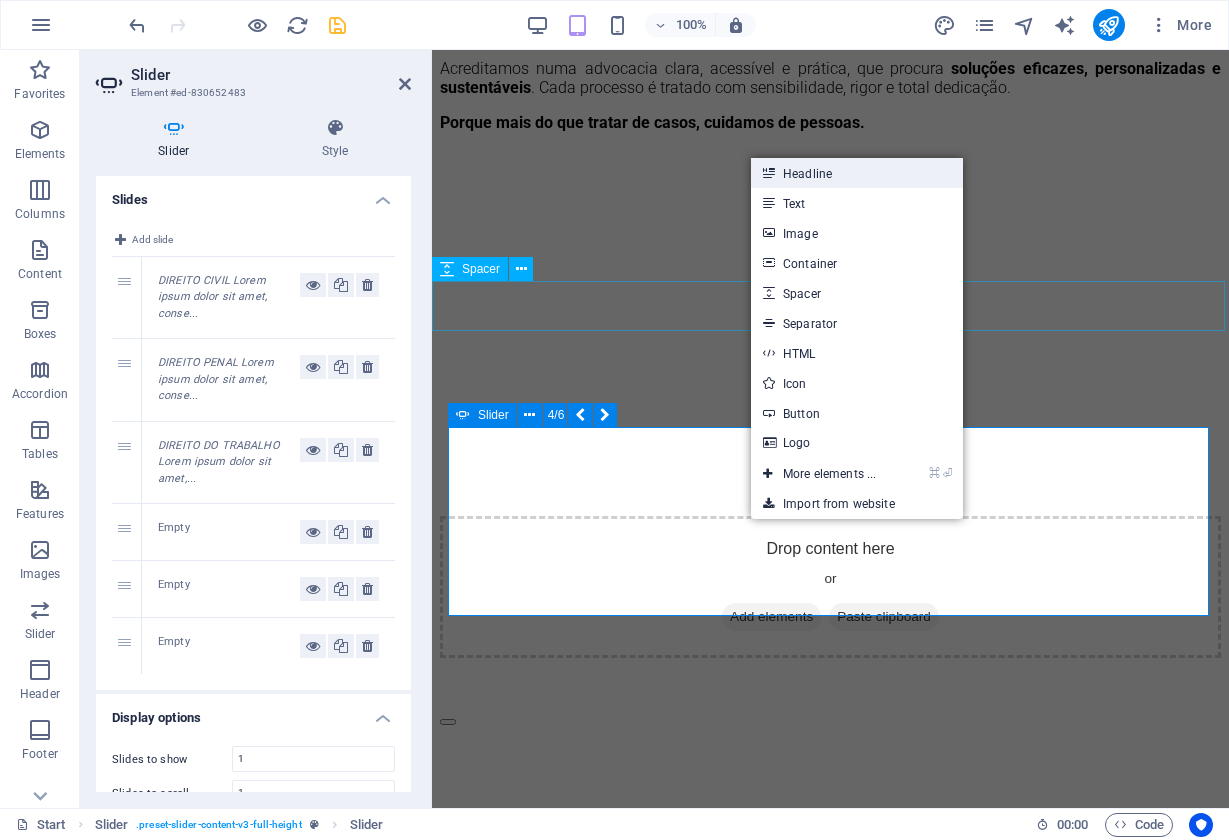 click on "Headline" at bounding box center [857, 173] 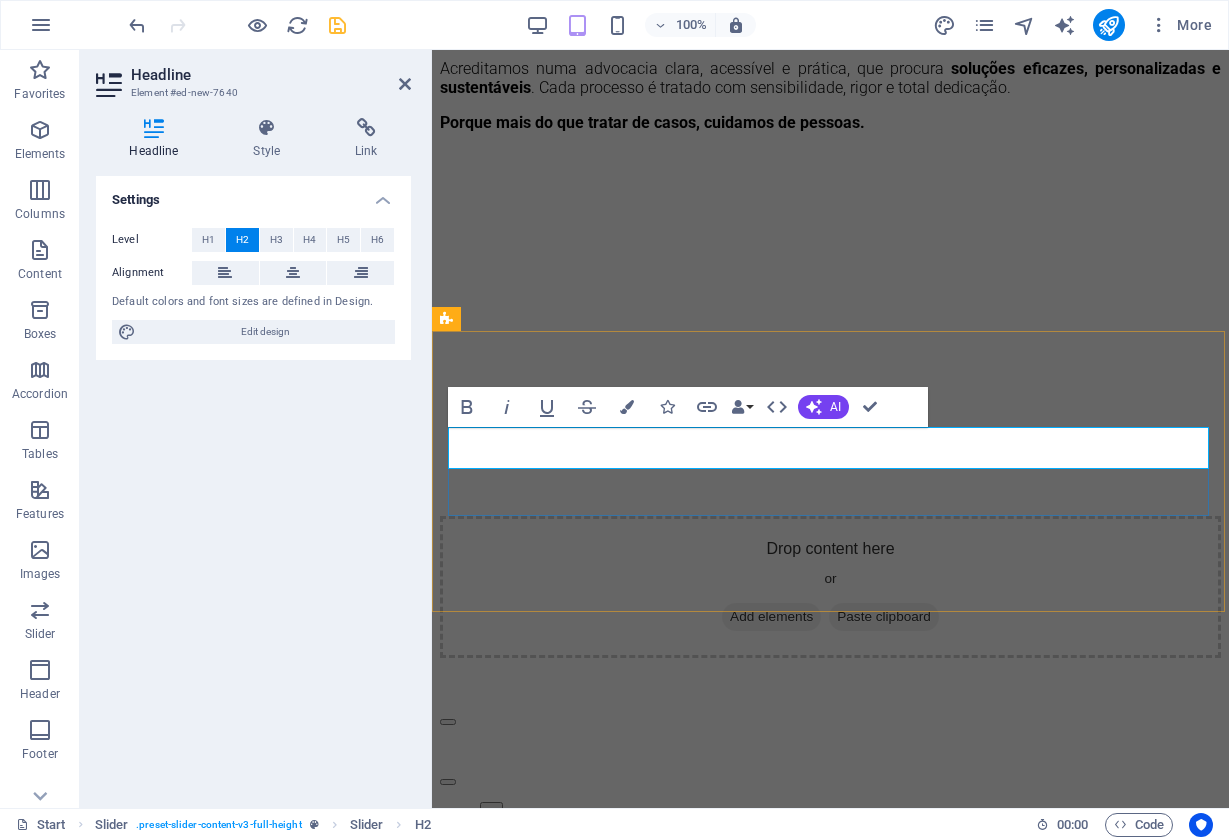 type 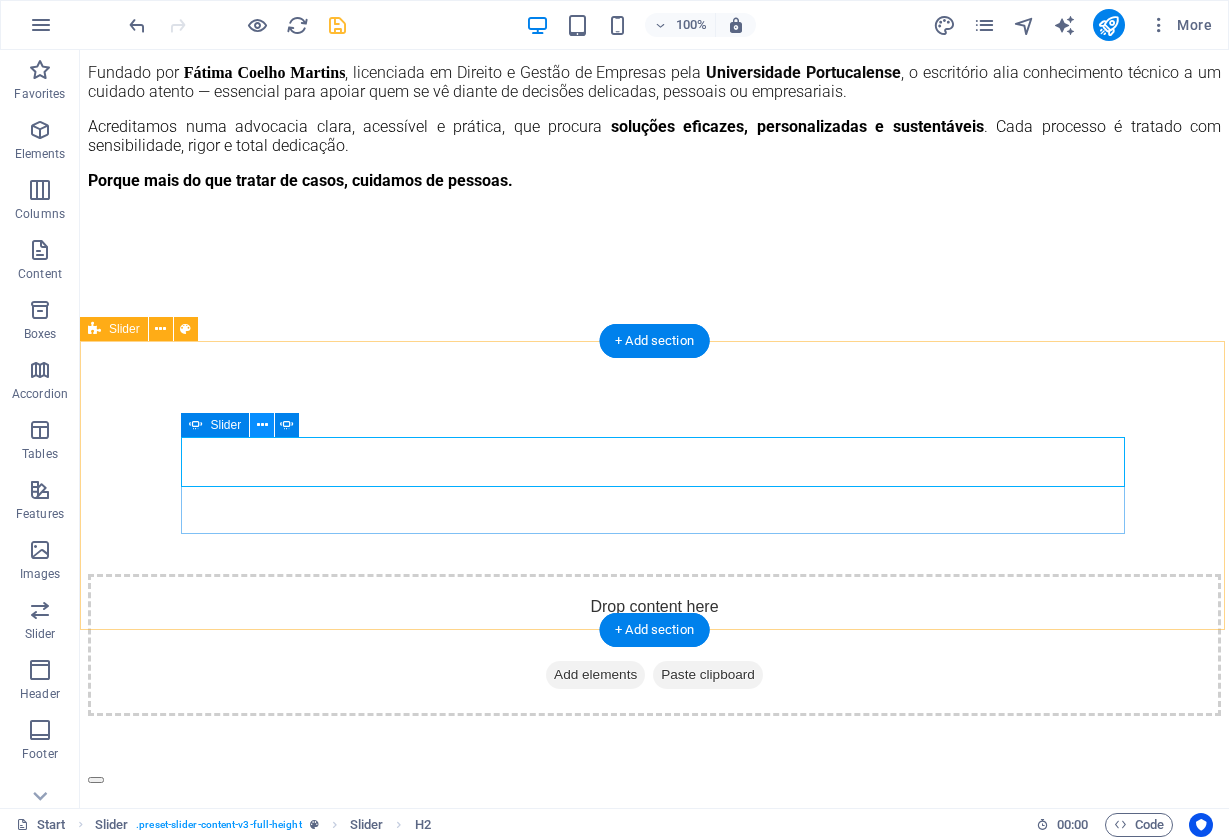 click at bounding box center [262, 425] 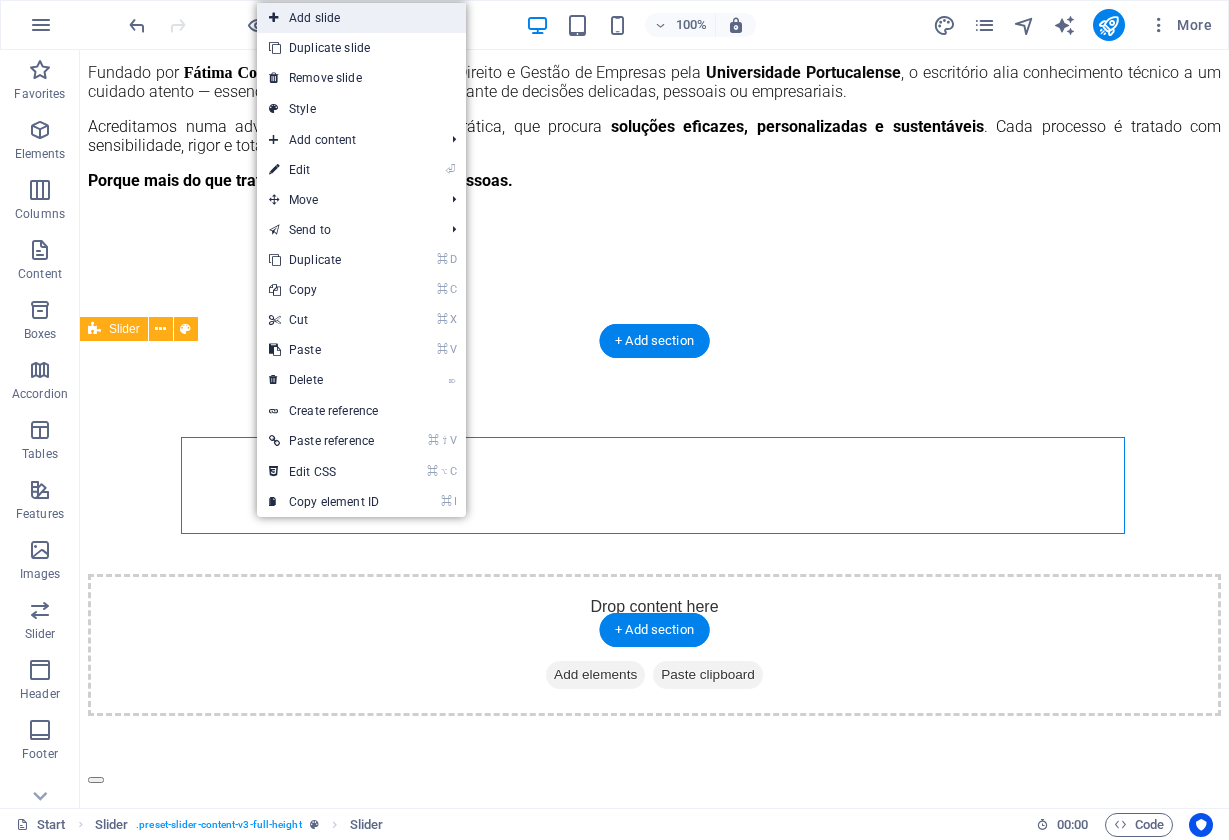 click on "Add slide" at bounding box center [361, 18] 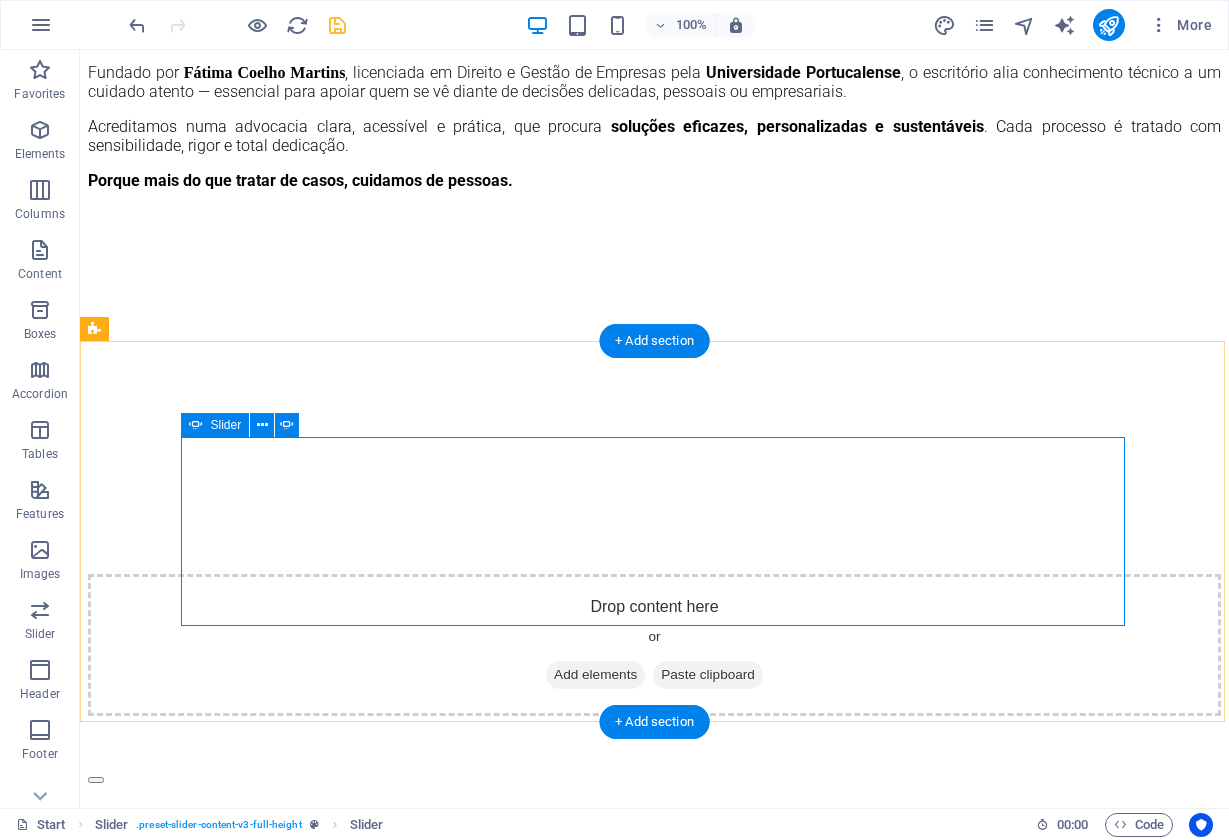click at bounding box center [96, 780] 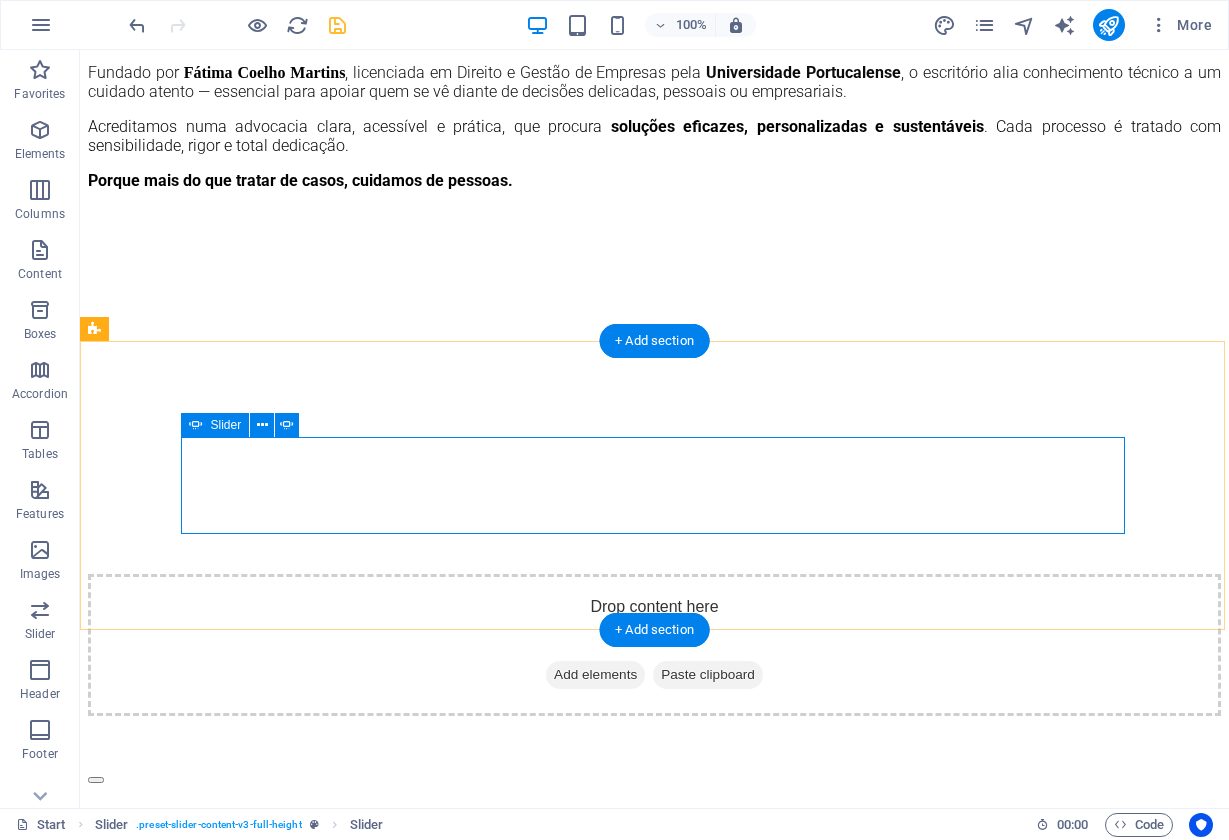 click on "Drop content here or  Add elements  Paste clipboard DIREITO CIVIL Lorem ipsum dolor sit amet, consectetur adipisicing elit. Id, ipsum, quibusdam, temporibus harum culpa unde voluptatem possimus qui molestiae expedita ad aut necessitatibus vel incidunt placeat velit soluta a consectetur laborum illum nobis distinctio nisi facilis! Officiis, illum, aut, quasi dolorem laudantium fuga porro amet provident voluptatibus dicta mollitia neque! DIREITO PENAL Lorem ipsum dolor sit amet, consectetur adipisicing elit. Id, ipsum, quibusdam, temporibus harum culpa unde voluptatem possimus qui molestiae expedita ad aut necessitatibus vel incidunt placeat velit soluta a consectetur laborum illum nobis distinctio nisi facilis! Officiis, illum, aut, quasi dolorem laudantium fuga porro amet provident voluptatibus dicta mollitia neque! Direito do trabalho DIREITO FISCAL Drop content here or  Add elements  Paste clipboard Drop content here or  Add elements  Paste clipboard Drop content here or  Add elements DIREITO CIVIL 1" at bounding box center (654, 890) 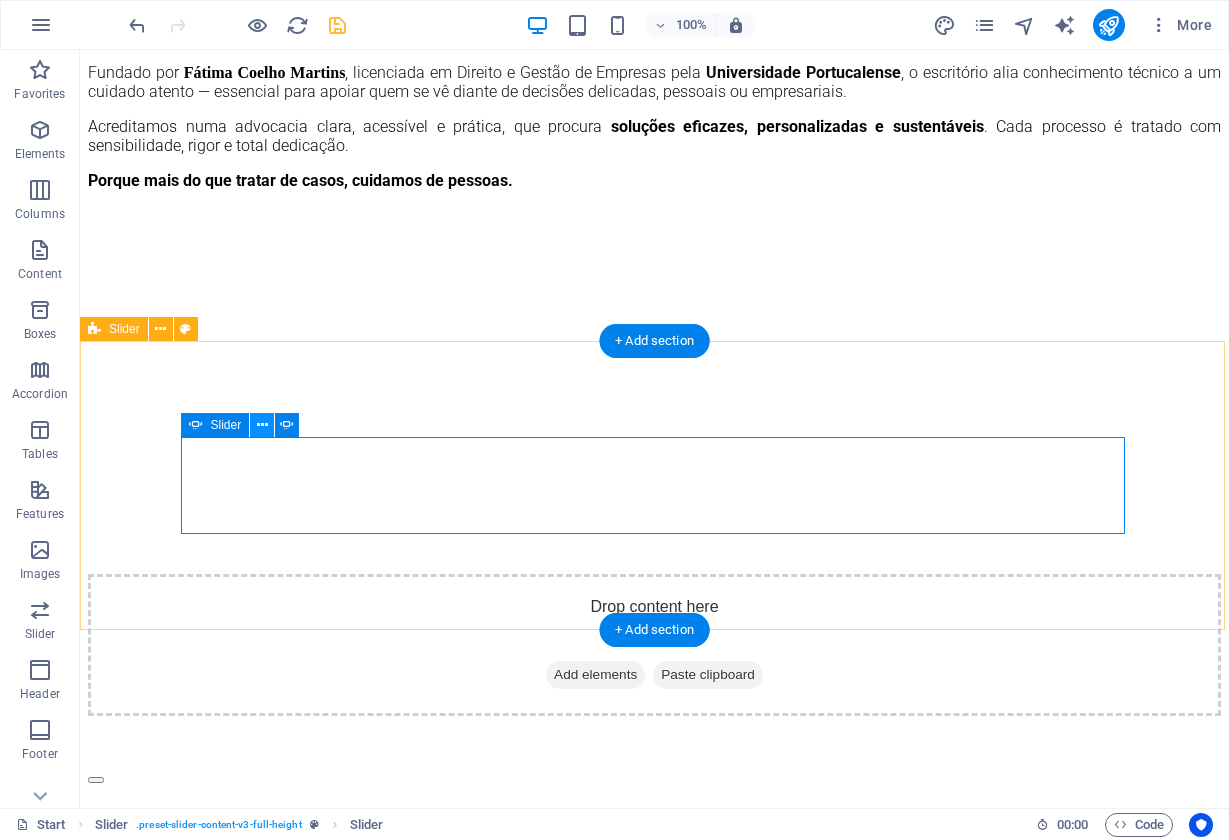 click at bounding box center [262, 425] 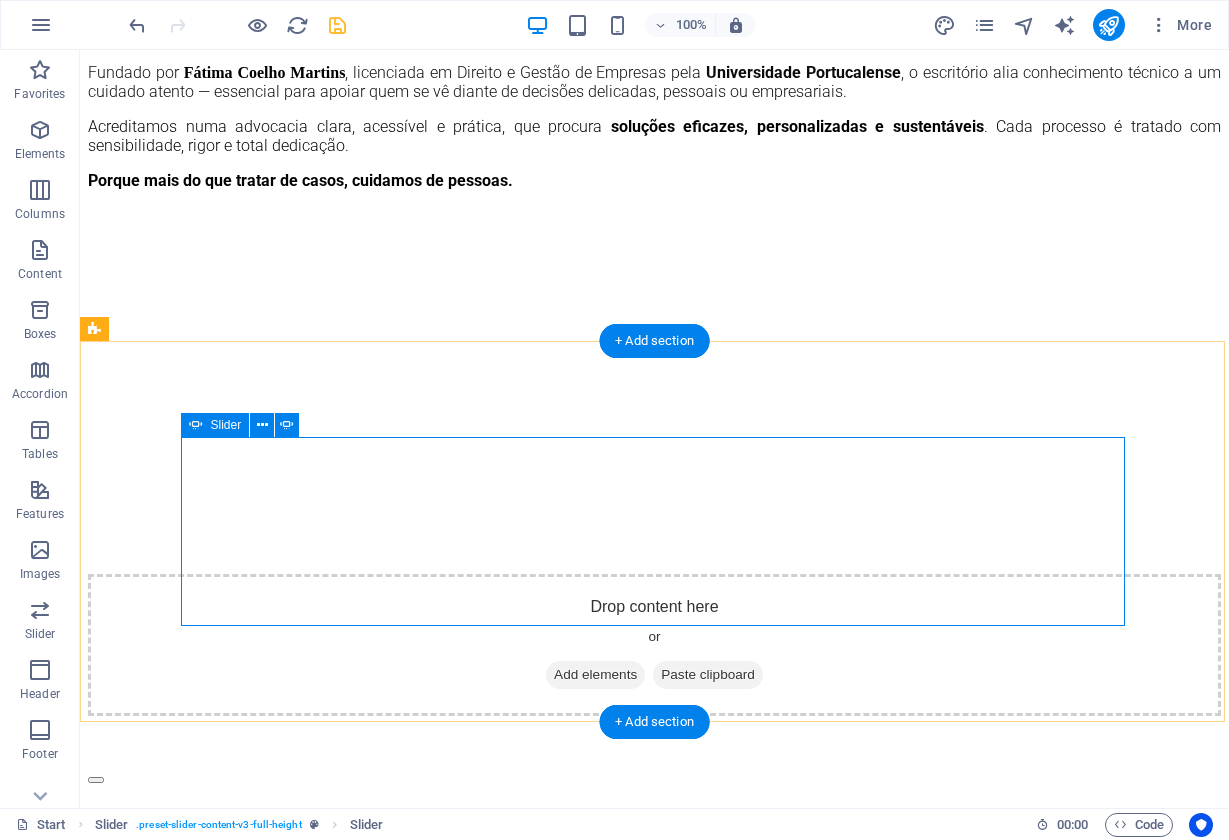 click on "Drop content here or  Add elements  Paste clipboard" at bounding box center [-4160, 1538] 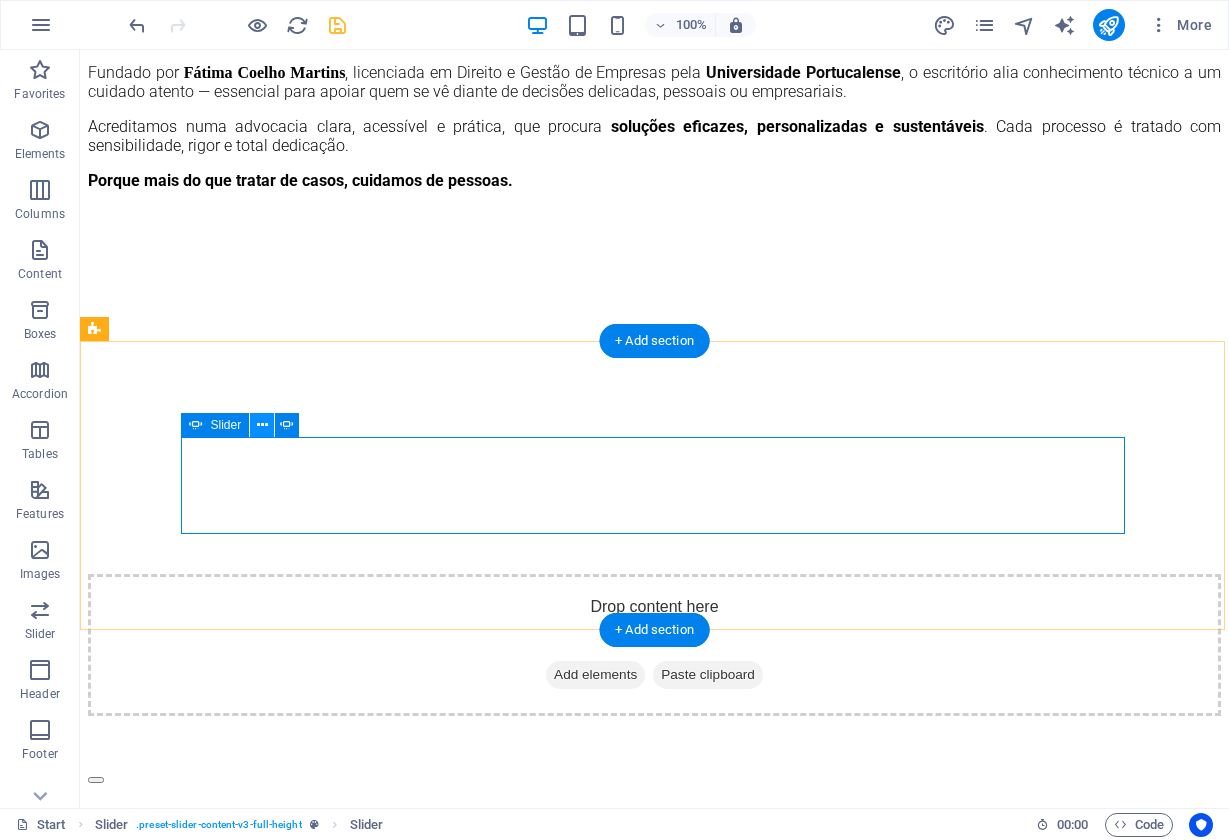 click at bounding box center [262, 425] 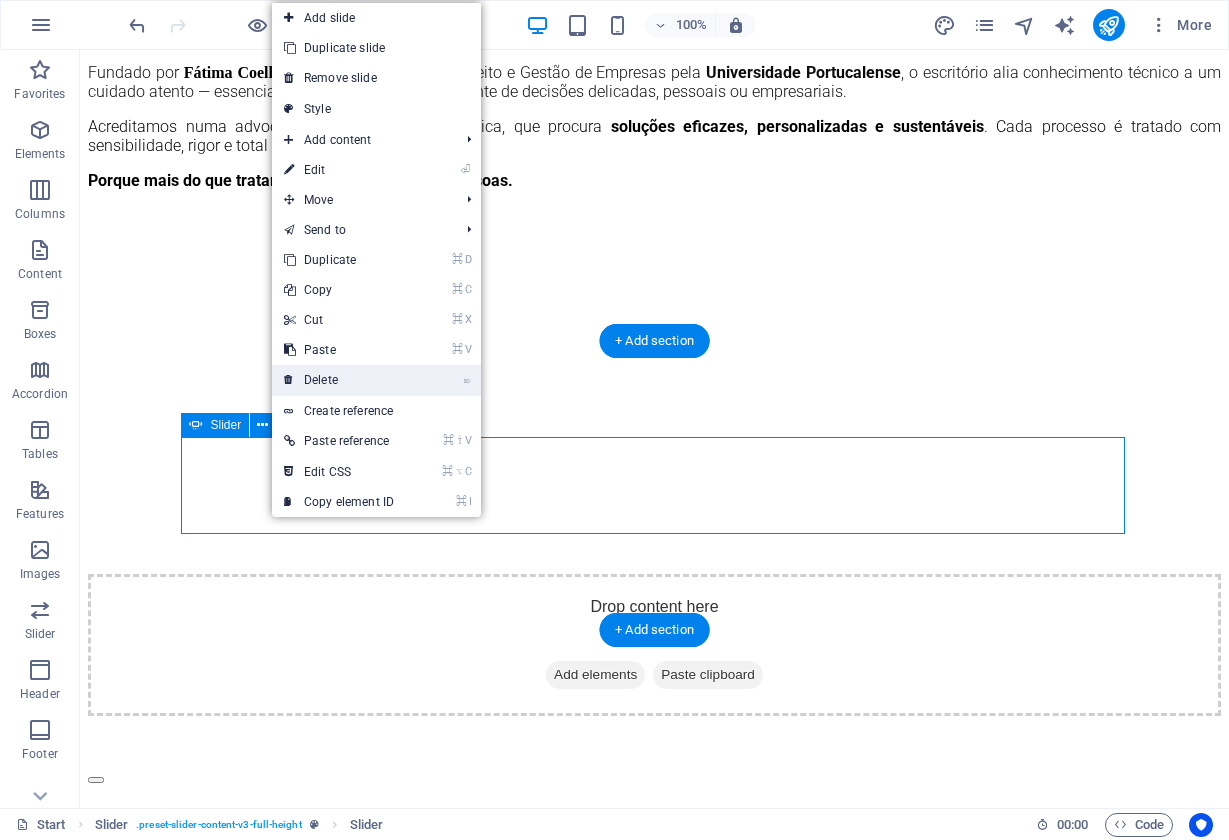 click on "⌦  Delete" at bounding box center [339, 380] 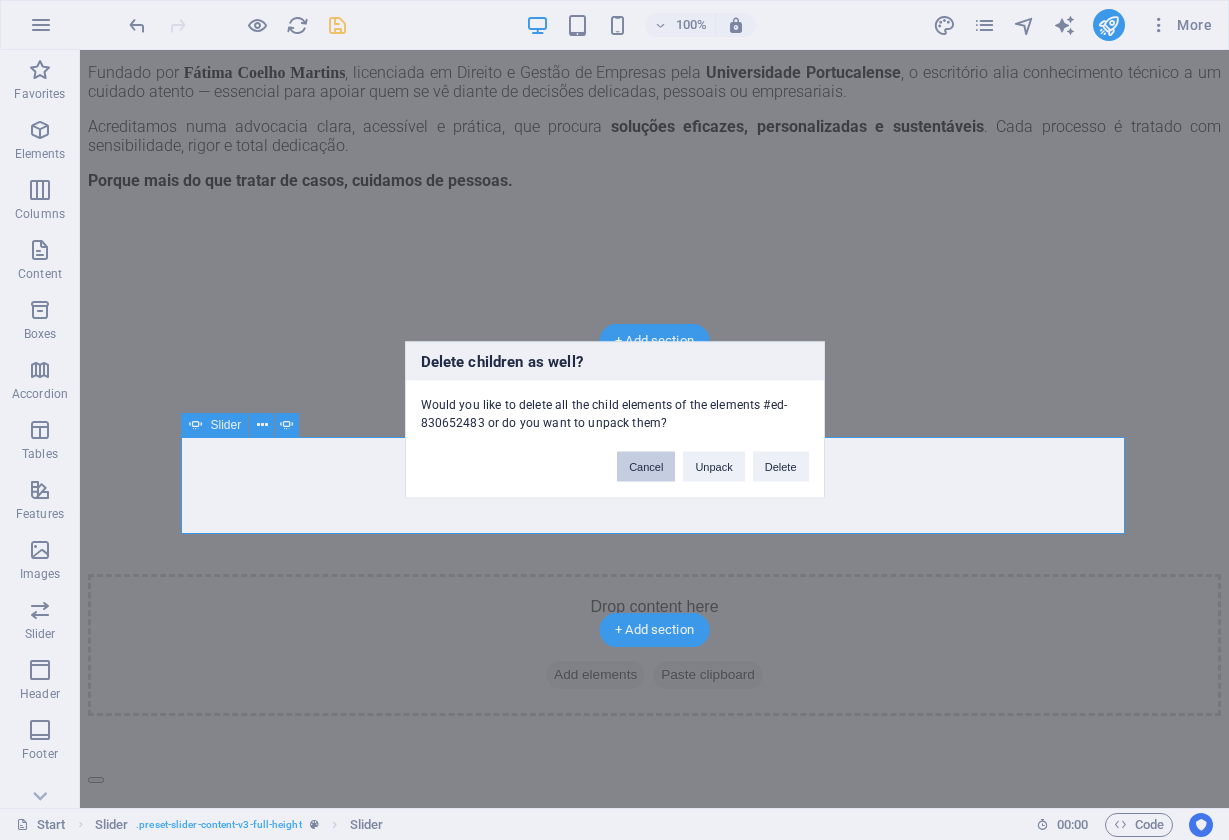 click on "Cancel" at bounding box center (646, 467) 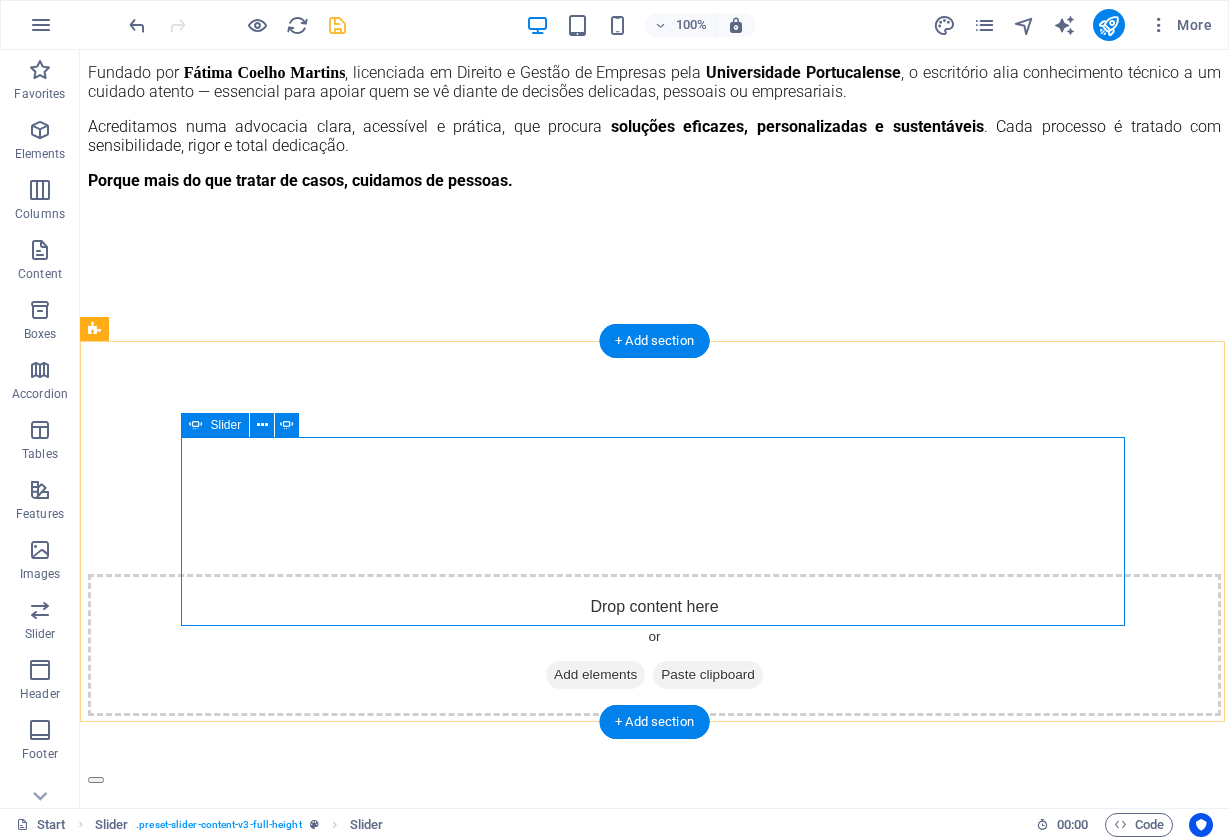 click at bounding box center (96, 780) 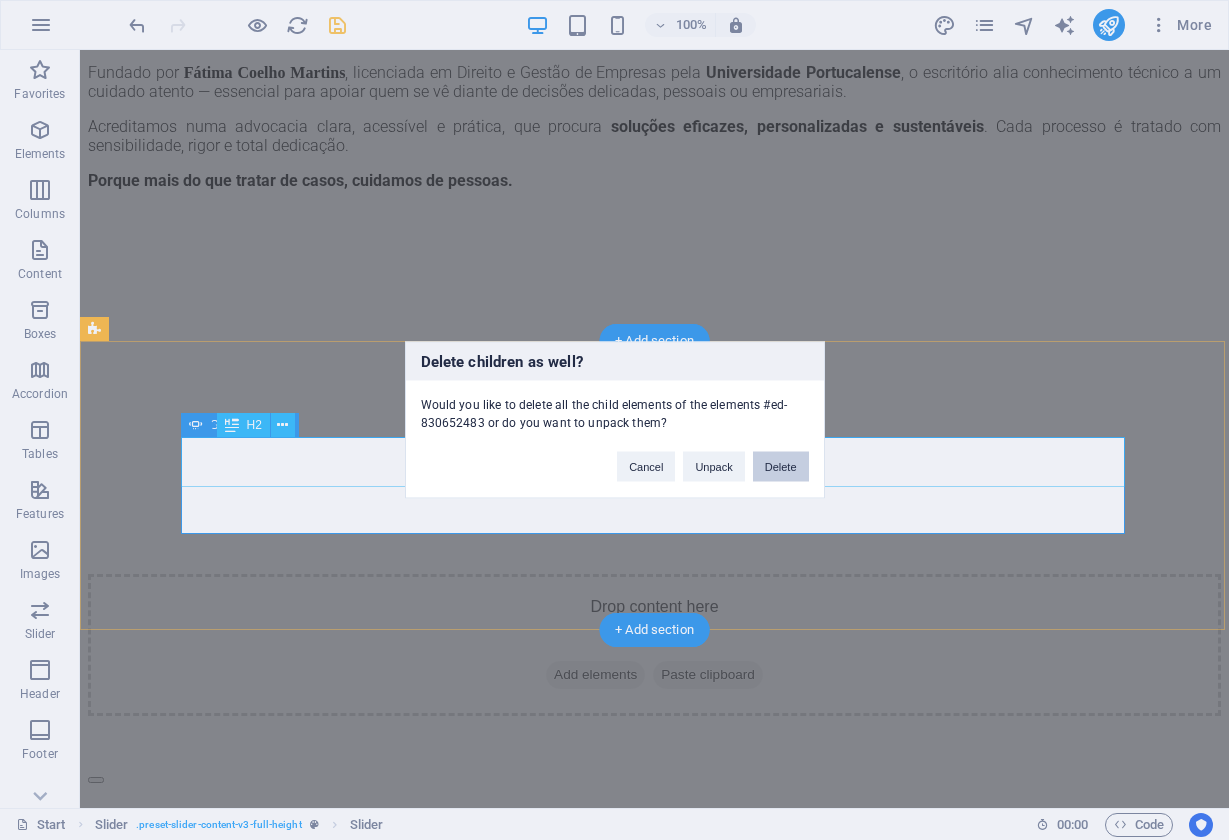 type 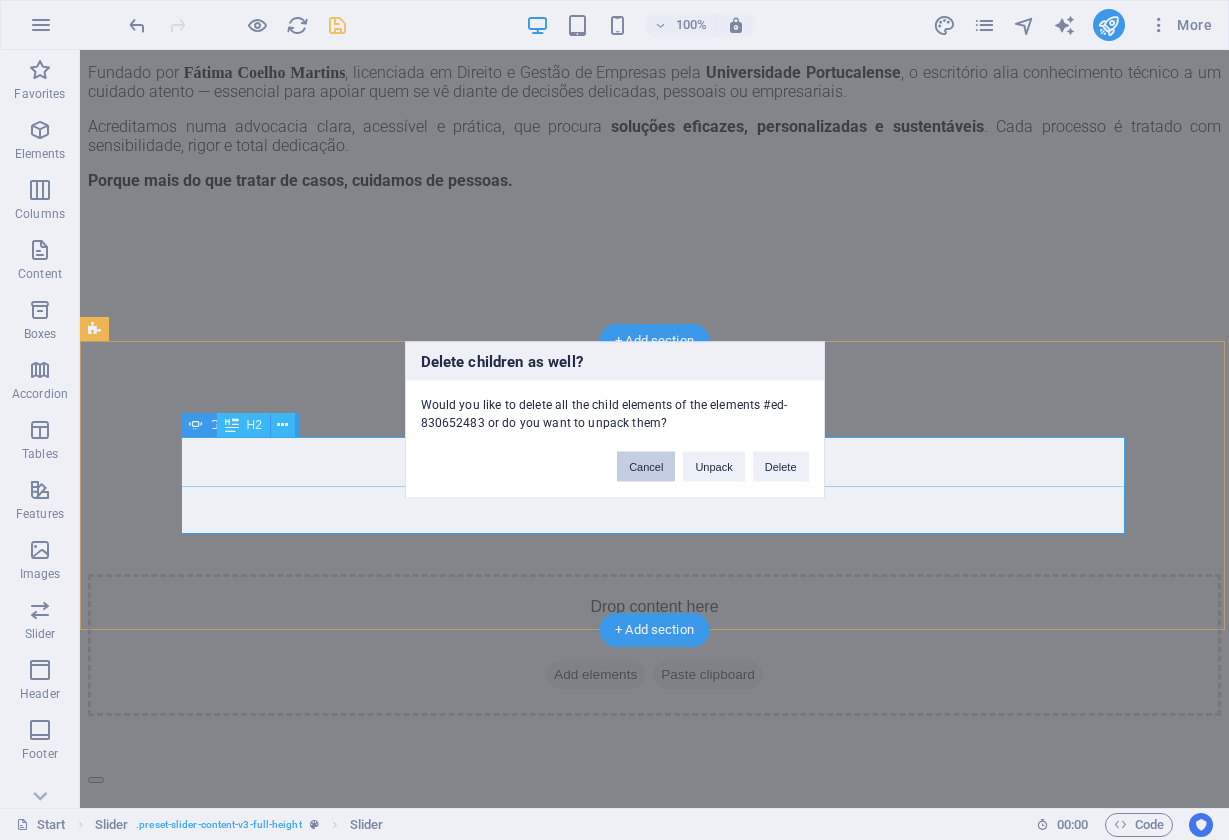 click on "Cancel" at bounding box center [646, 467] 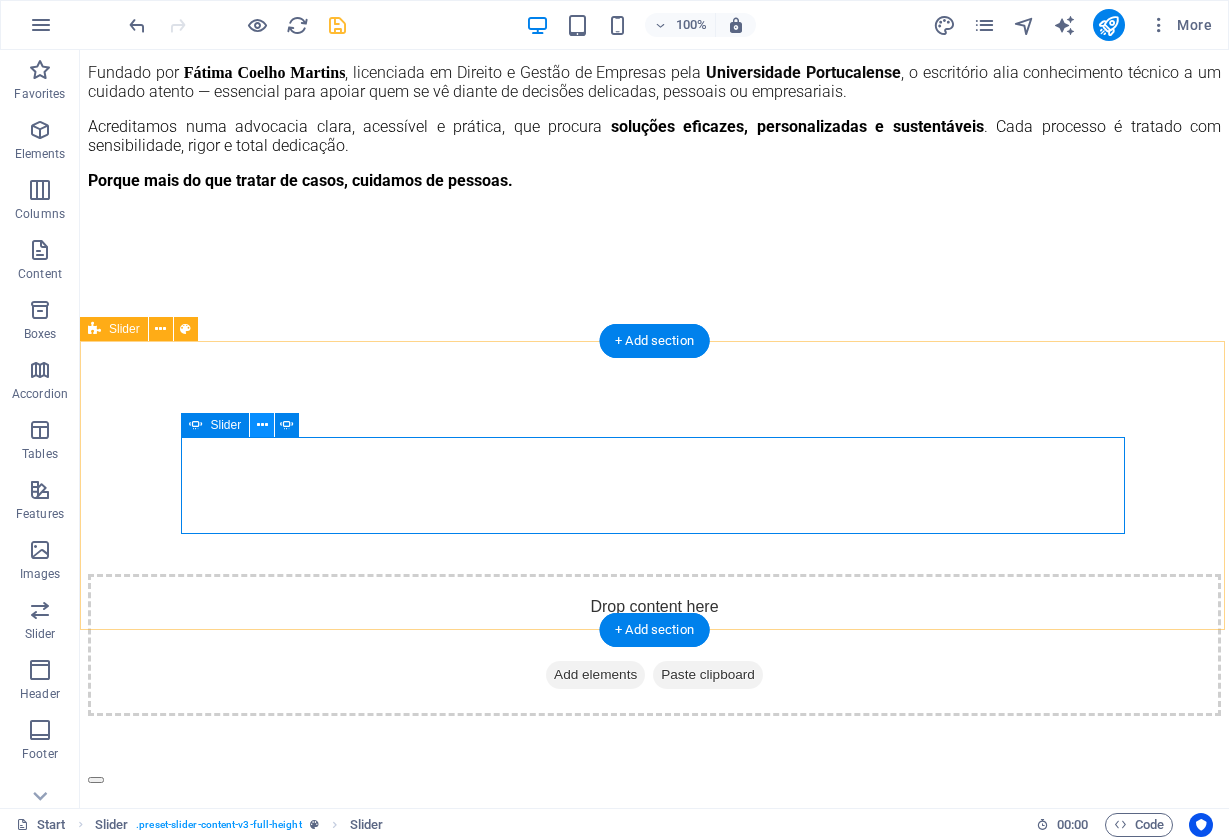 click at bounding box center [262, 425] 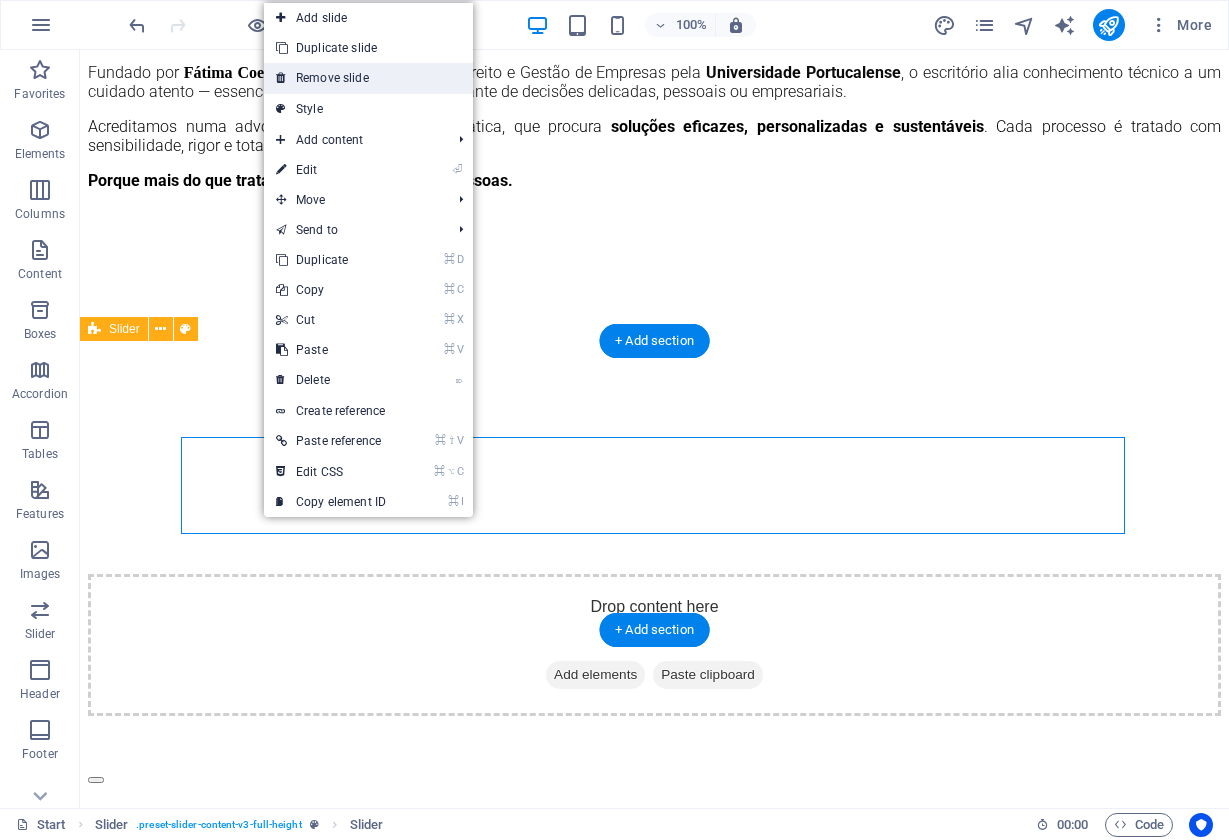 click on "Remove slide" at bounding box center [368, 78] 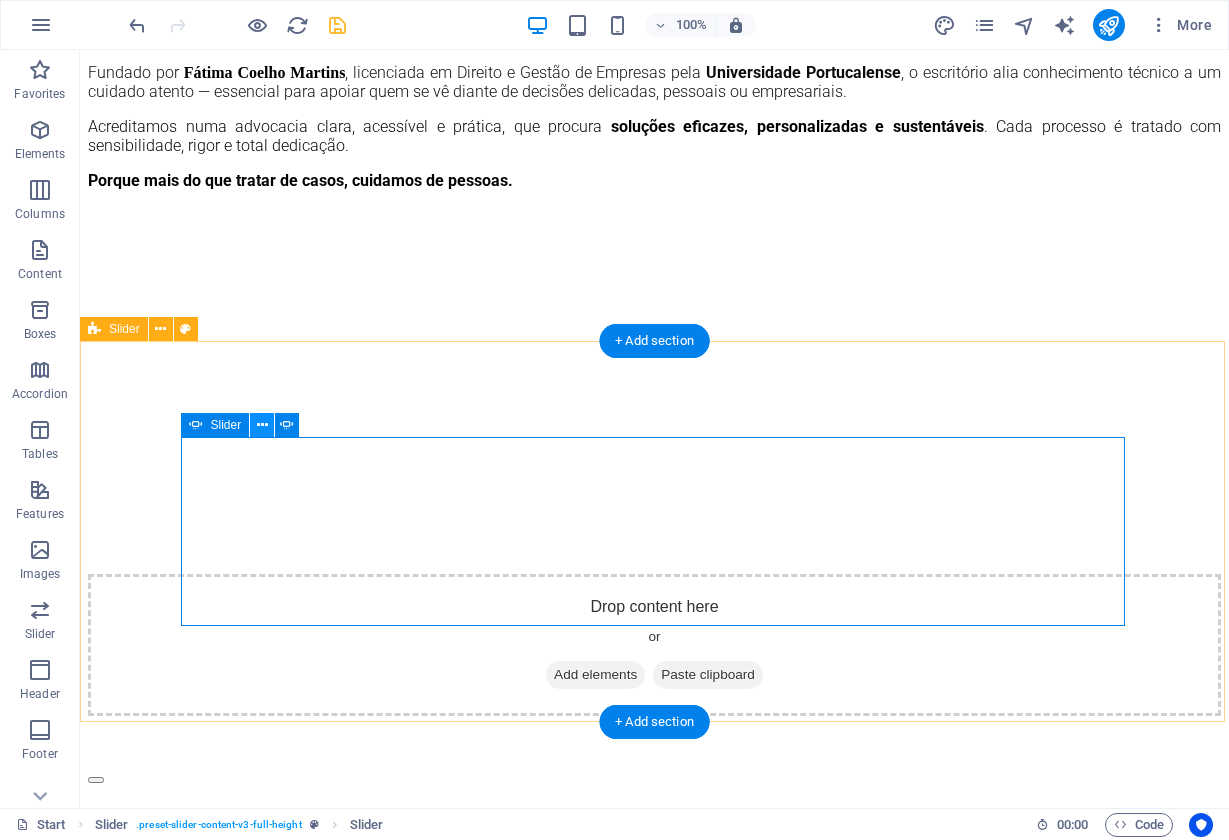 click at bounding box center (262, 425) 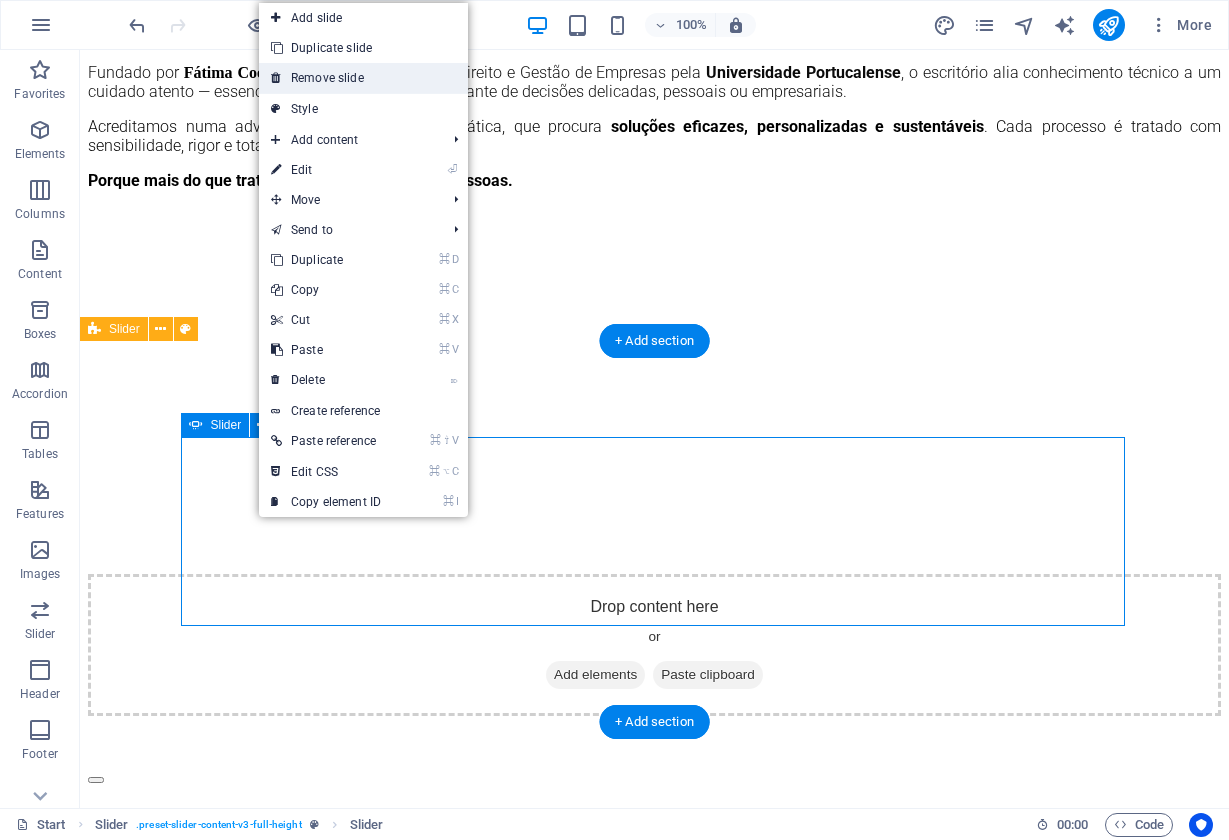 click on "Remove slide" at bounding box center (363, 78) 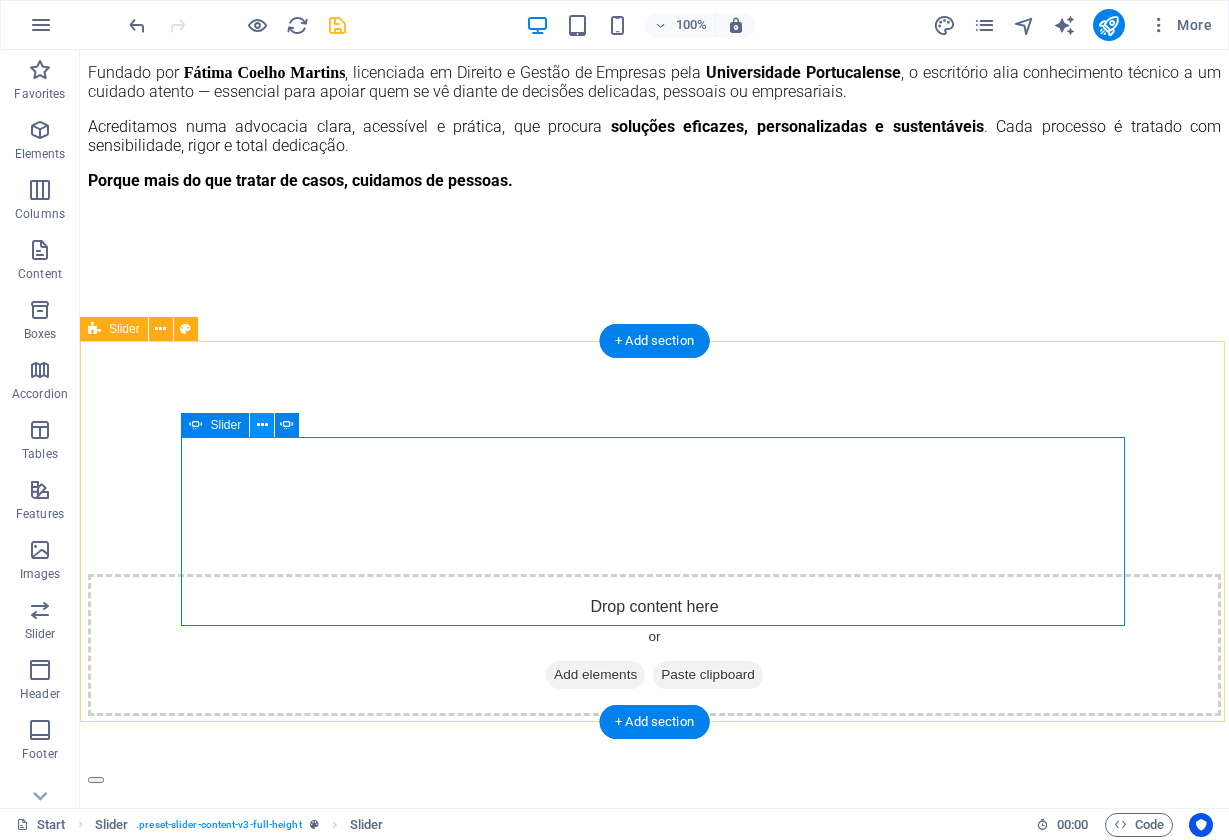 click at bounding box center [262, 425] 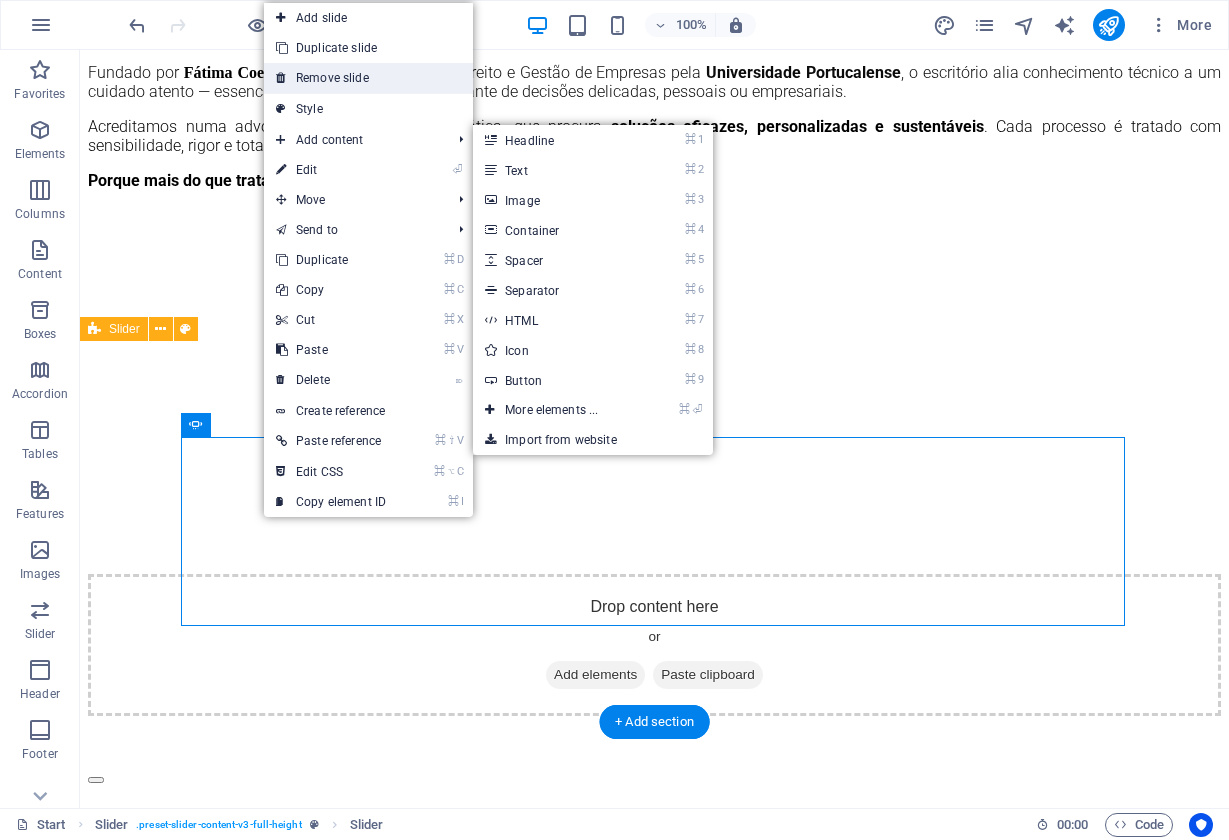 click on "Remove slide" at bounding box center (368, 78) 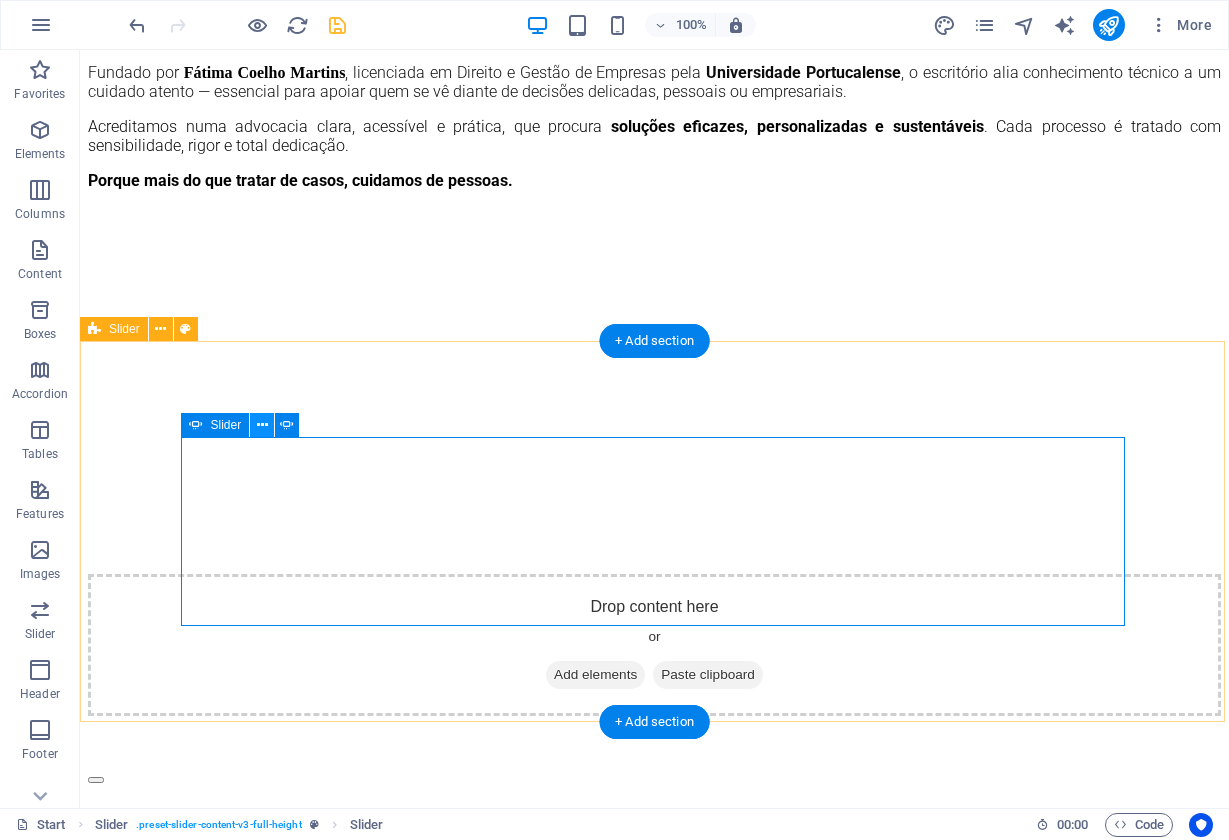 click at bounding box center [262, 425] 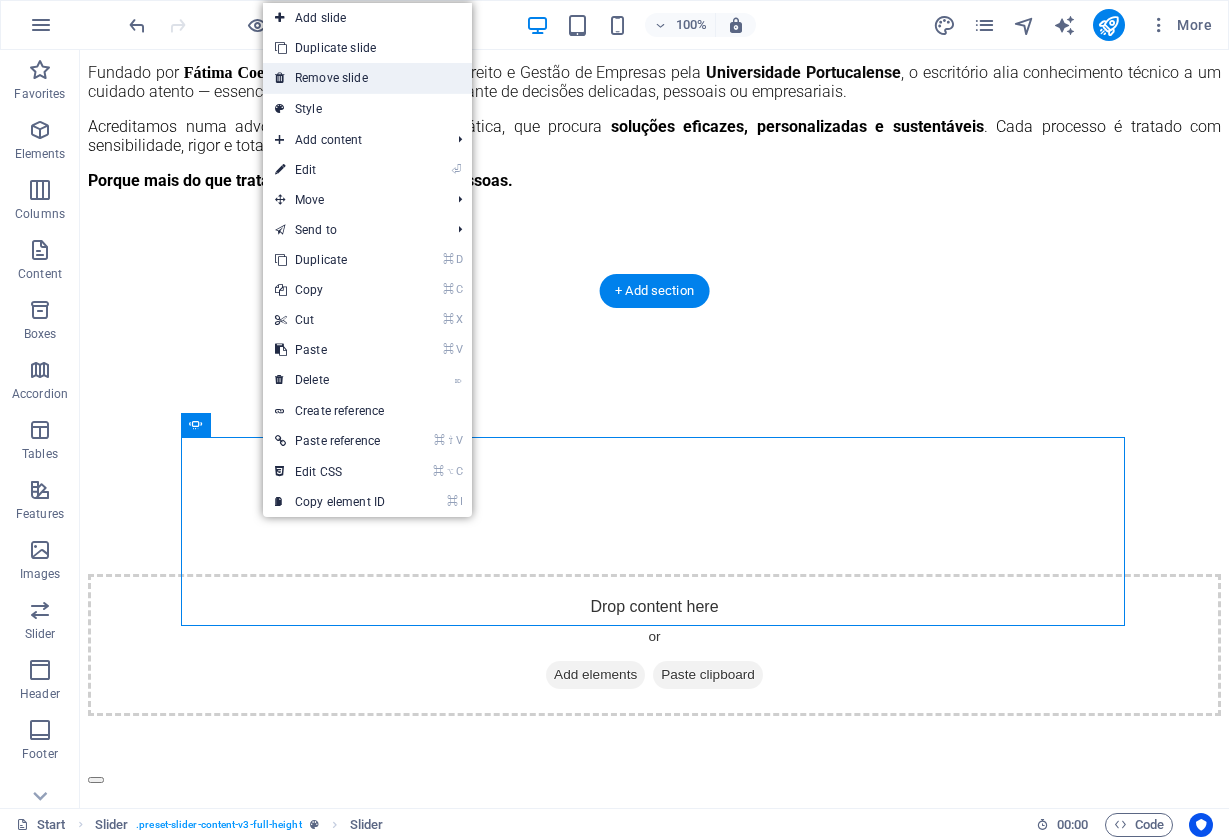 click on "Remove slide" at bounding box center (367, 78) 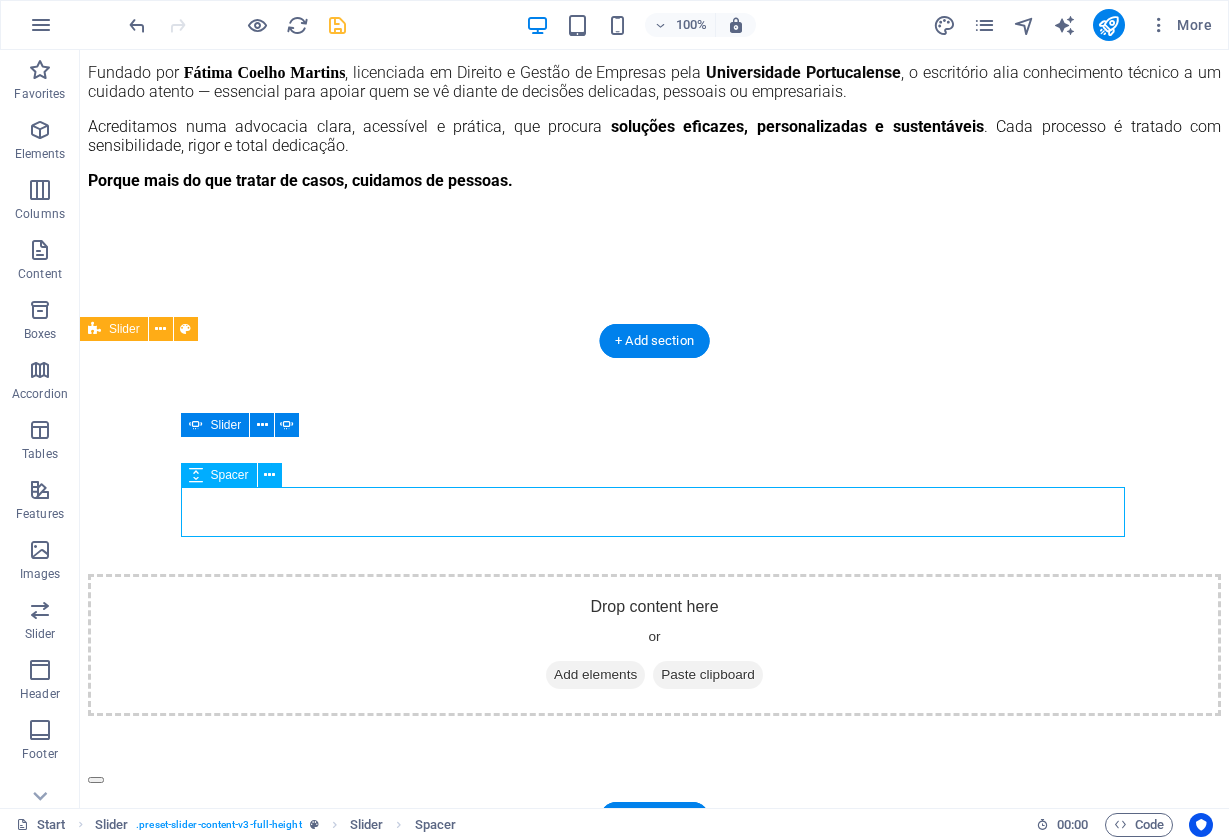 drag, startPoint x: 521, startPoint y: 508, endPoint x: 521, endPoint y: 494, distance: 14 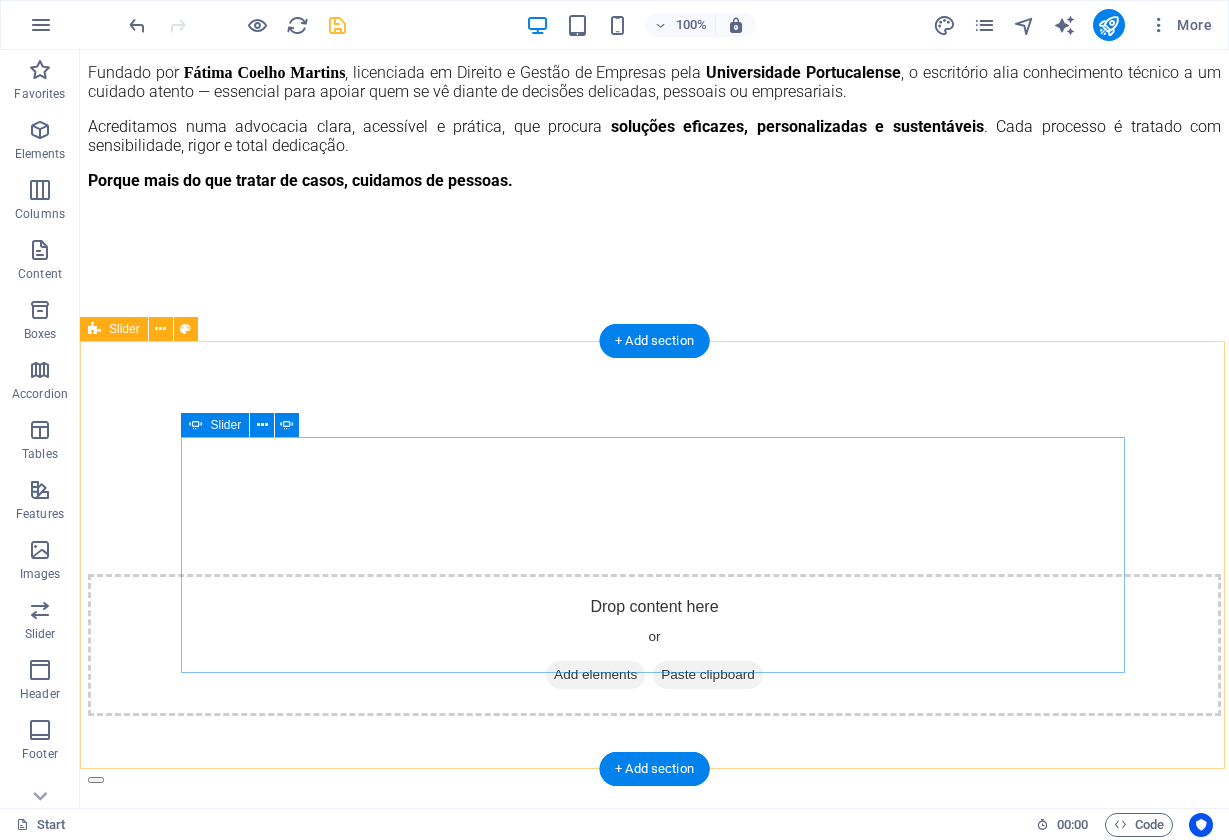 click on "Direito do trabalho Lorem ipsum dolor sit amet, consectetur adipisicing elit. Id, ipsum, quibusdam, temporibus harum culpa unde voluptatem possimus qui molestiae expedita ad aut necessitatibus vel incidunt placeat velit soluta a consectetur laborum illum nobis distinctio nisi facilis! Officiis, illum, aut, quasi dolorem laudantium fuga porro amet provident voluptatibus dicta mollitia neque! DIREITO CIVIL Lorem ipsum dolor sit amet, consectetur adipisicing elit. Id, ipsum, quibusdam, temporibus harum culpa unde voluptatem possimus qui molestiae expedita ad aut necessitatibus vel incidunt placeat velit soluta a consectetur laborum illum nobis distinctio nisi facilis! Officiis, illum, aut, quasi dolorem laudantium fuga porro amet provident voluptatibus dicta mollitia neque! DIREITO PENAL Direito do trabalho DIREITO CIVIL 1 2 3" at bounding box center (654, 928) 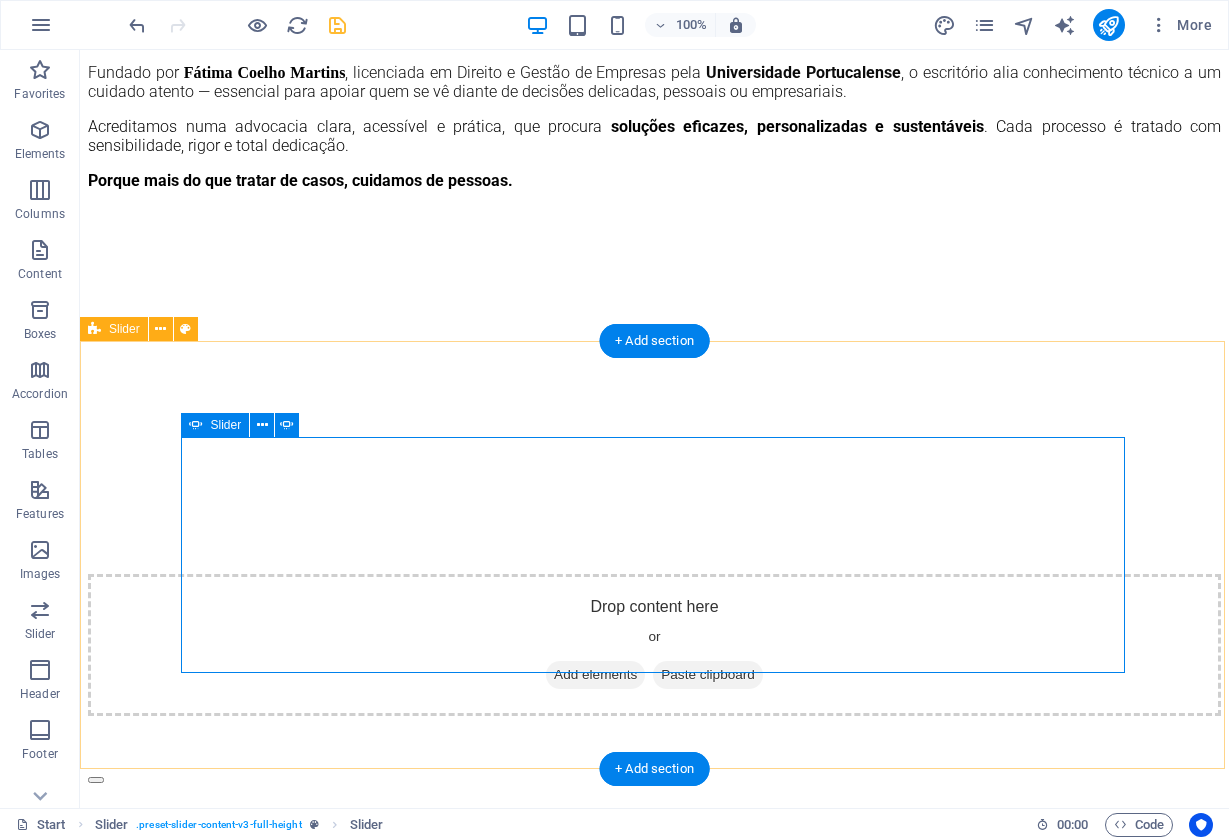 click on "Direito do trabalho Lorem ipsum dolor sit amet, consectetur adipisicing elit. Id, ipsum, quibusdam, temporibus harum culpa unde voluptatem possimus qui molestiae expedita ad aut necessitatibus vel incidunt placeat velit soluta a consectetur laborum illum nobis distinctio nisi facilis! Officiis, illum, aut, quasi dolorem laudantium fuga porro amet provident voluptatibus dicta mollitia neque! DIREITO CIVIL Lorem ipsum dolor sit amet, consectetur adipisicing elit. Id, ipsum, quibusdam, temporibus harum culpa unde voluptatem possimus qui molestiae expedita ad aut necessitatibus vel incidunt placeat velit soluta a consectetur laborum illum nobis distinctio nisi facilis! Officiis, illum, aut, quasi dolorem laudantium fuga porro amet provident voluptatibus dicta mollitia neque! DIREITO PENAL Direito do trabalho DIREITO CIVIL 1 2 3" at bounding box center [654, 928] 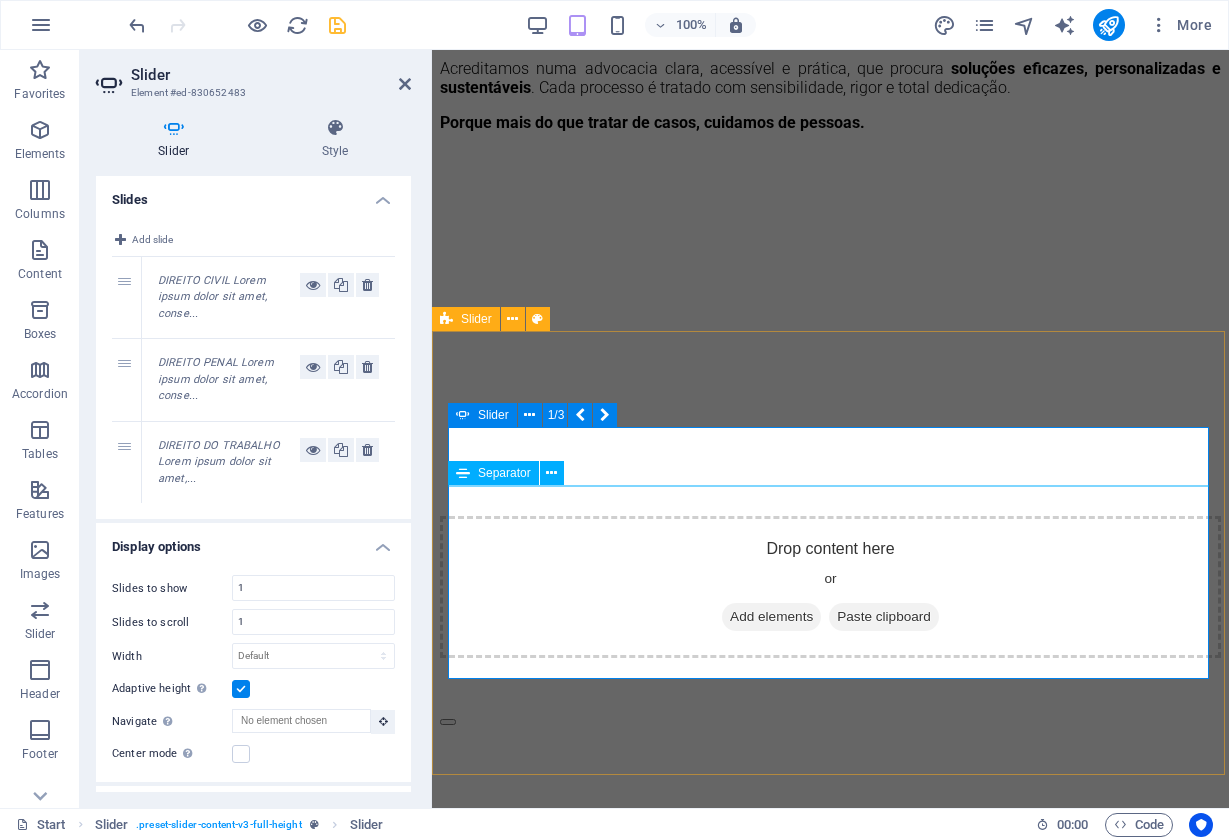 click on "Separator" at bounding box center (493, 473) 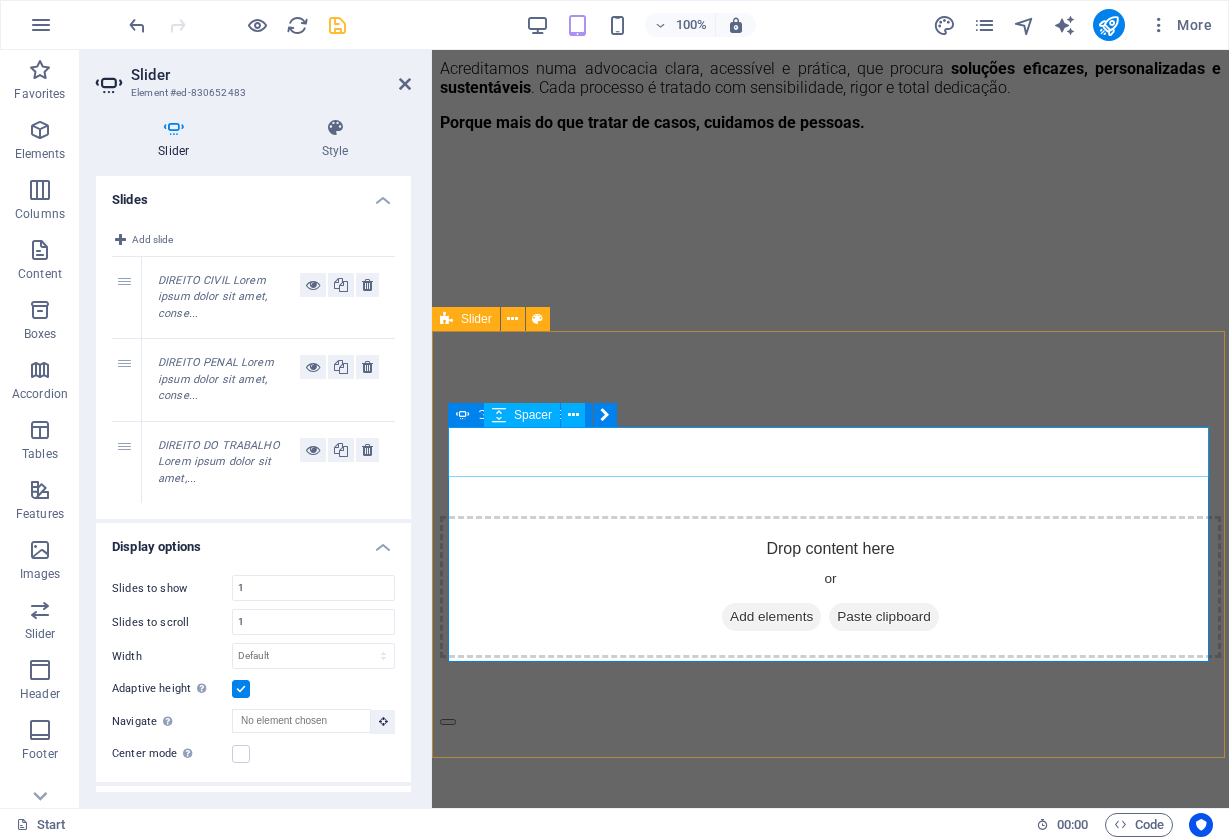 click at bounding box center (59, 906) 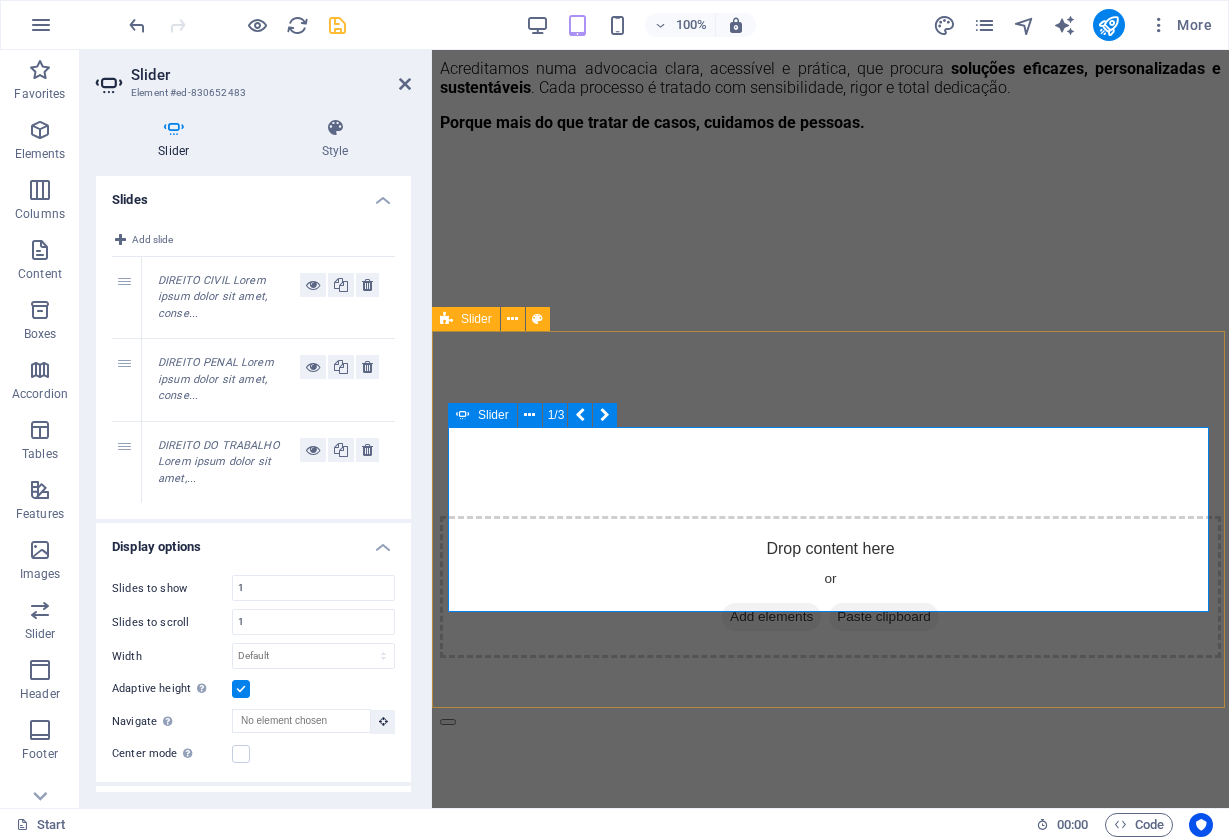 click at bounding box center [448, 898] 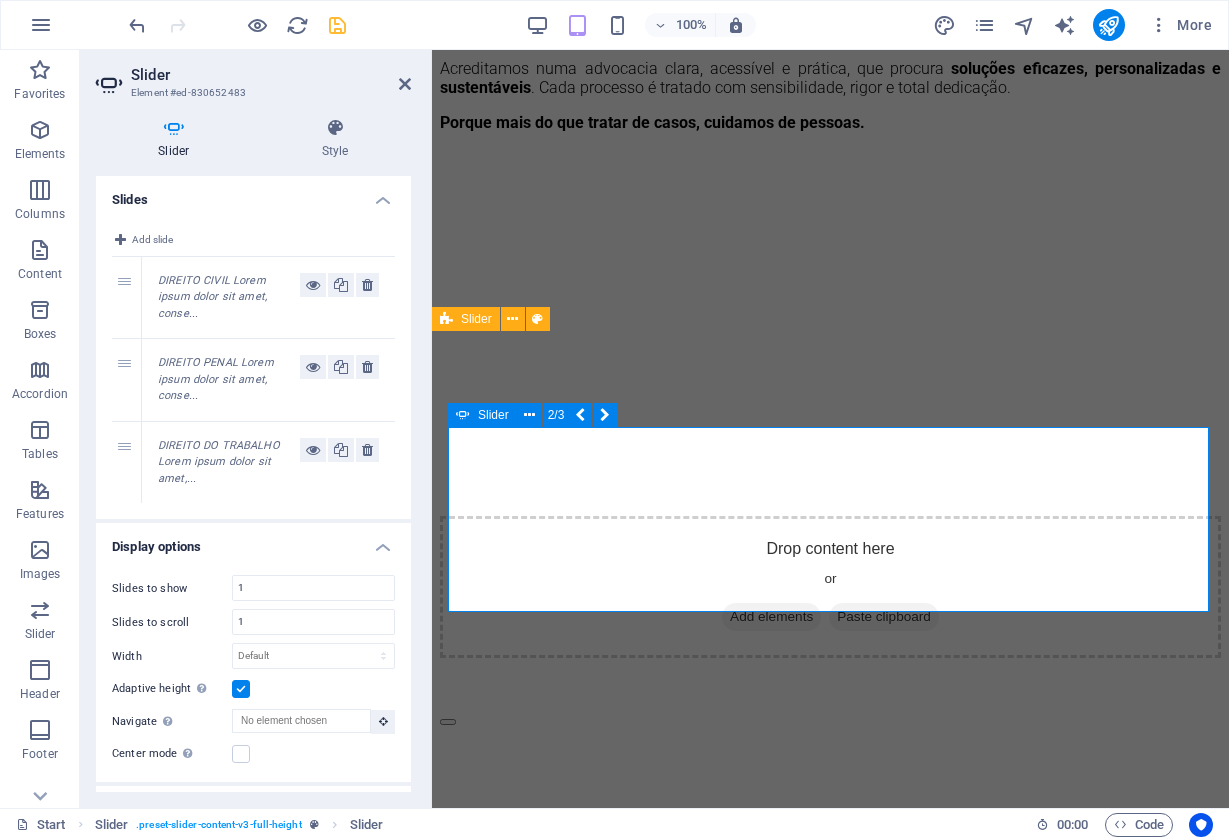 click at bounding box center [448, 898] 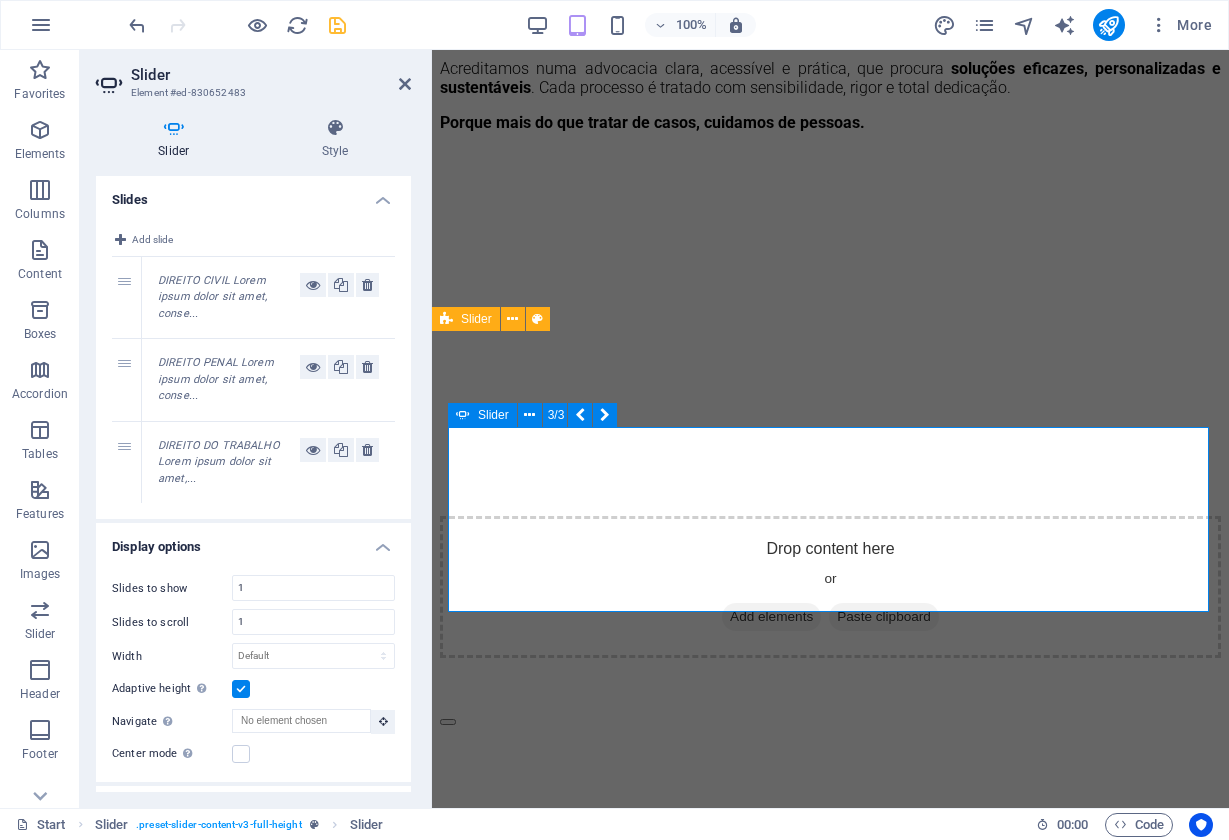 click at bounding box center [448, 898] 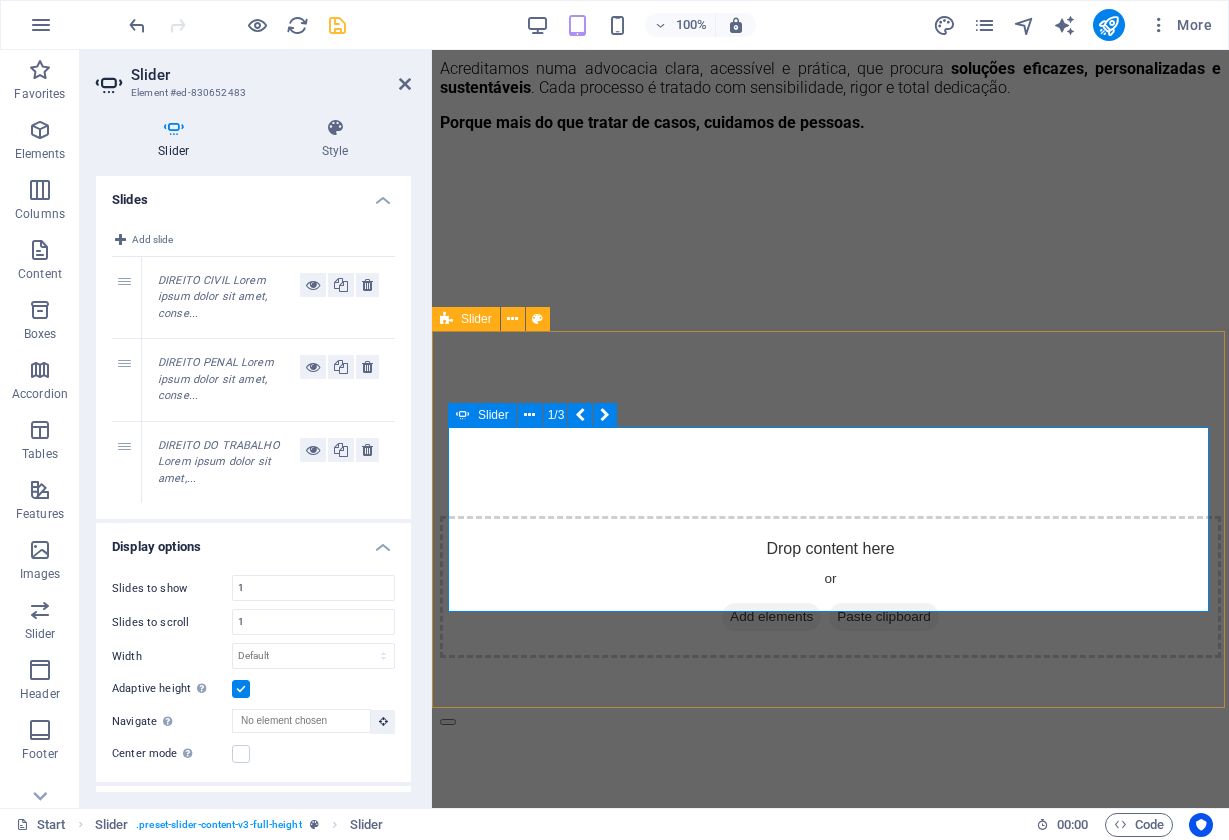 click at bounding box center [448, 722] 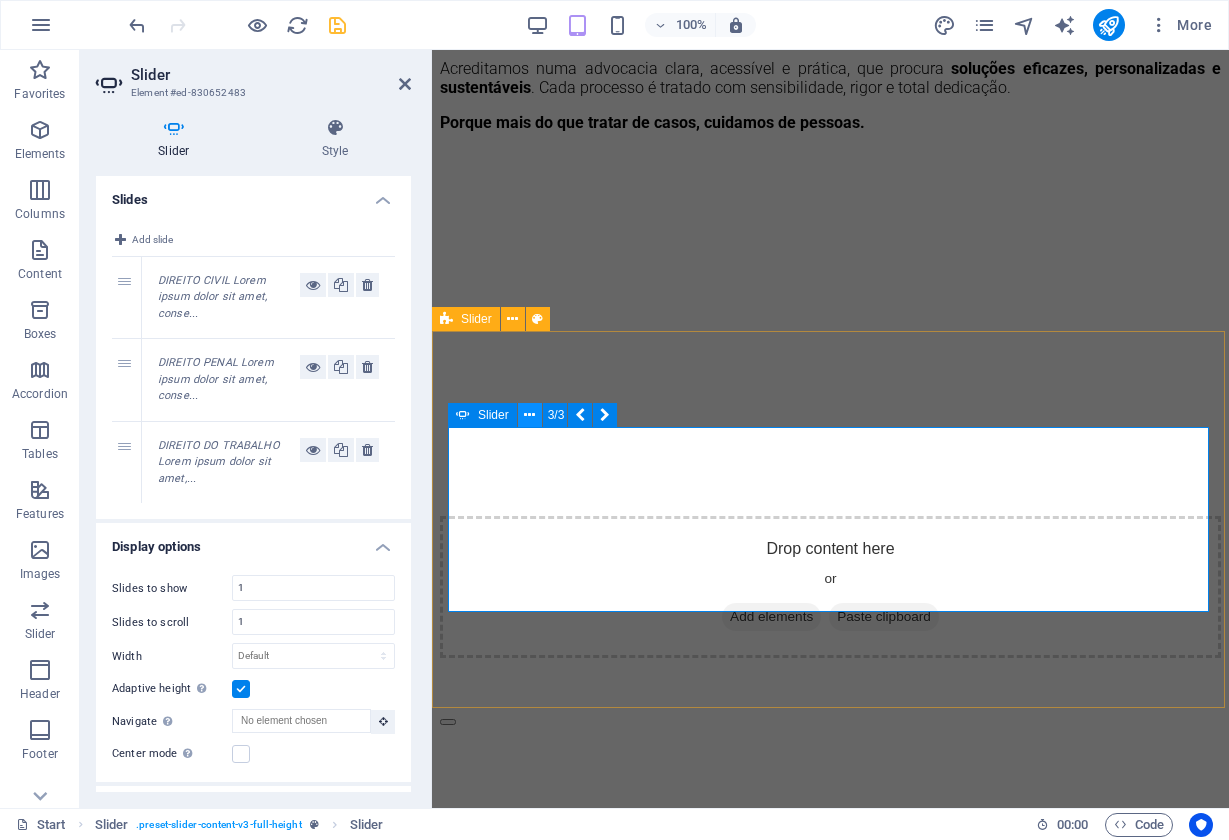 click at bounding box center (530, 415) 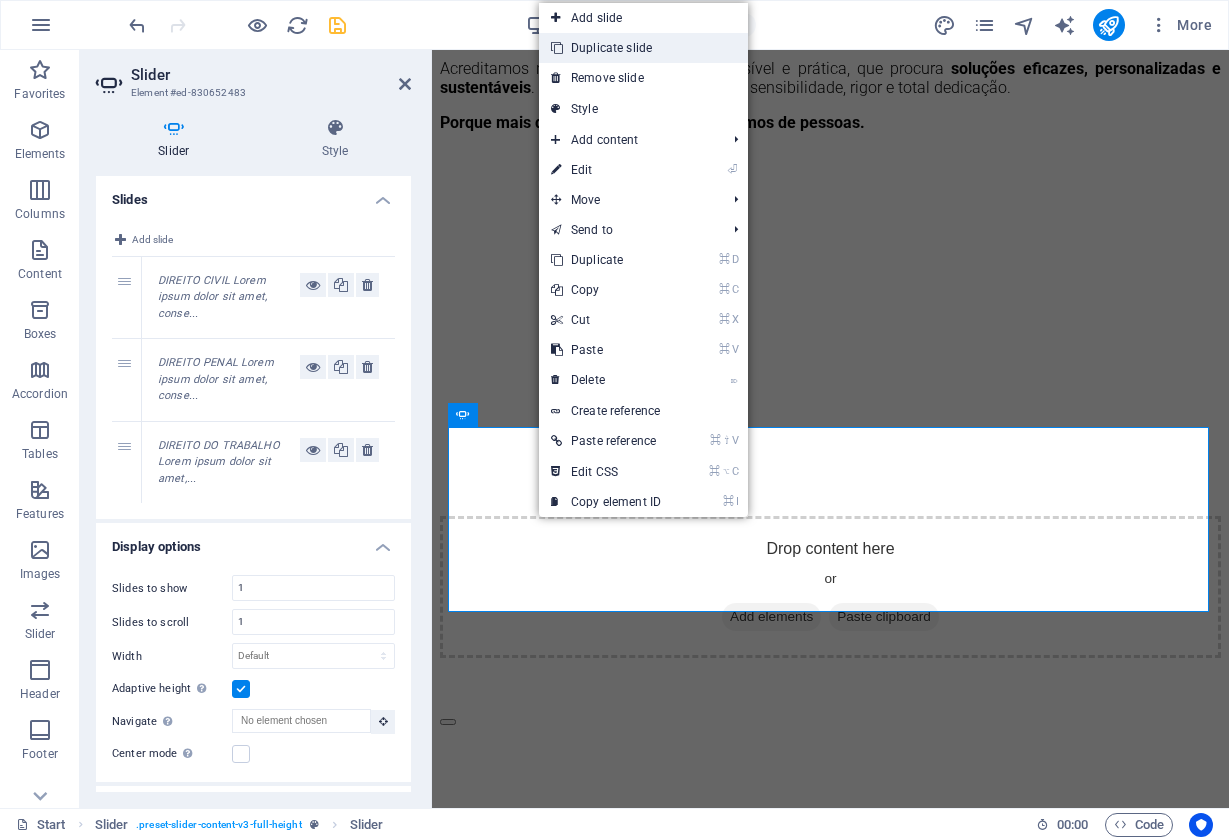 click on "Duplicate slide" at bounding box center [643, 48] 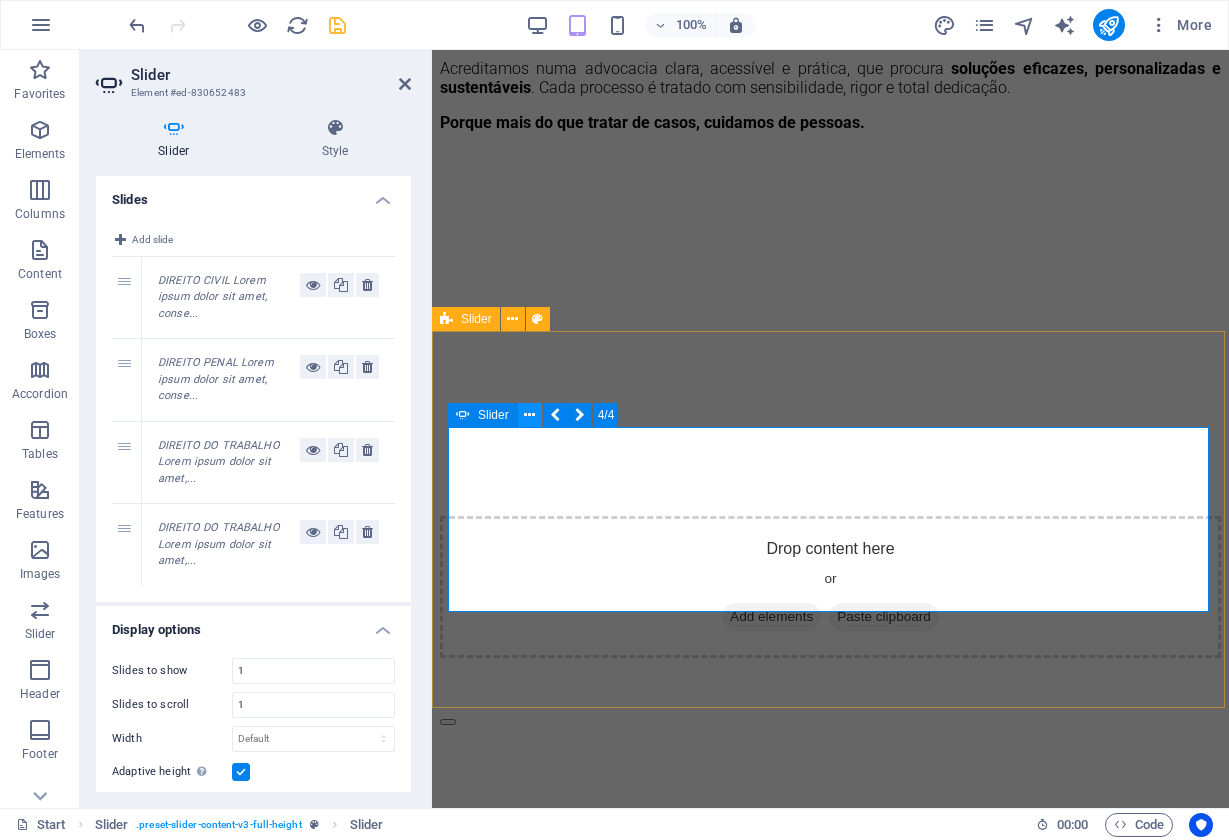 click at bounding box center (529, 415) 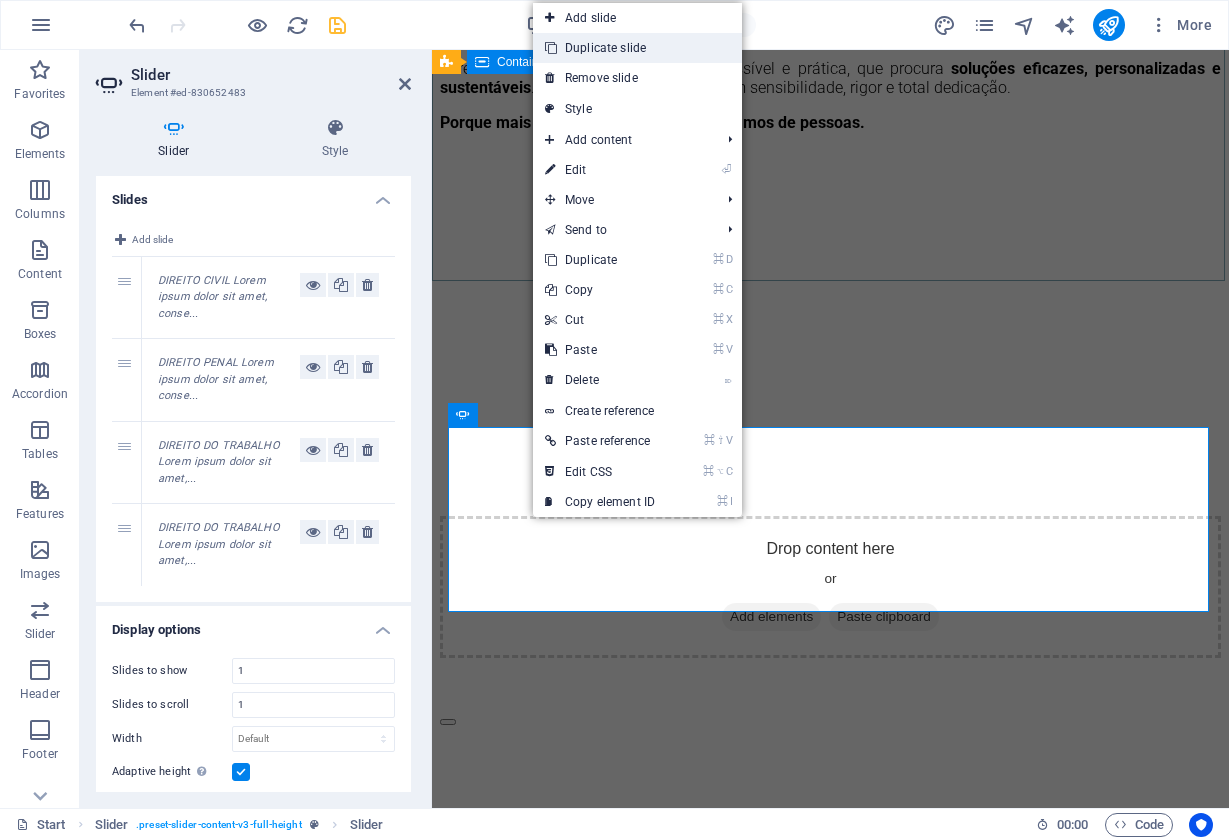 click on "Duplicate slide" at bounding box center (637, 48) 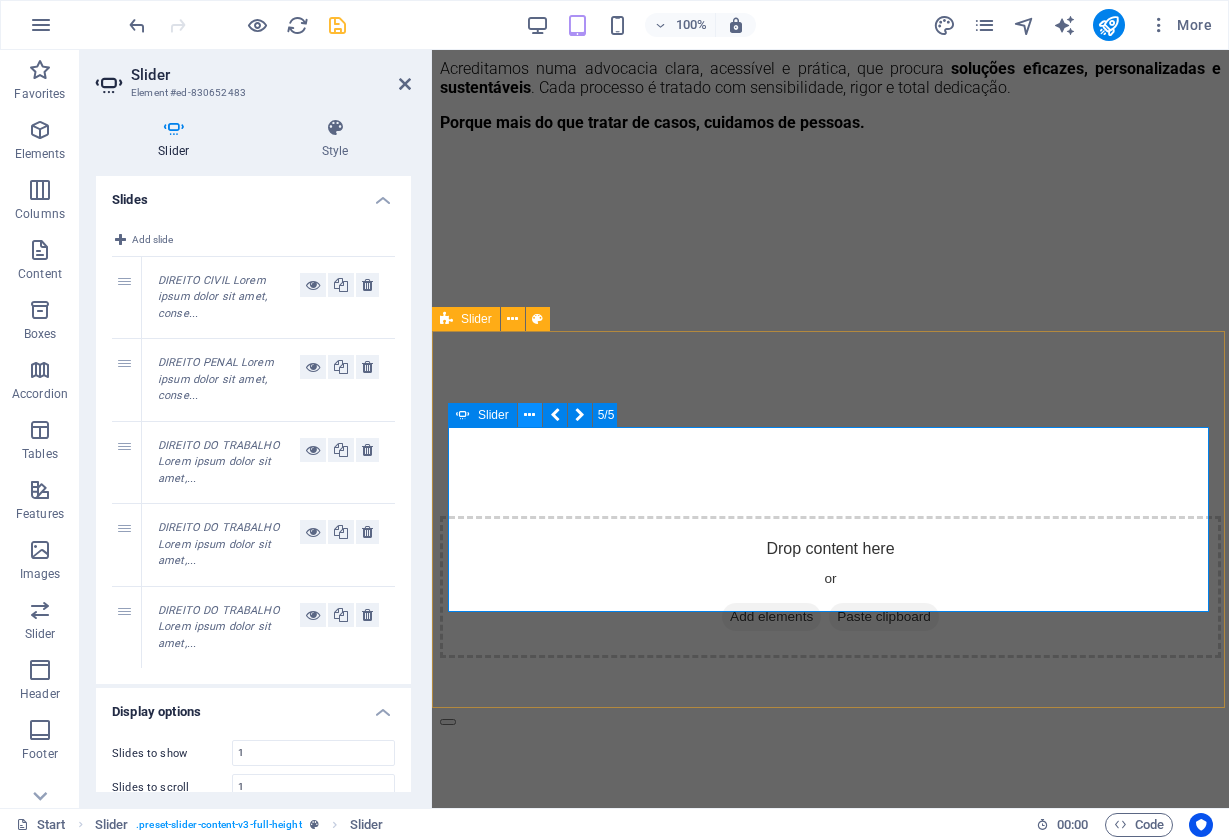 click at bounding box center [529, 415] 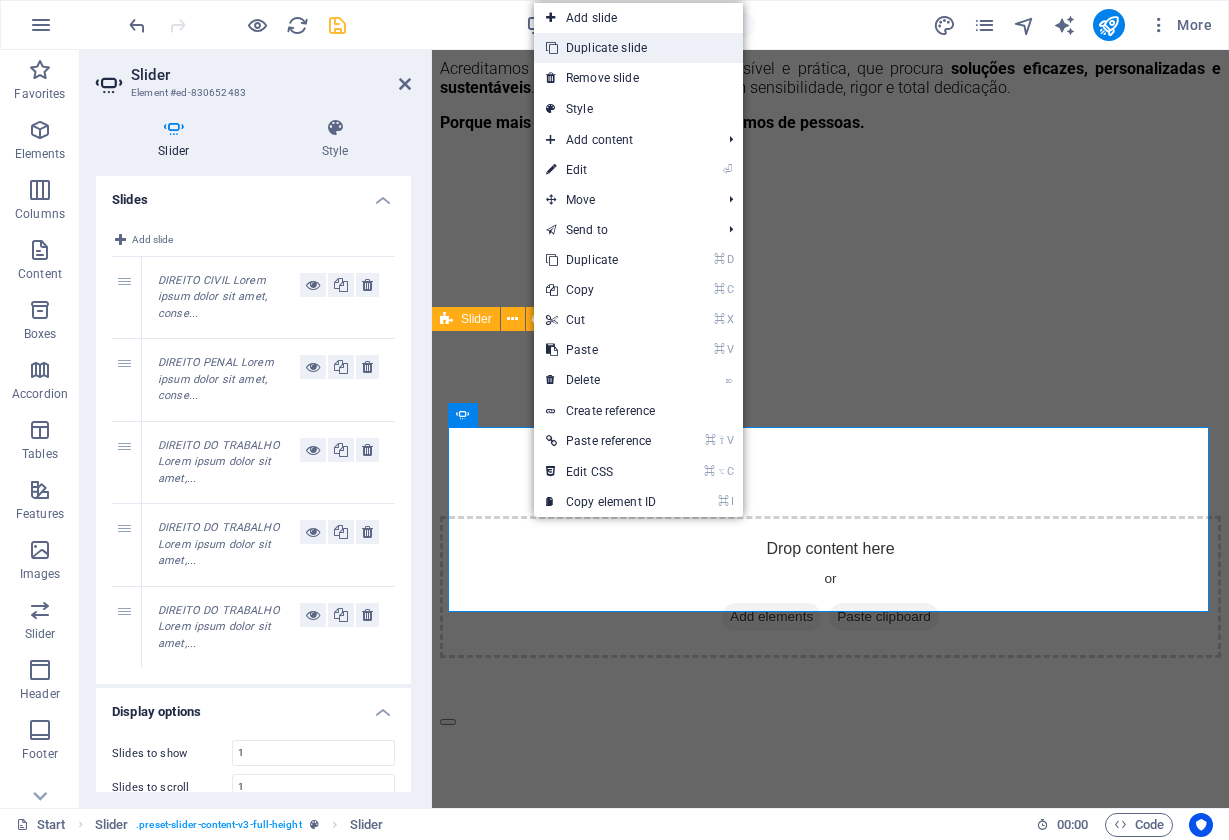 click on "Duplicate slide" at bounding box center [638, 48] 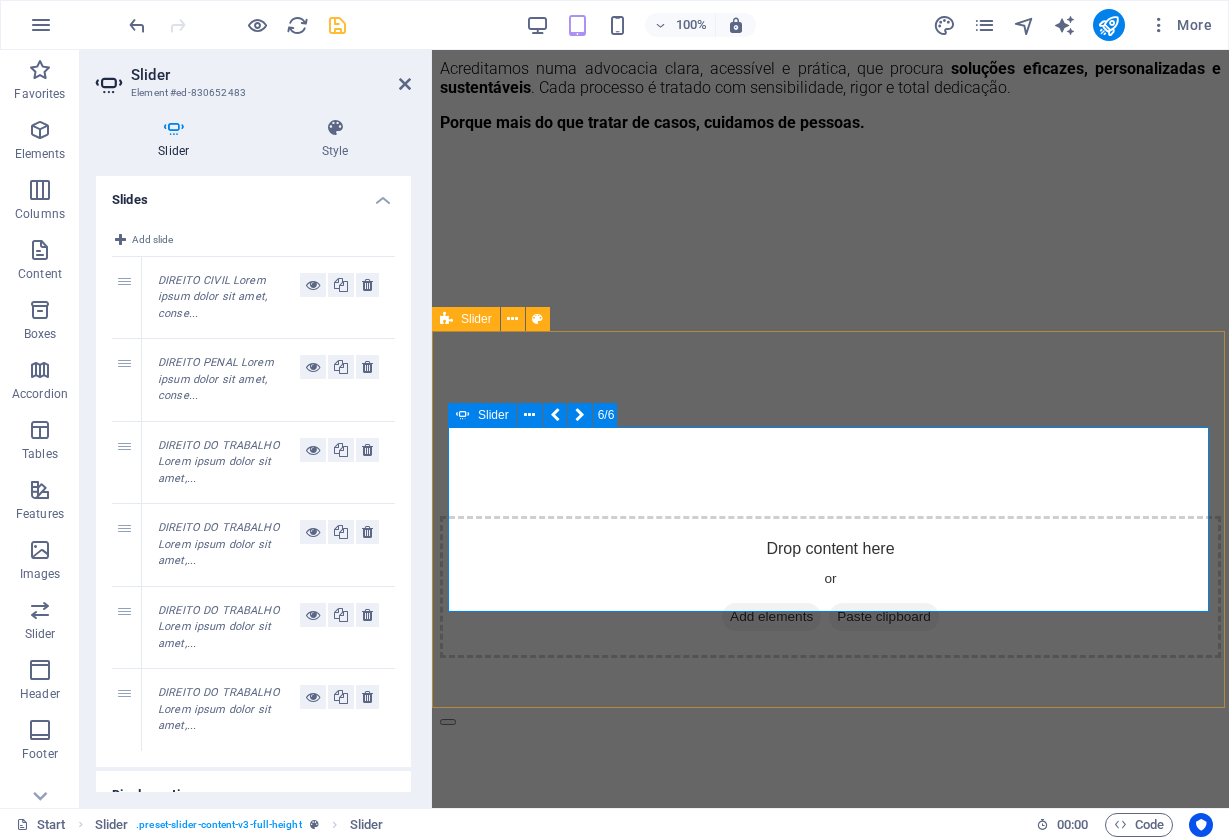 click at bounding box center [448, 722] 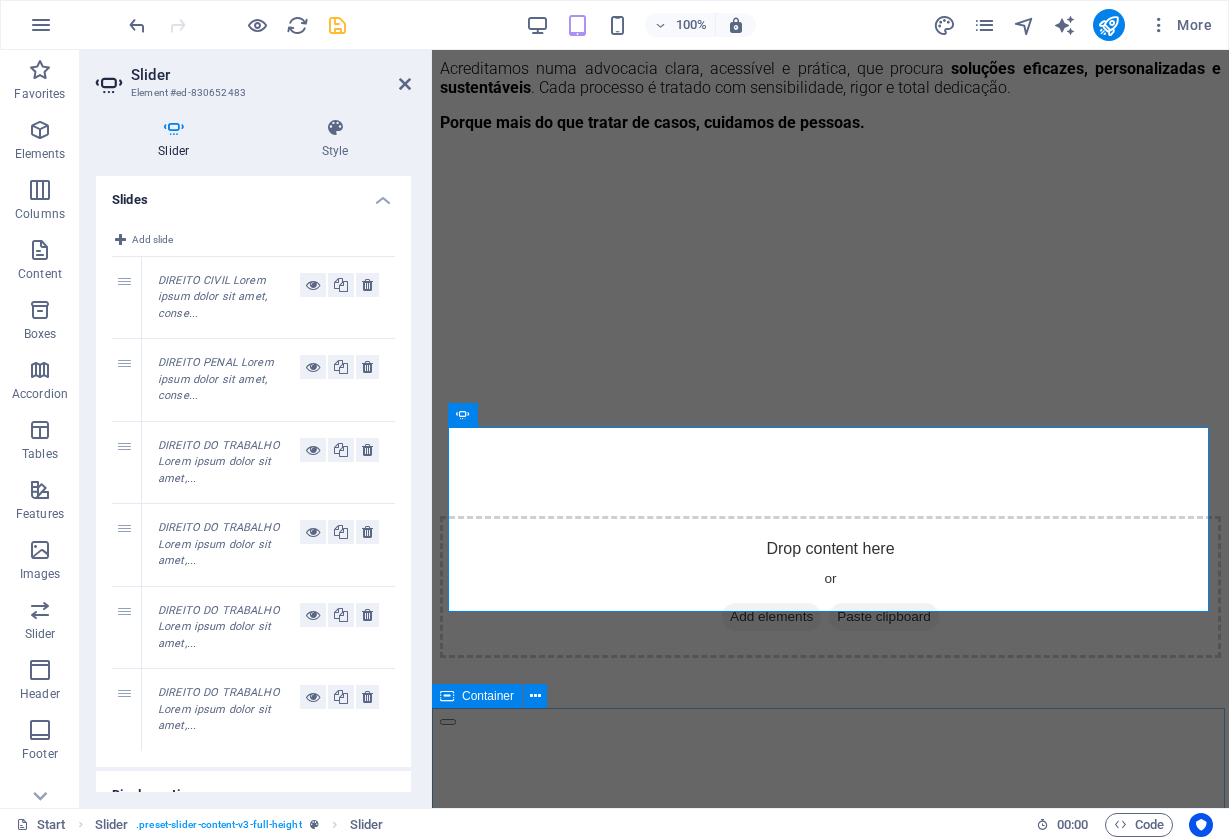 click on "Oferecemos assessoria jurídica especializada em diversas áreas do direito Áreas de prática Direito Civil Oferecemos aconselhamento e representação jurídica em matérias de Direito Civil, assegurando a proteção dos direitos individuais e patrimoniais dos nossos clientes. Áreas de Atuação: Responsabilidade Civil Reclamação de indemnizações por danos patrimoniais e não patrimoniais. Contratos Civis Redação, revisão e resolução de contratos (arrendamento, compra e venda, mútuo, comodato, etc.). Direitos Reais Usucapião, servidões, ações possessórias e questões relacionadas com propriedade. Direito das Obrigações Cumprimento, incumprimento e resolução de obrigações civis. Direito das Sucessões Testamentos, heranças, partilhas e habilitações de herdeiros. Arrendamento Urbano e Rural Contratos, despejos, litígios entre senhorios e inquilinos. DIREITO Penal Áreas de Atuação: Defesa em Processo Penal Crimes Contra as Pessoas Crimes Contra o Património Assistência à Vítima" at bounding box center (830, 3891) 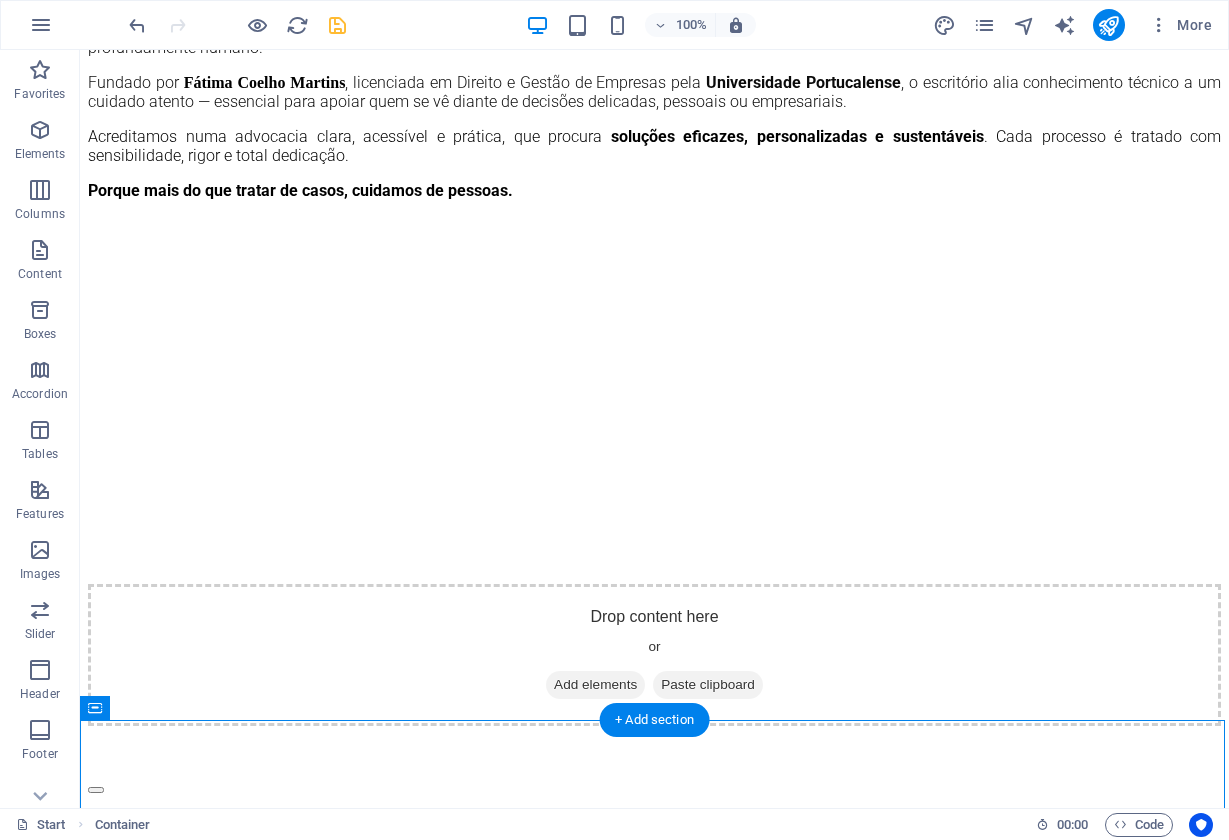 scroll, scrollTop: 1544, scrollLeft: 0, axis: vertical 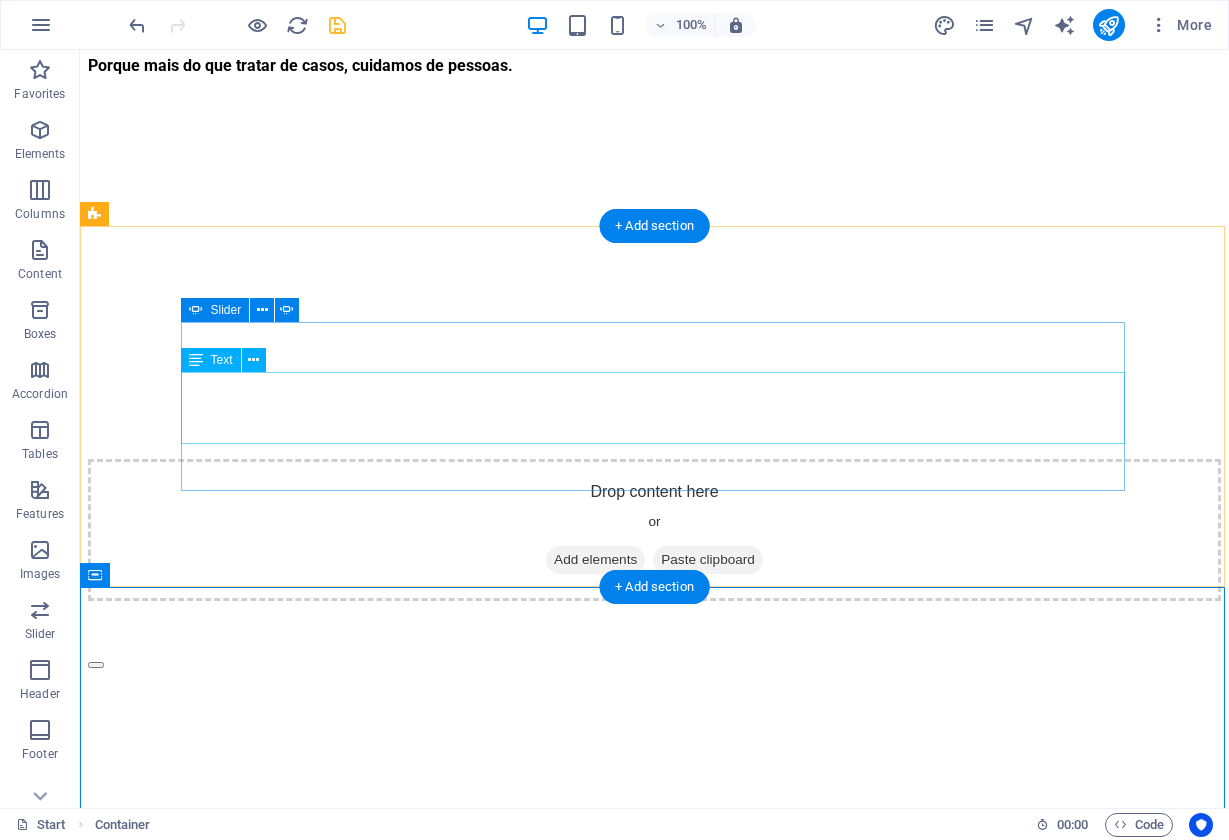click on "Lorem ipsum dolor sit amet, consectetur adipisicing elit. Id, ipsum, quibusdam, temporibus harum culpa unde voluptatem possimus qui molestiae expedita ad aut necessitatibus vel incidunt placeat velit soluta a consectetur laborum illum nobis distinctio nisi facilis! Officiis, illum, aut, quasi dolorem laudantium fuga porro amet provident voluptatibus dicta mollitia neque!" at bounding box center [-4160, 1367] 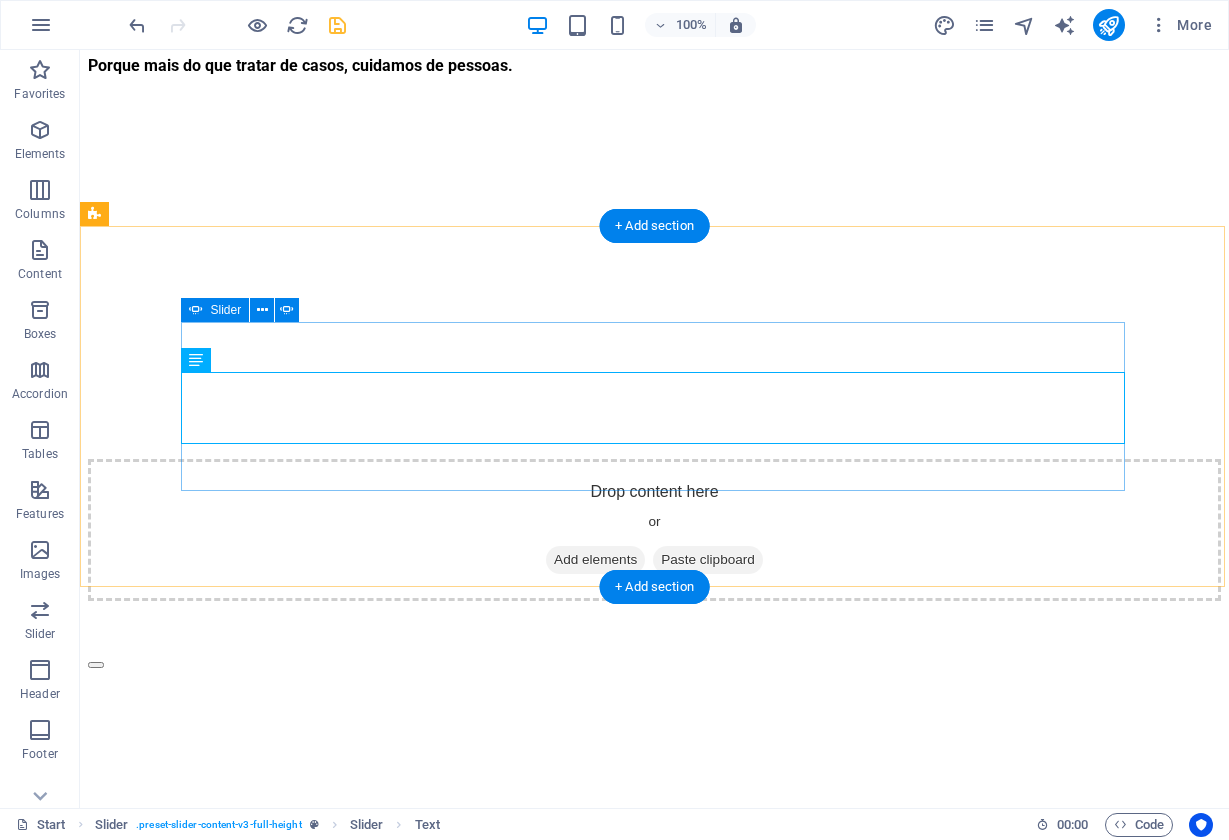 click at bounding box center (96, 665) 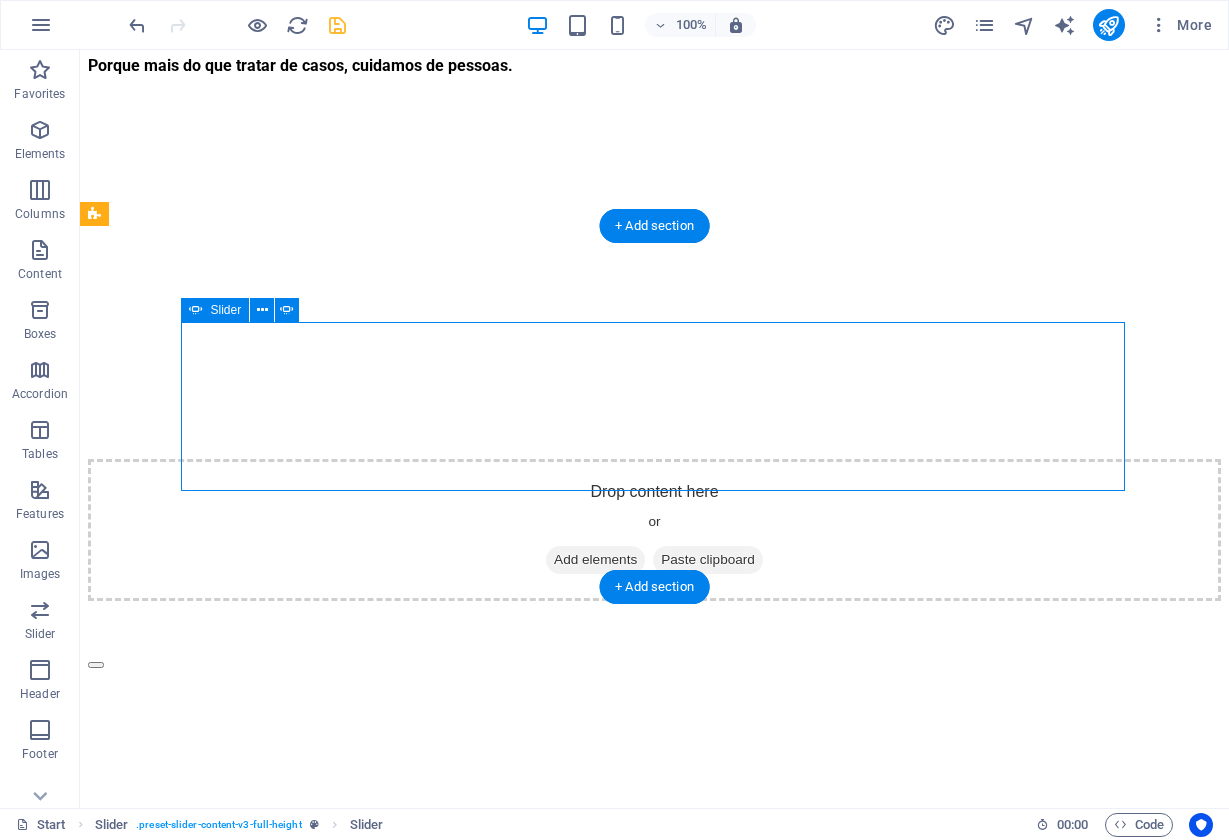click at bounding box center [96, 665] 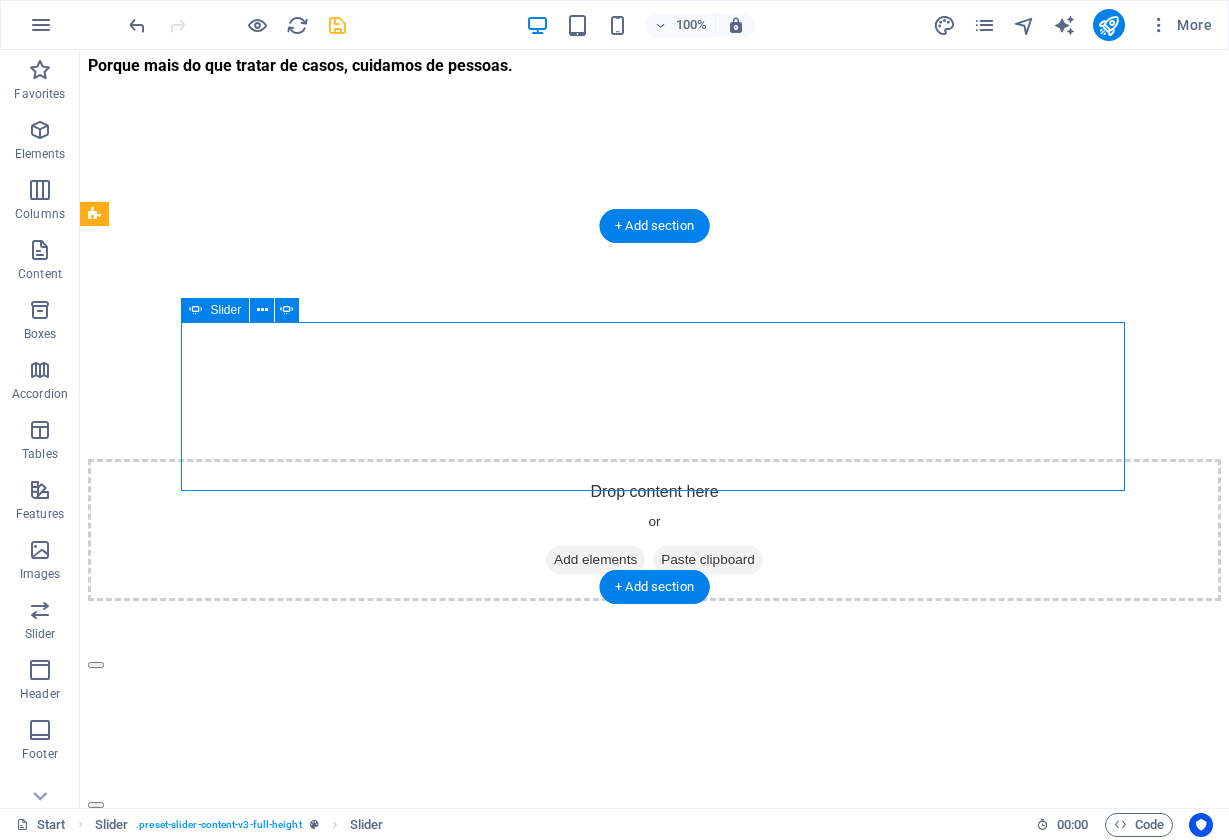click at bounding box center [96, 665] 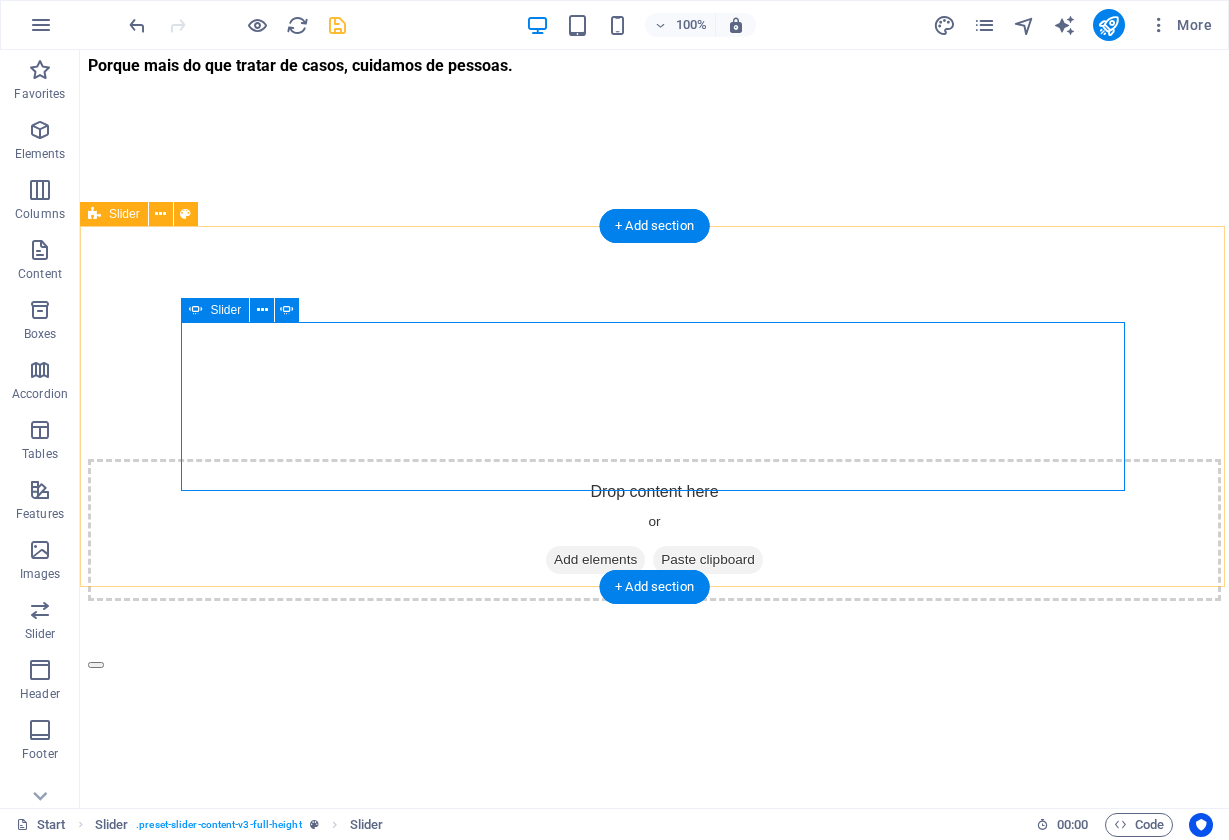 click at bounding box center (96, 825) 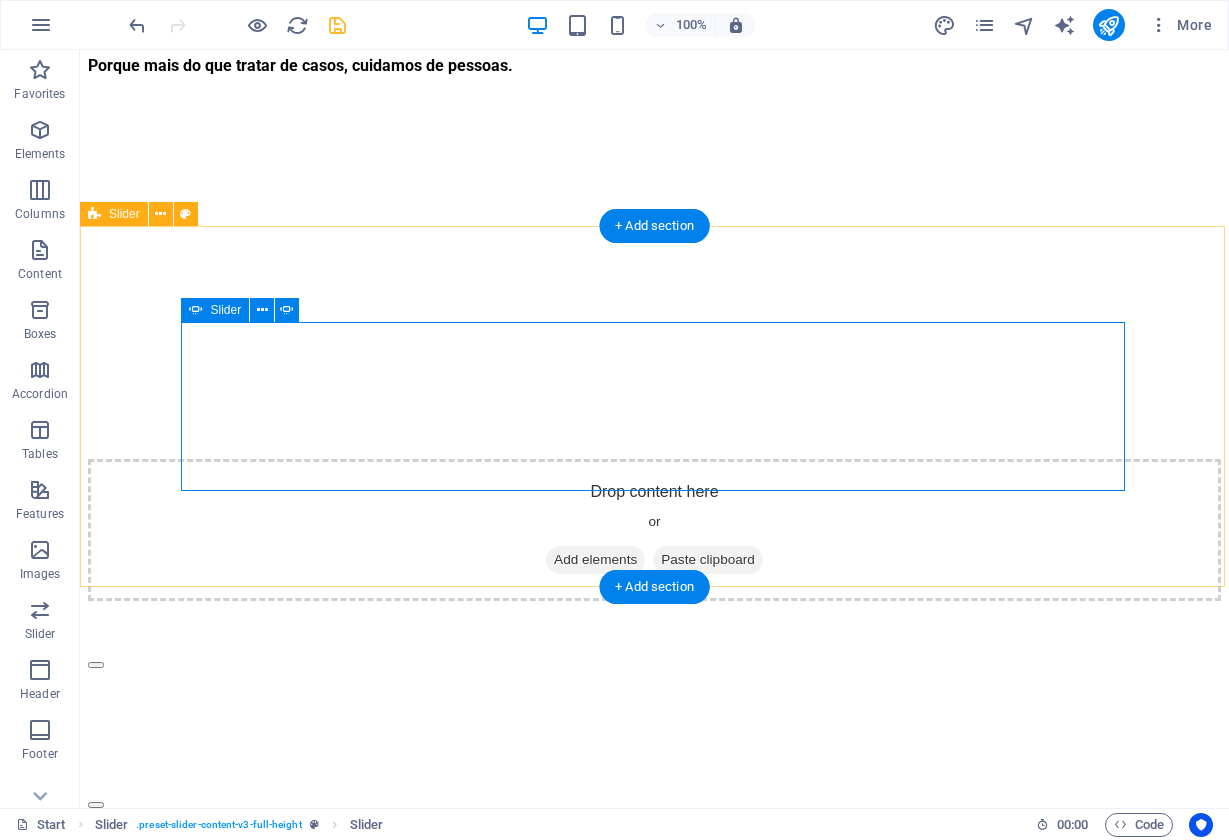 click at bounding box center (96, 805) 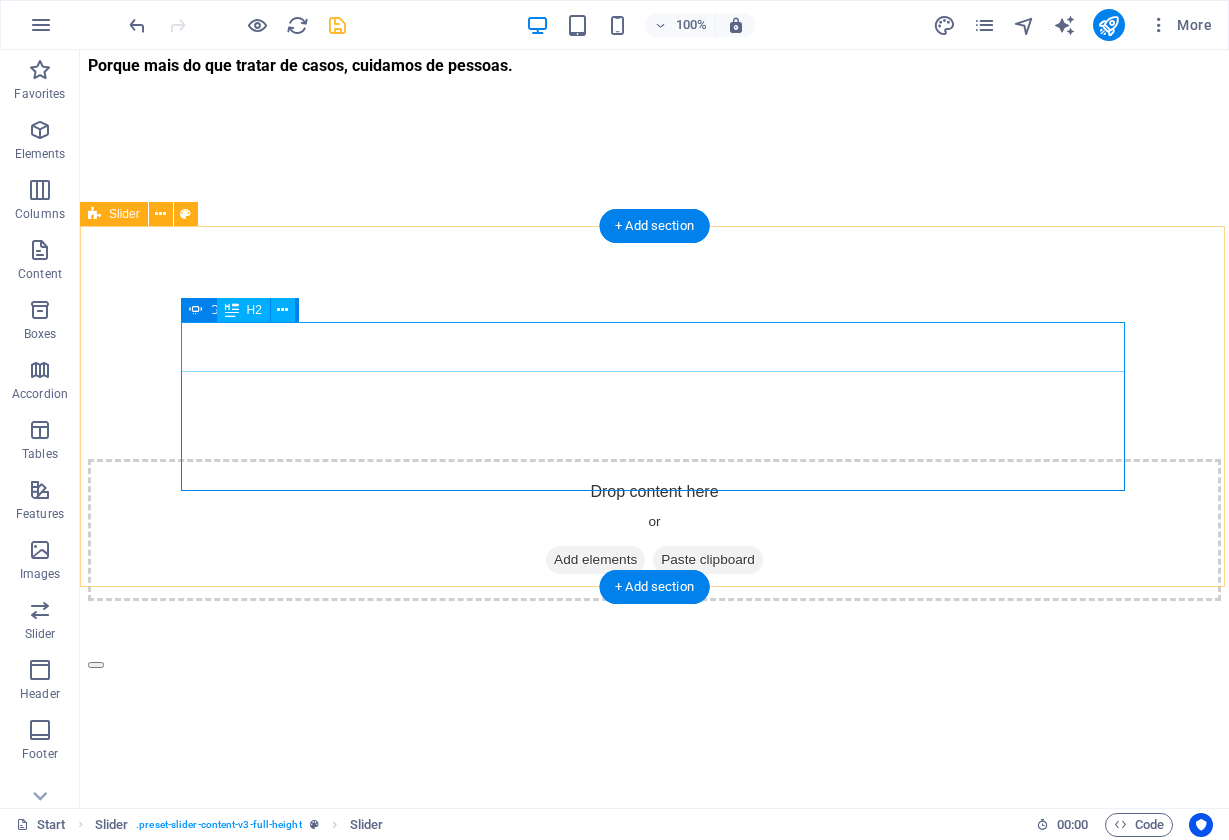 click on "Direito do trabalho" at bounding box center (-3216, 1186) 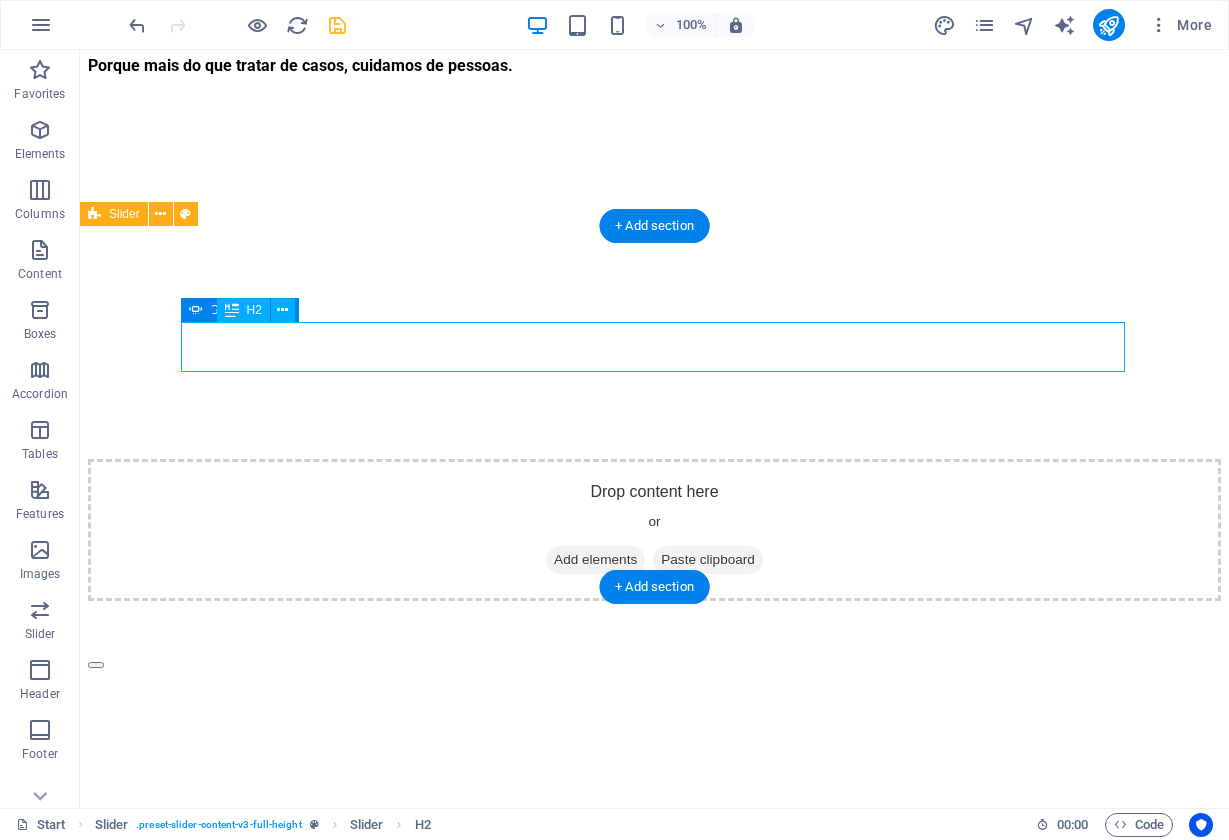 click on "Direito do trabalho" at bounding box center (-3216, 1186) 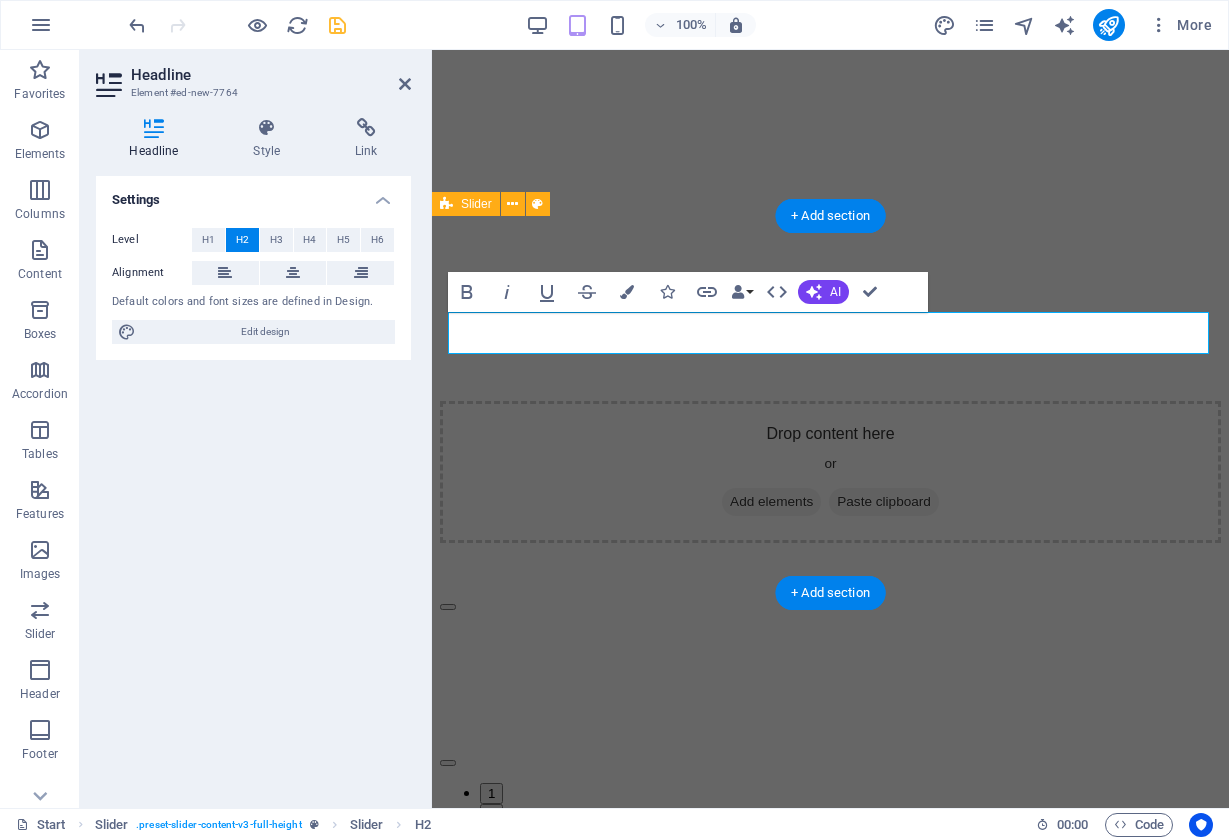 click on "Direito do trabalho" at bounding box center [-2224, 1200] 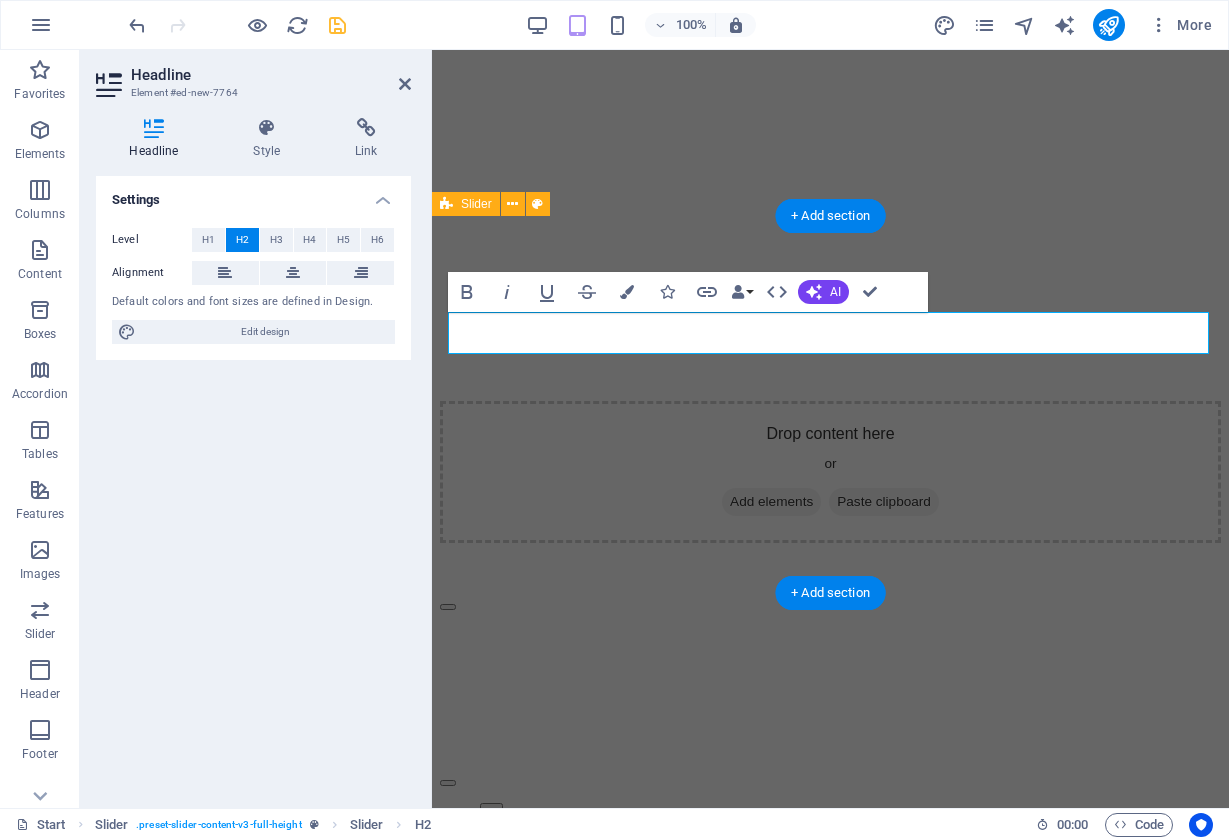 type 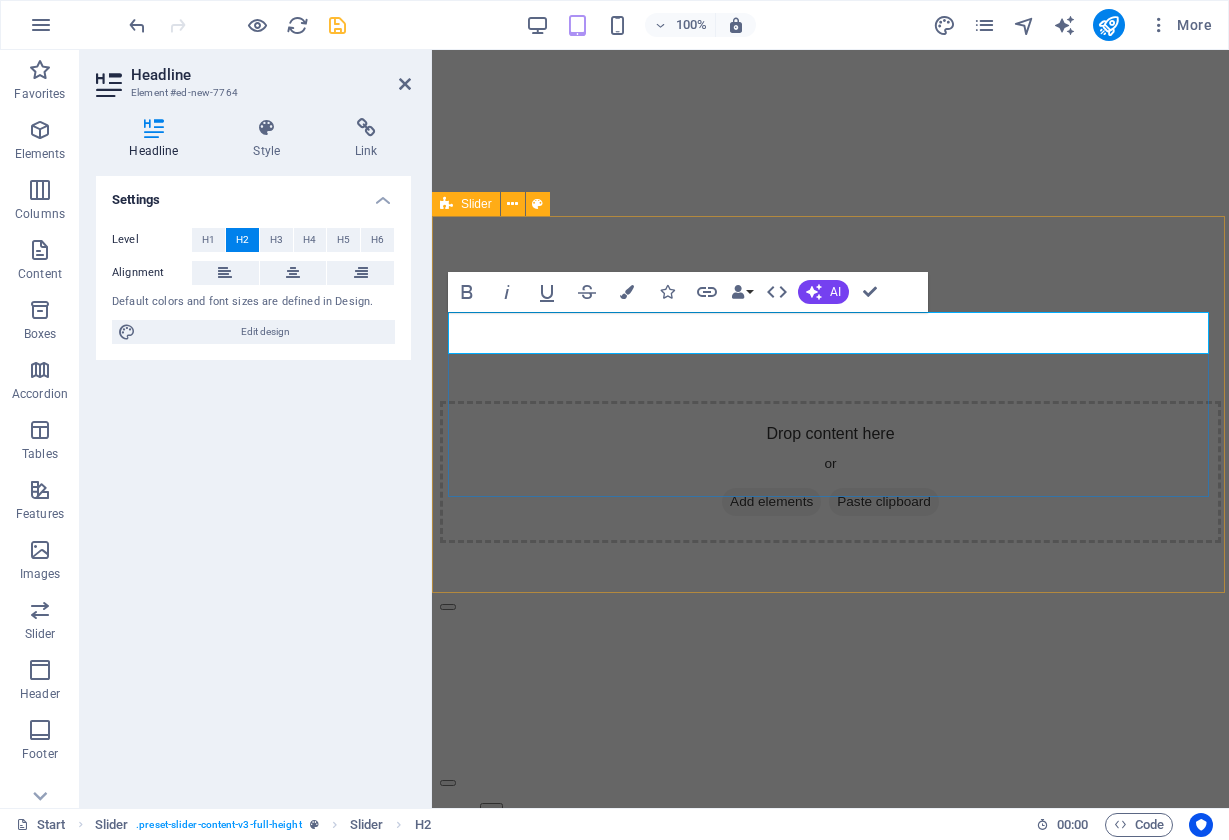 click at bounding box center (448, 783) 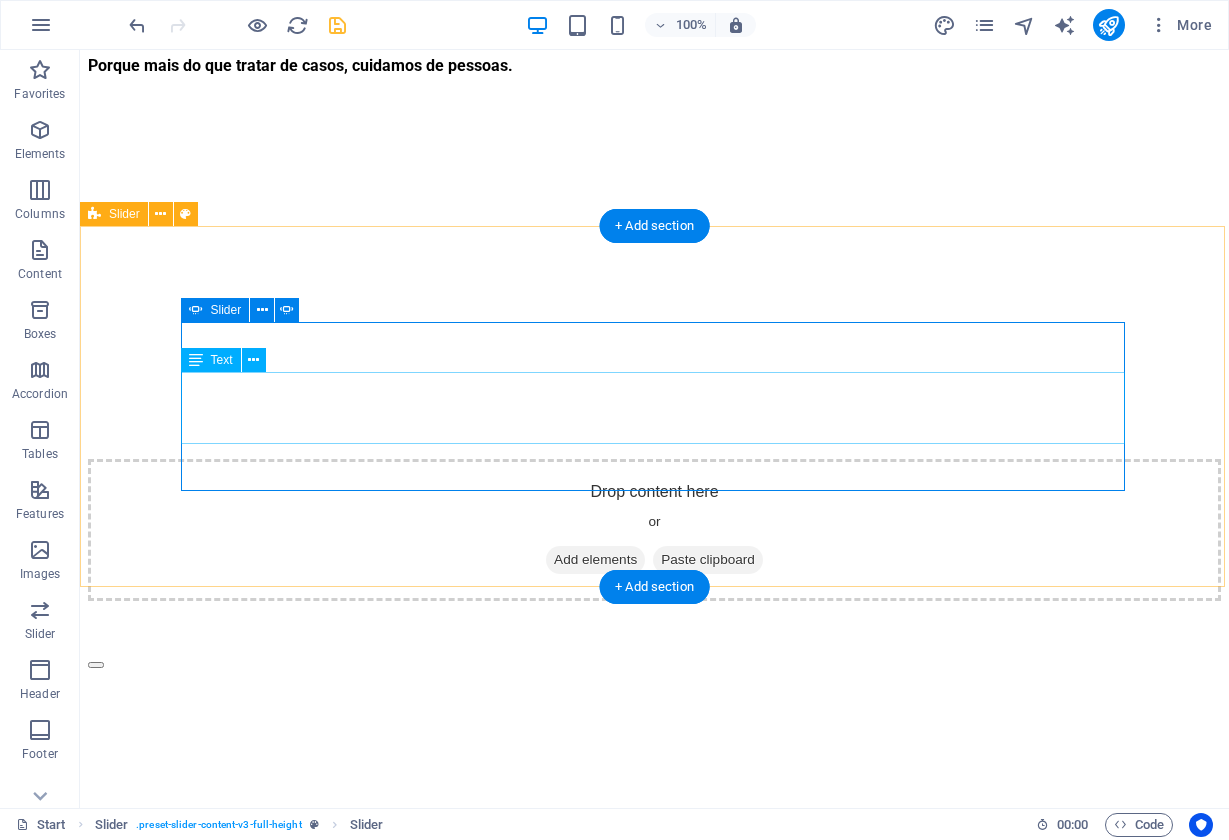 click at bounding box center [96, 665] 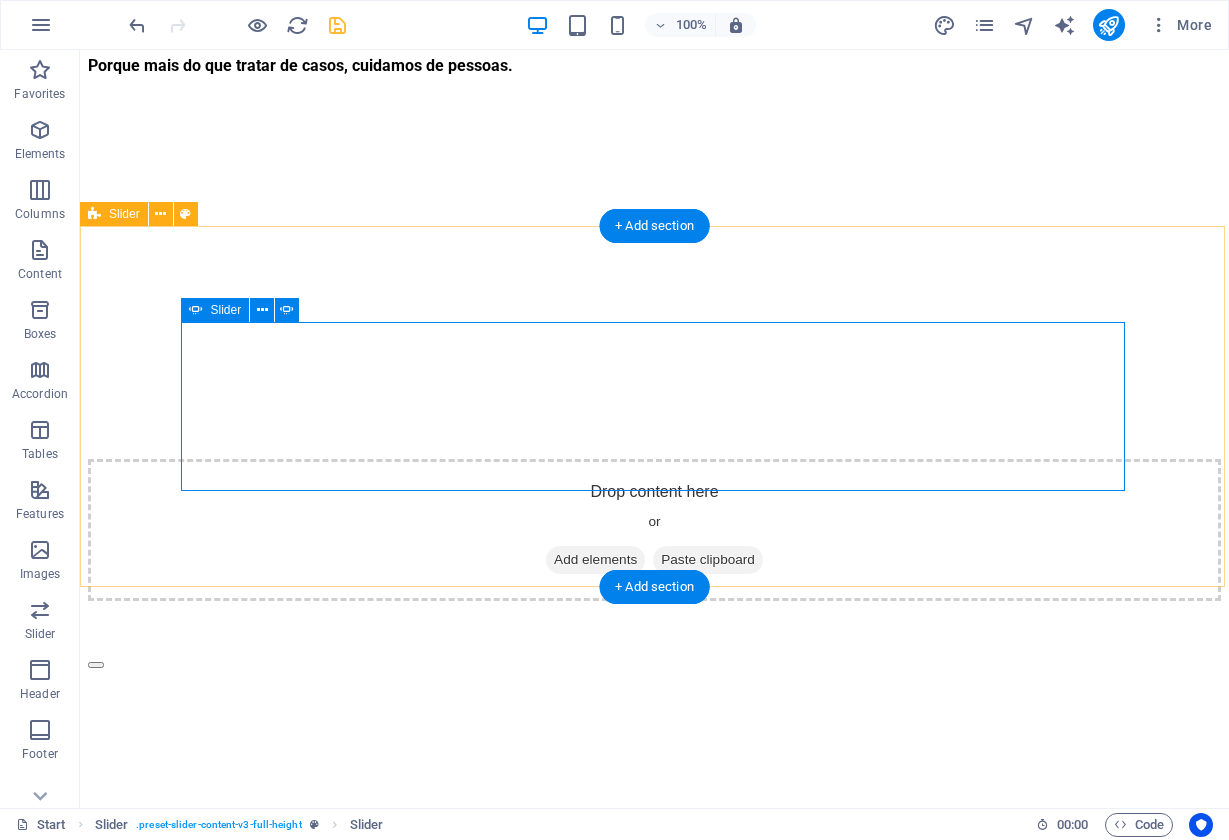 click at bounding box center (96, 825) 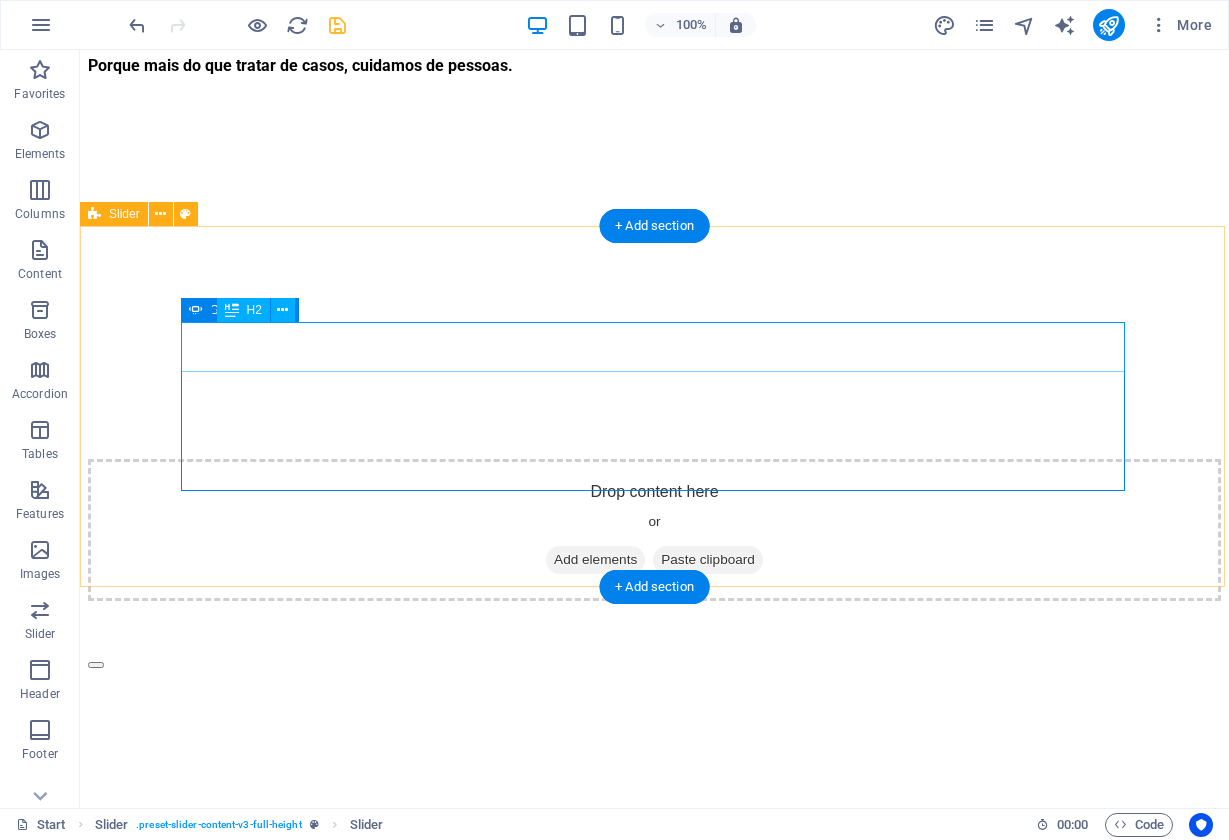 click on "Direito do trabalho" at bounding box center [-4160, 1306] 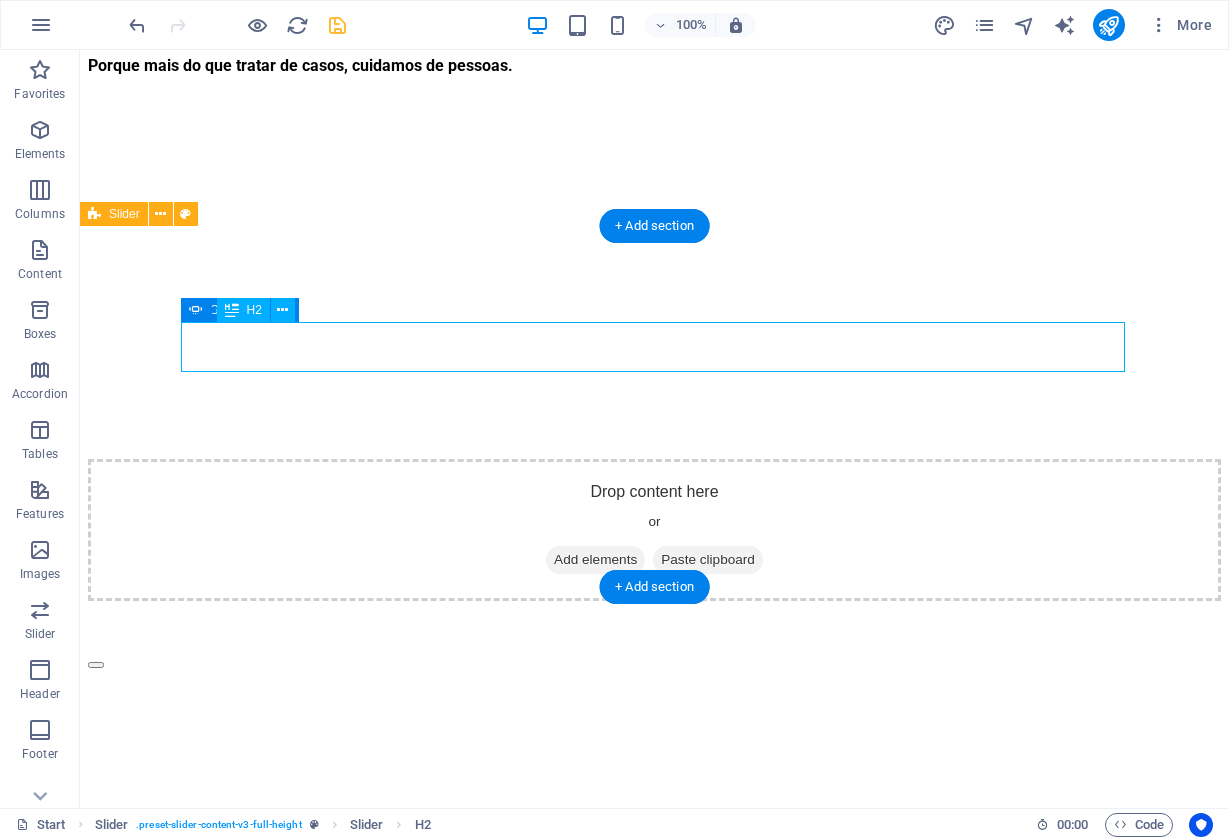click on "Direito do trabalho" at bounding box center (-4160, 1306) 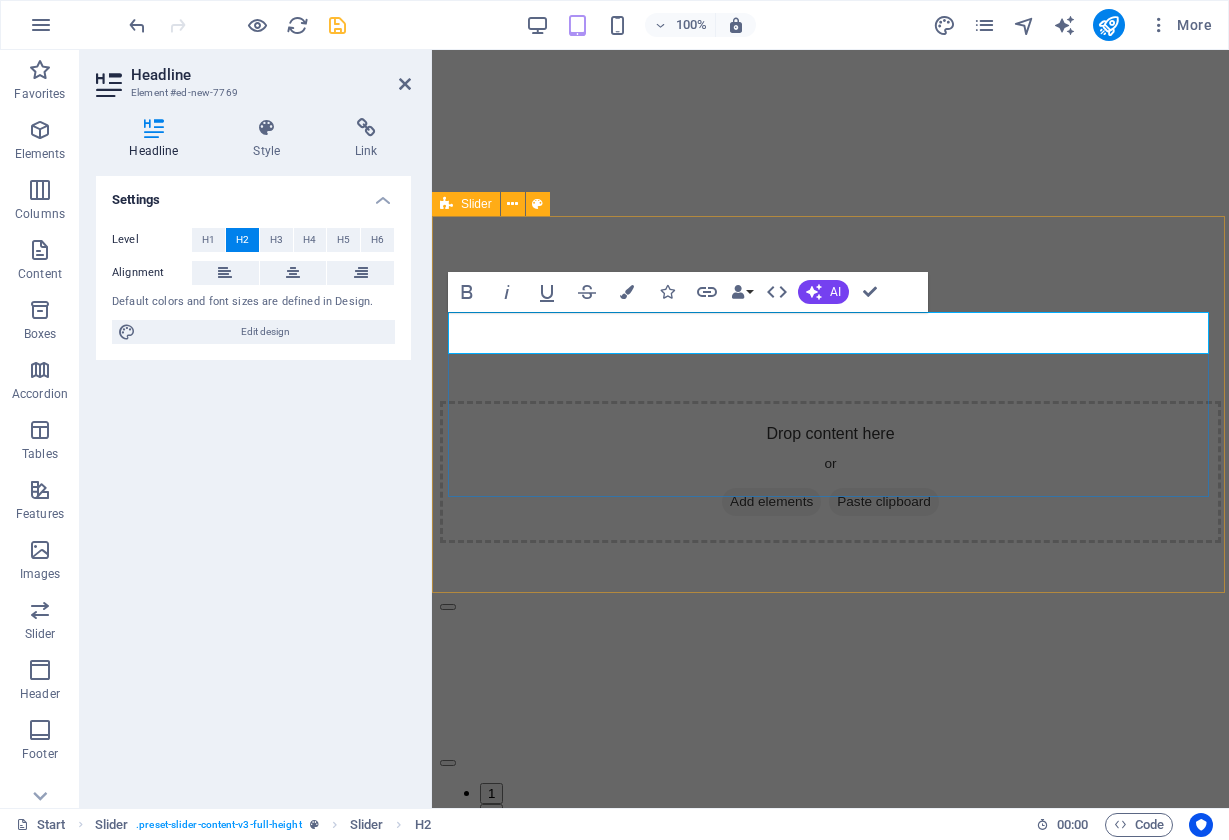 click on "Direito do trabalho" at bounding box center (-2985, 1338) 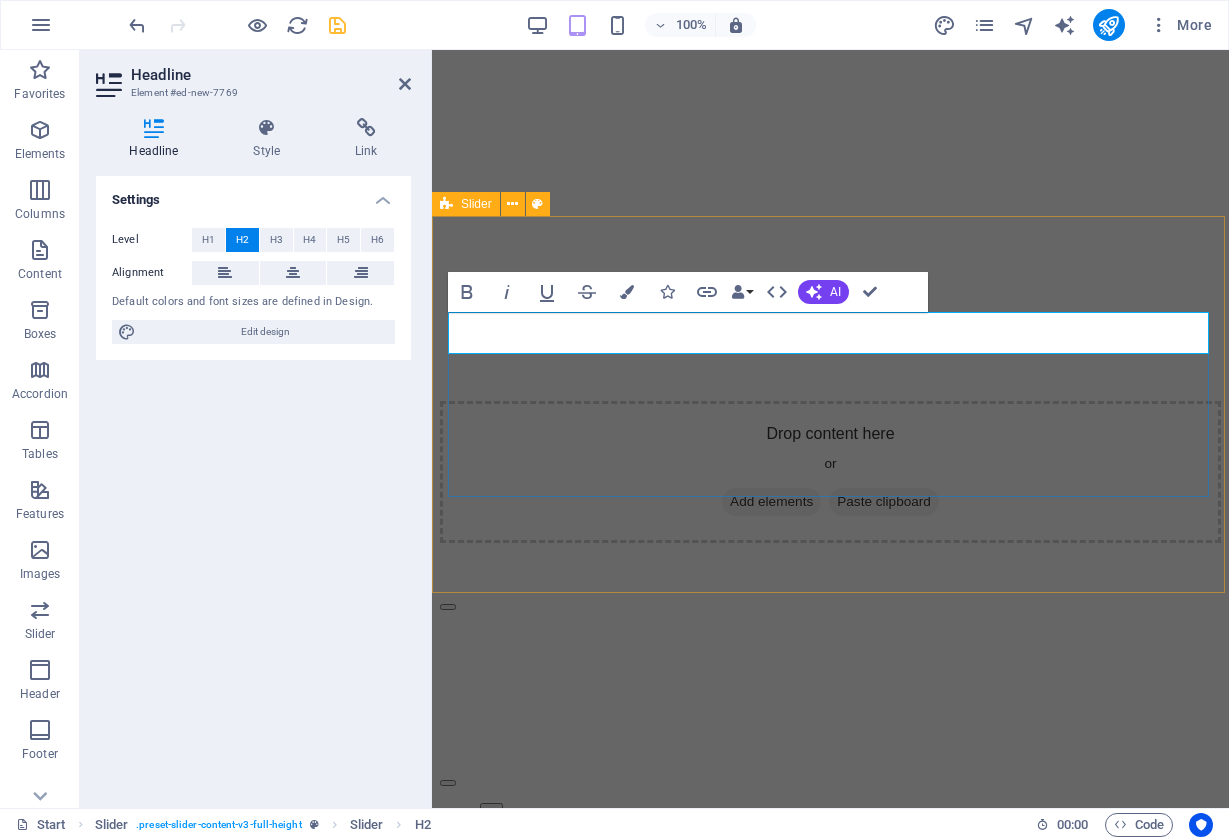 type 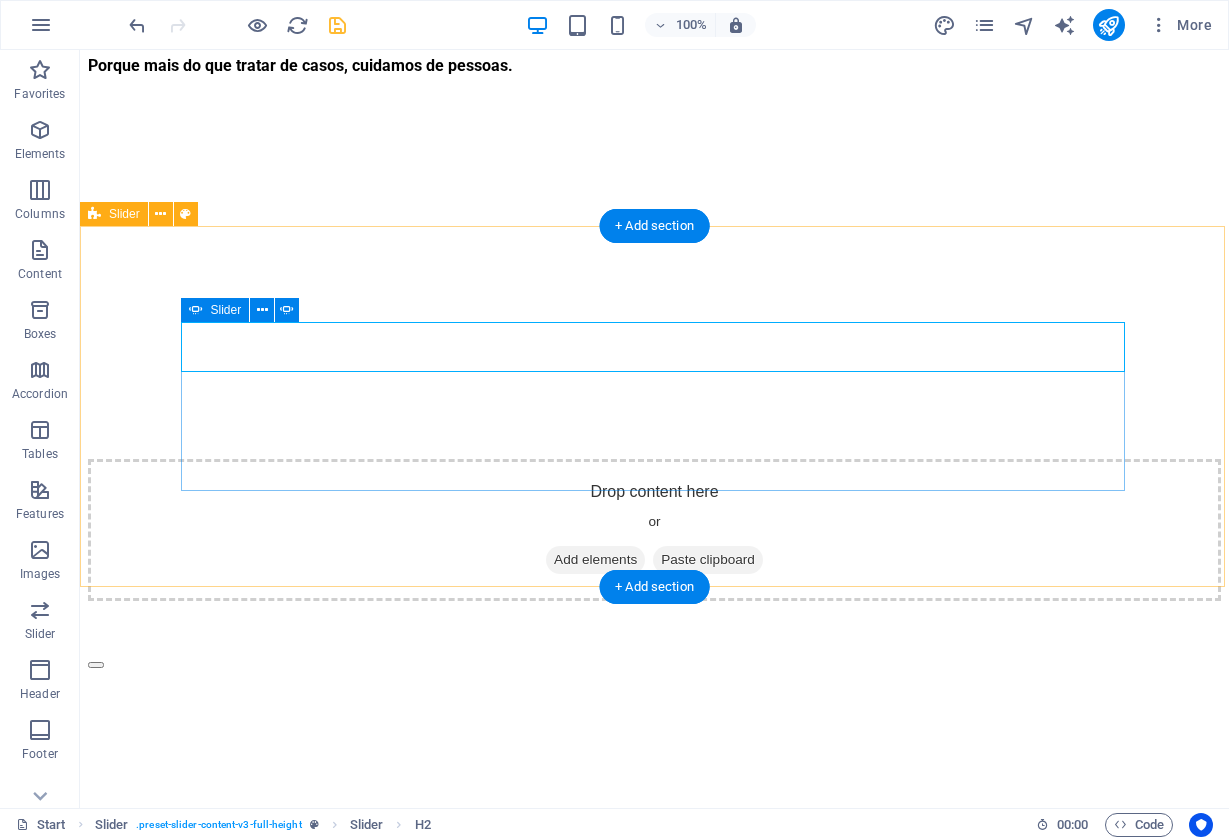 click at bounding box center [96, 825] 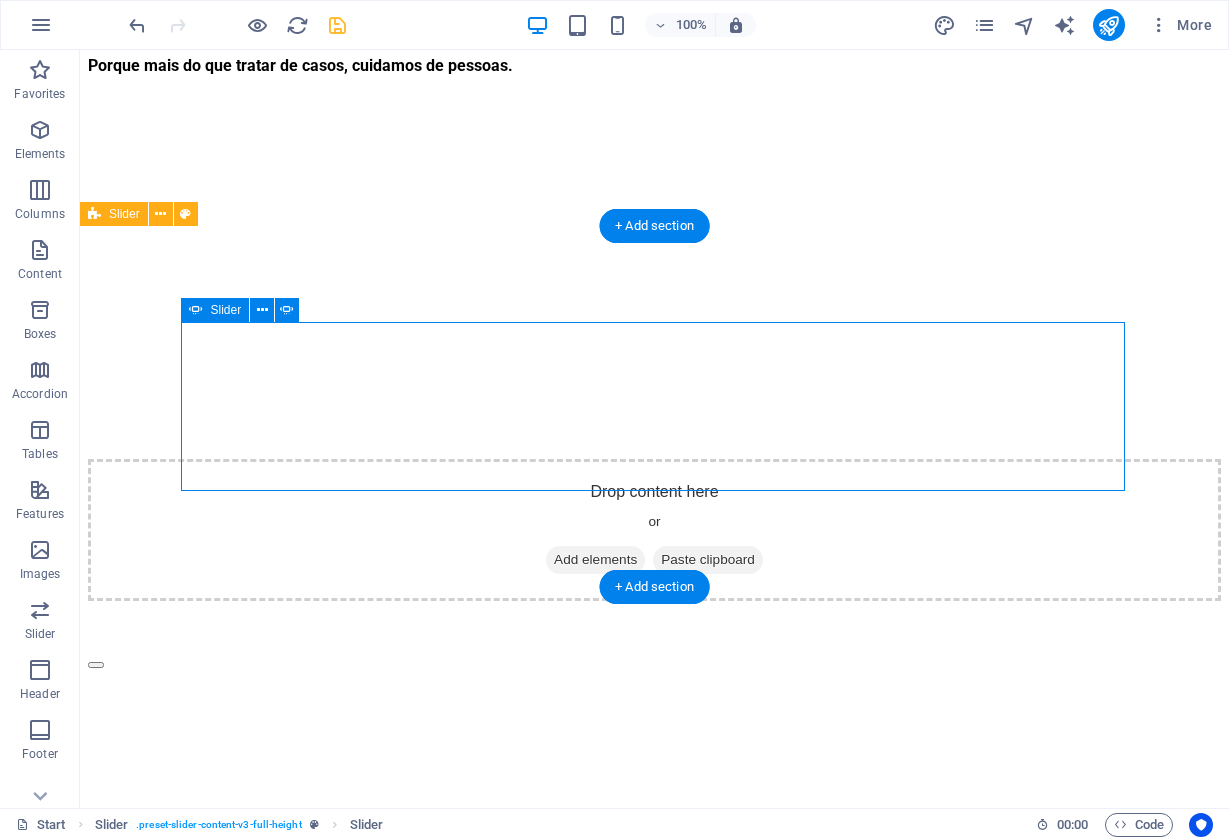 click at bounding box center [96, 825] 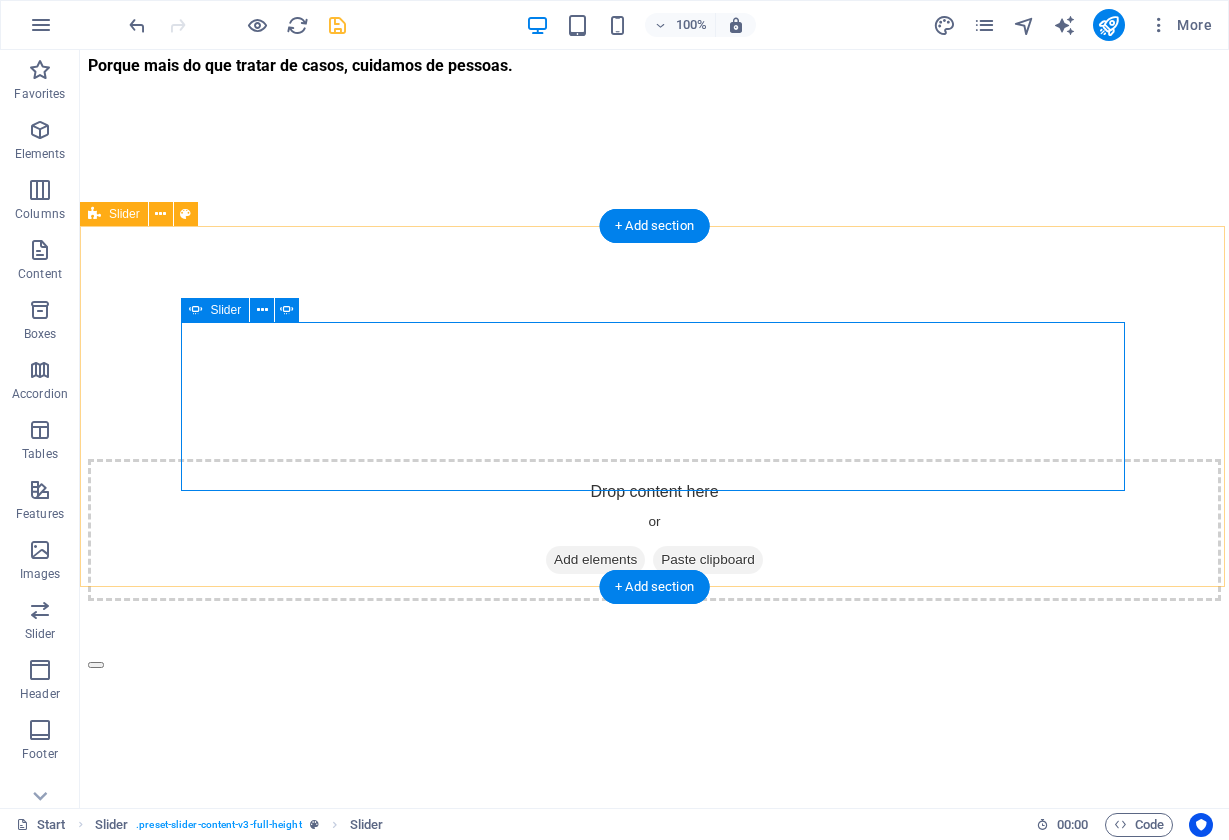 click at bounding box center (96, 665) 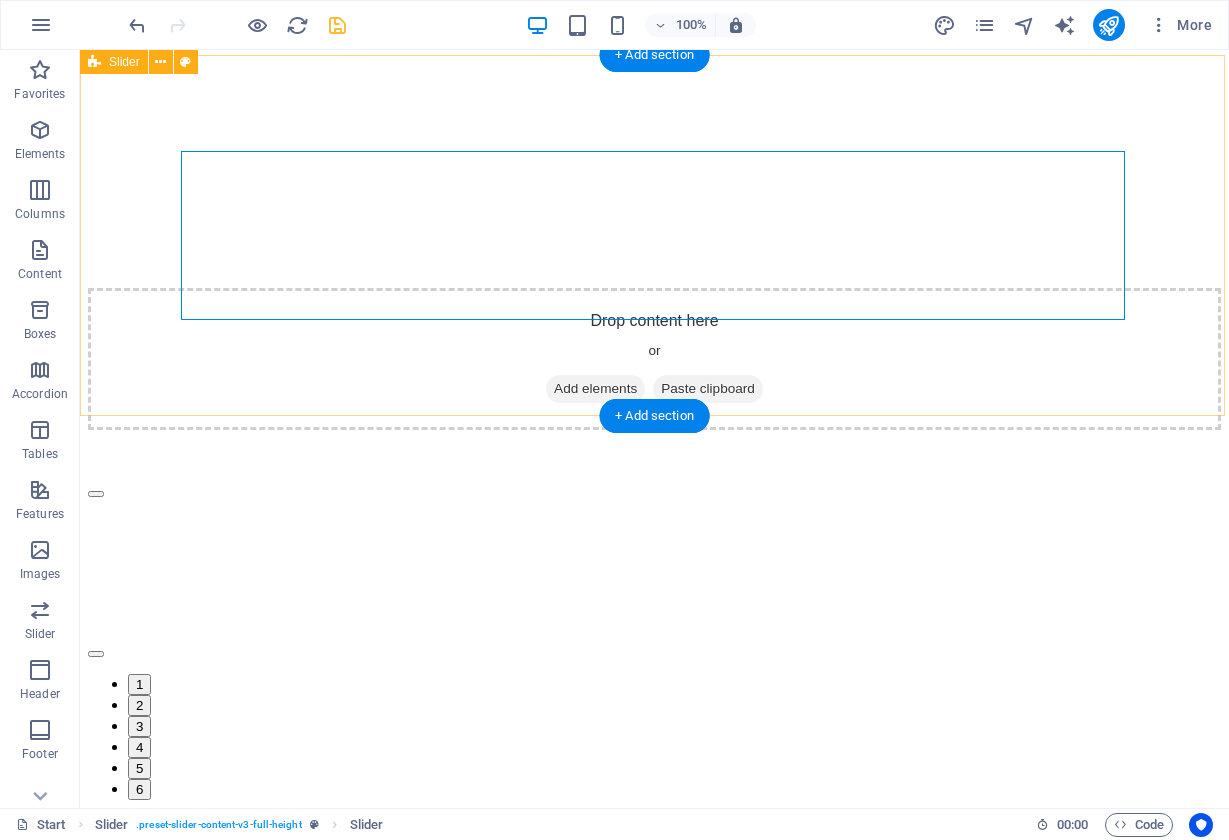 scroll, scrollTop: 1541, scrollLeft: 0, axis: vertical 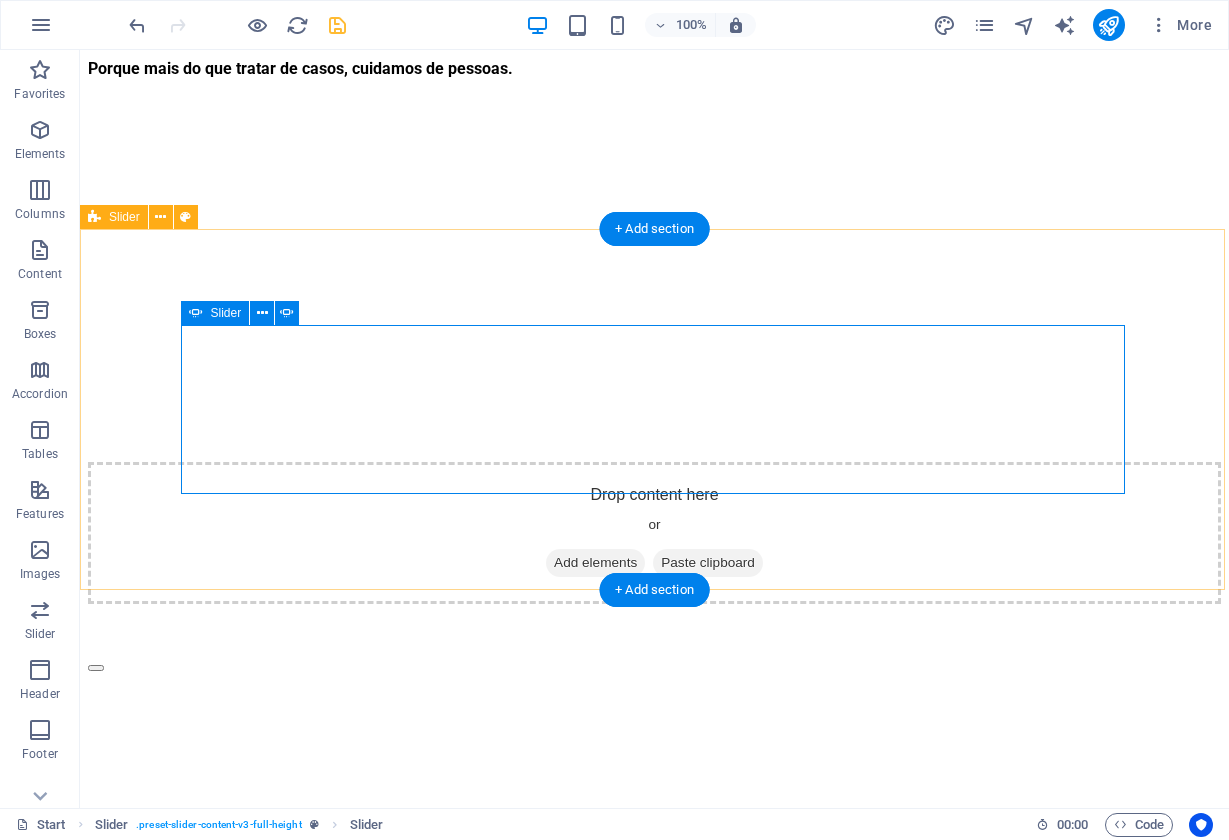 click at bounding box center [96, 828] 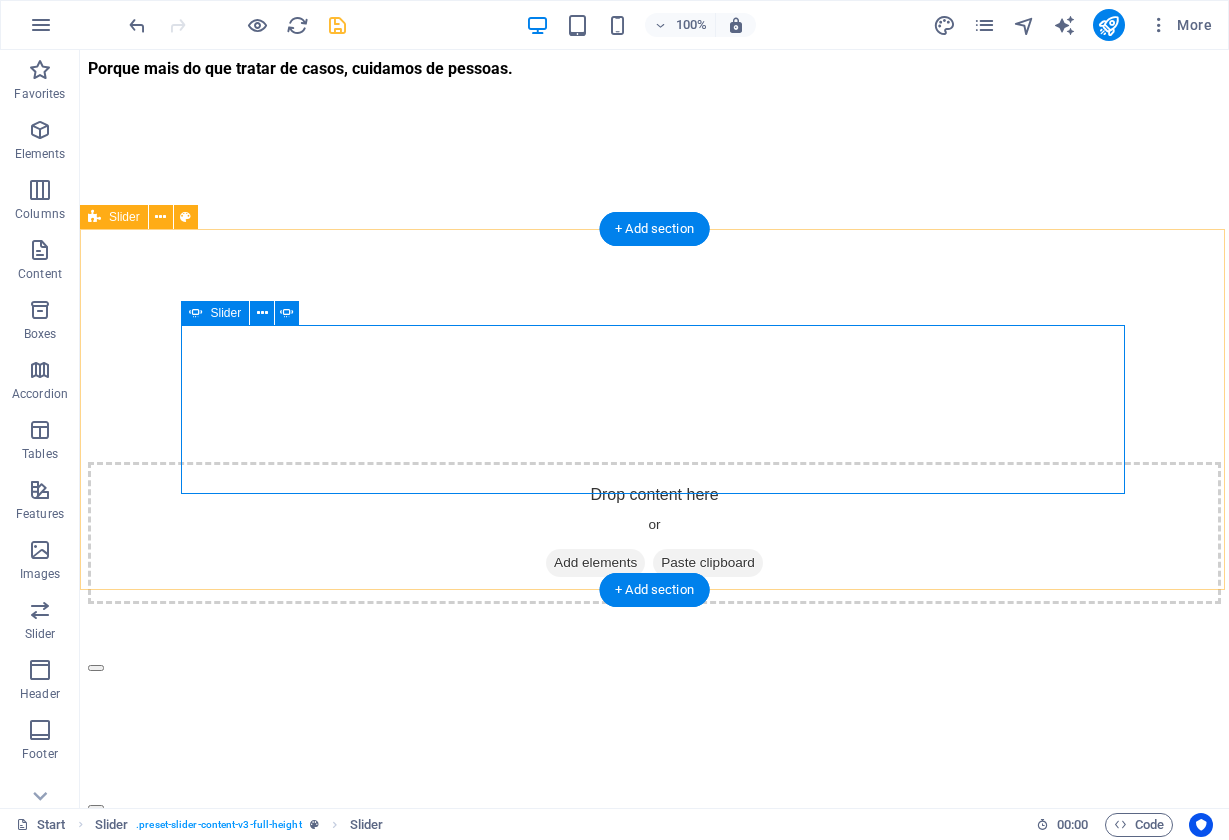 click at bounding box center [96, 808] 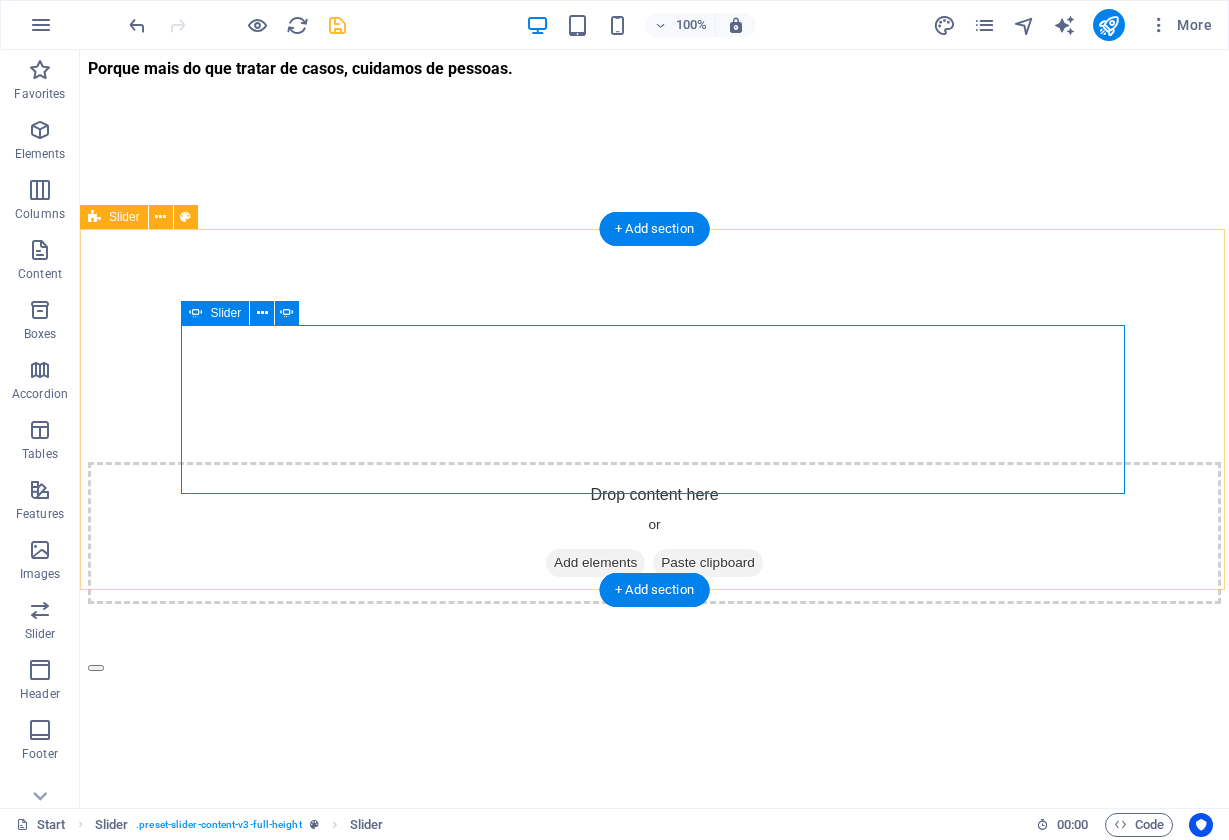 click at bounding box center (96, 828) 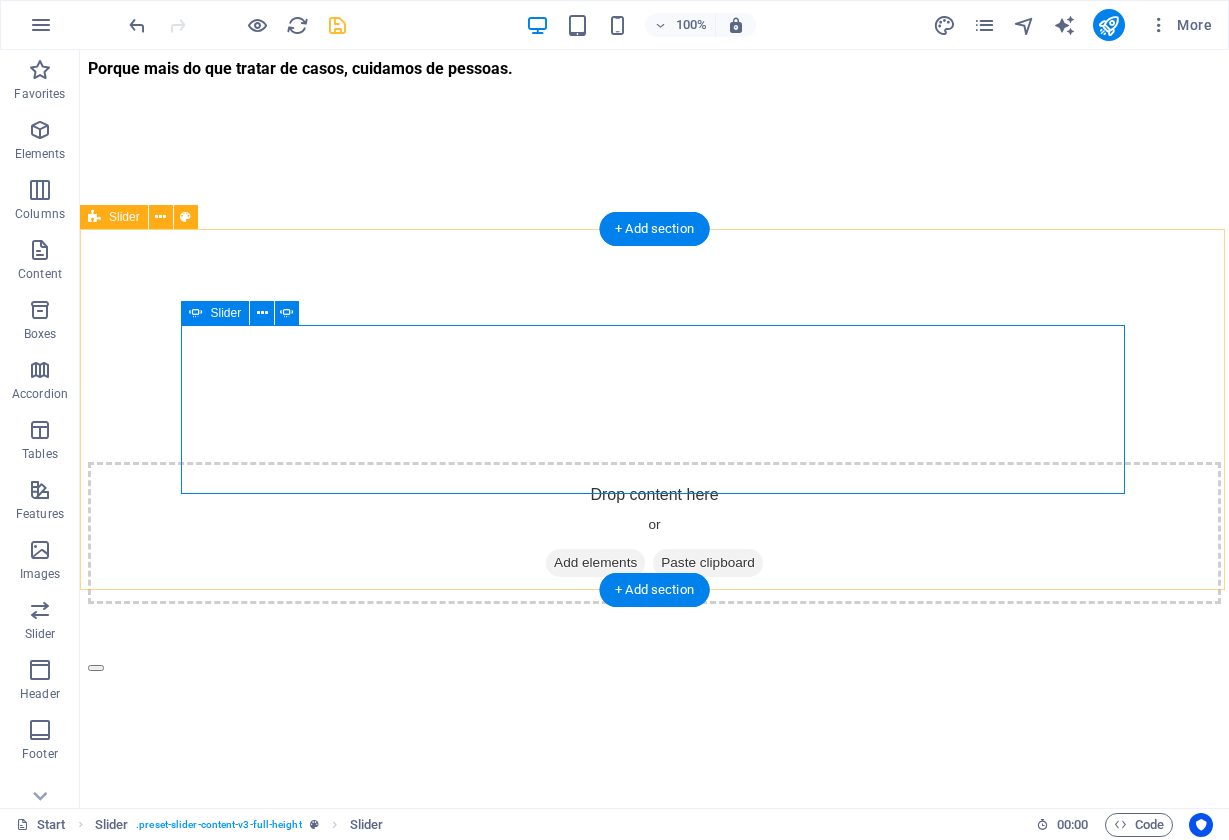 click at bounding box center [96, 828] 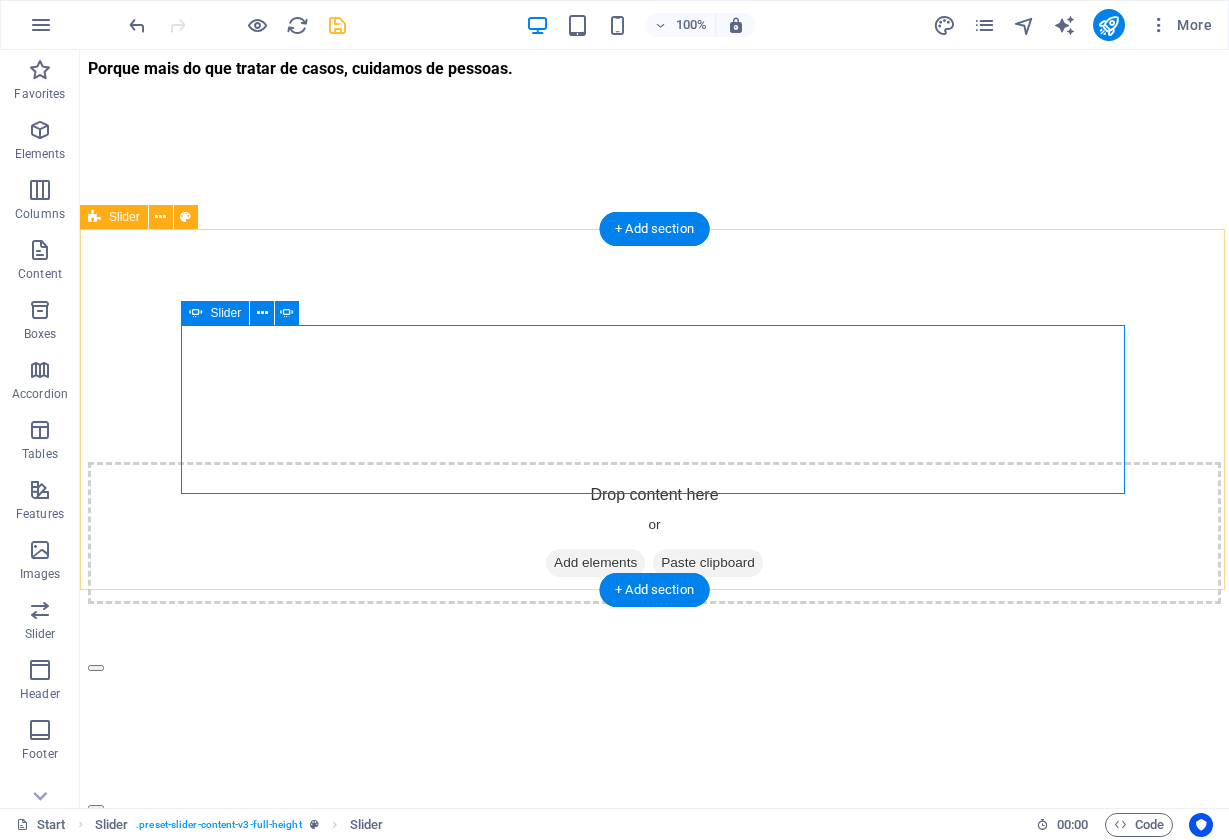 click at bounding box center (96, 808) 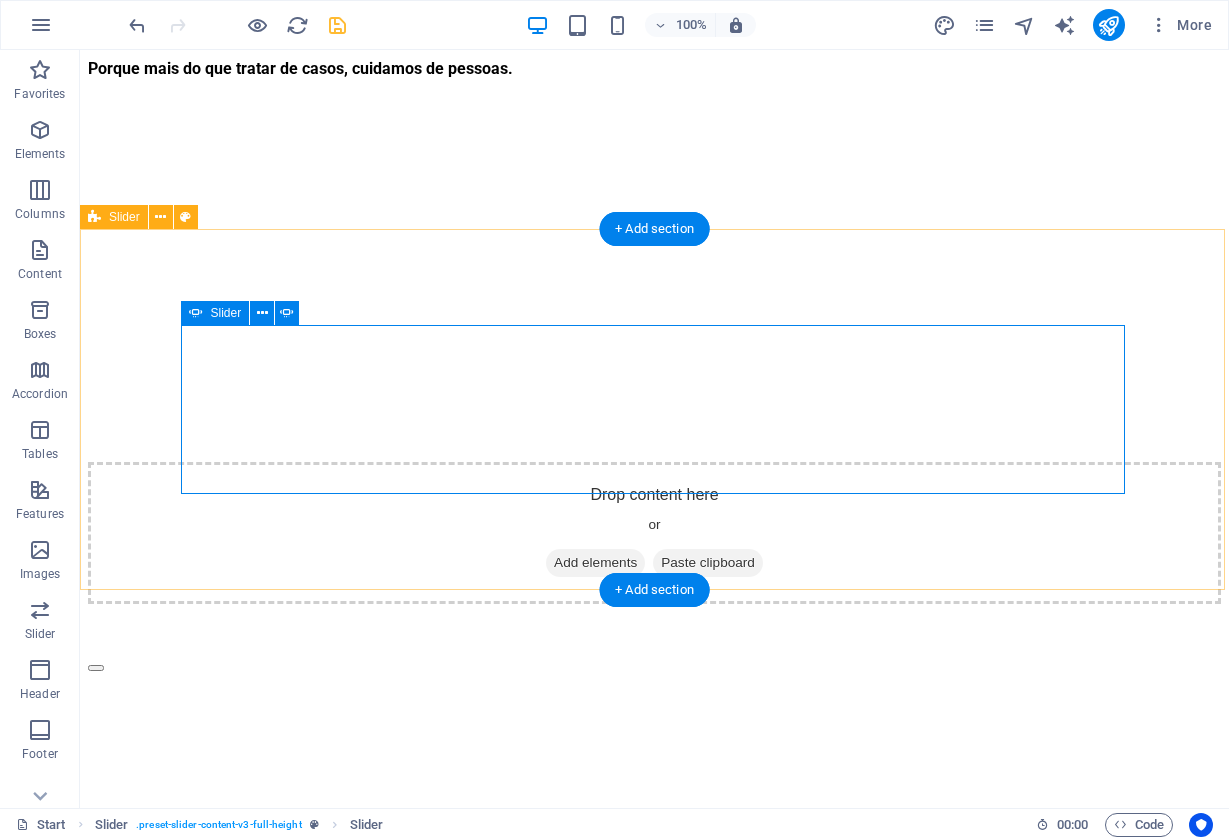 click at bounding box center (96, 828) 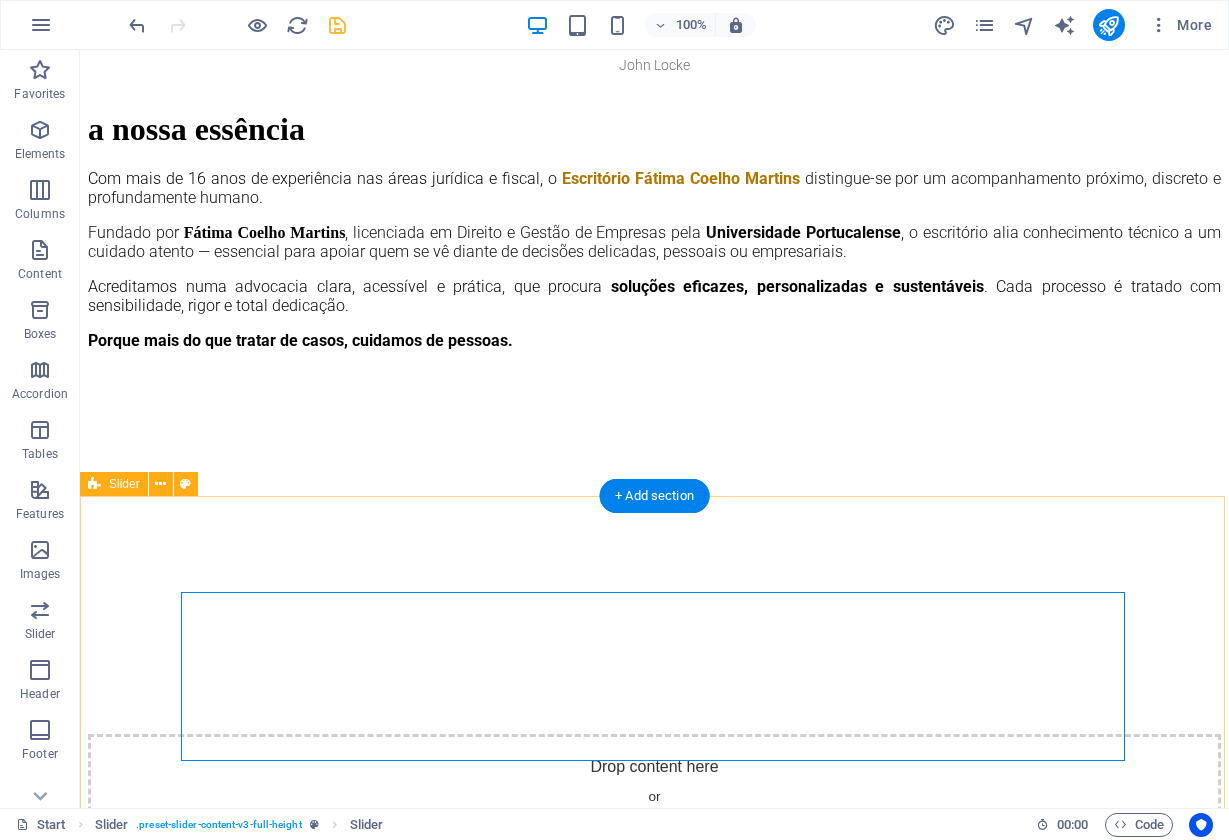 scroll, scrollTop: 1424, scrollLeft: 0, axis: vertical 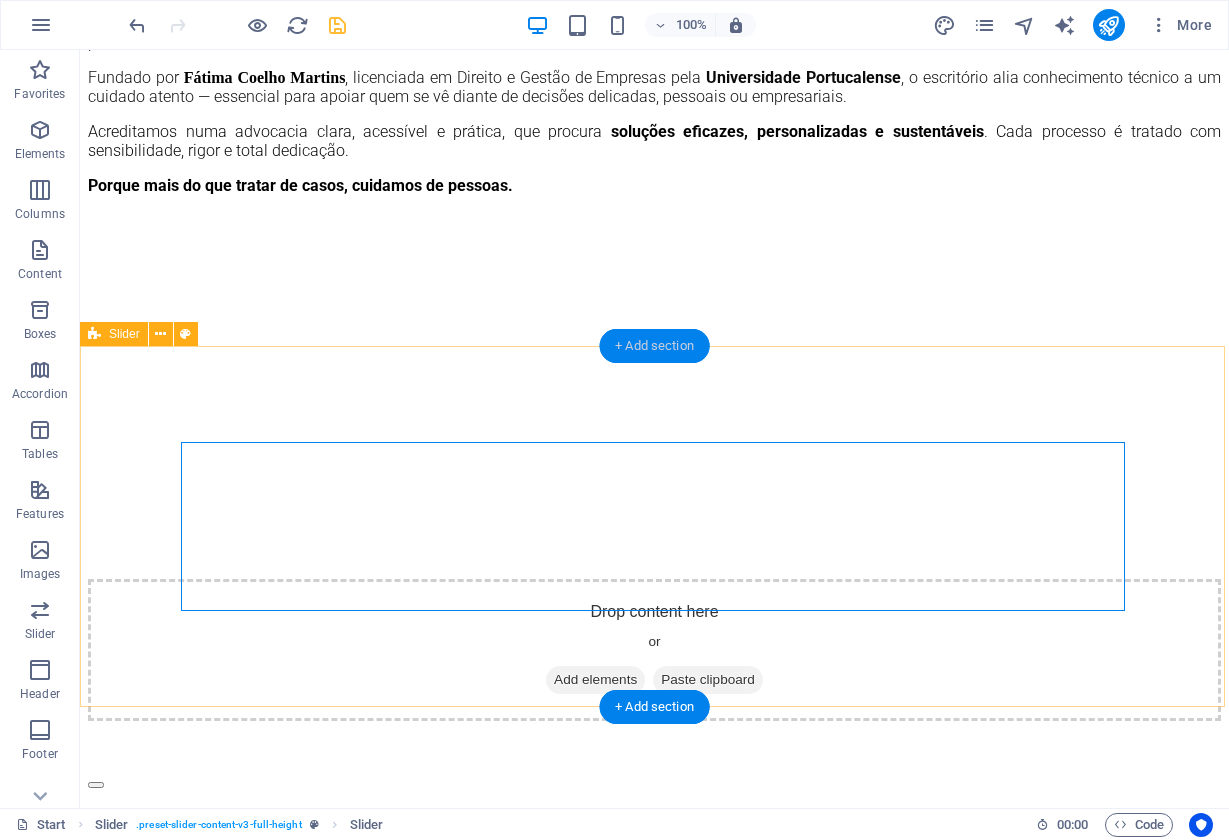 click on "+ Add section" at bounding box center (654, 346) 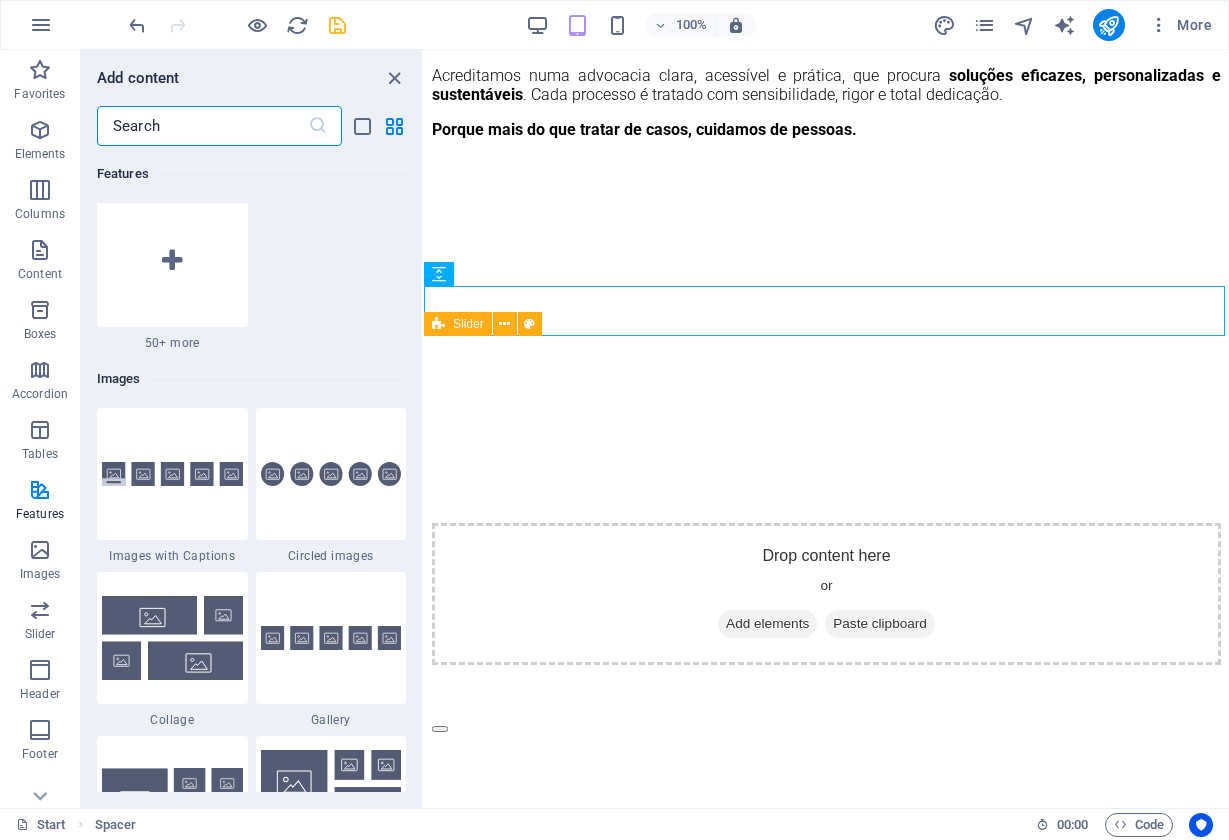 scroll, scrollTop: 9934, scrollLeft: 0, axis: vertical 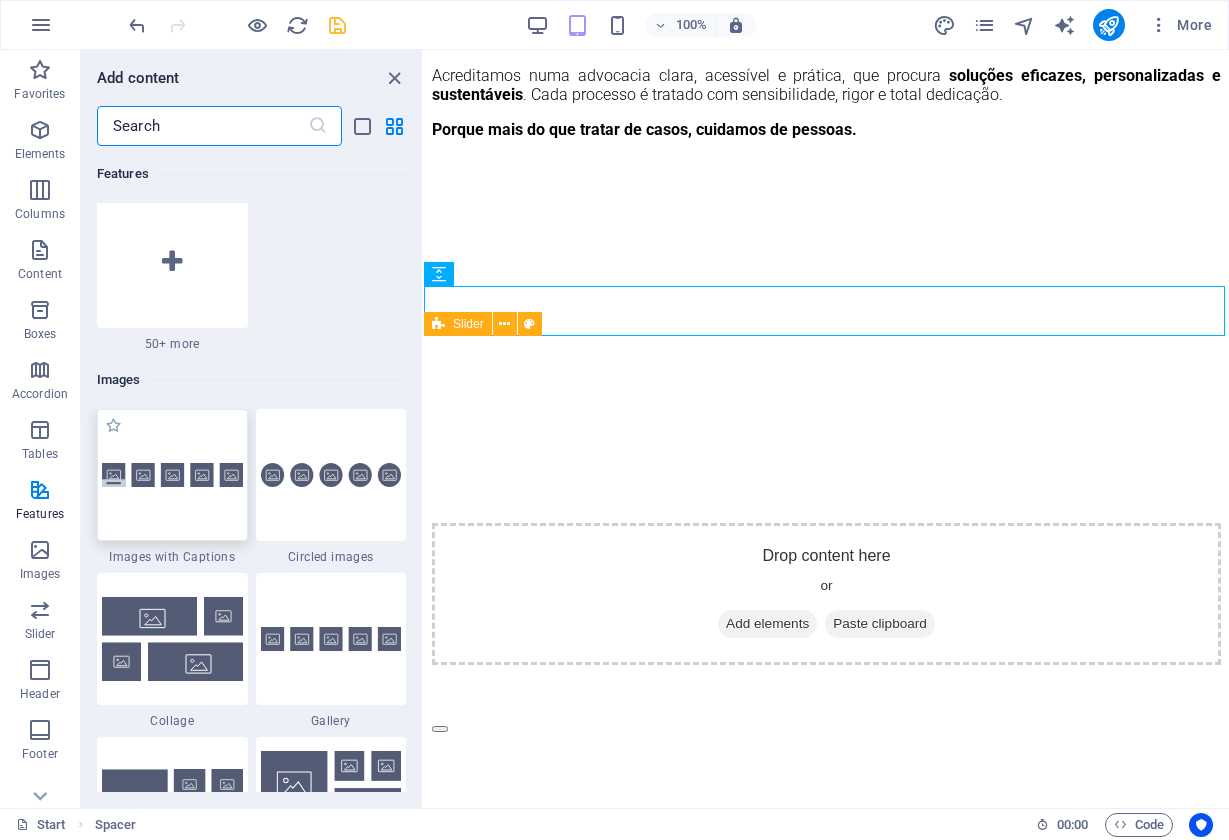 click at bounding box center [172, 474] 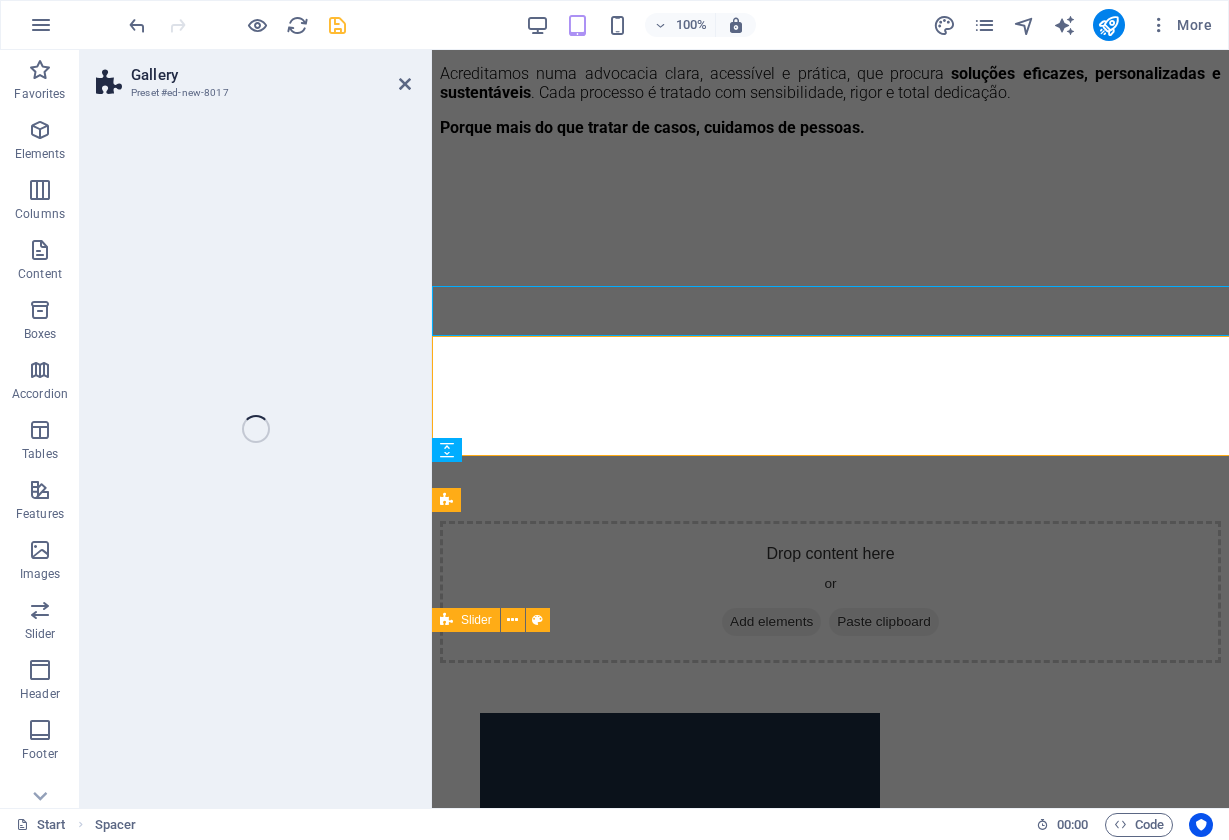 select on "rem" 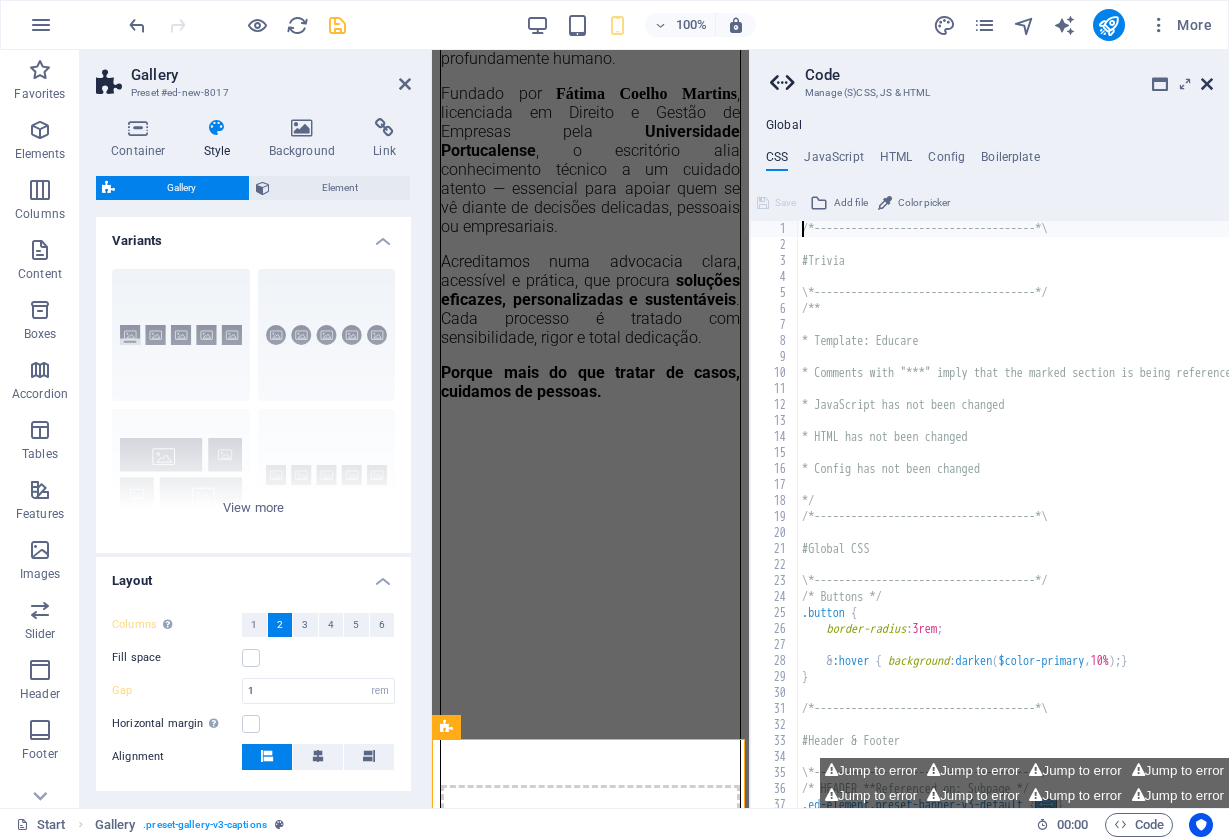 click at bounding box center [1207, 84] 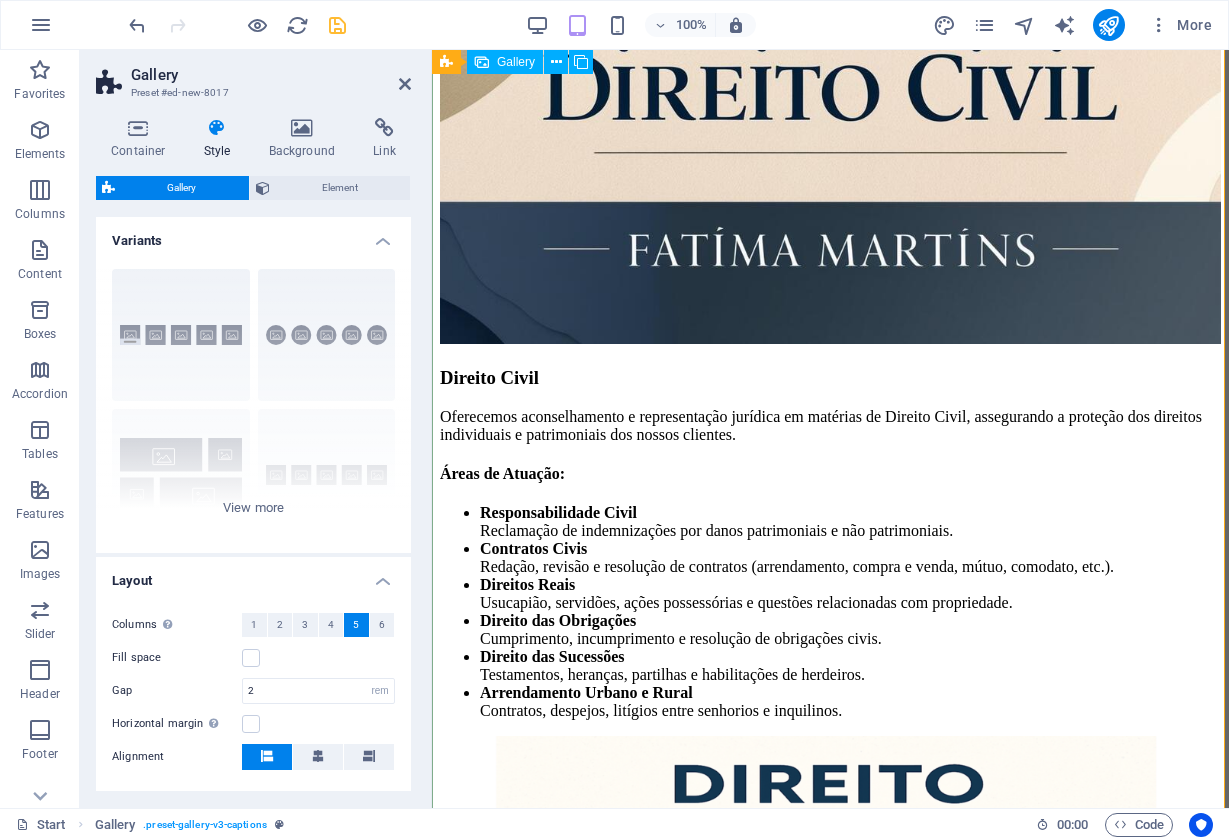 scroll, scrollTop: 4729, scrollLeft: 0, axis: vertical 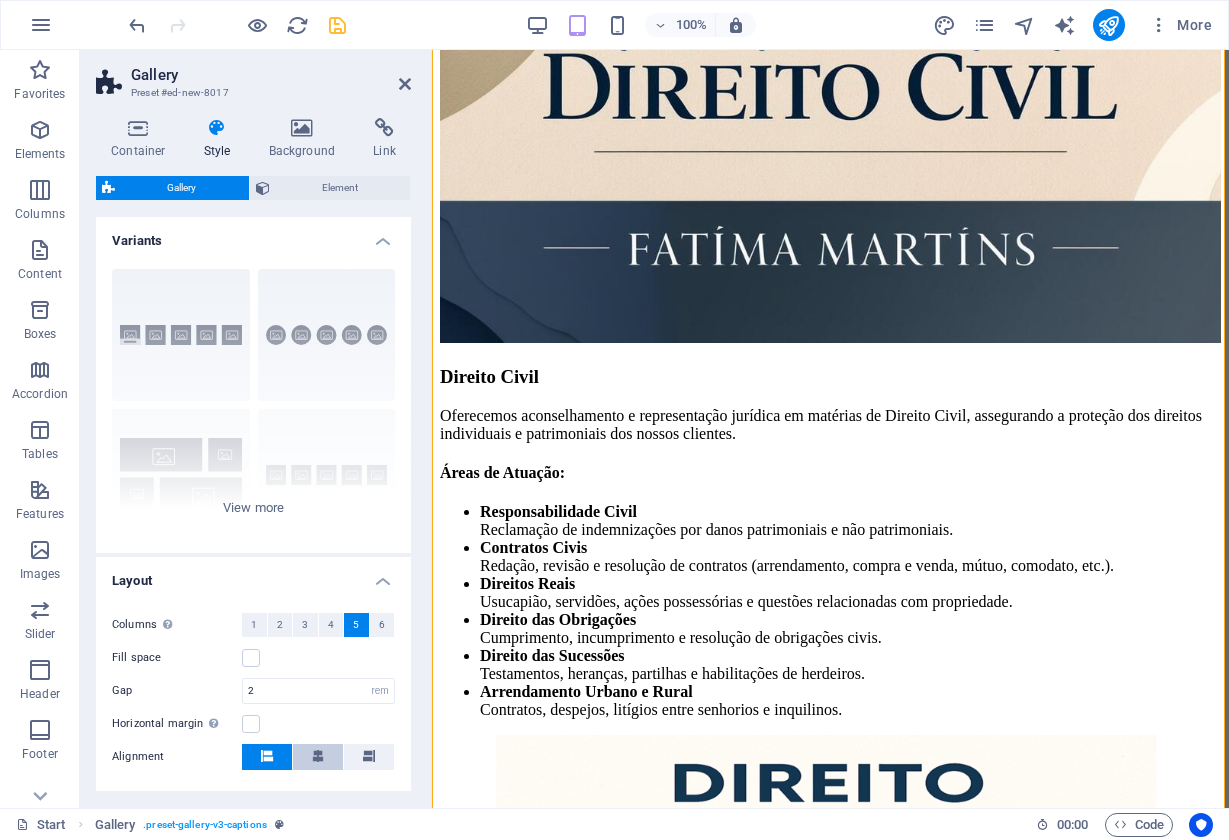 click at bounding box center (318, 756) 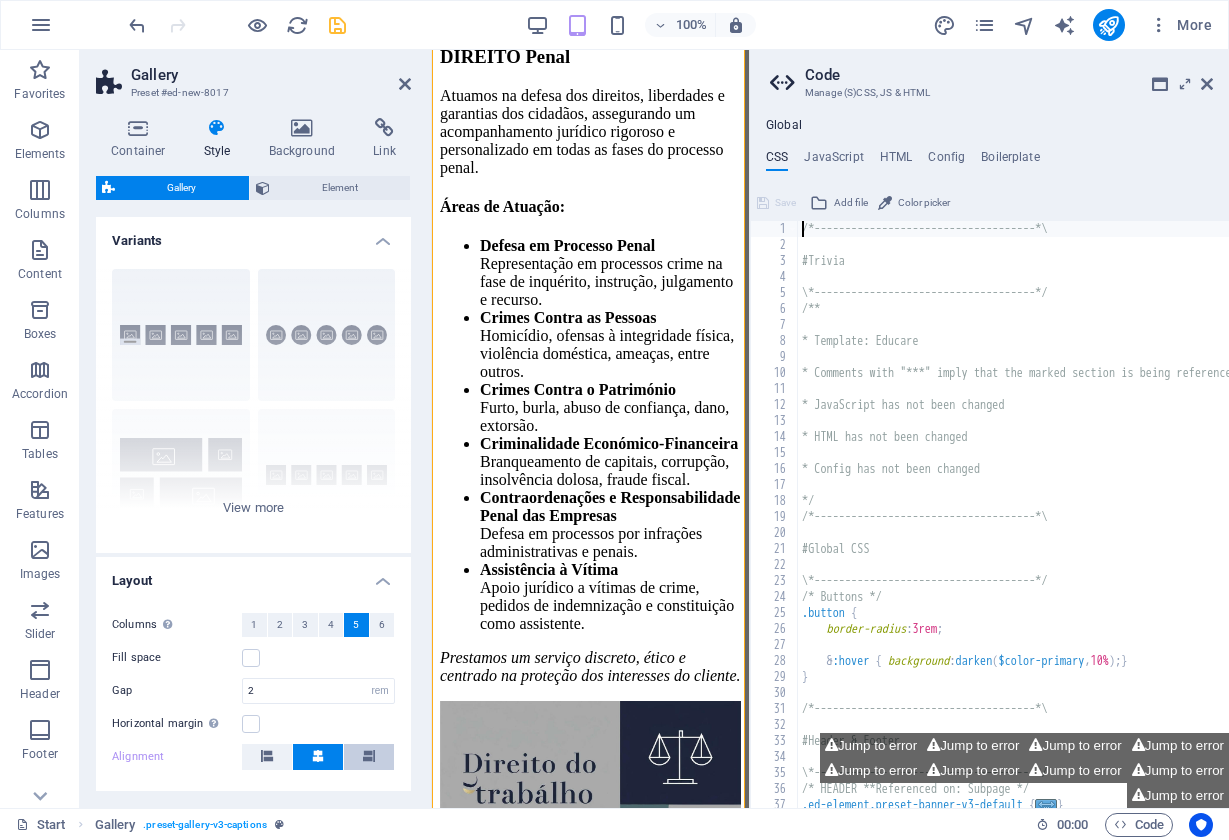 click at bounding box center (369, 756) 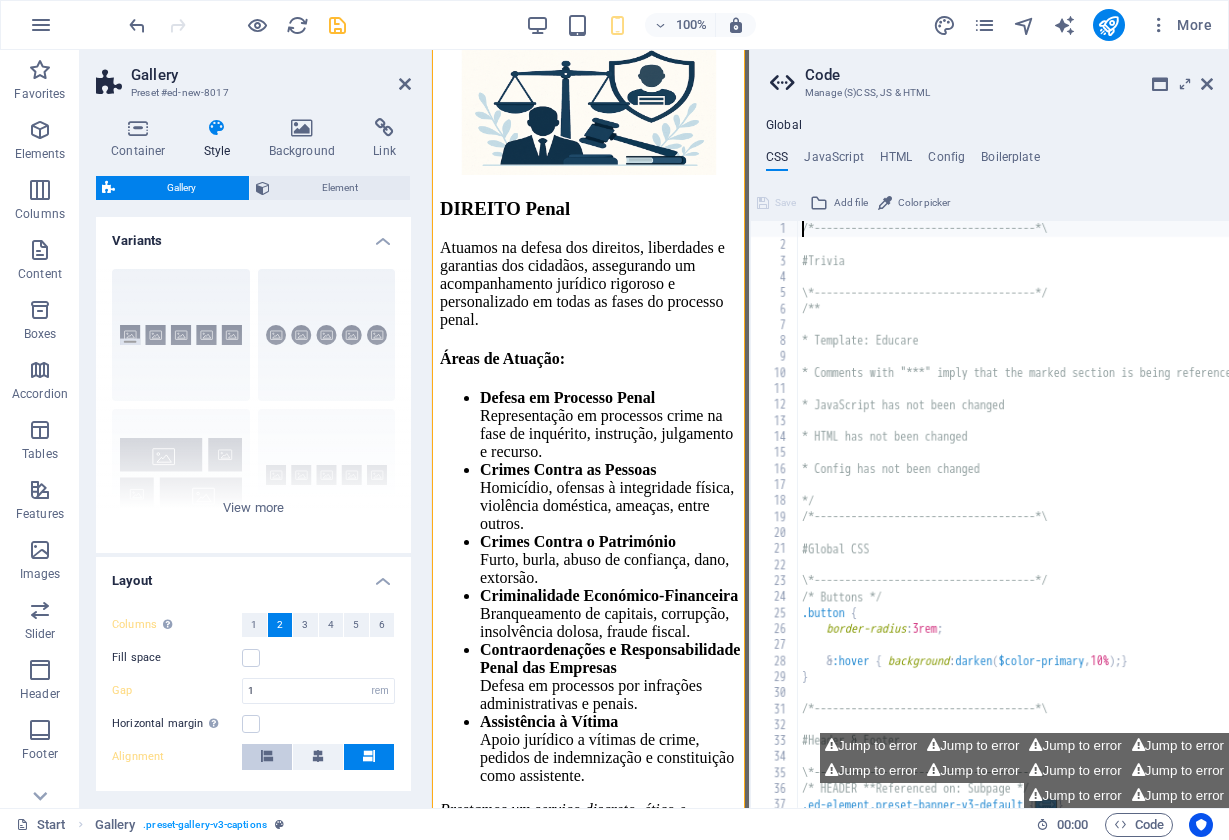 click at bounding box center (267, 757) 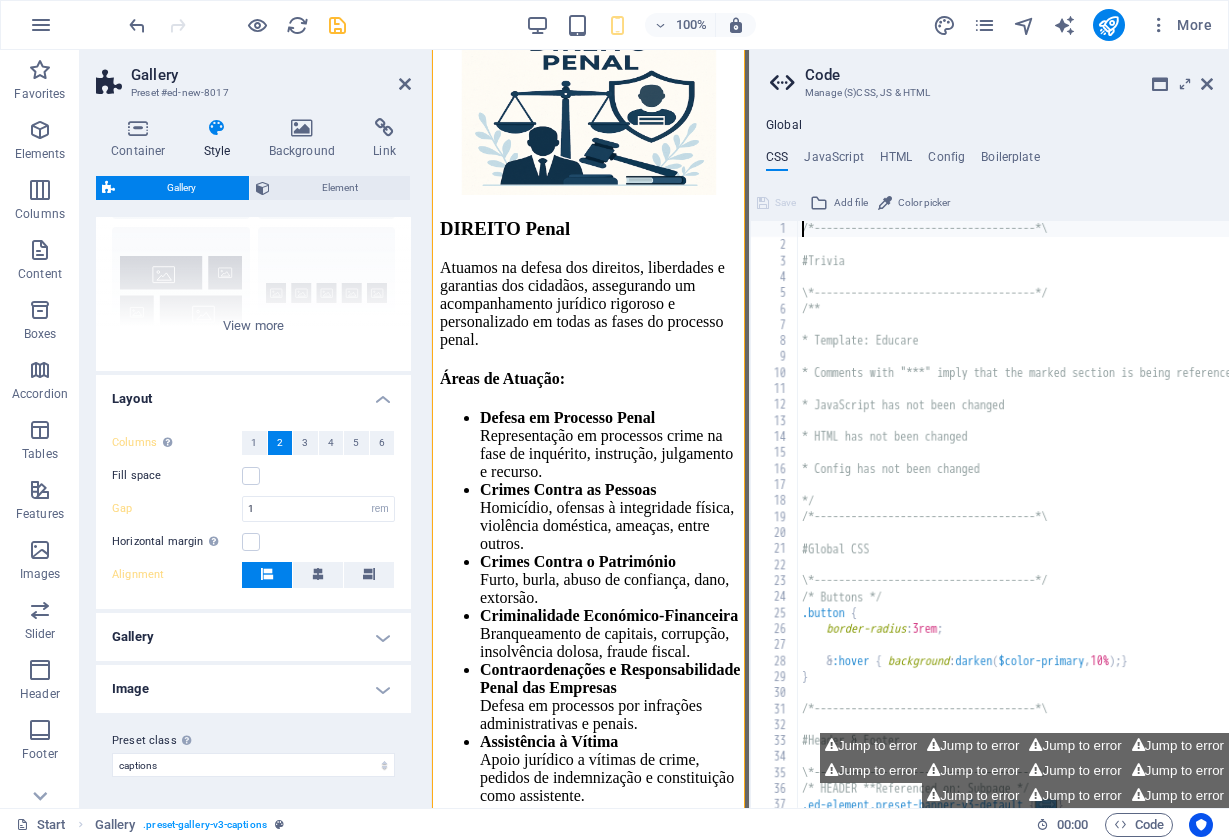 scroll, scrollTop: 171, scrollLeft: 0, axis: vertical 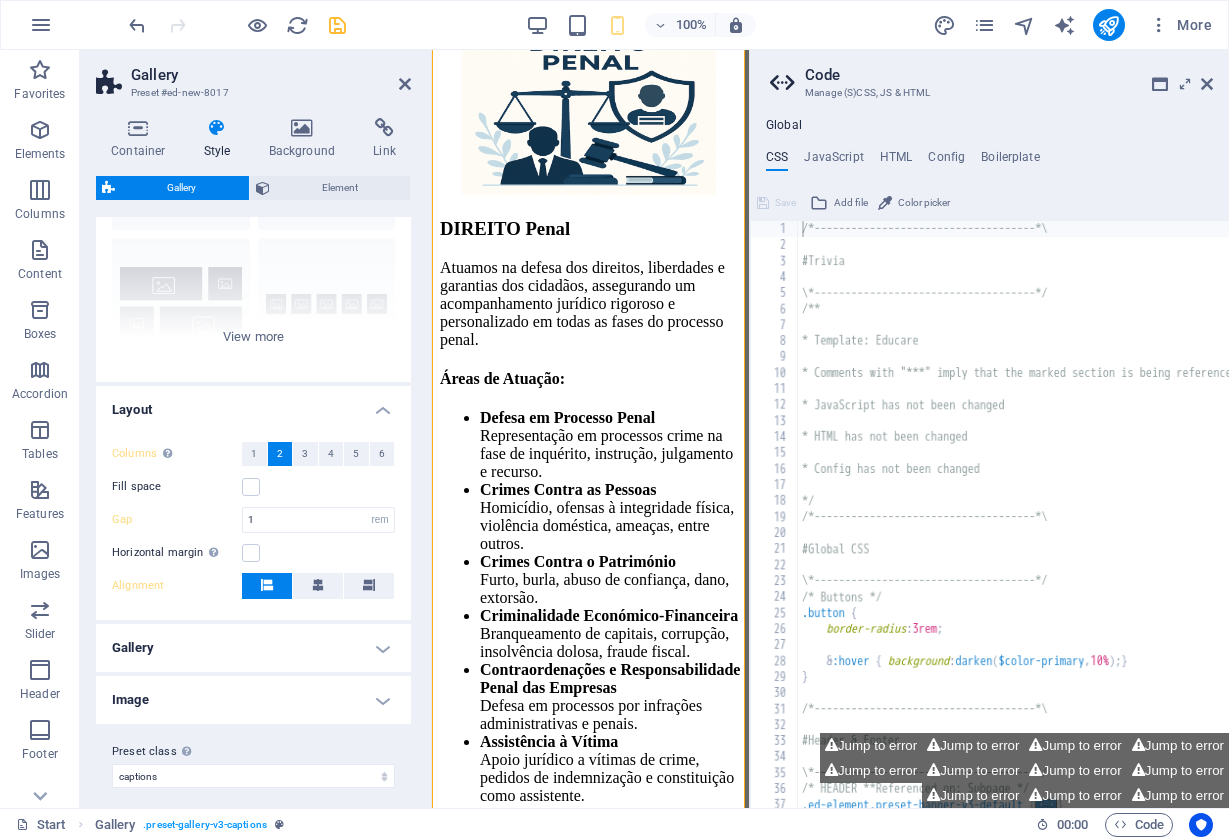 click on "Gallery" at bounding box center (253, 648) 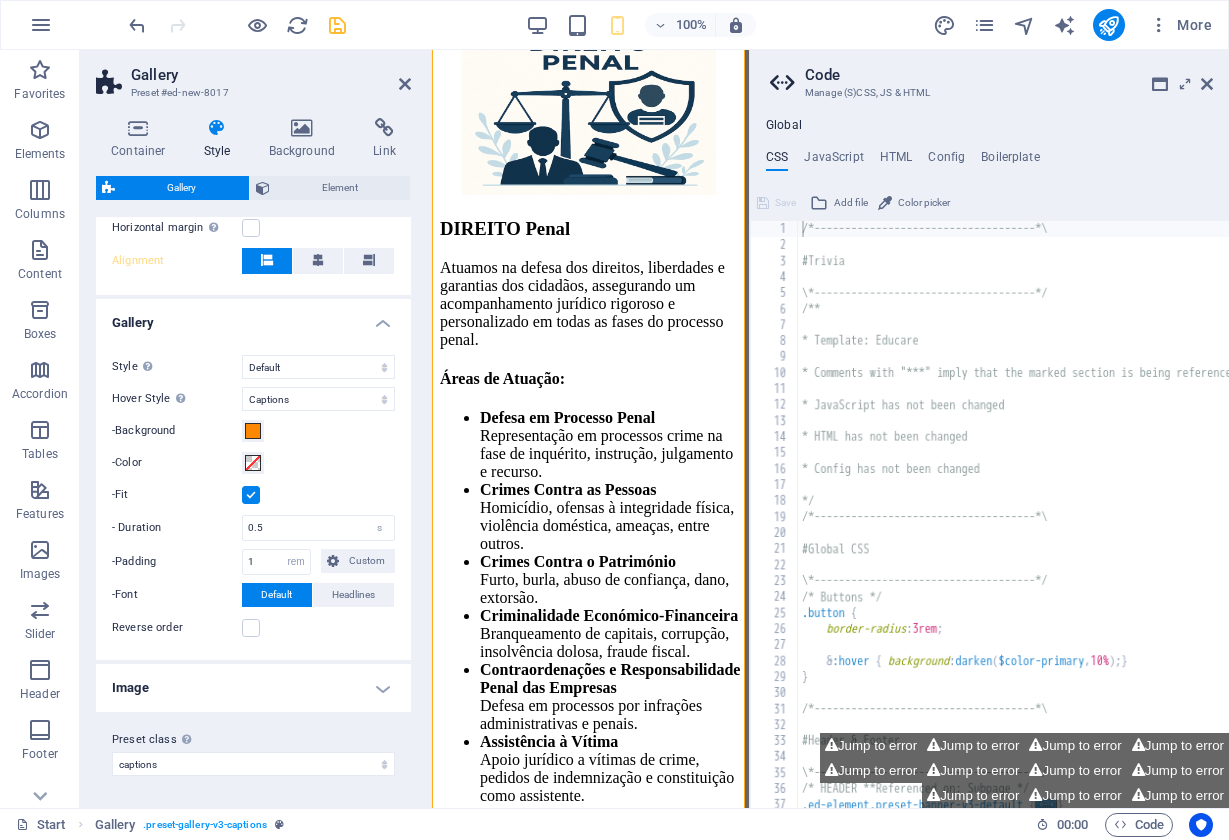 scroll, scrollTop: 495, scrollLeft: 0, axis: vertical 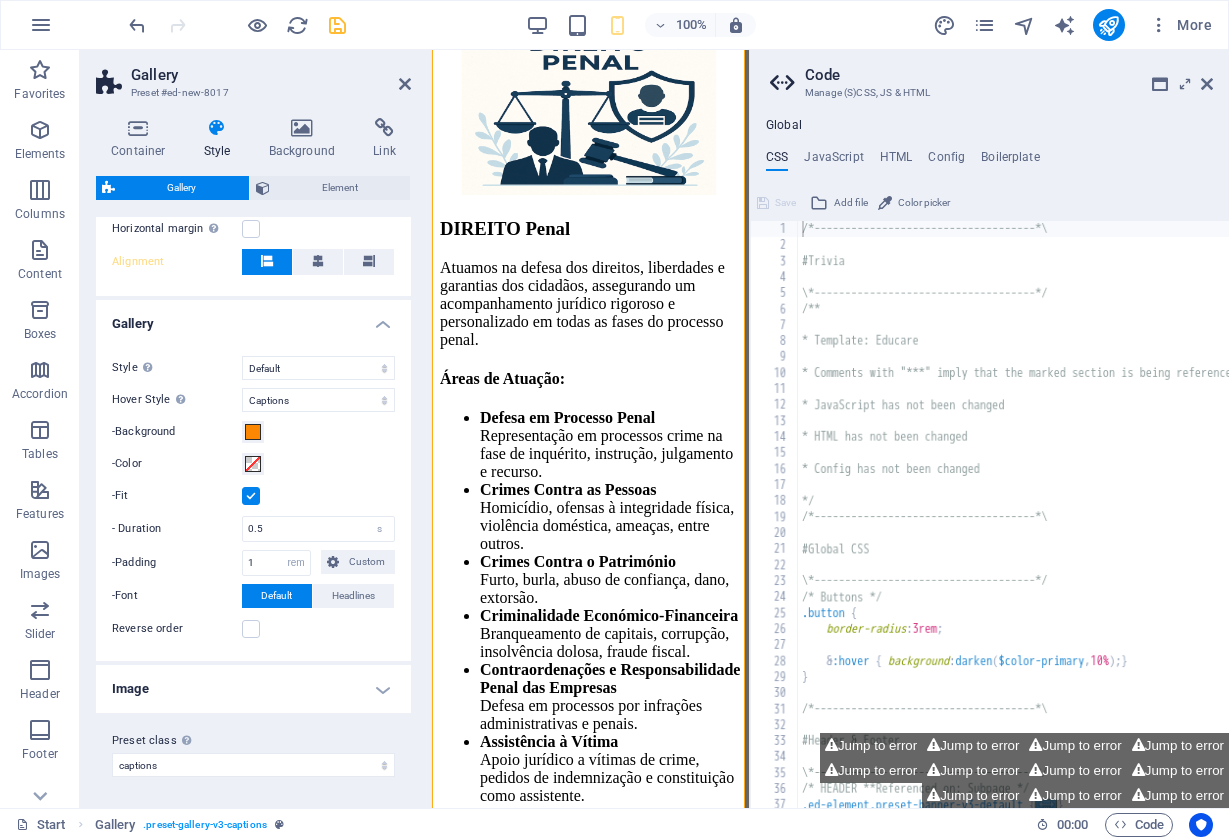 click on "Image" at bounding box center [253, 689] 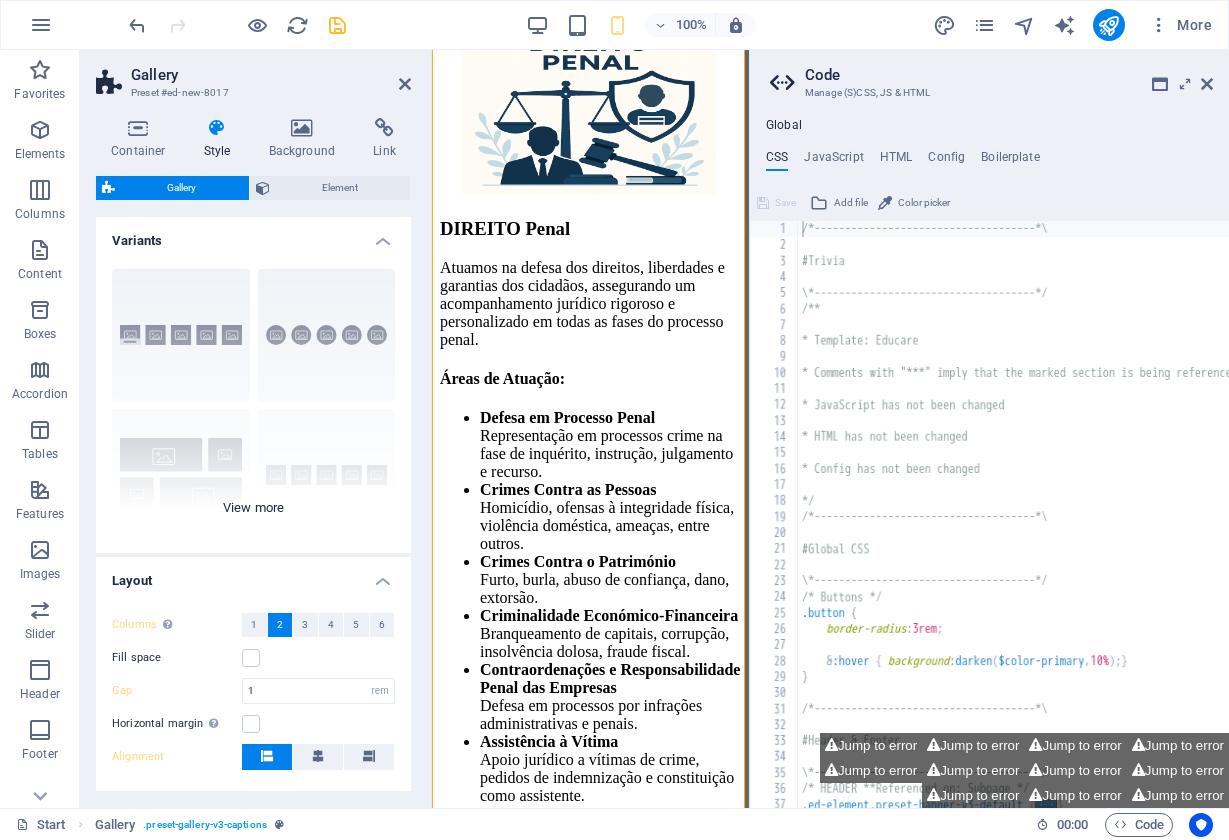 scroll, scrollTop: 0, scrollLeft: 0, axis: both 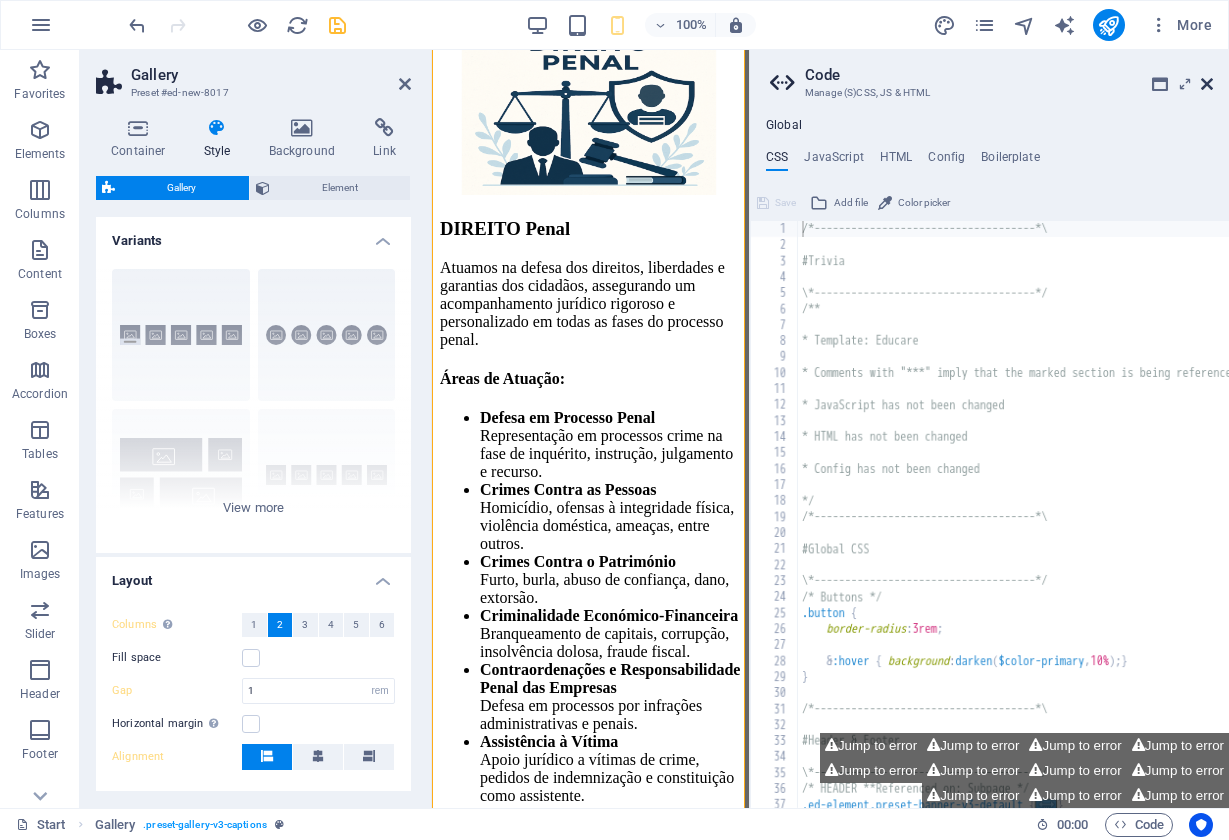 click at bounding box center [1207, 84] 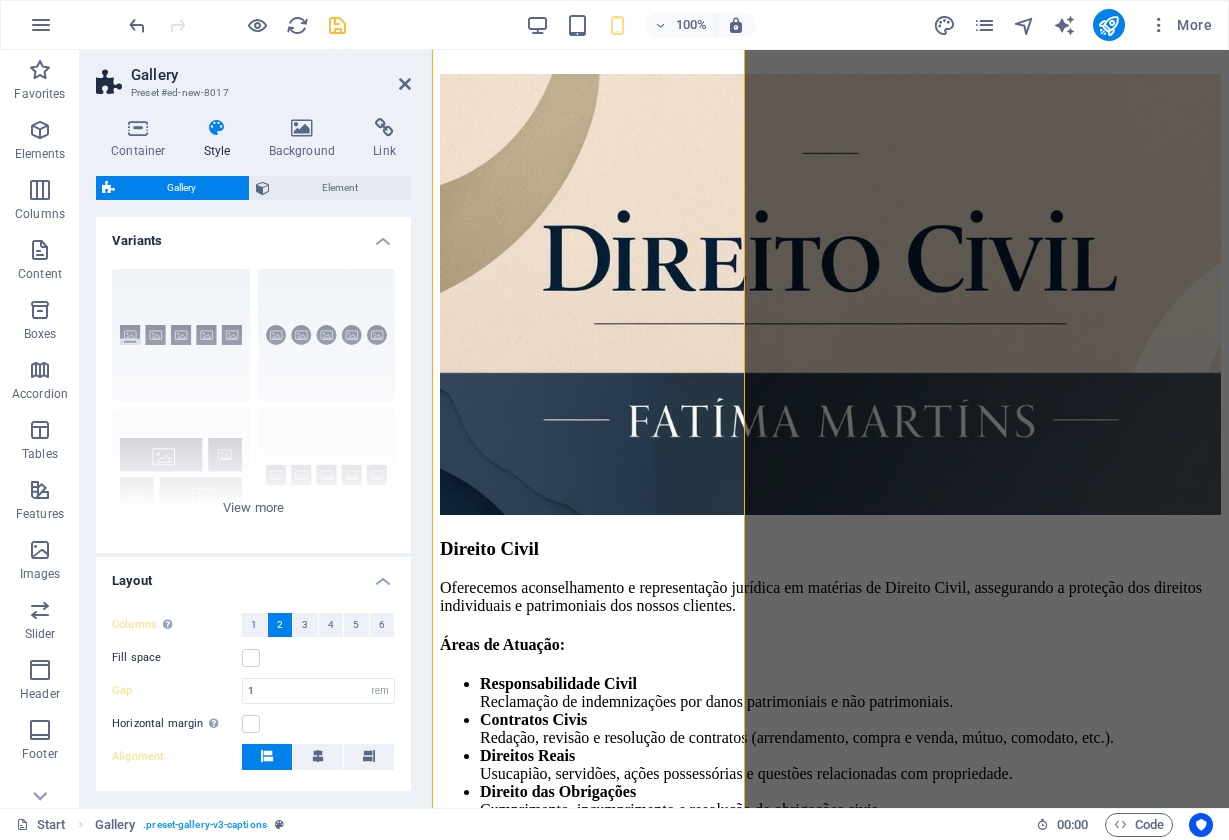 type on "2" 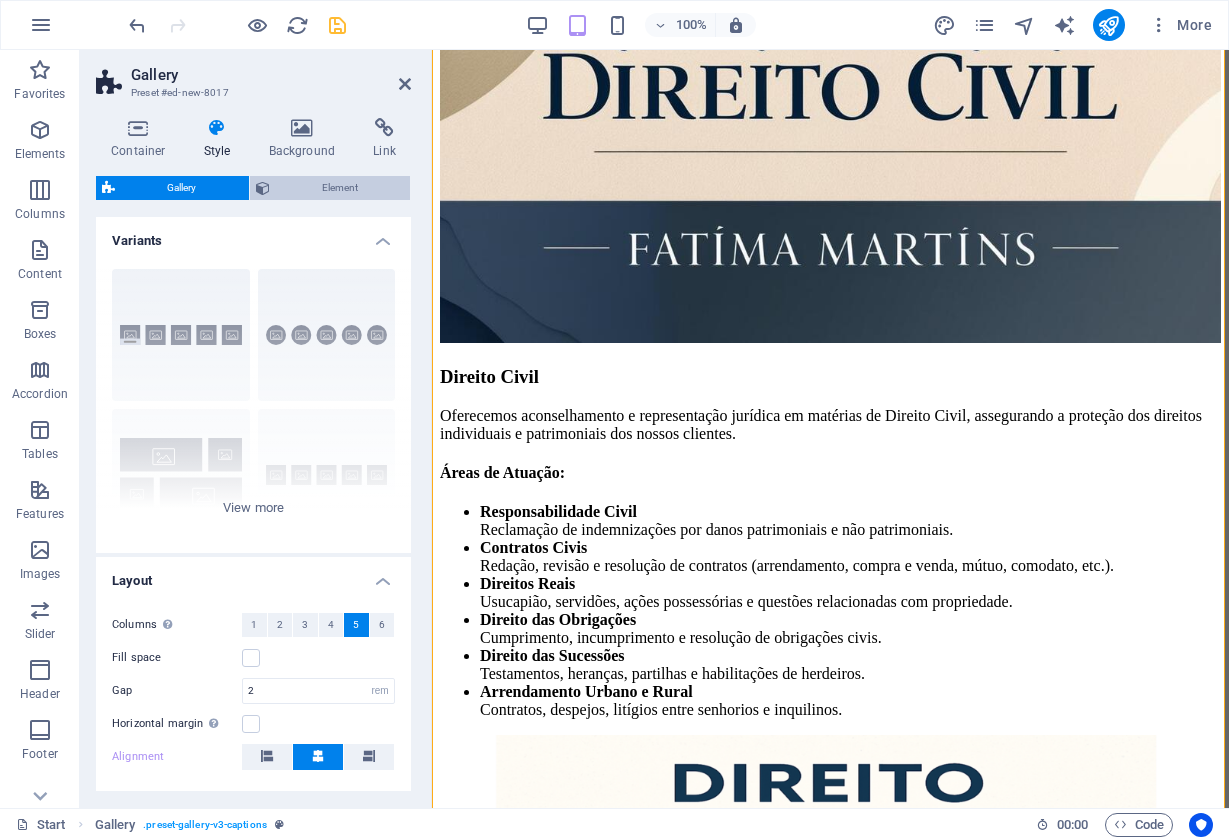 click on "Element" at bounding box center (340, 188) 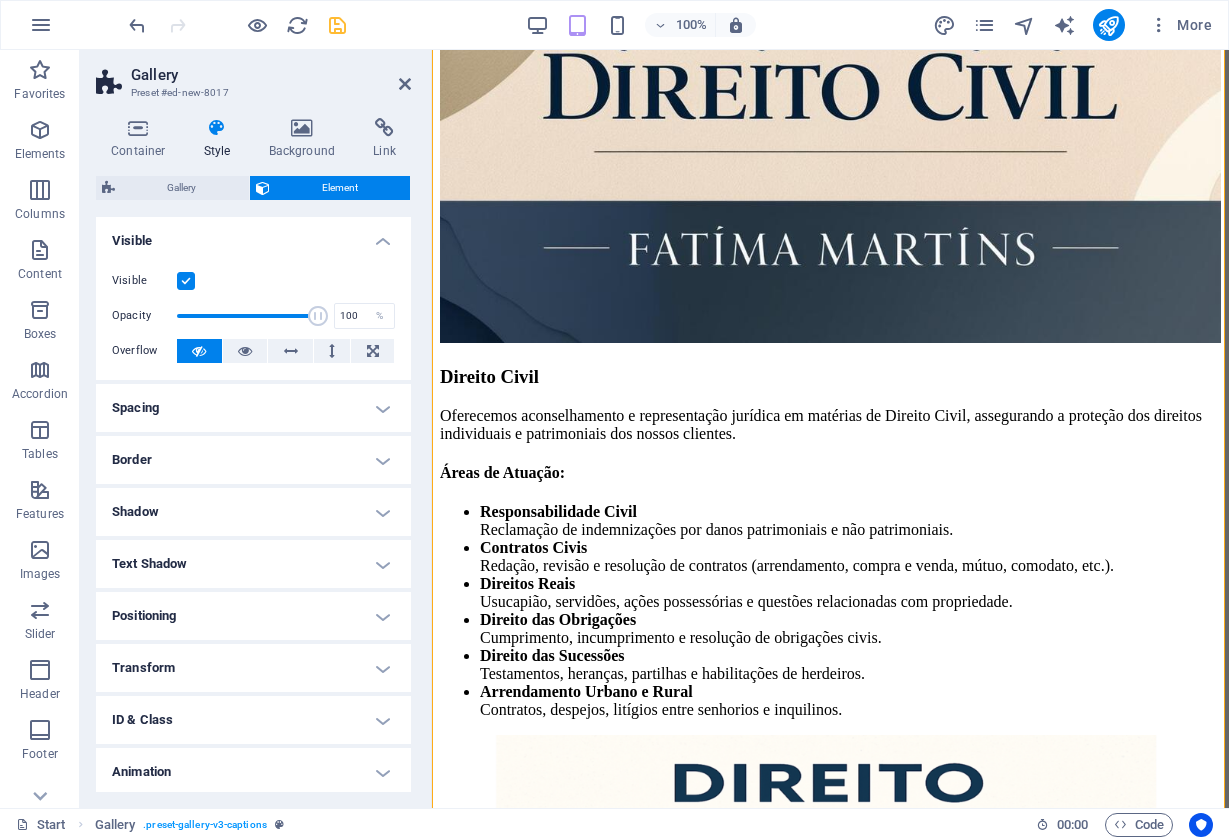 click on "Spacing" at bounding box center (253, 408) 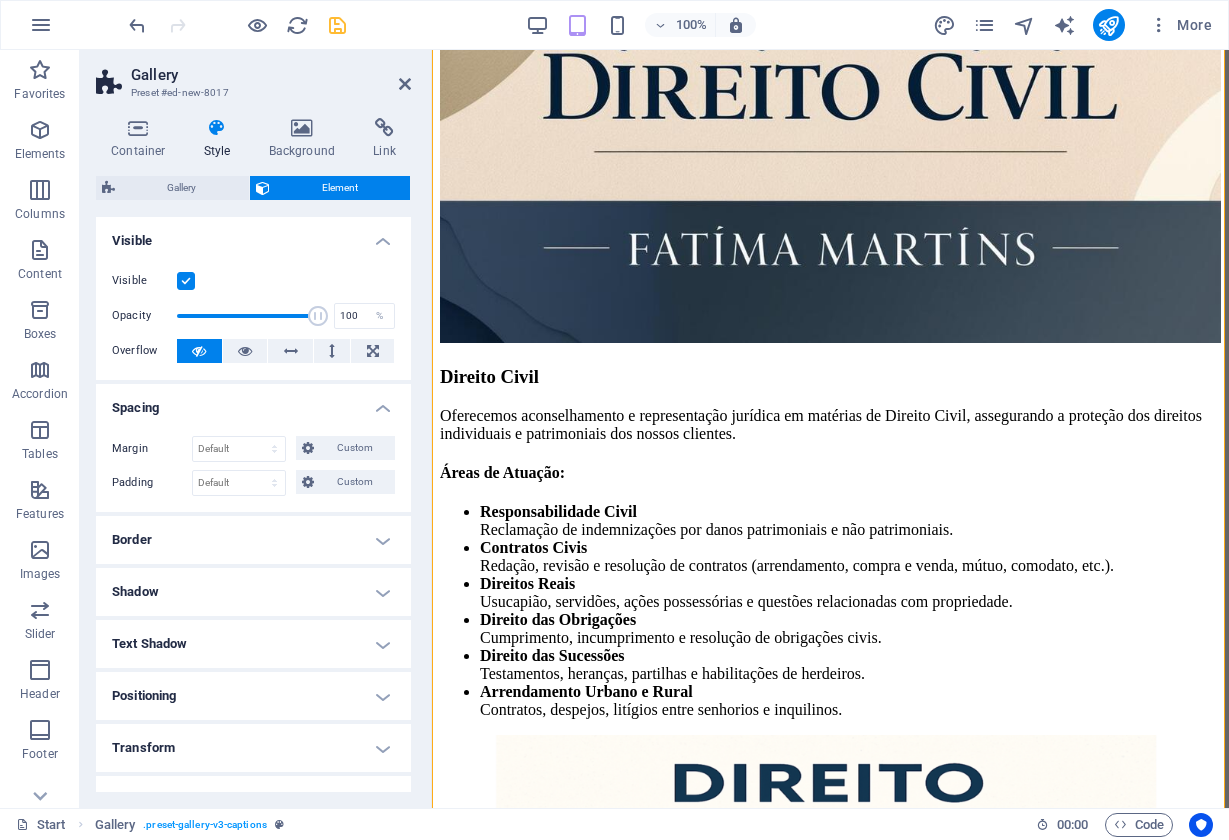 click on "Border" at bounding box center [253, 540] 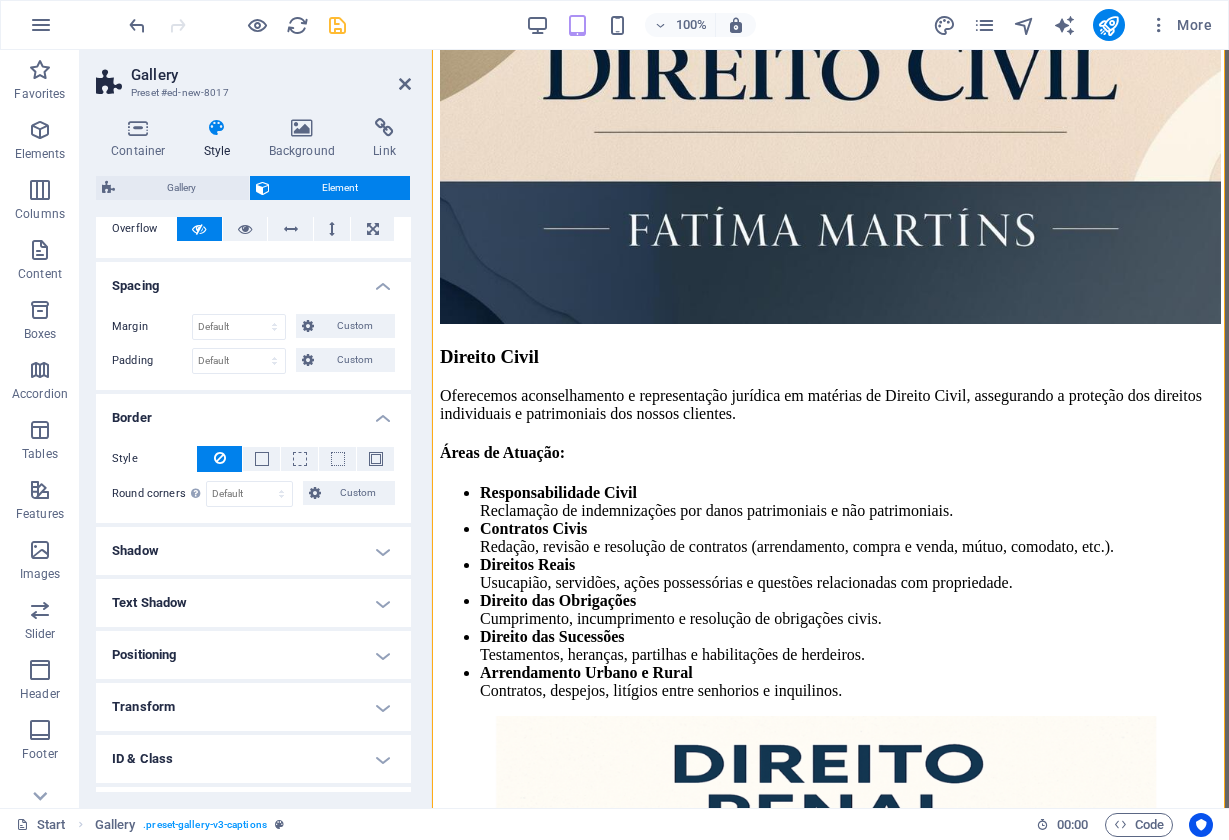 scroll, scrollTop: 169, scrollLeft: 0, axis: vertical 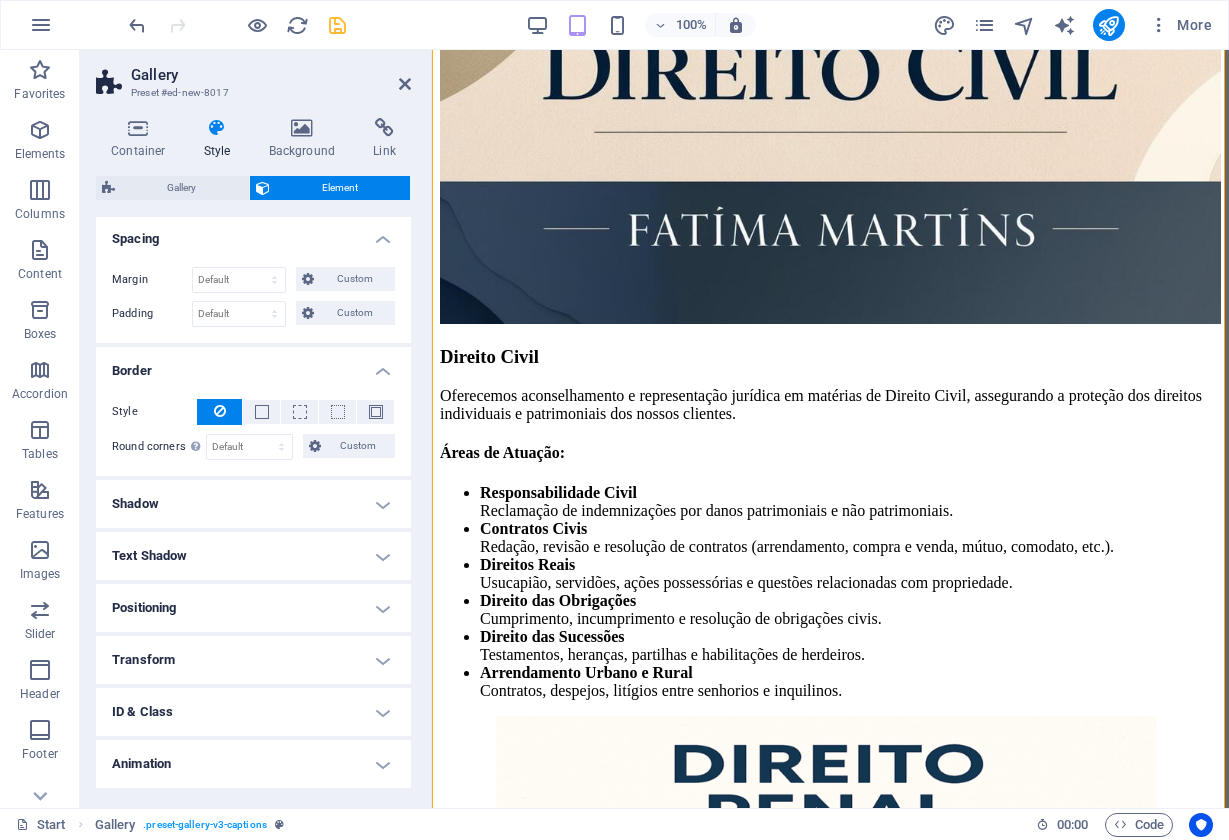 click on "Shadow" at bounding box center [253, 504] 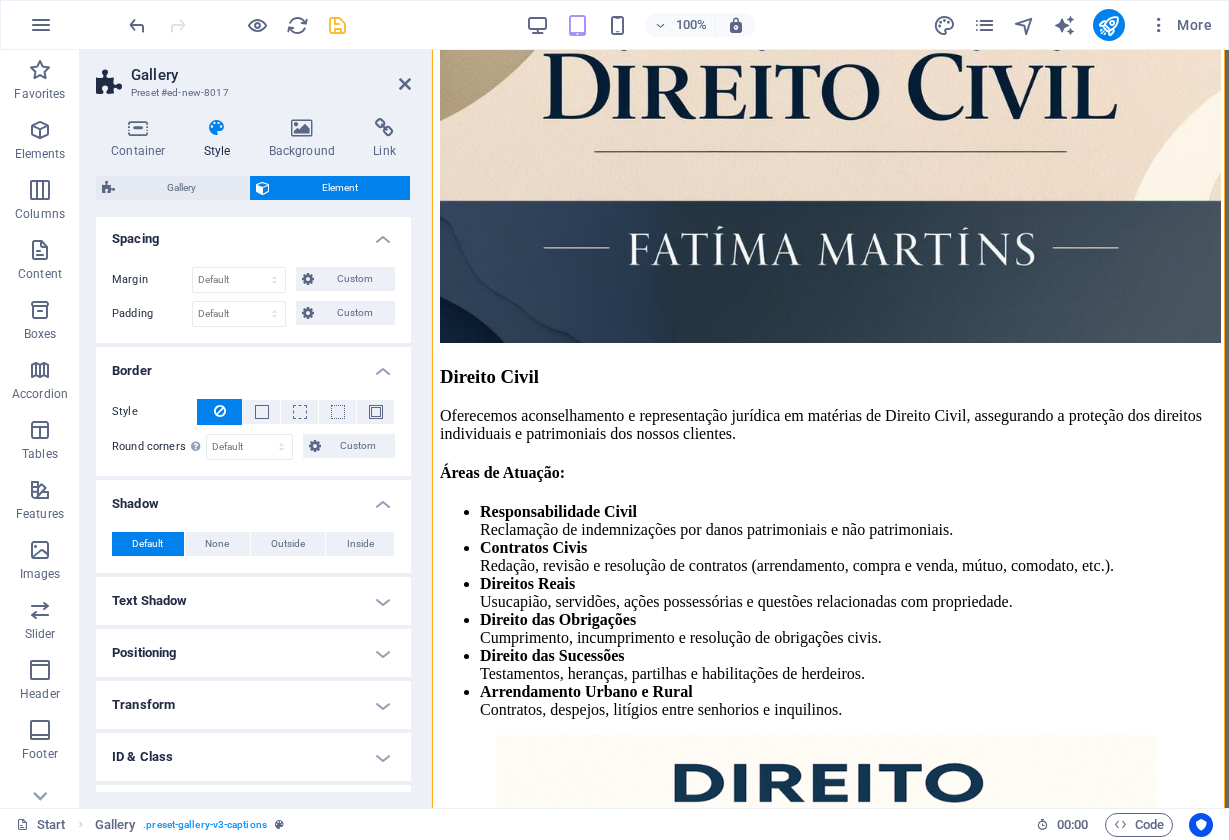 click on "Text Shadow" at bounding box center [253, 601] 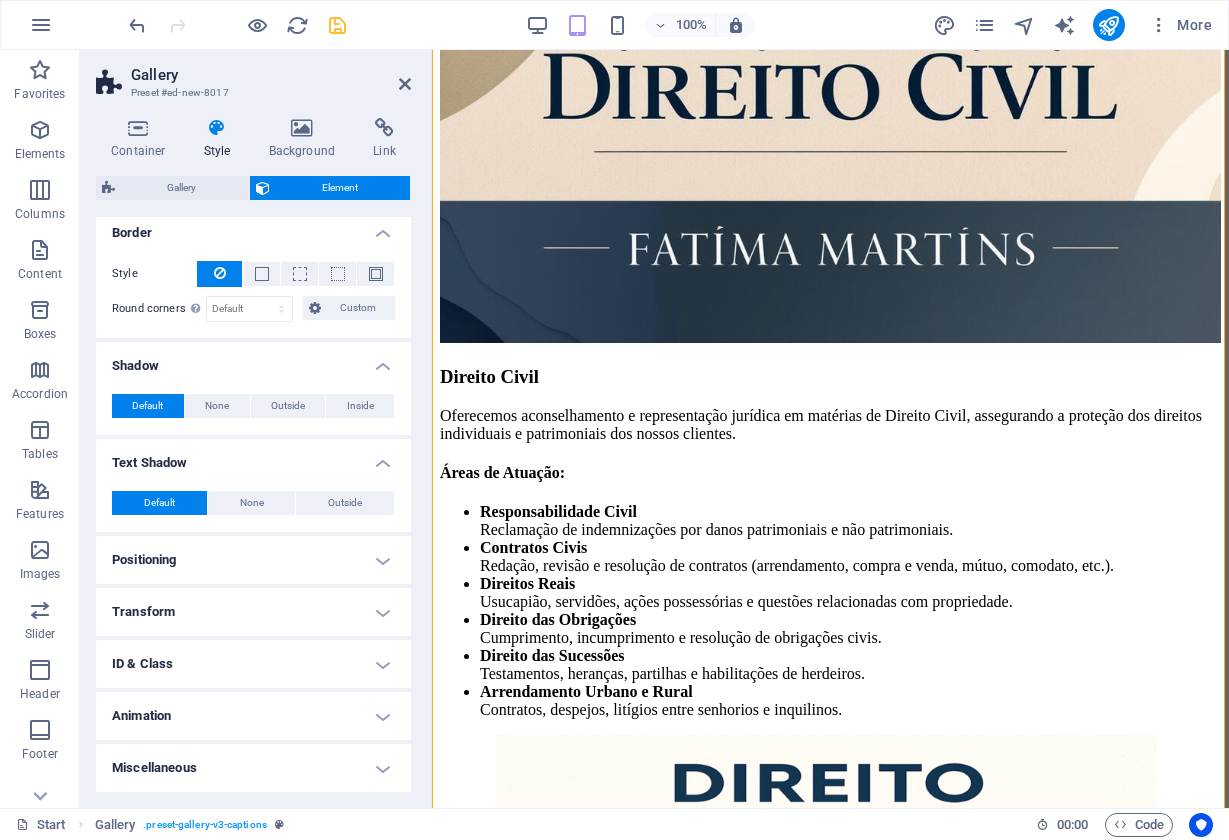 click on "Positioning" at bounding box center [253, 560] 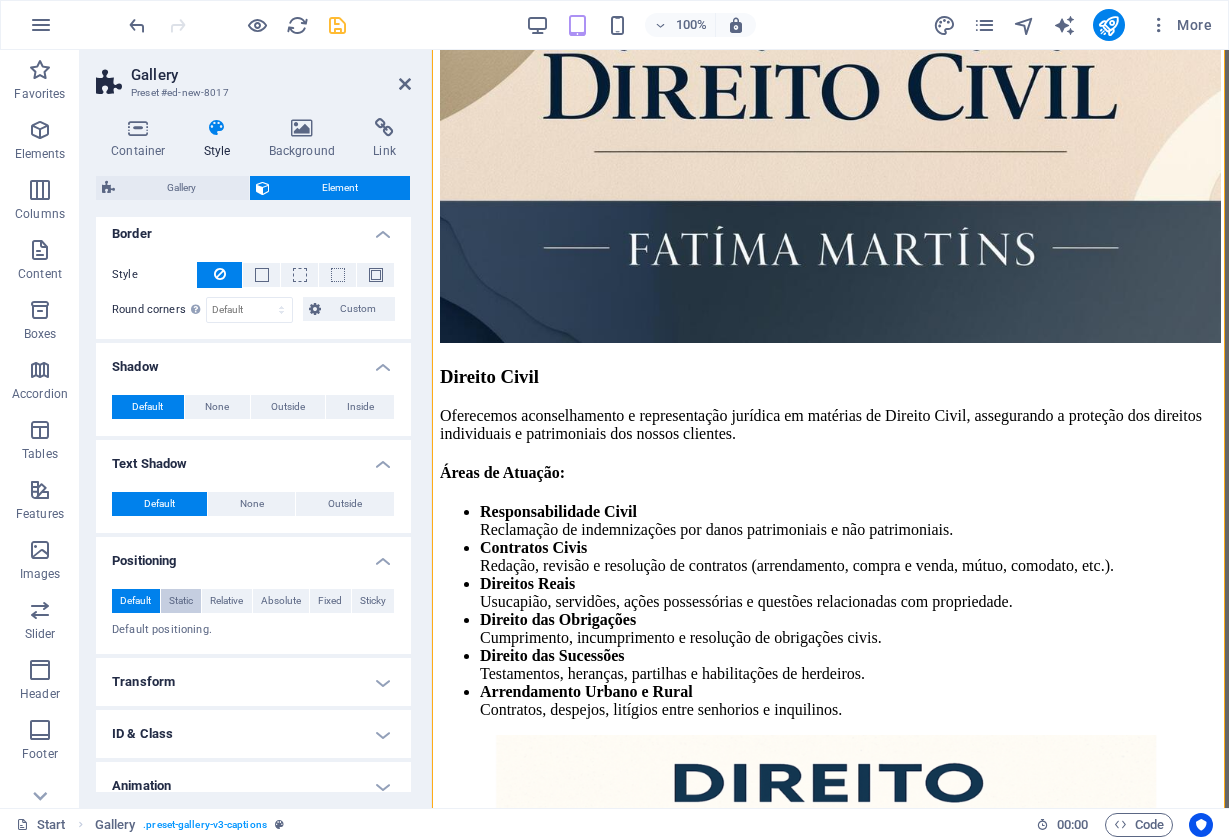 click on "Static" at bounding box center [181, 601] 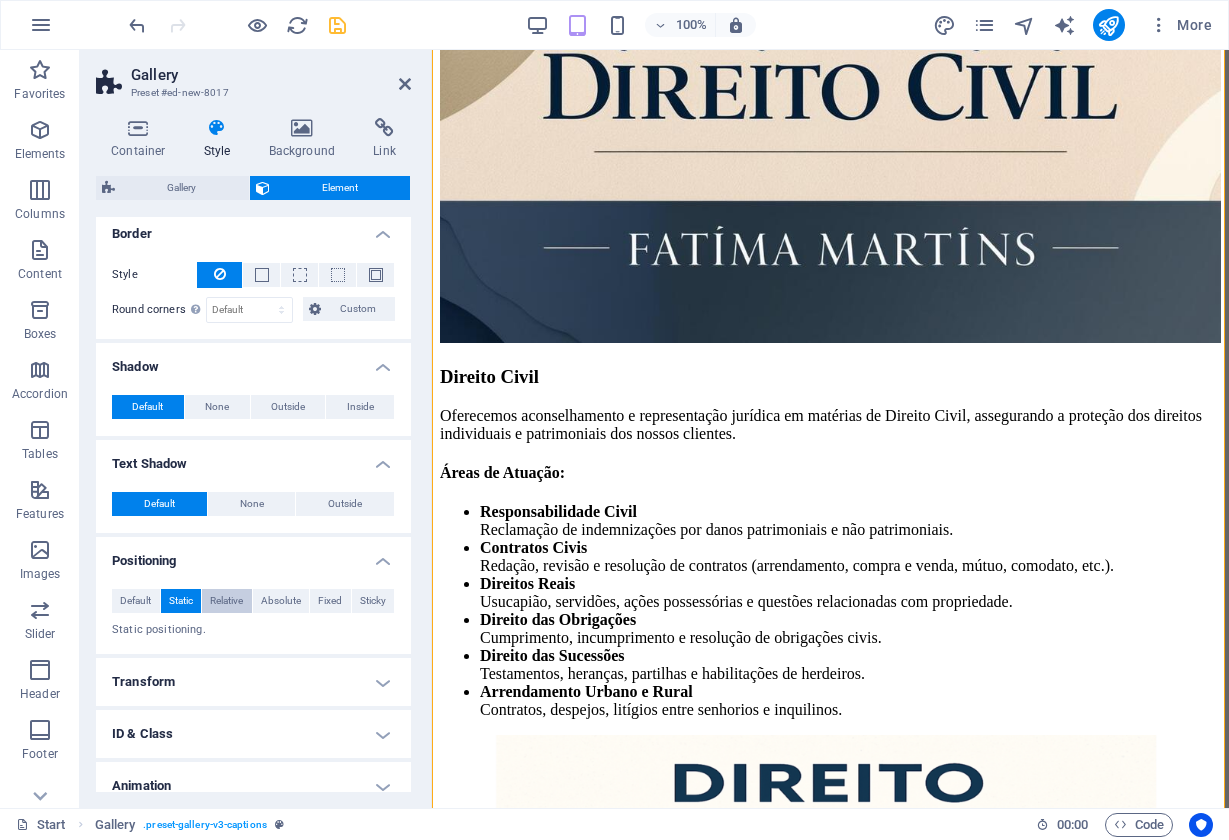 click on "Relative" at bounding box center (226, 601) 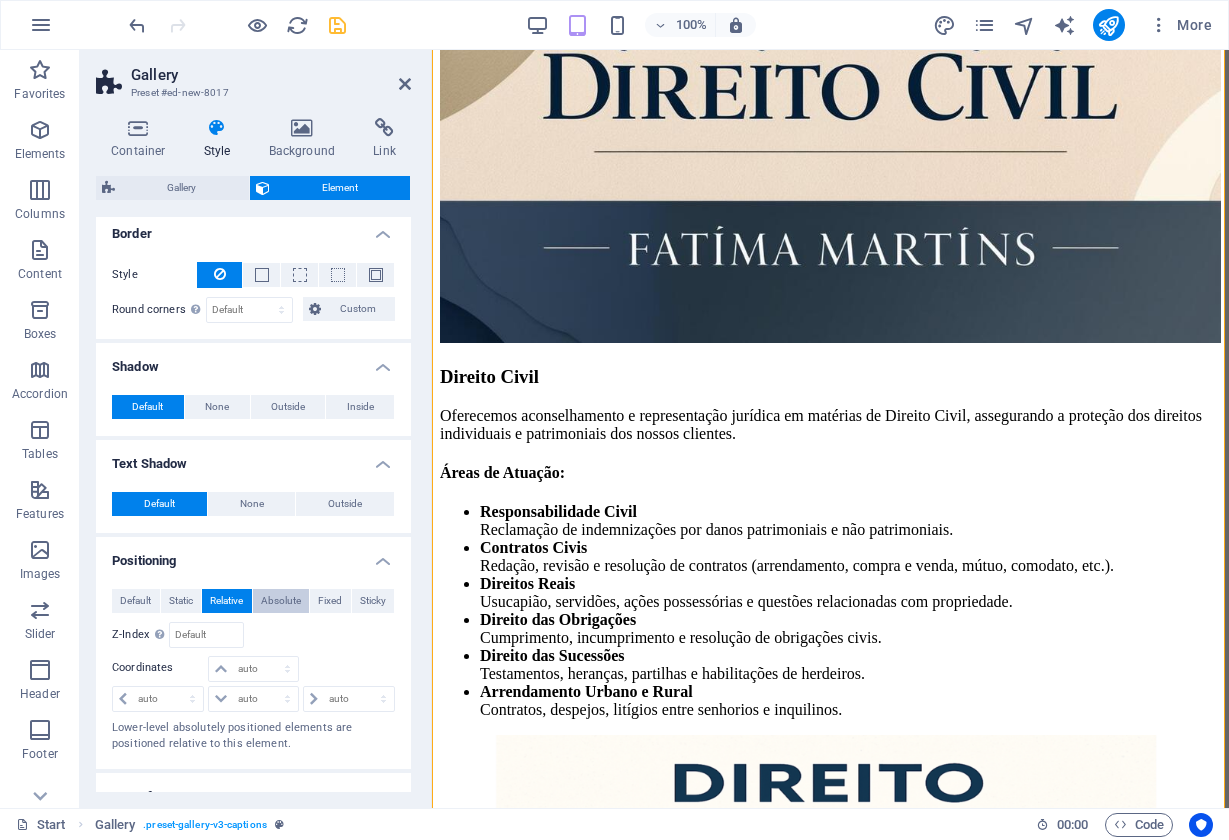 click on "Absolute" at bounding box center (281, 601) 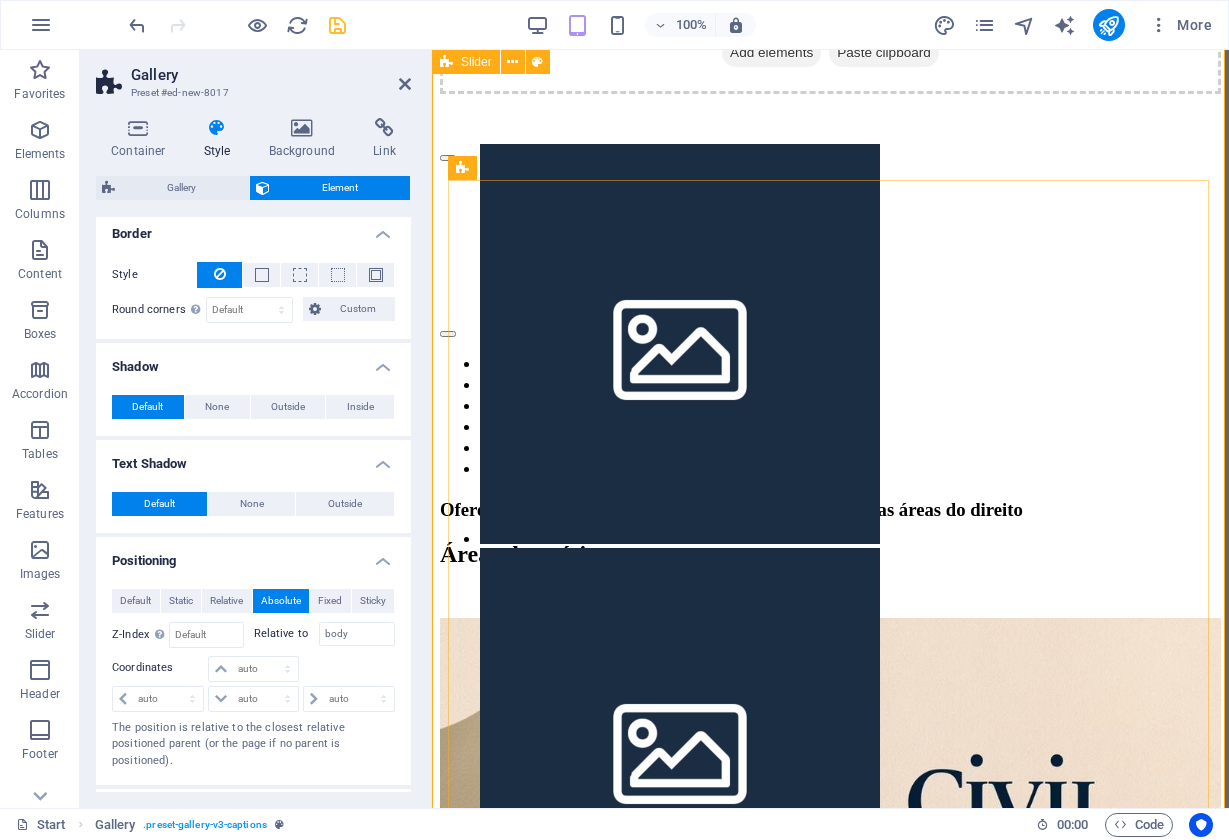 scroll, scrollTop: 2183, scrollLeft: 0, axis: vertical 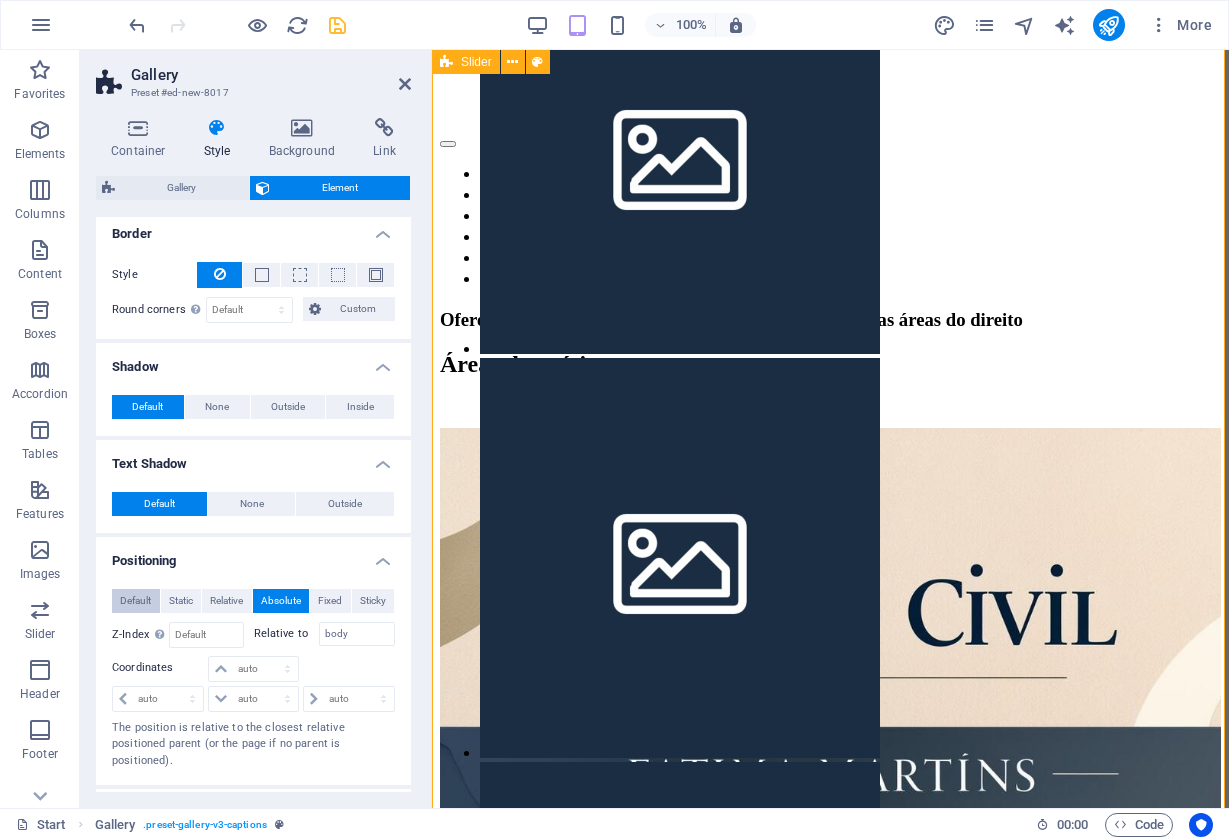 click on "Default" at bounding box center [135, 601] 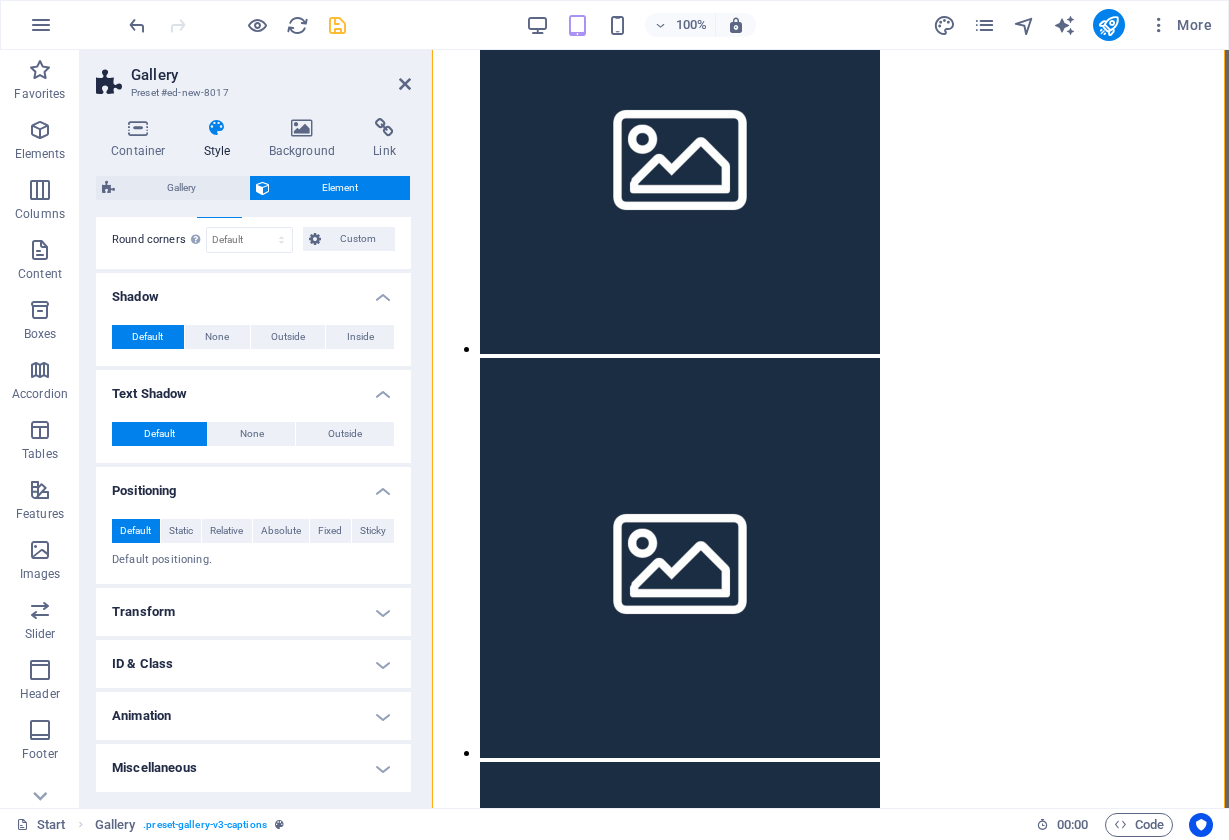 scroll, scrollTop: 375, scrollLeft: 0, axis: vertical 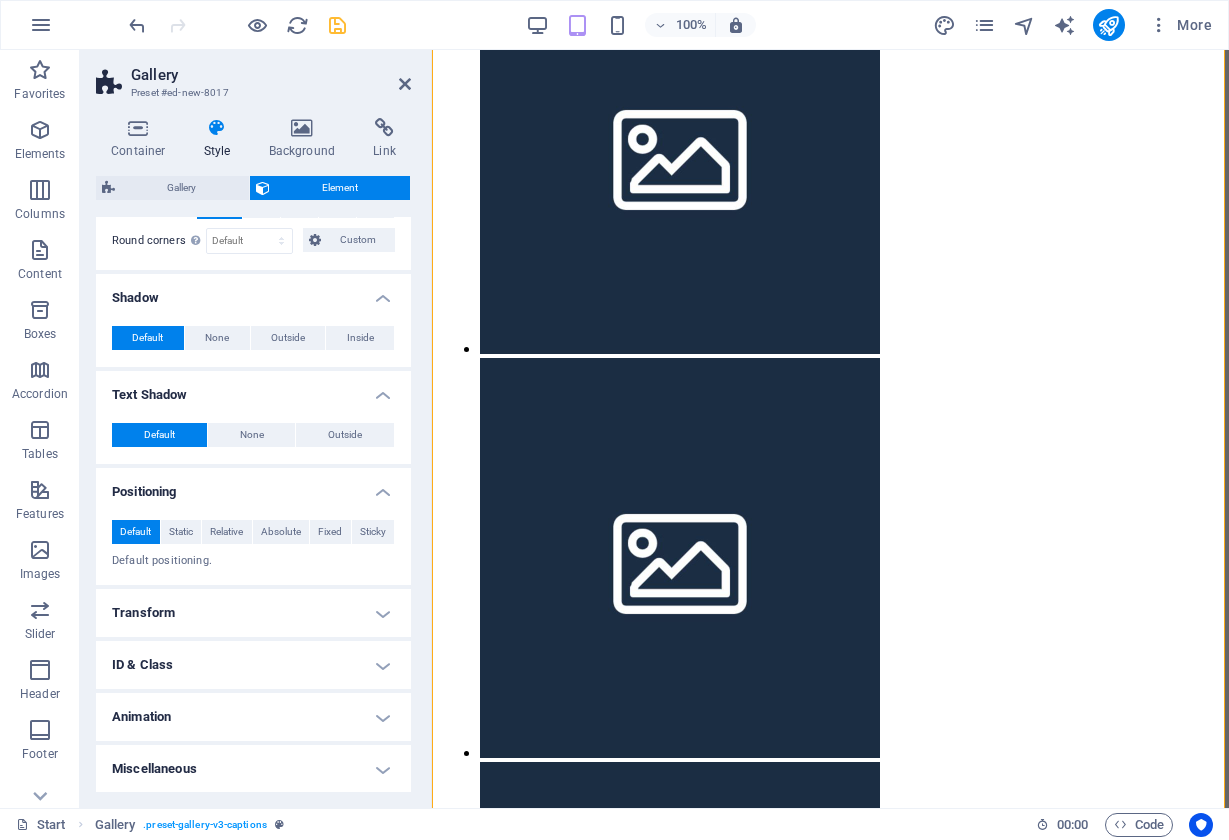 click on "Transform" at bounding box center [253, 613] 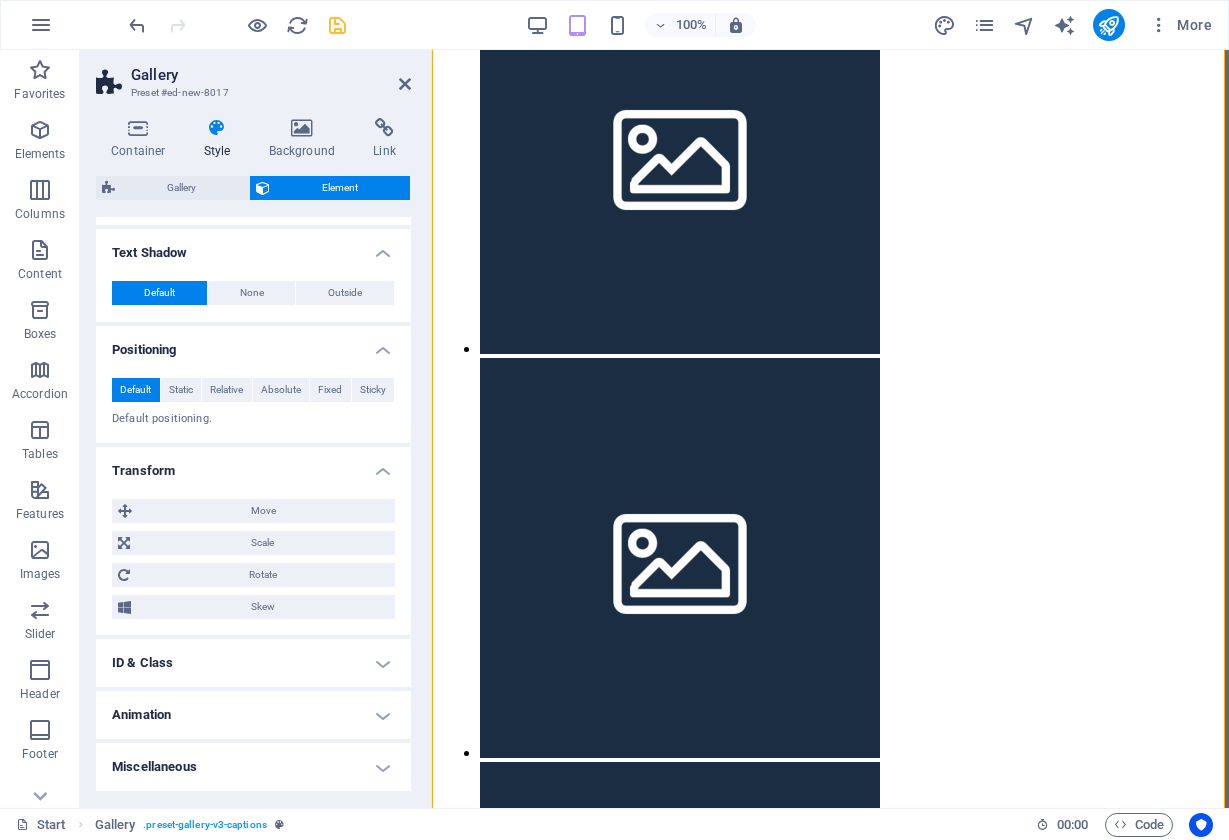 scroll, scrollTop: 515, scrollLeft: 0, axis: vertical 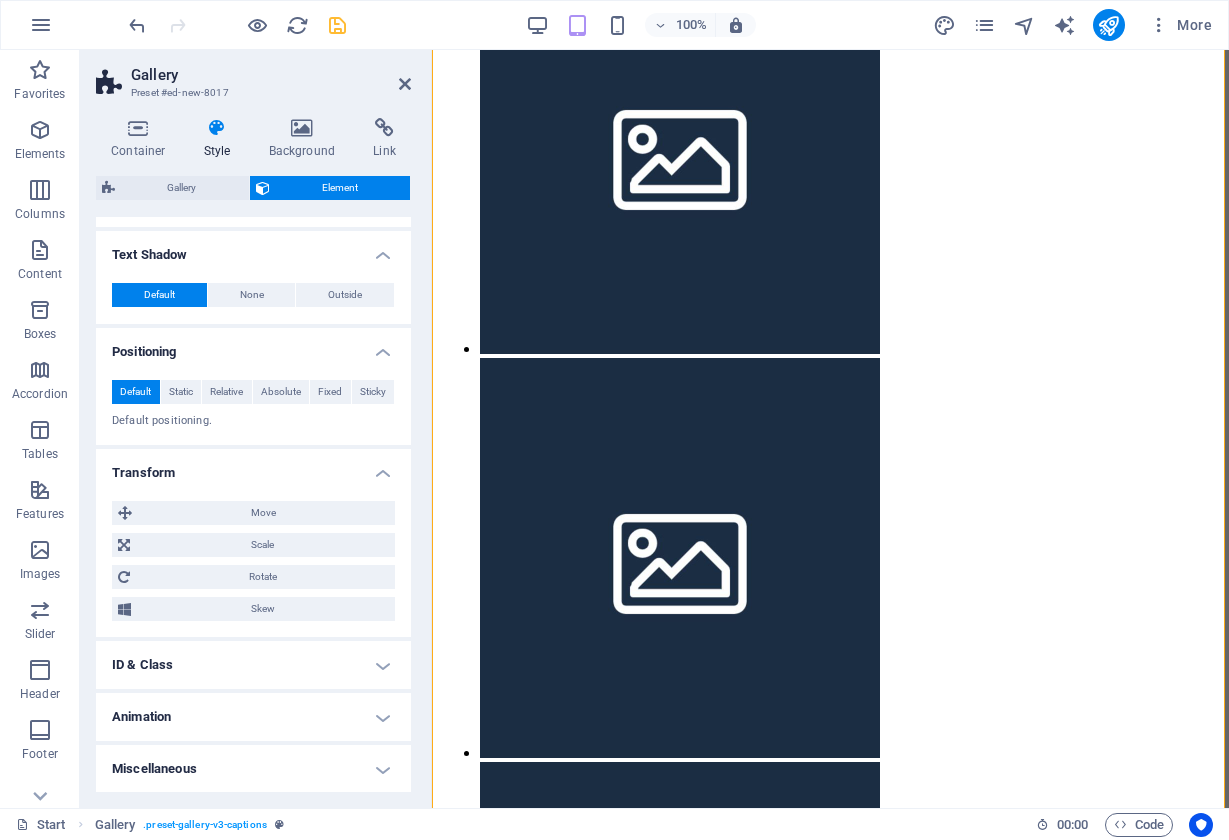 click on "ID & Class" at bounding box center [253, 665] 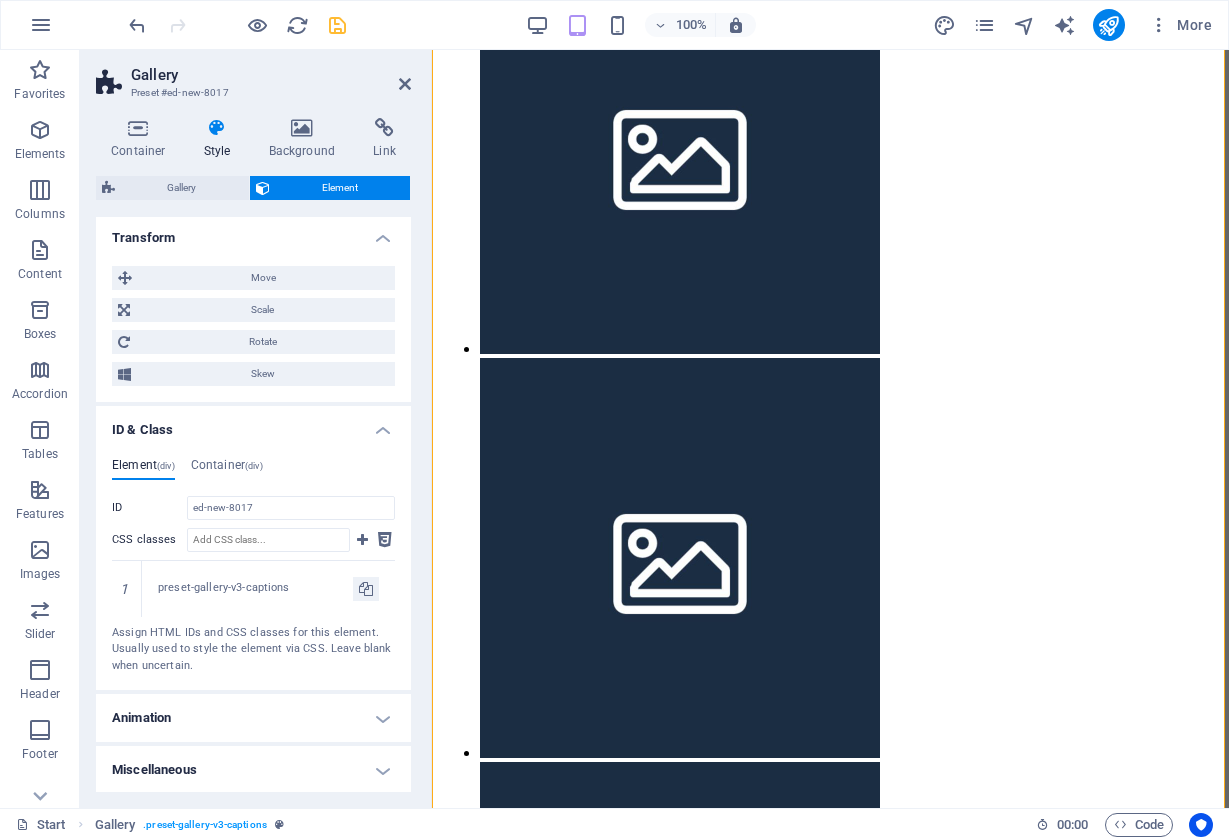 scroll, scrollTop: 749, scrollLeft: 0, axis: vertical 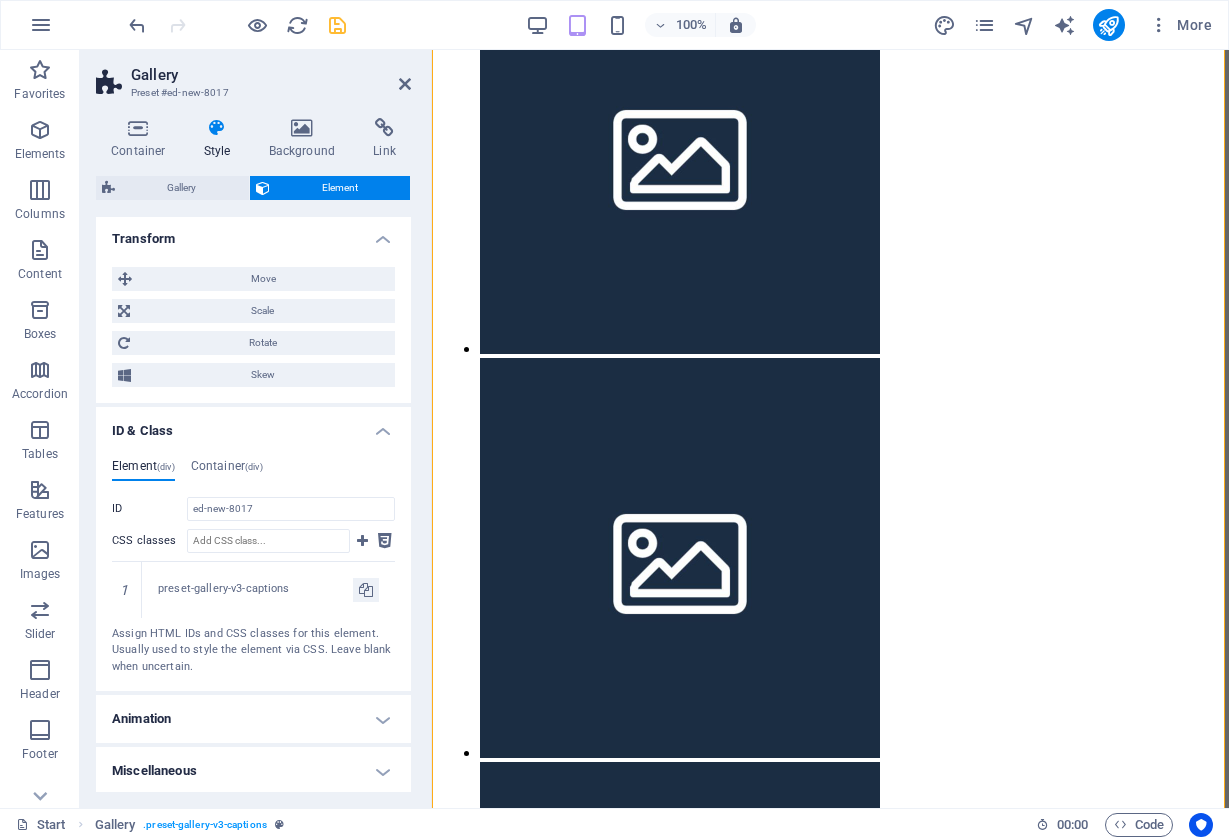 click on "Animation" at bounding box center [253, 719] 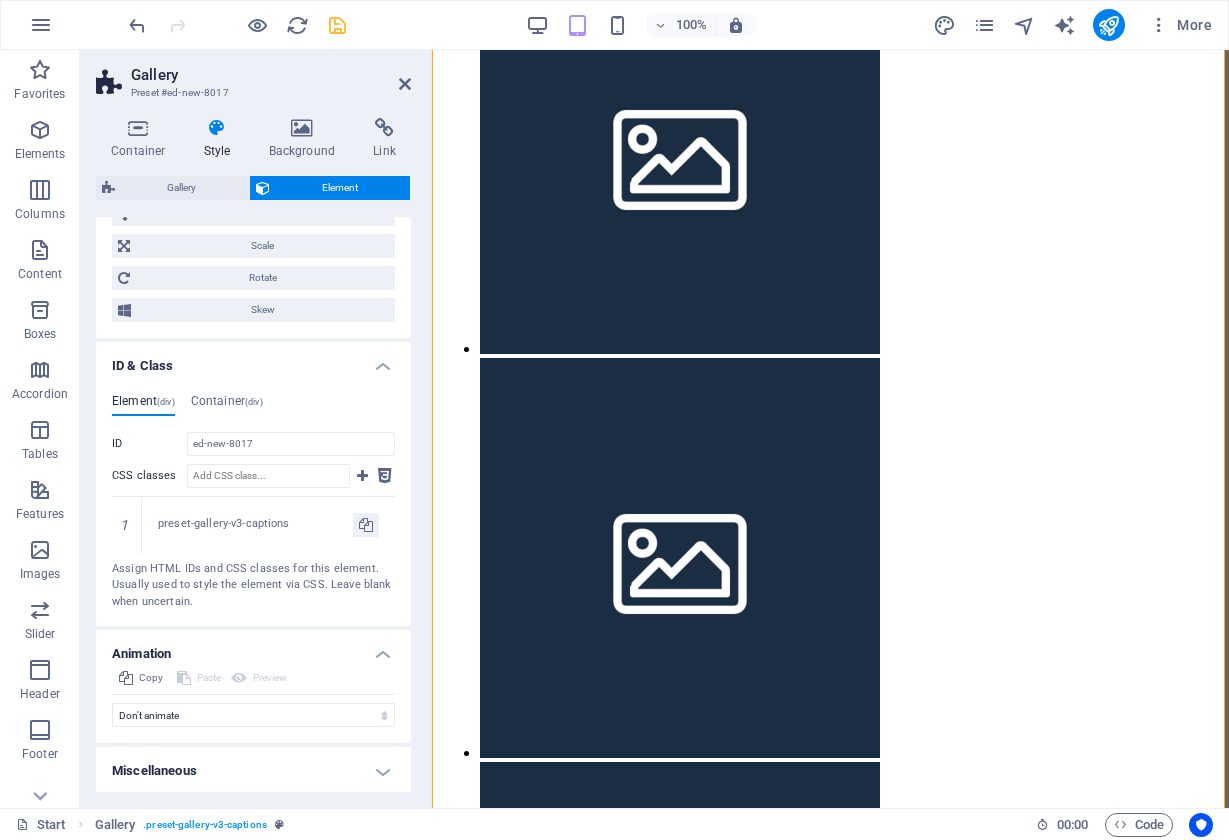 click on "Miscellaneous" at bounding box center [253, 771] 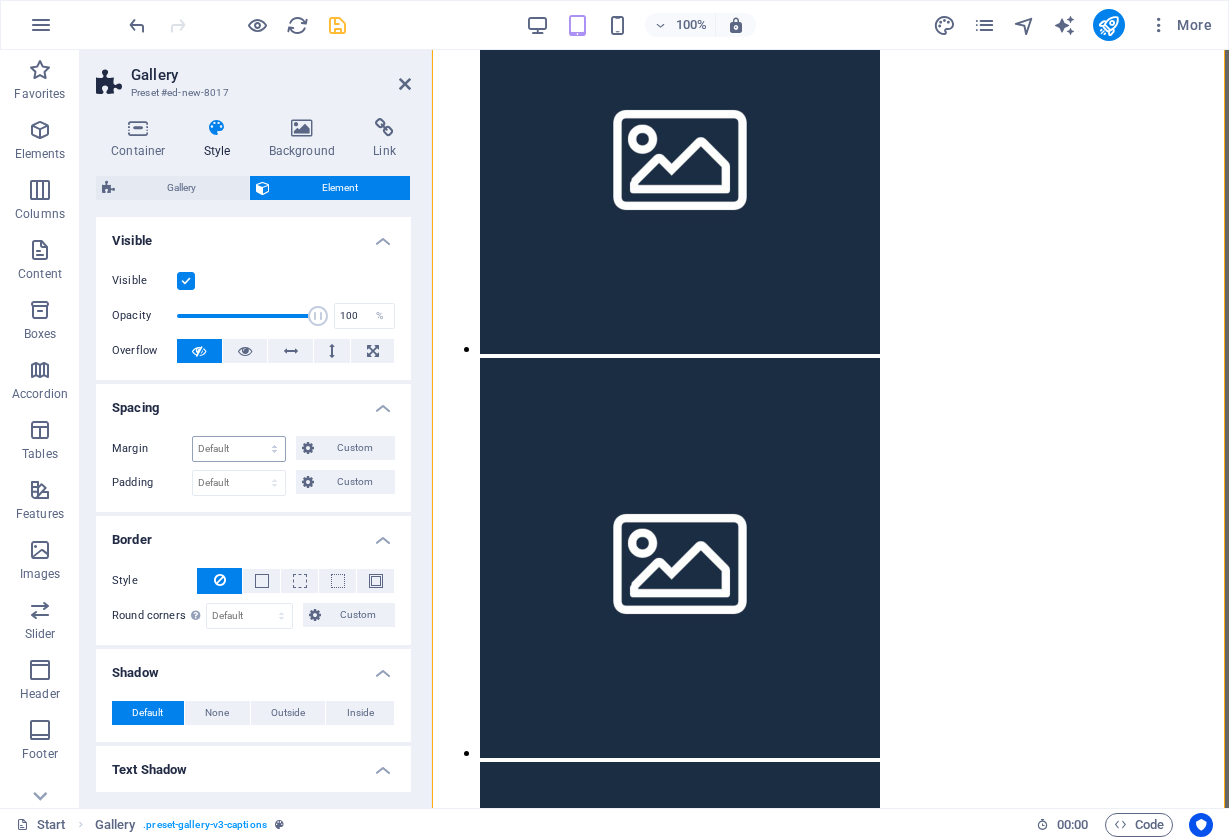 scroll, scrollTop: 0, scrollLeft: 0, axis: both 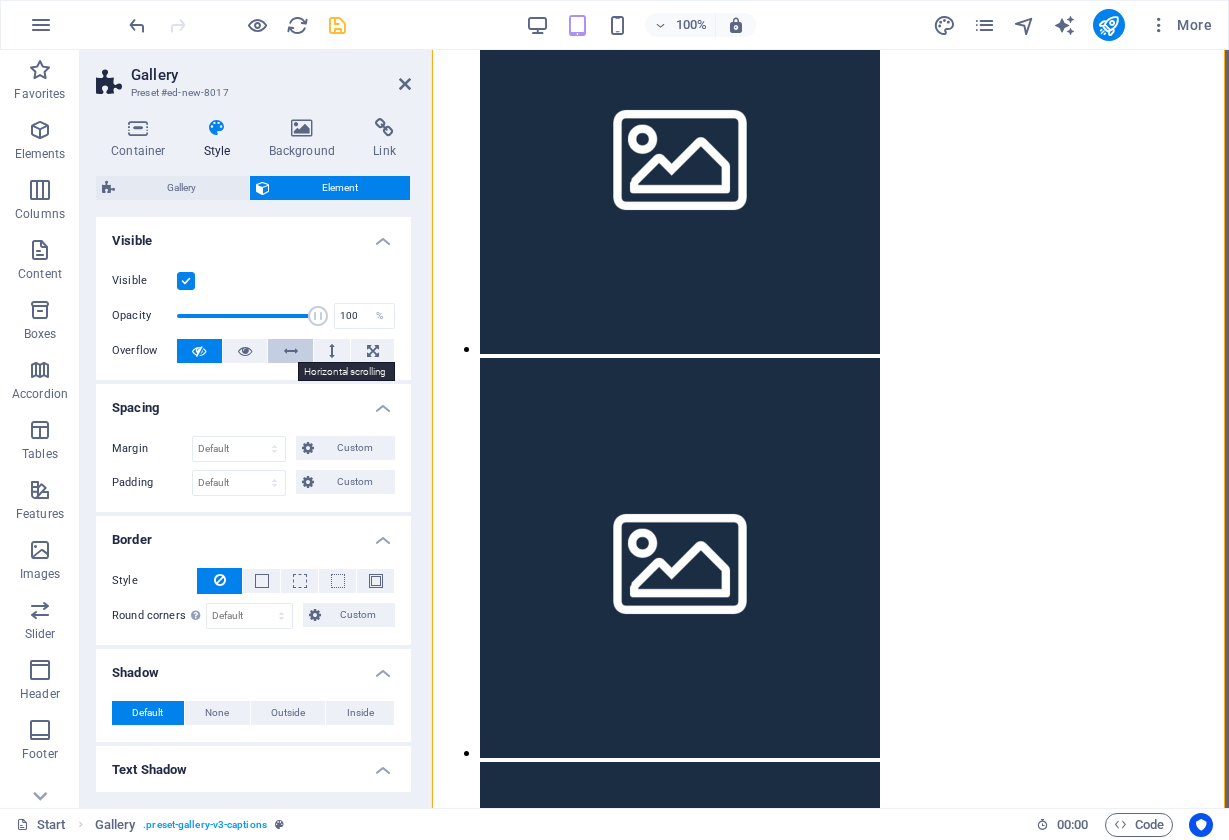click at bounding box center (291, 351) 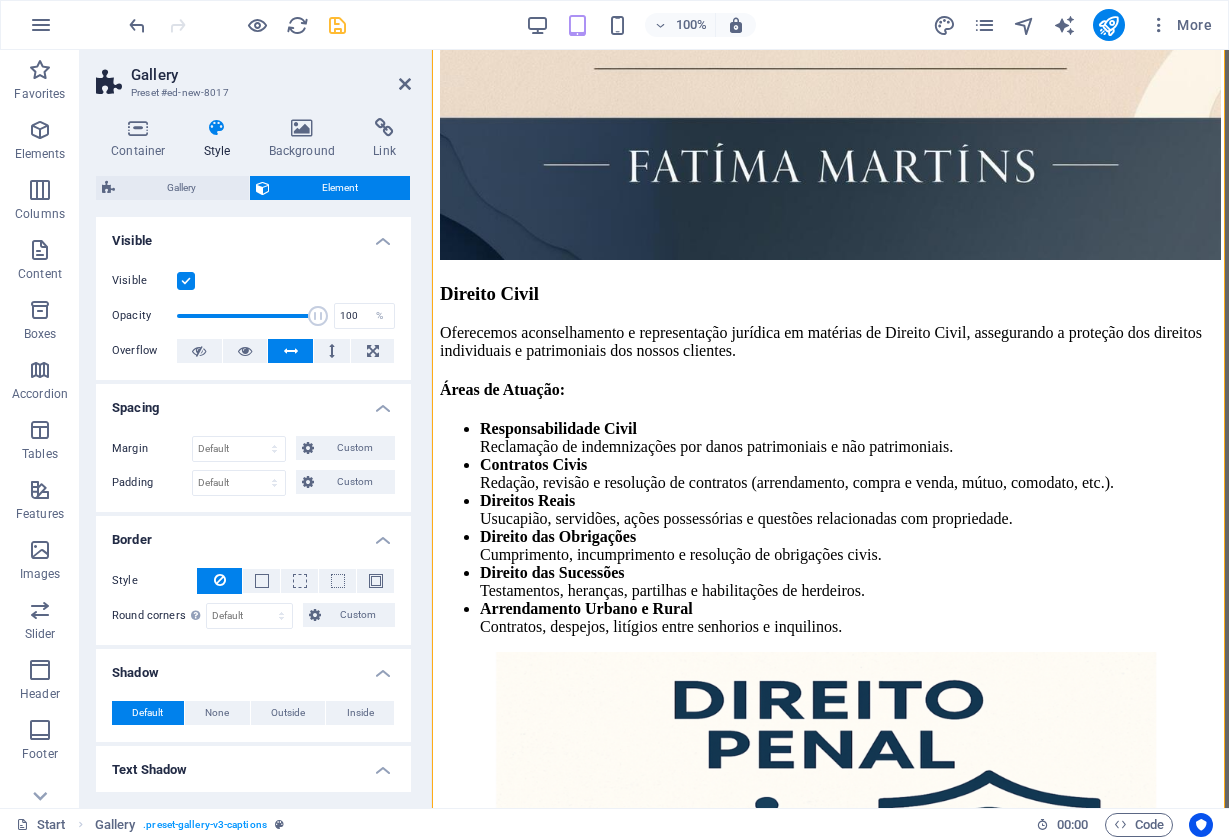 scroll, scrollTop: 4809, scrollLeft: 0, axis: vertical 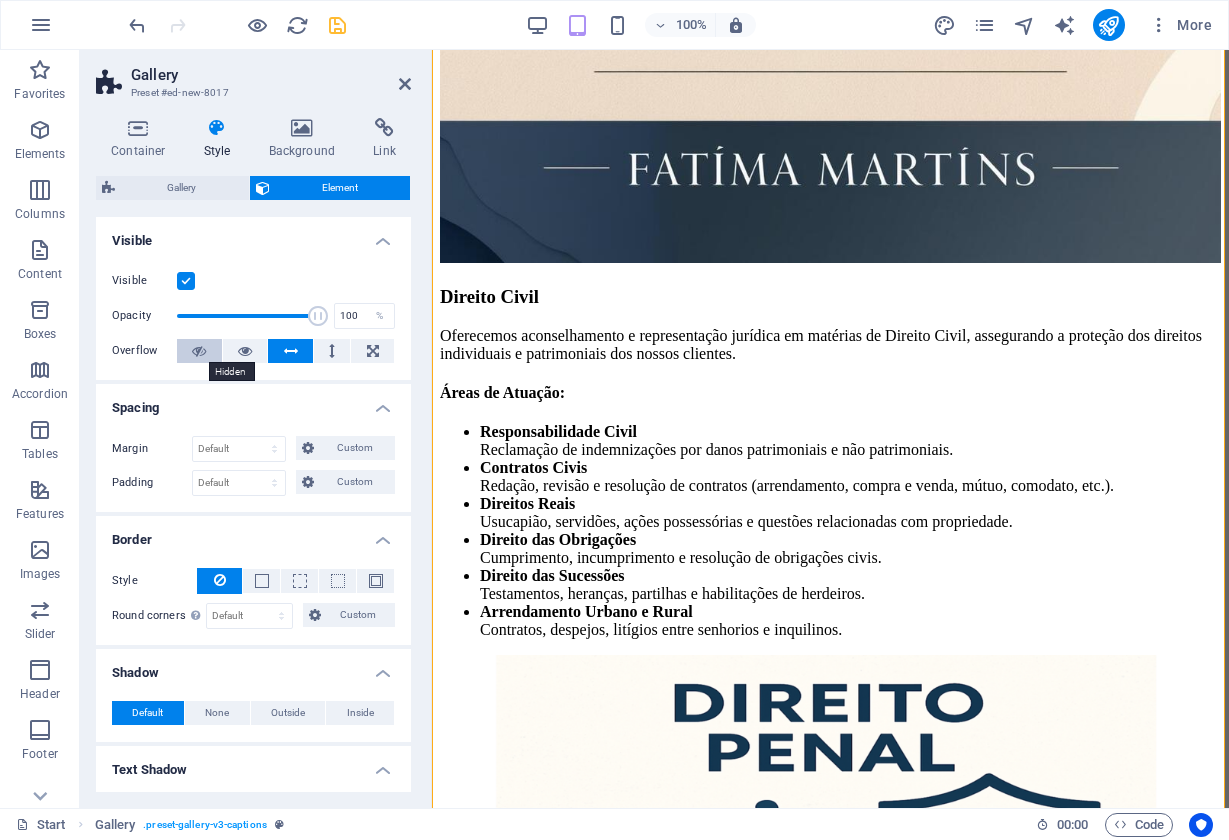 click at bounding box center [199, 351] 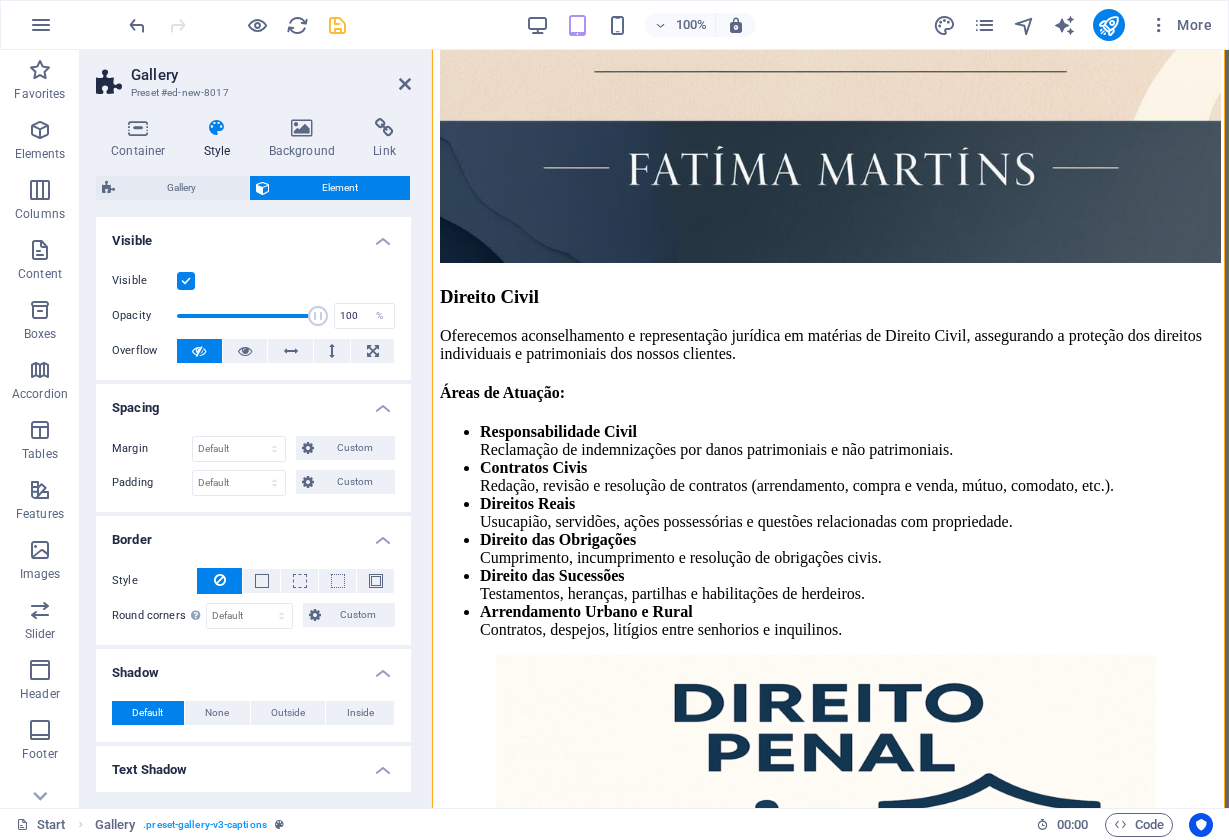 scroll, scrollTop: 0, scrollLeft: 0, axis: both 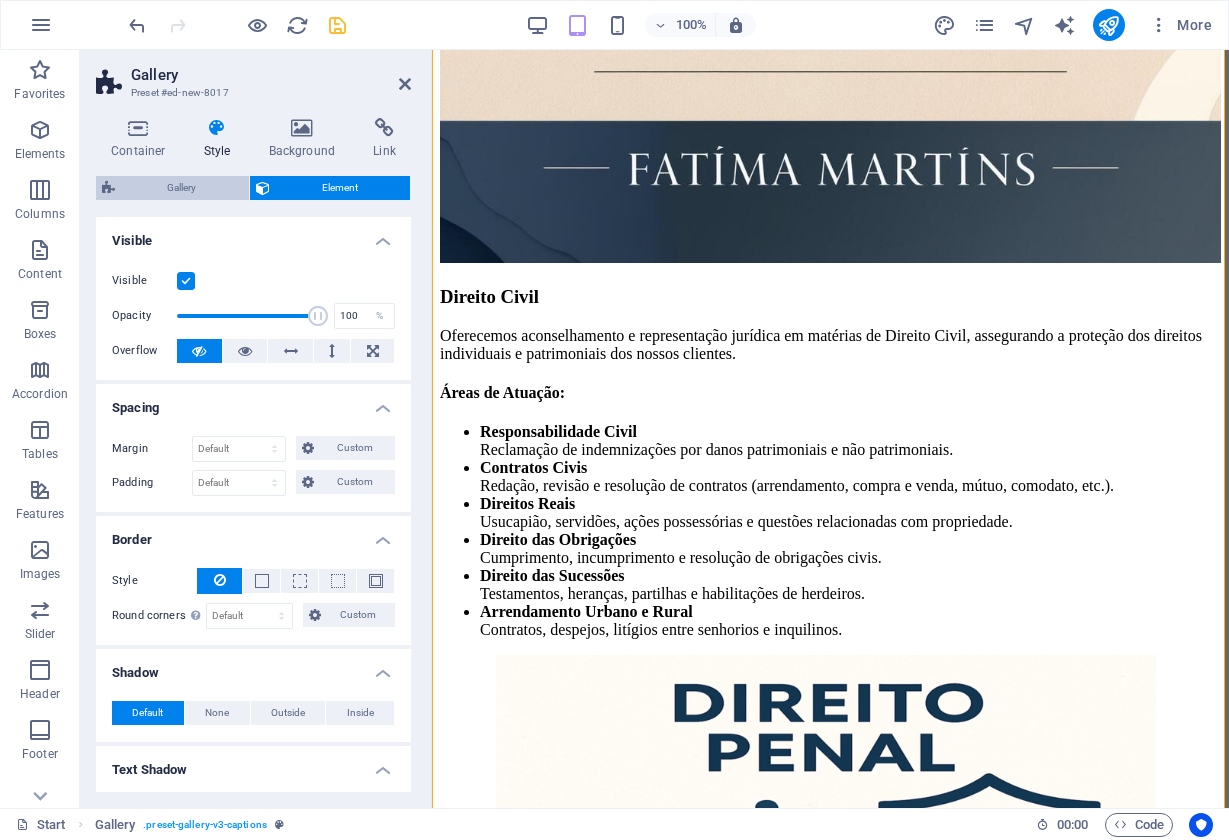 click on "Gallery" at bounding box center [182, 188] 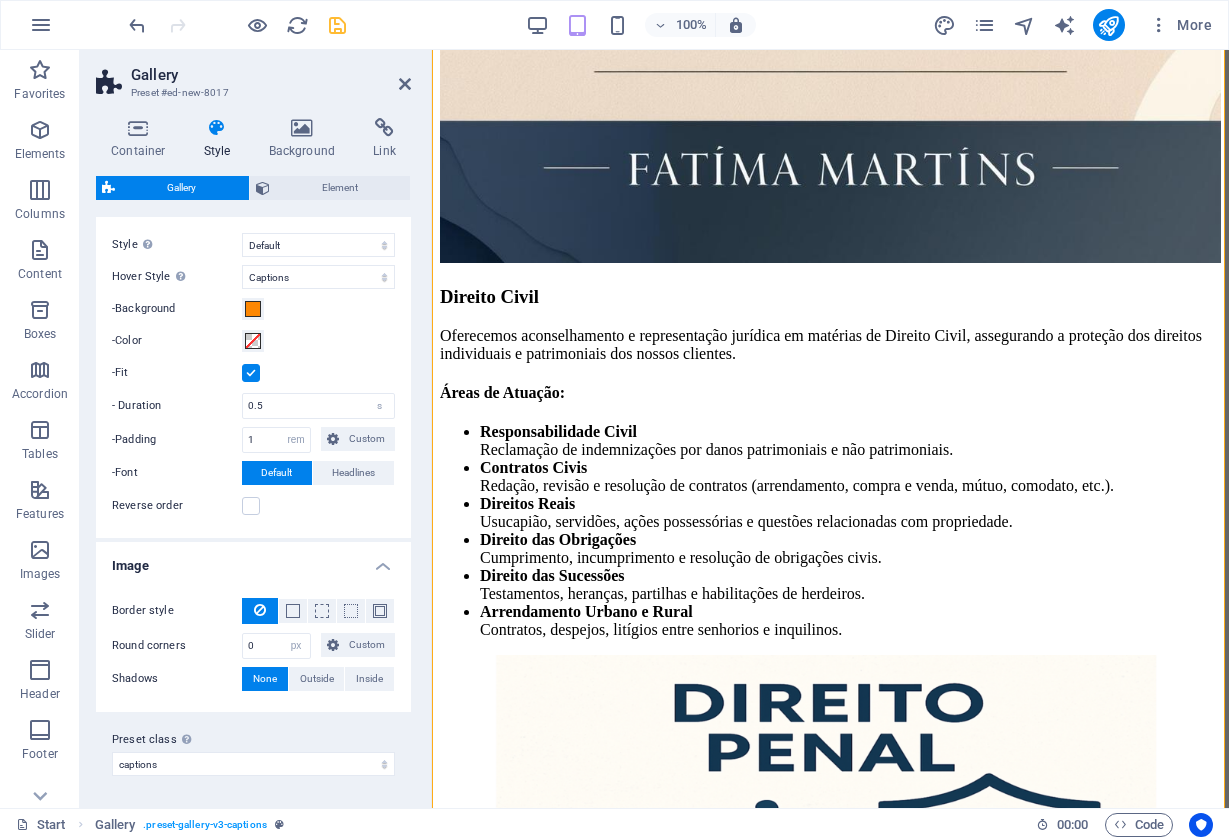 scroll, scrollTop: 617, scrollLeft: 0, axis: vertical 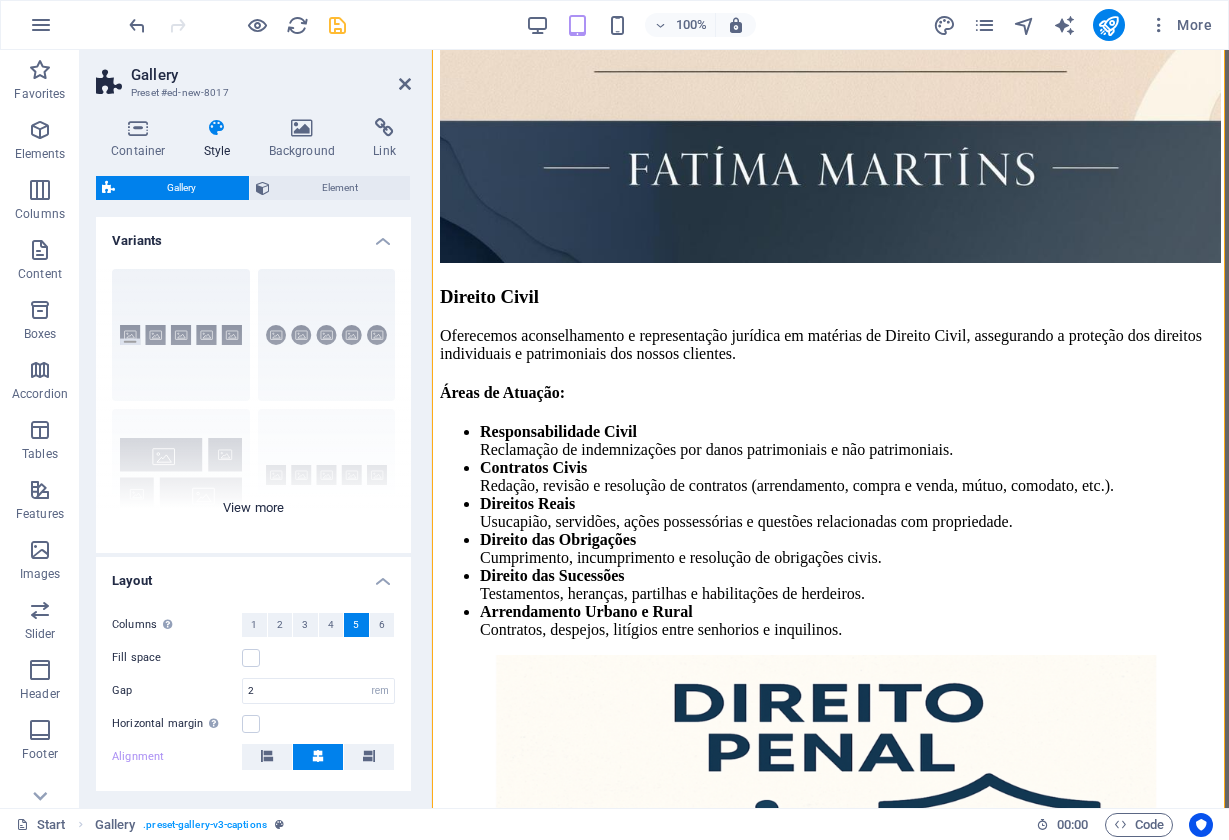 click on "Captions Circle Collage Default Grid Grid shifted" at bounding box center [253, 403] 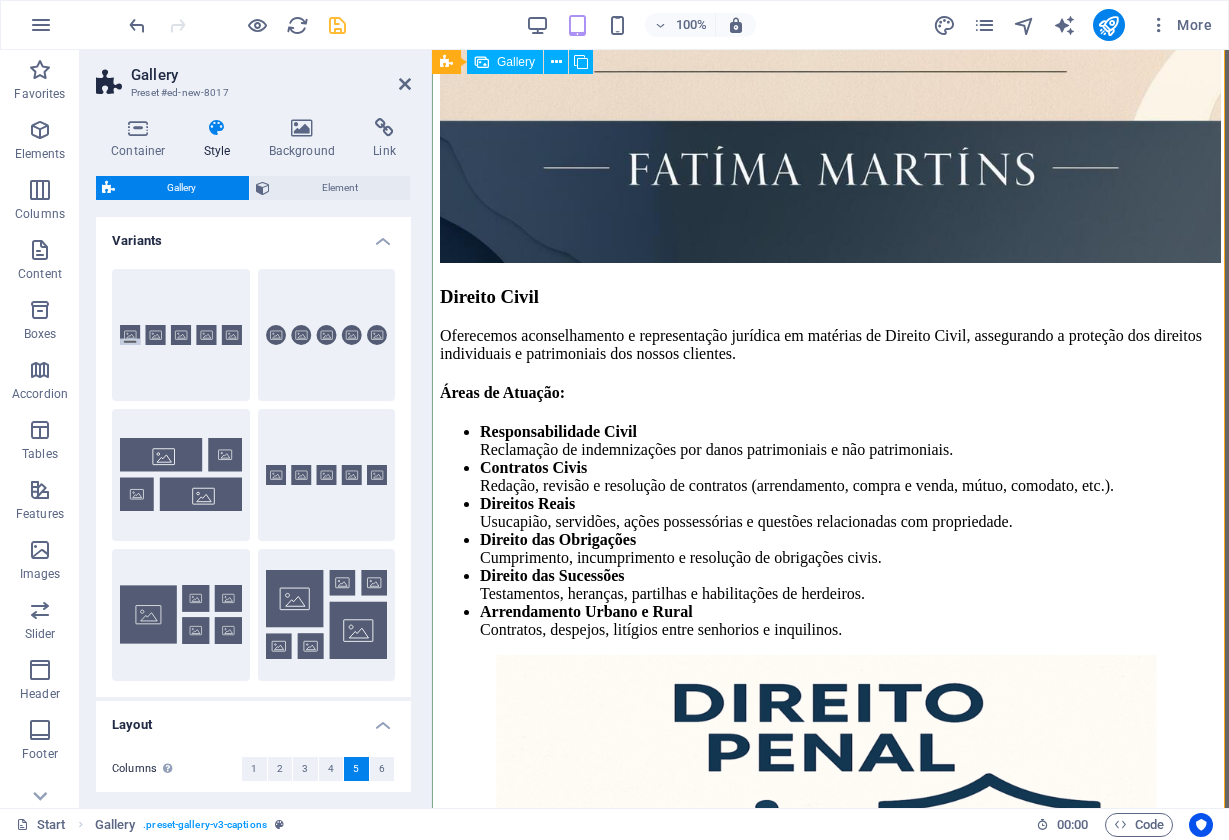 click at bounding box center [880, -854] 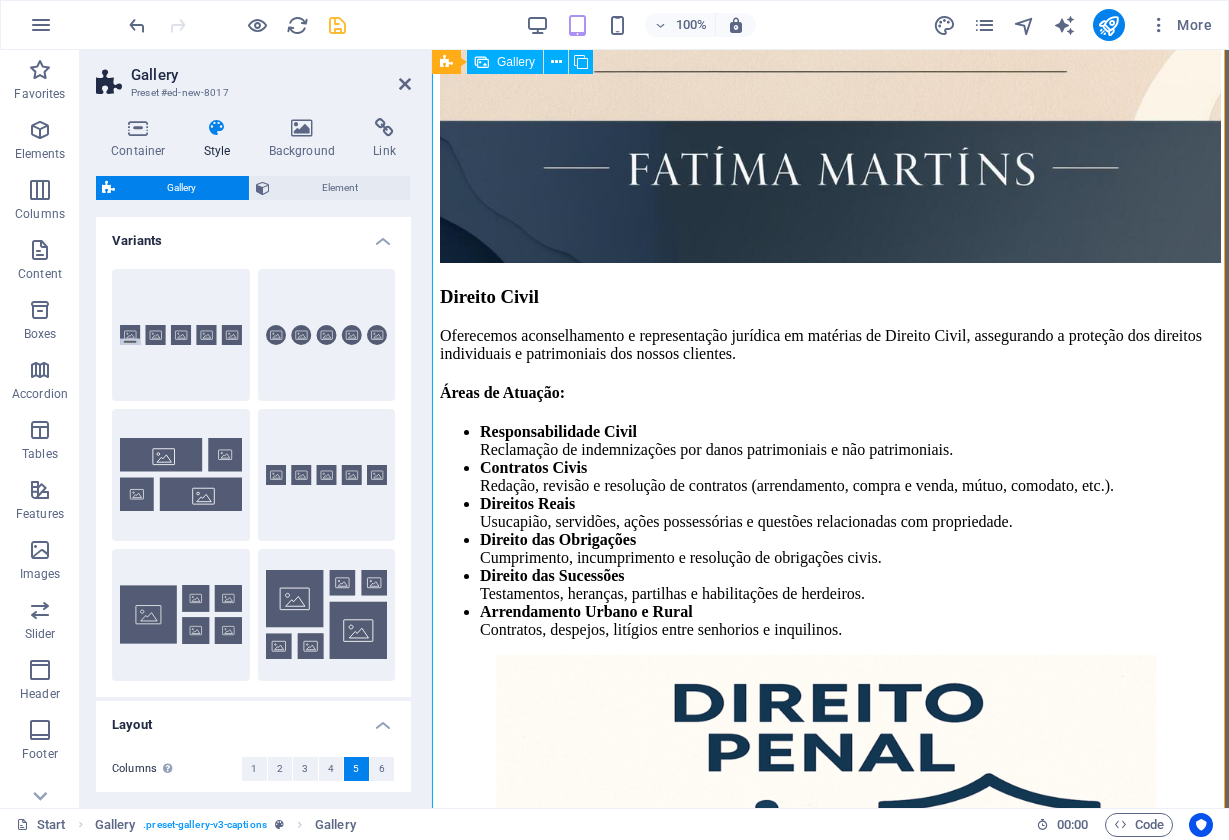 click at bounding box center (880, -854) 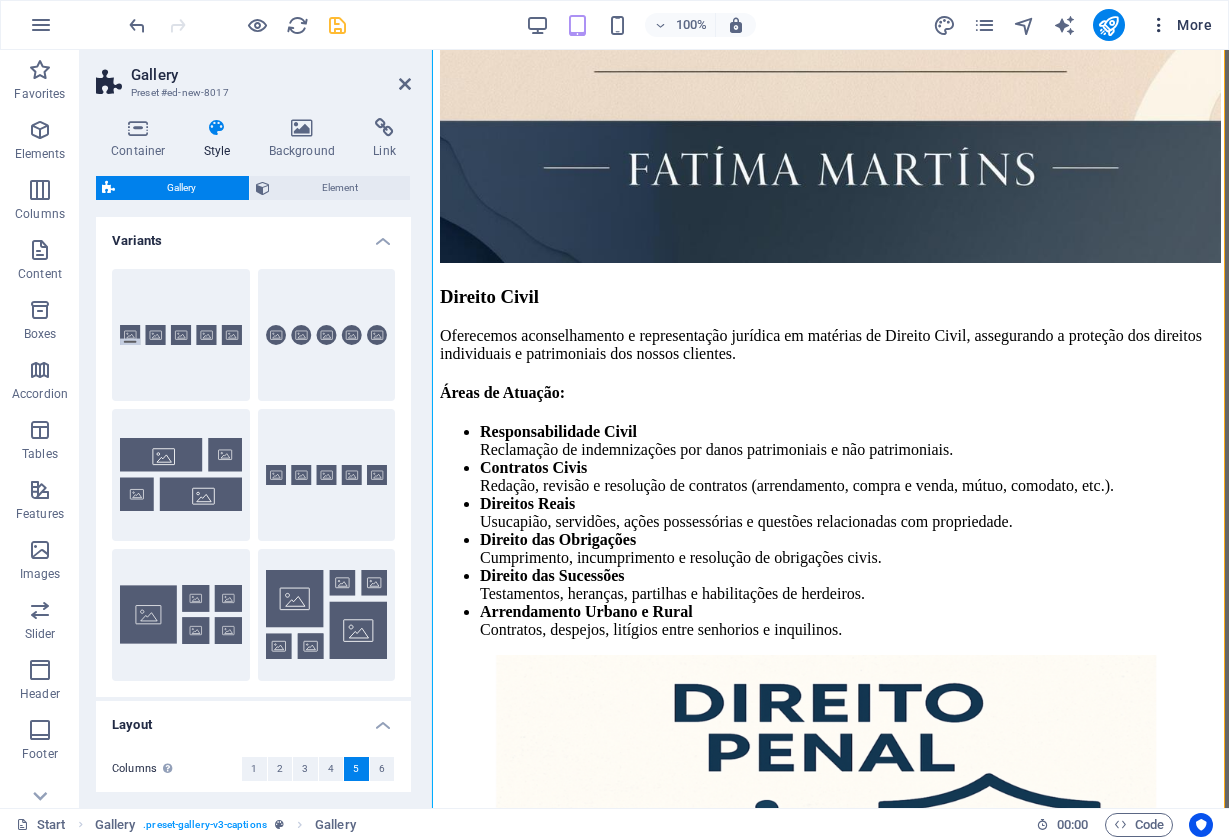 click on "More" at bounding box center (1180, 25) 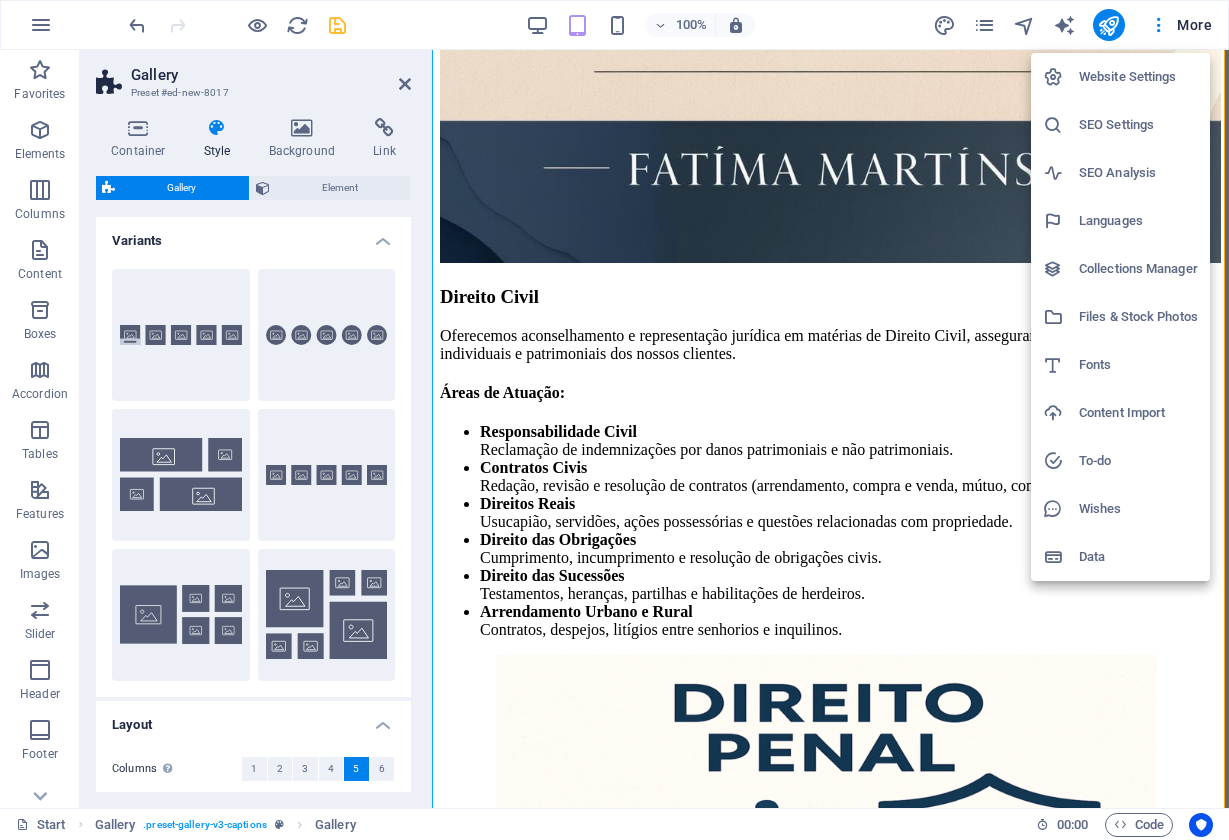 click at bounding box center (614, 420) 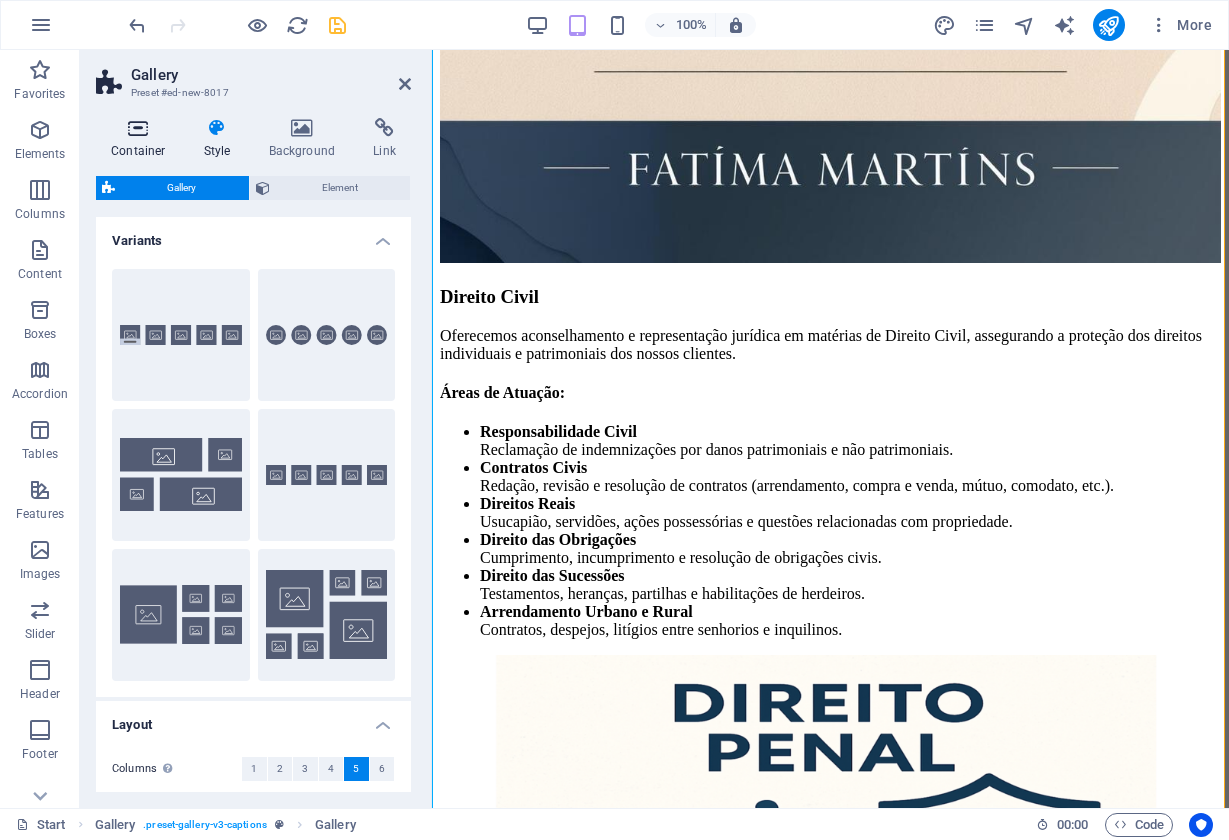 click on "Container" at bounding box center (142, 139) 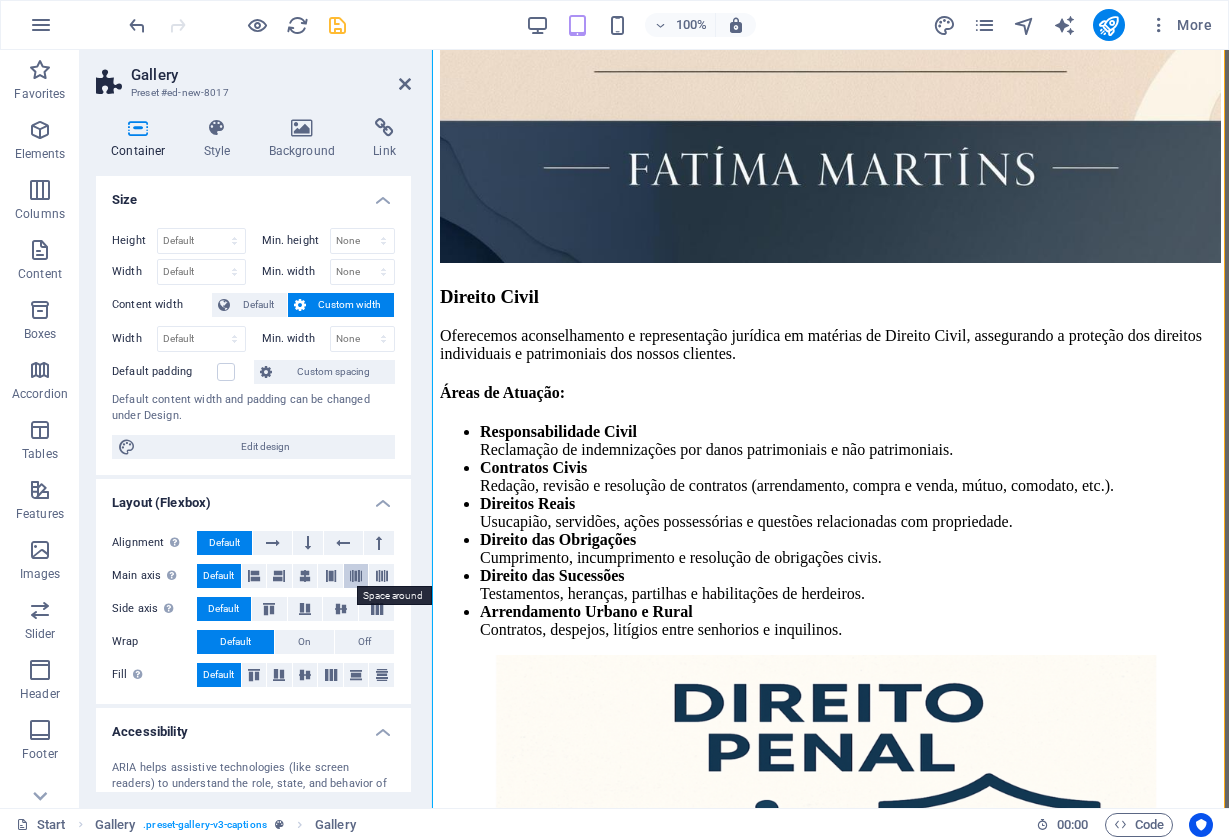 click at bounding box center (356, 576) 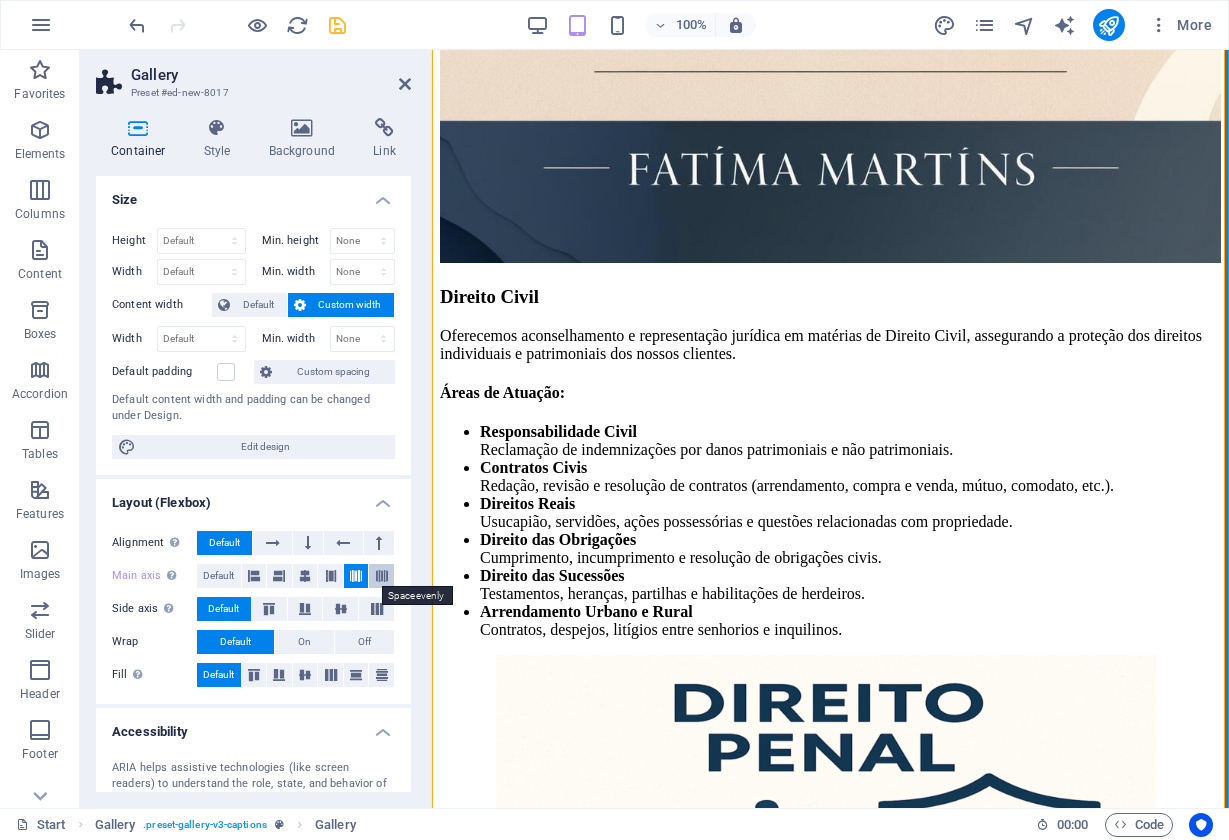 click at bounding box center [382, 576] 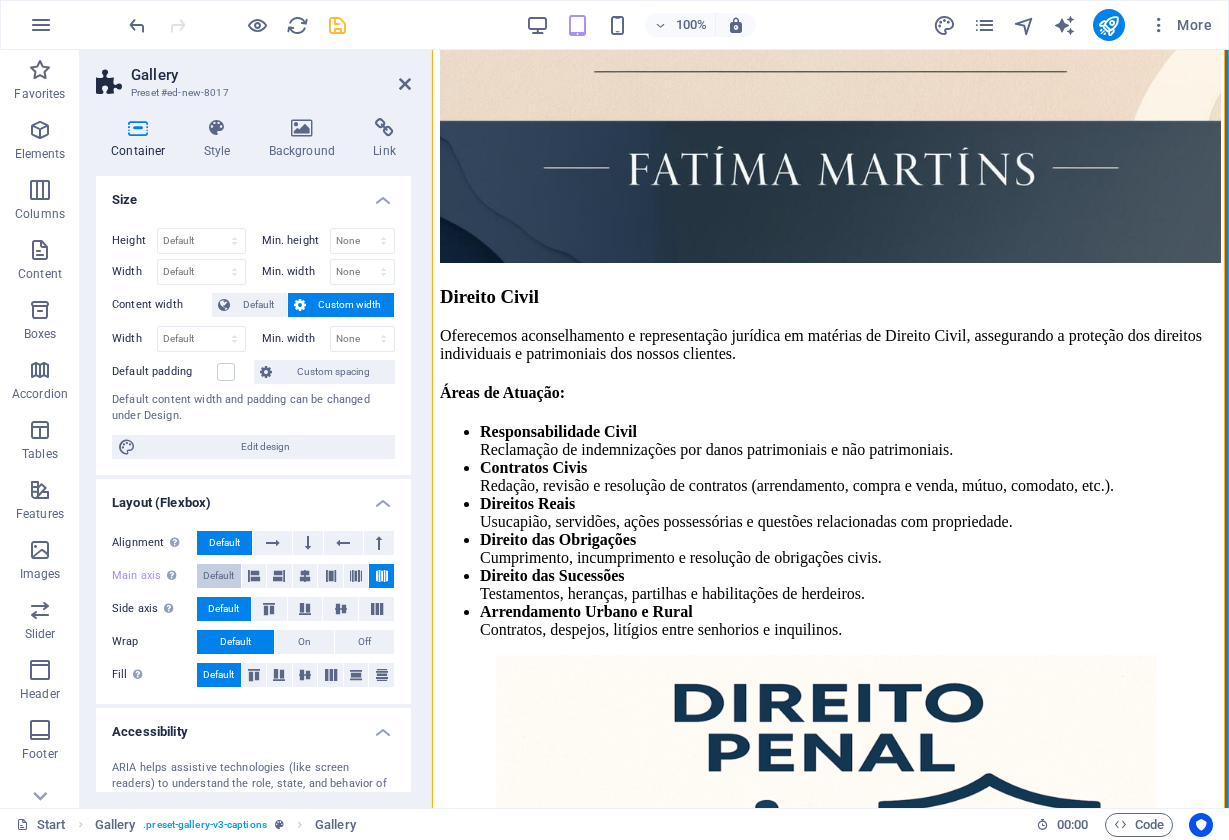 click on "Default" at bounding box center (218, 576) 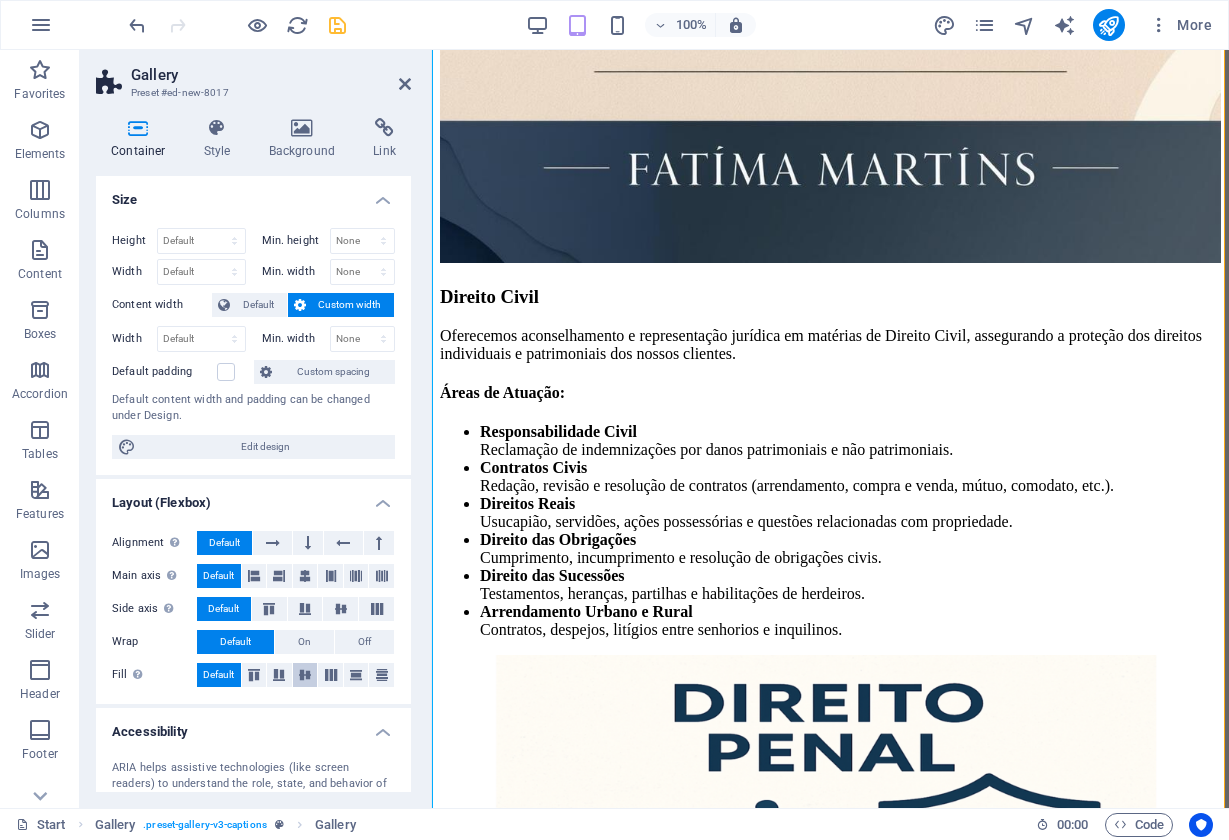 click at bounding box center [305, 675] 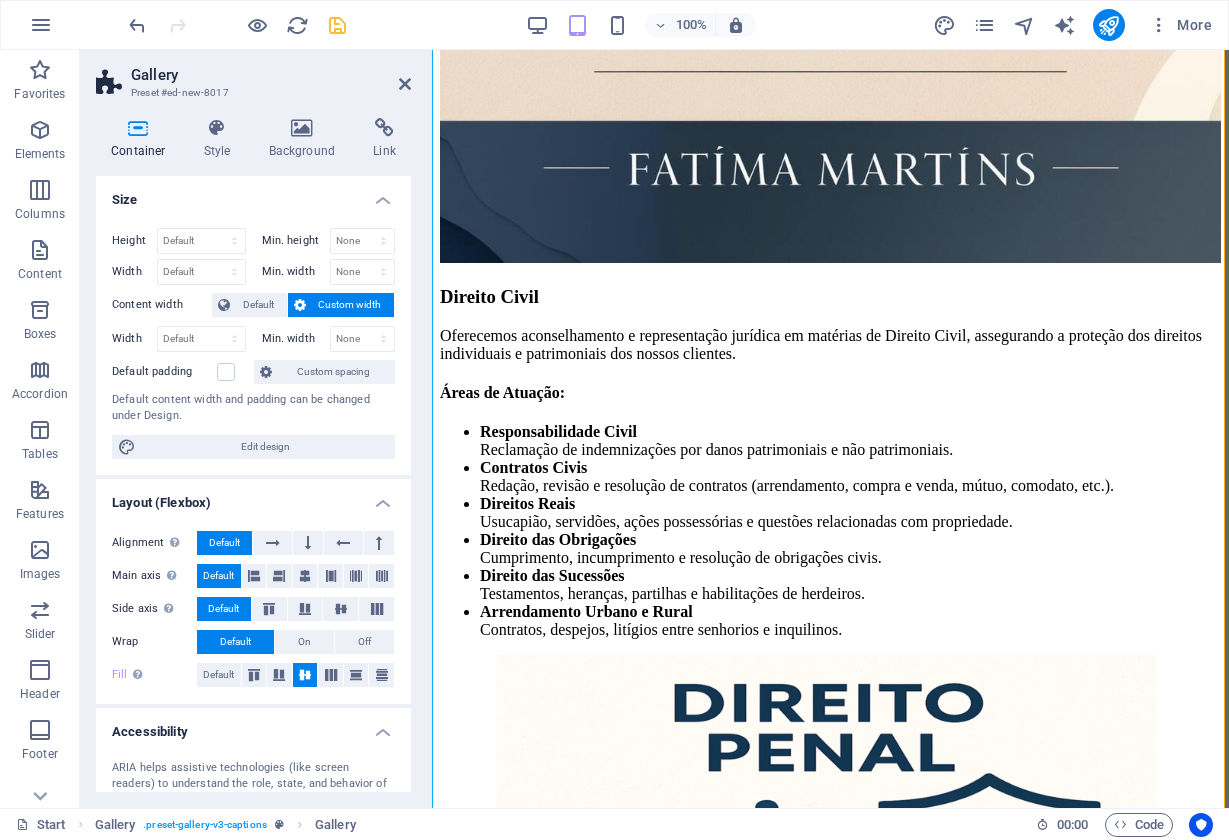 scroll, scrollTop: 0, scrollLeft: 0, axis: both 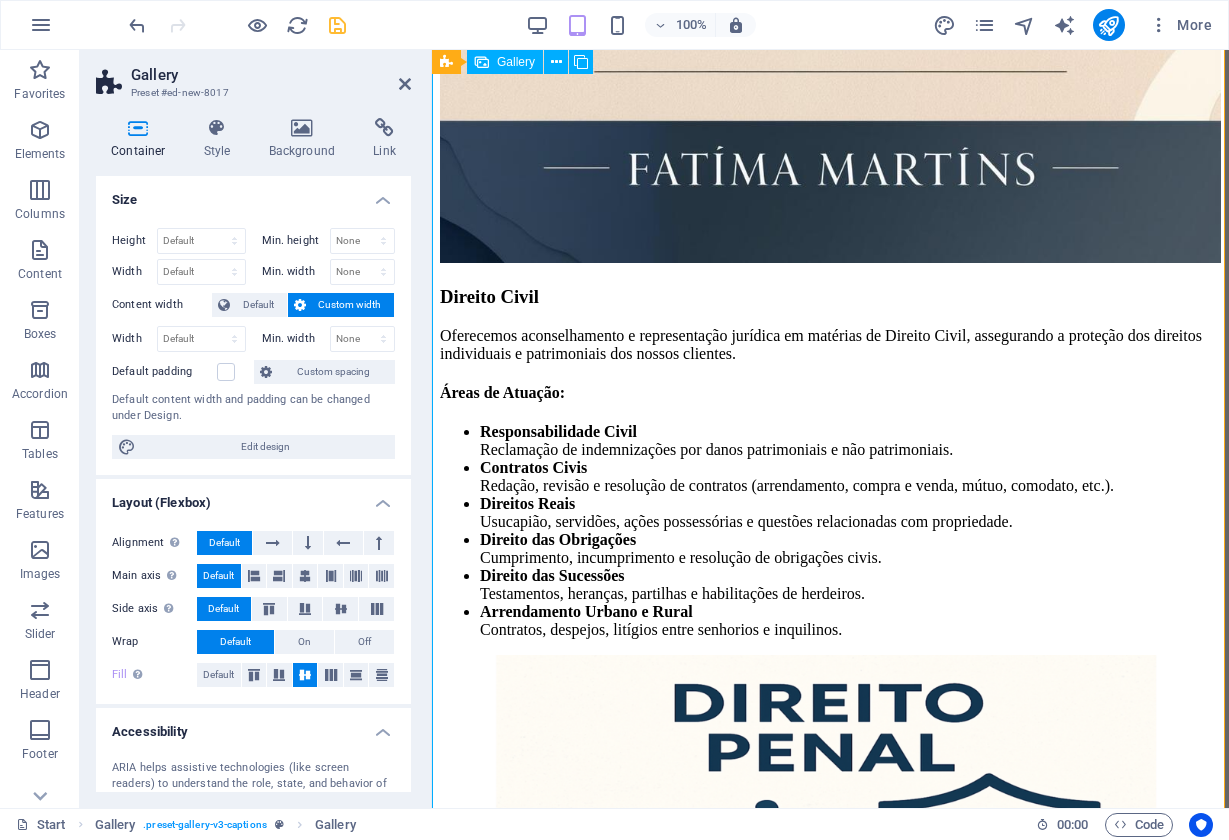 click at bounding box center (880, -1258) 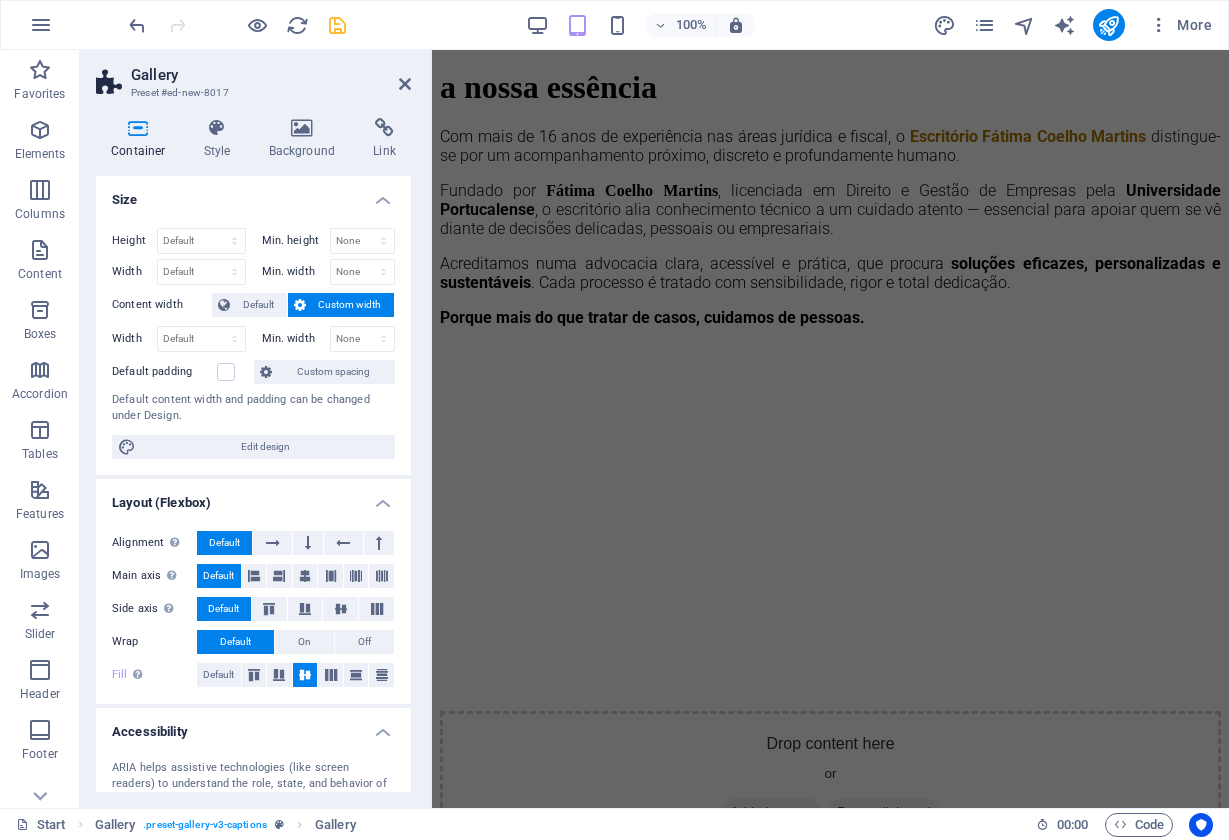 scroll, scrollTop: 1547, scrollLeft: 0, axis: vertical 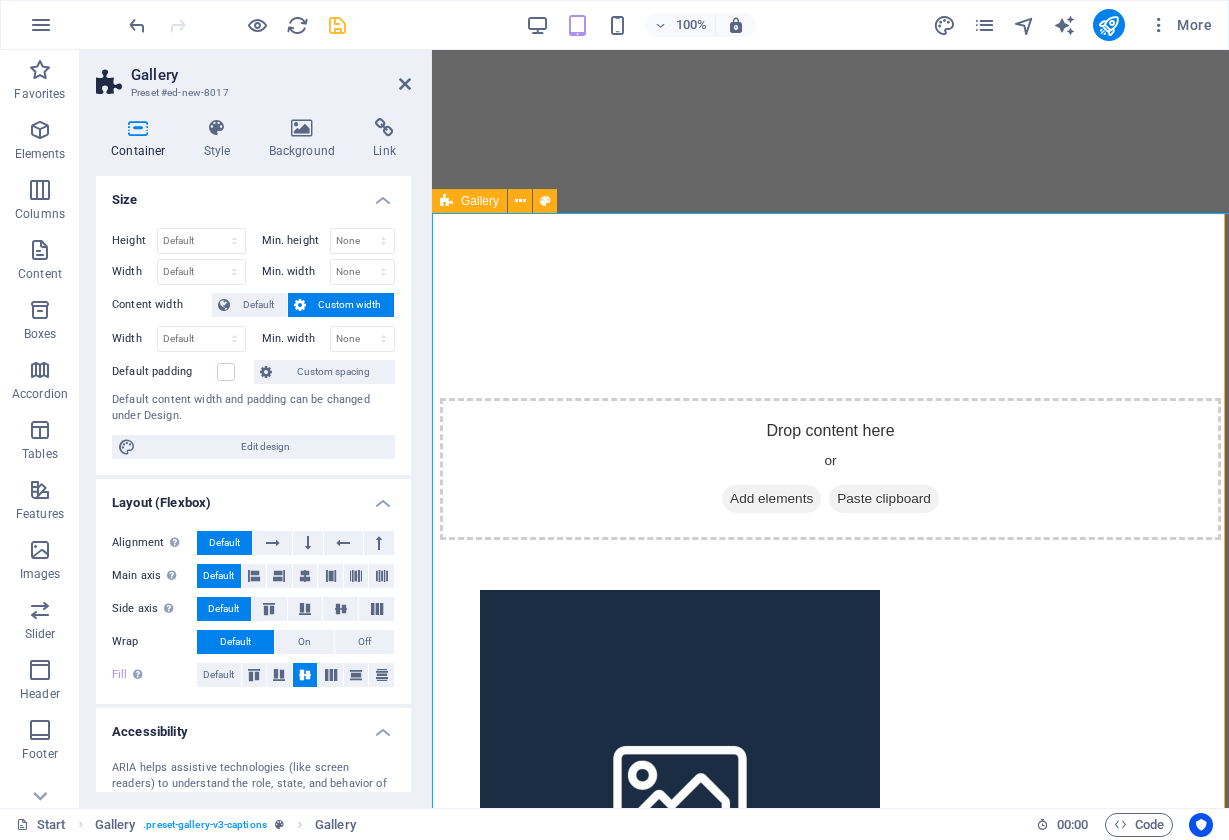 click at bounding box center (446, 201) 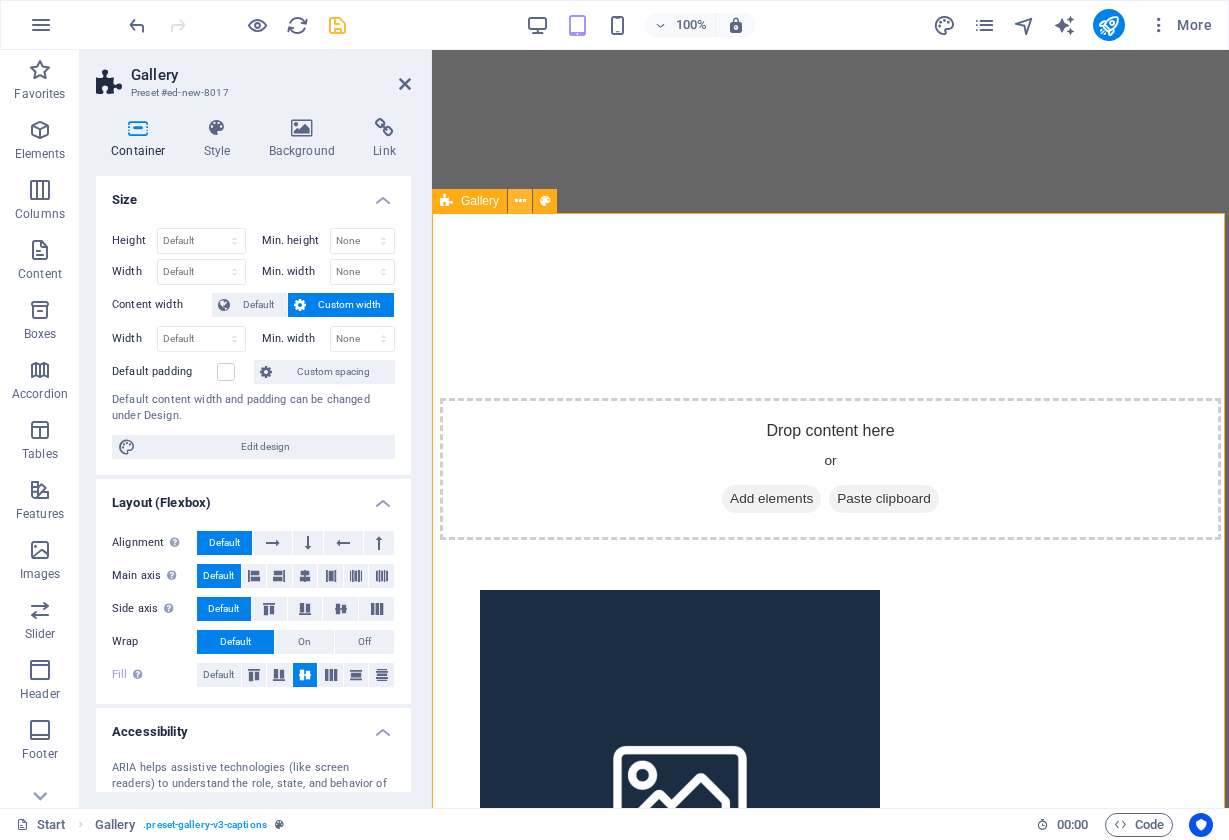 click at bounding box center (520, 201) 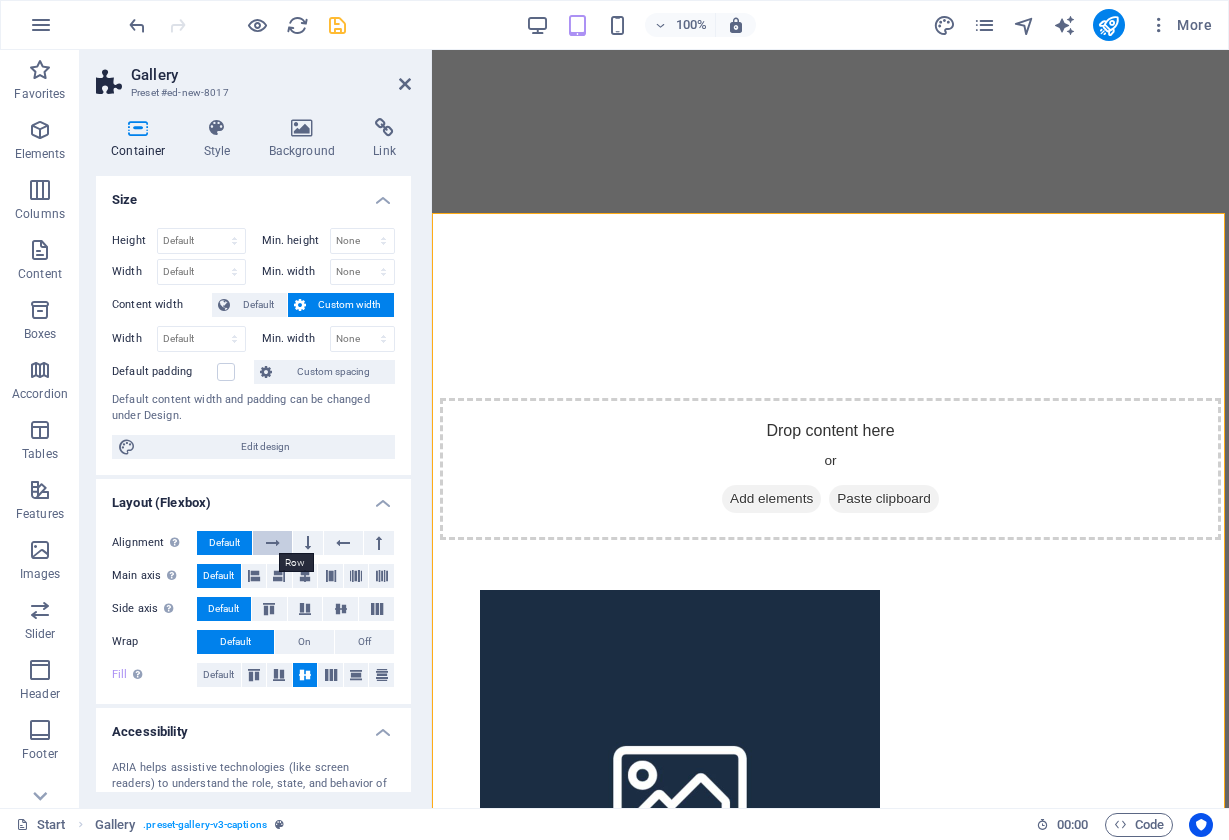 click at bounding box center [273, 543] 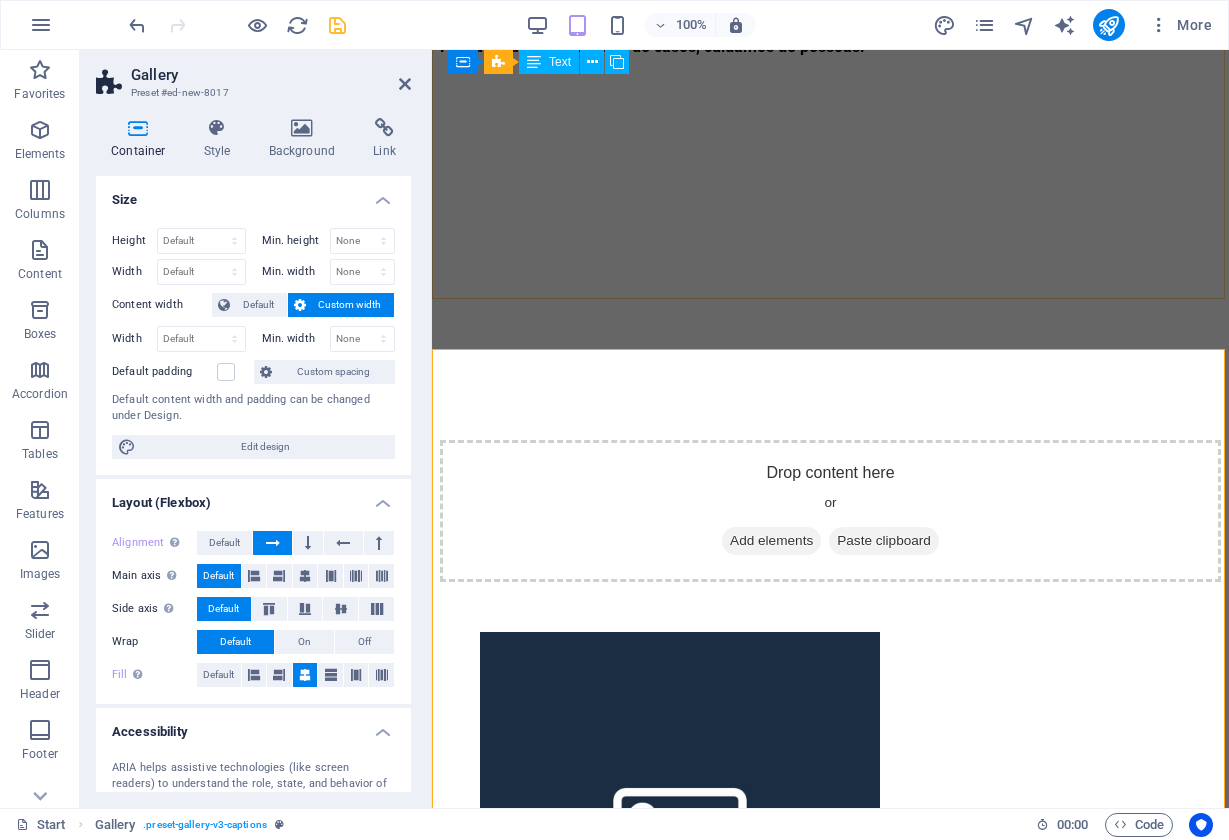 scroll, scrollTop: 1555, scrollLeft: 0, axis: vertical 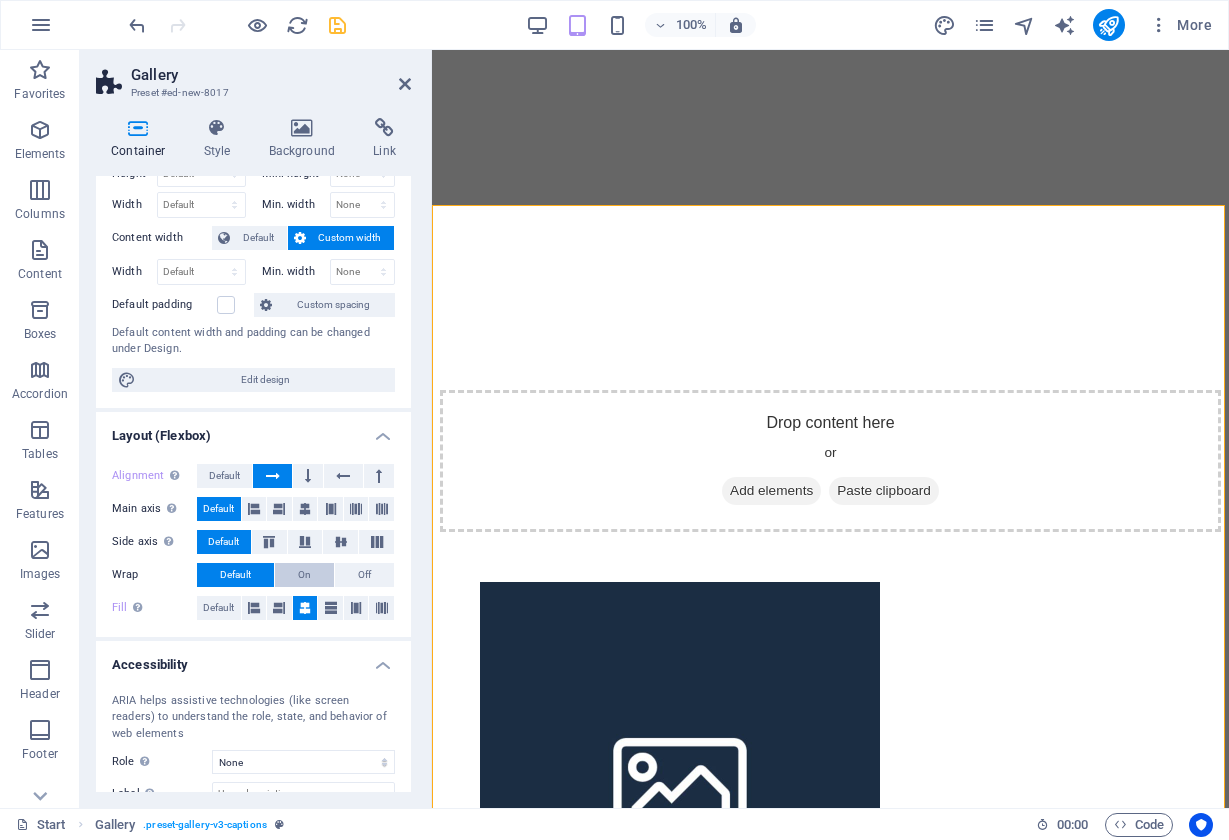 click on "On" at bounding box center [304, 575] 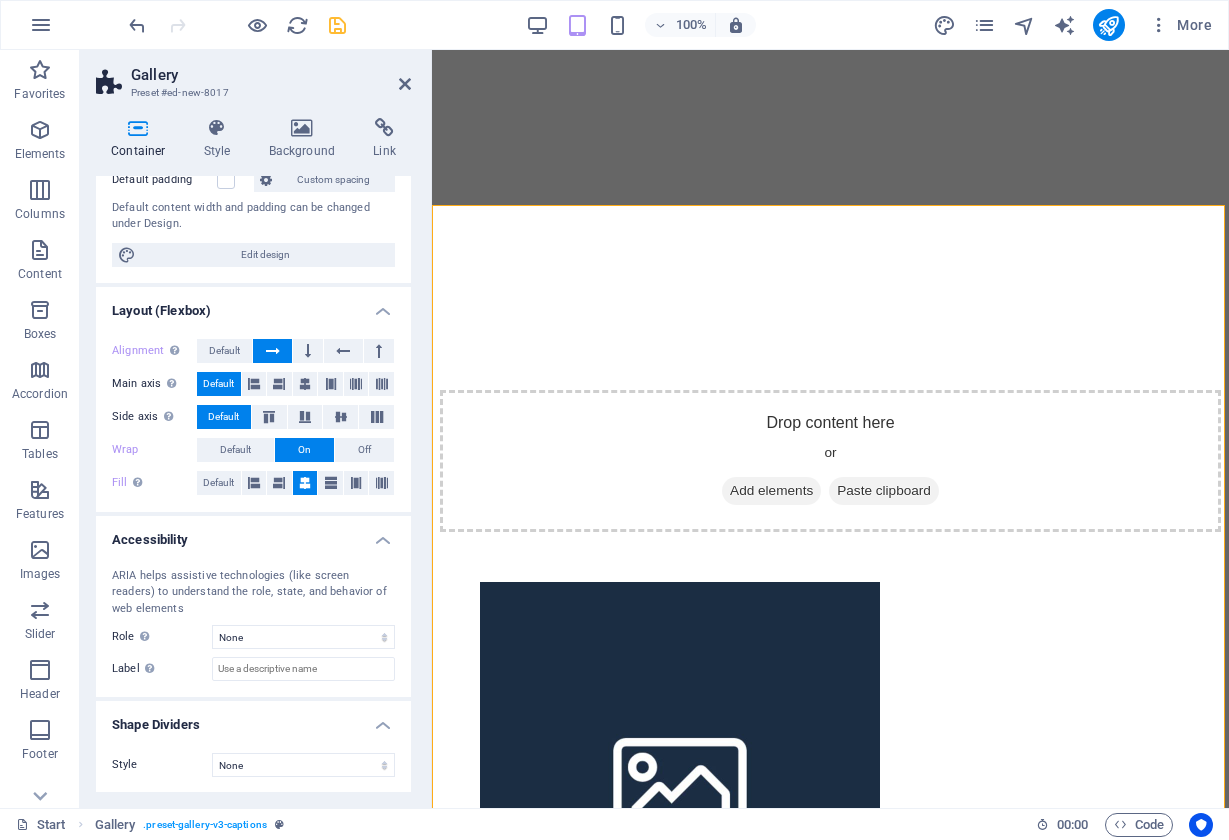 scroll, scrollTop: 190, scrollLeft: 0, axis: vertical 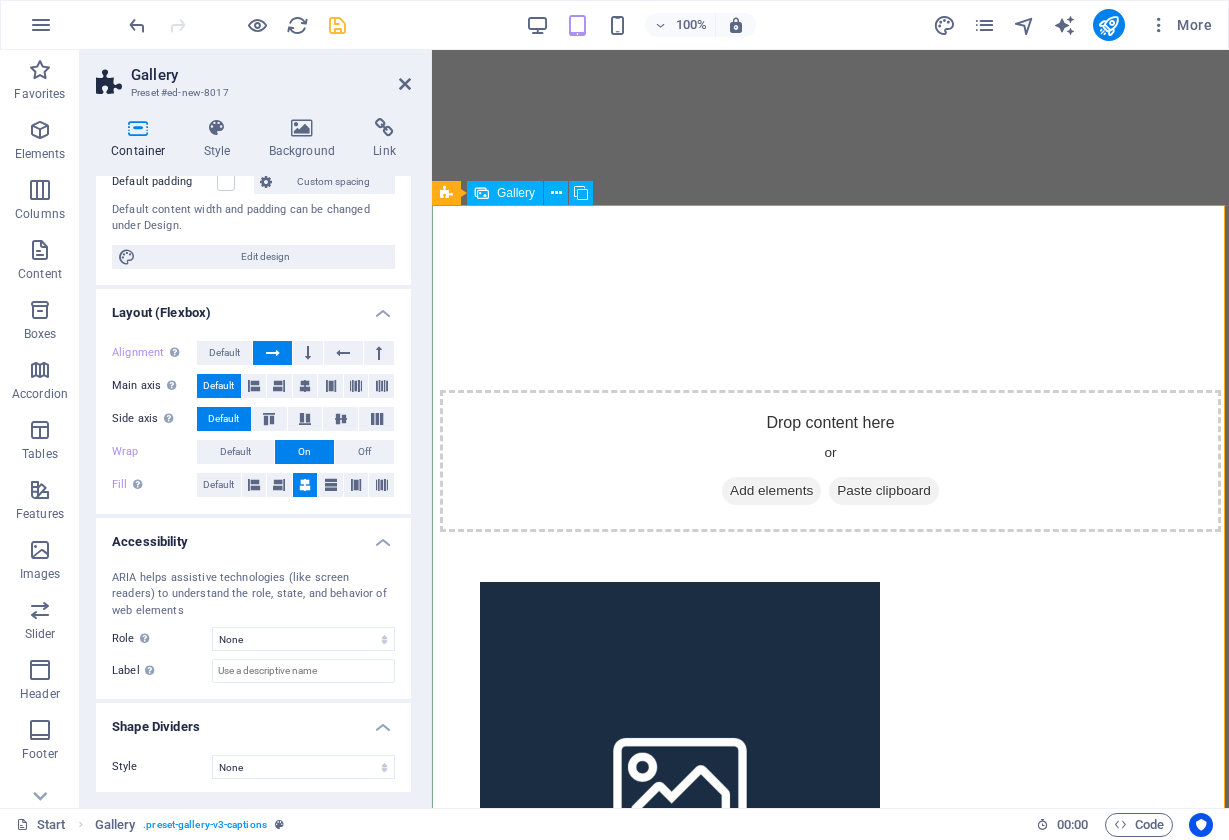 click at bounding box center [880, 784] 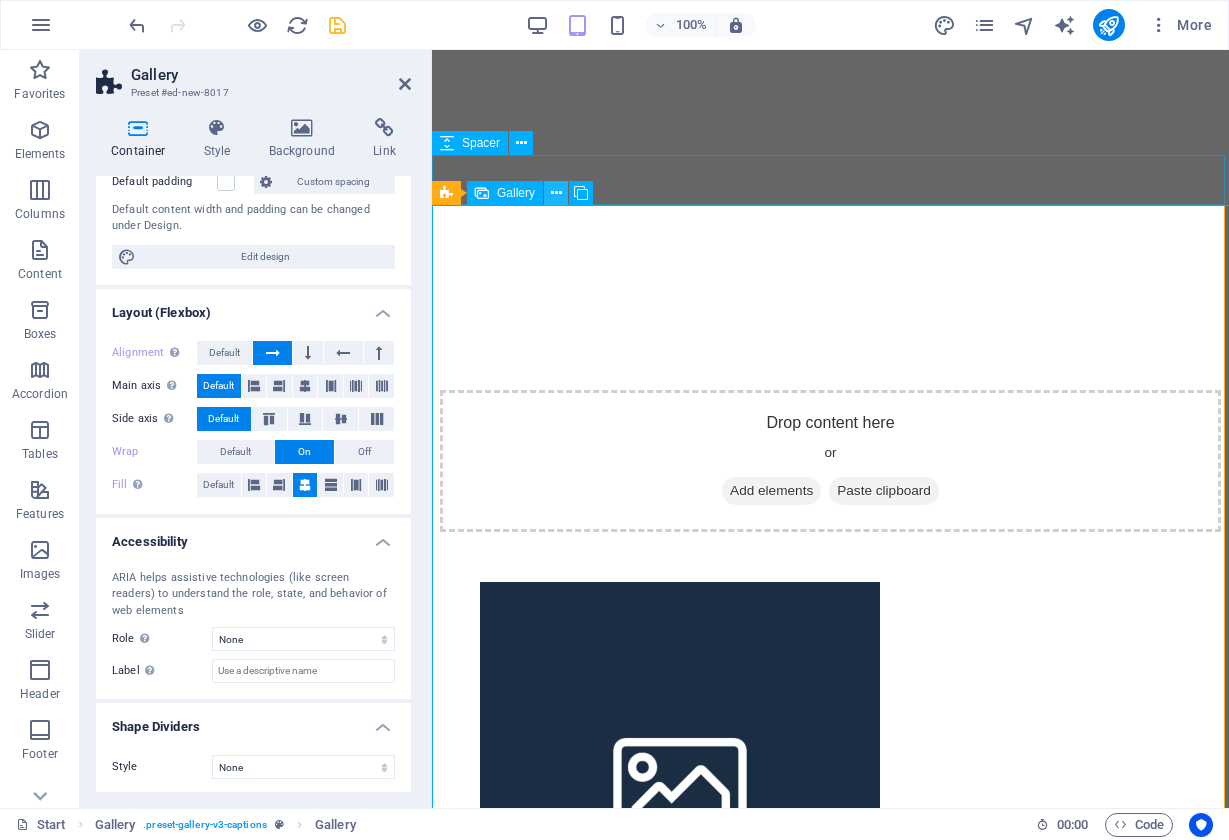 click at bounding box center [556, 193] 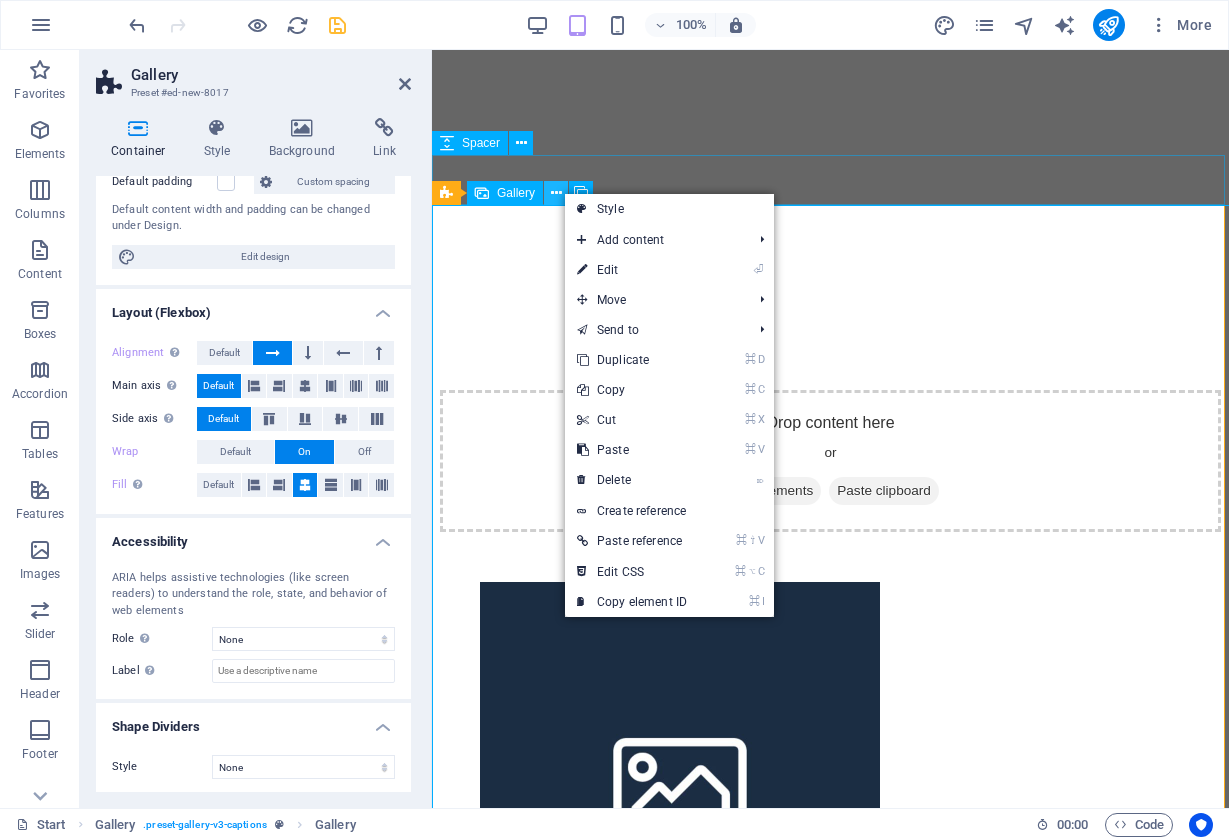 click at bounding box center (556, 193) 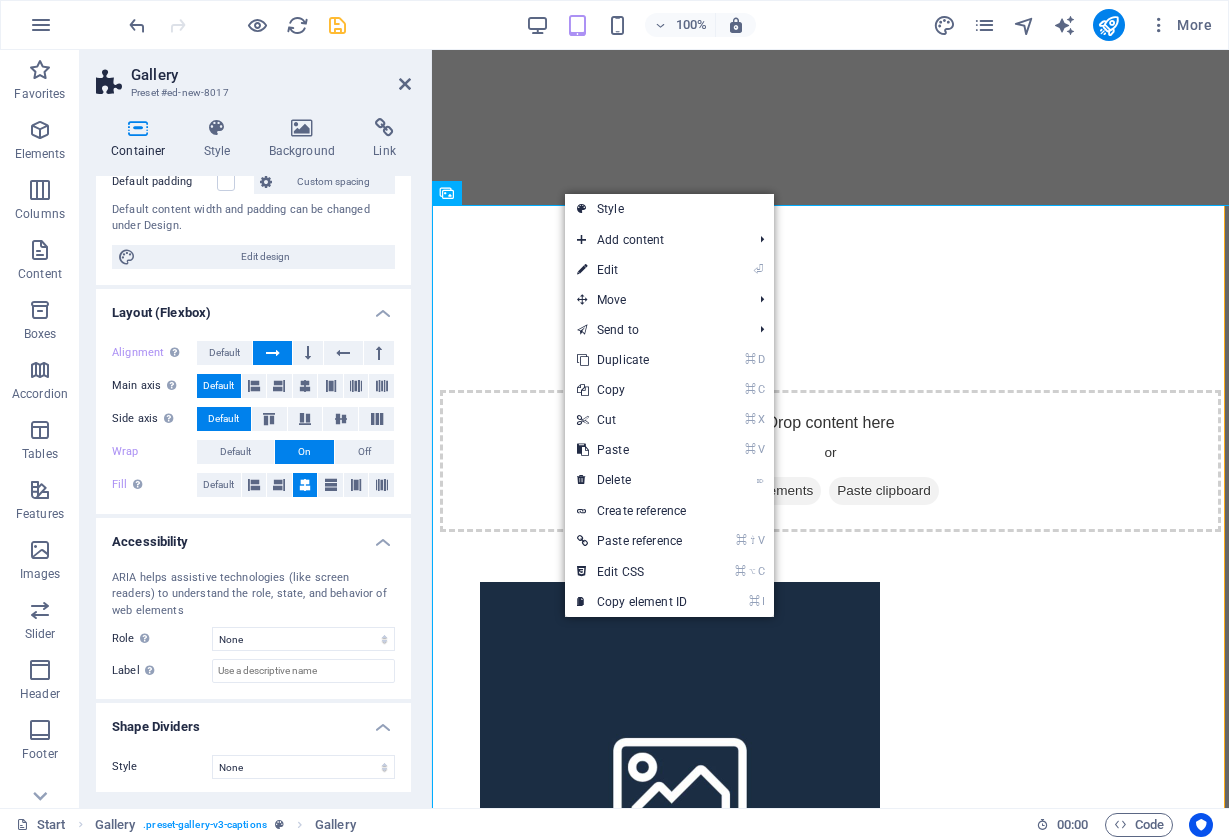click on "Layout (Flexbox)" at bounding box center (253, 307) 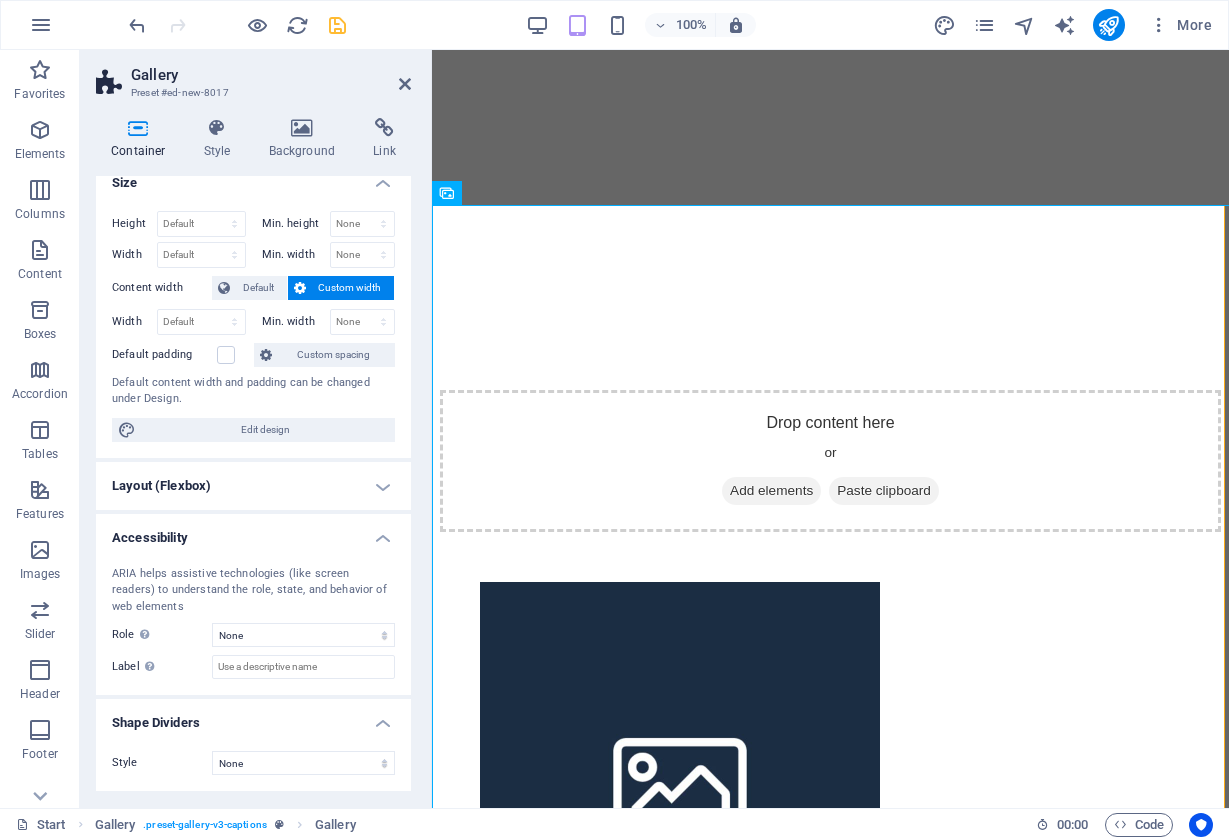 scroll, scrollTop: 13, scrollLeft: 0, axis: vertical 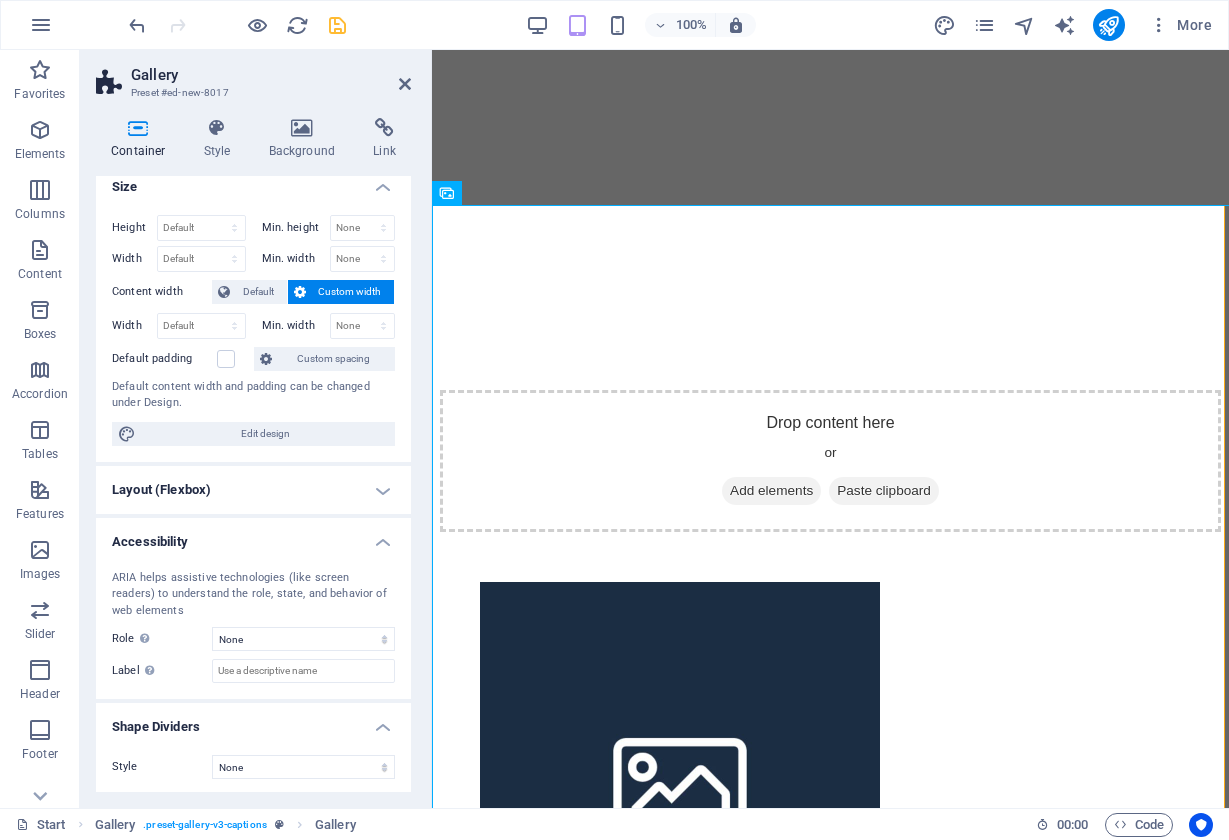 click on "Layout (Flexbox)" at bounding box center [253, 490] 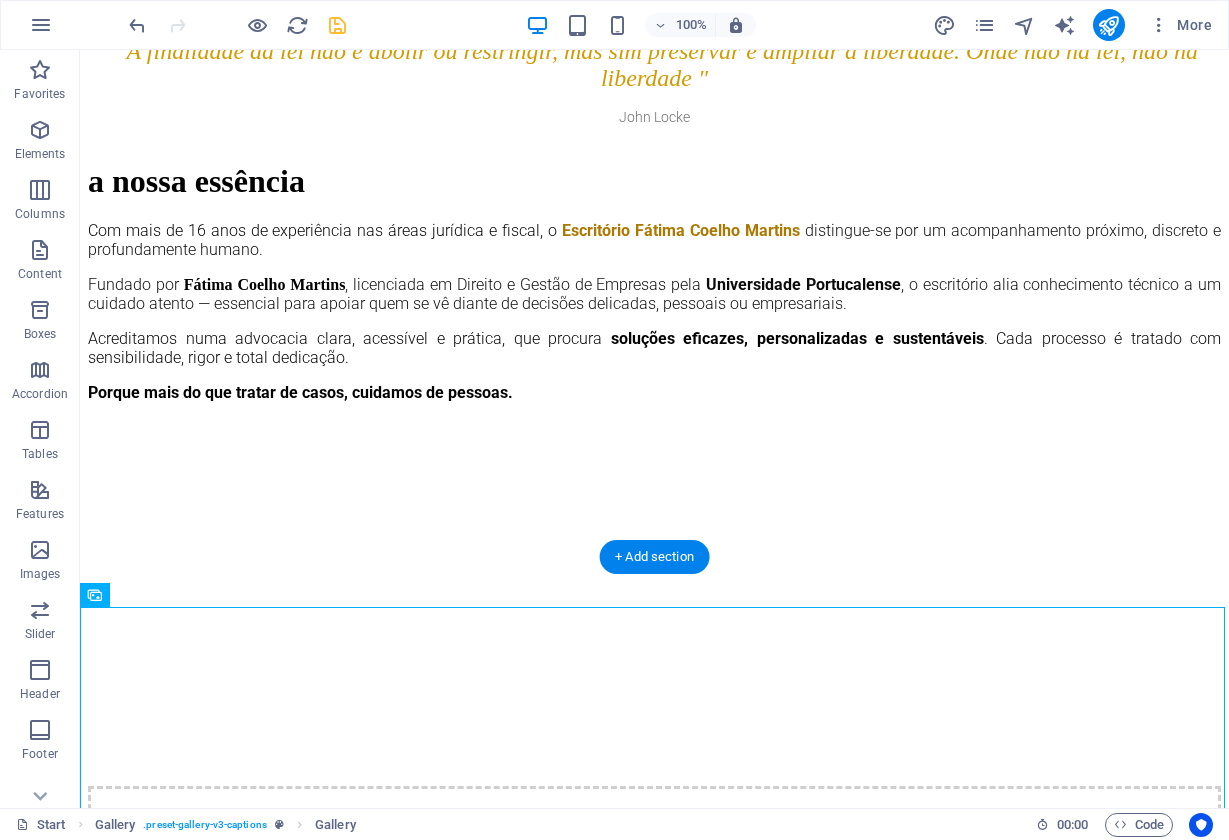 scroll, scrollTop: 1232, scrollLeft: 0, axis: vertical 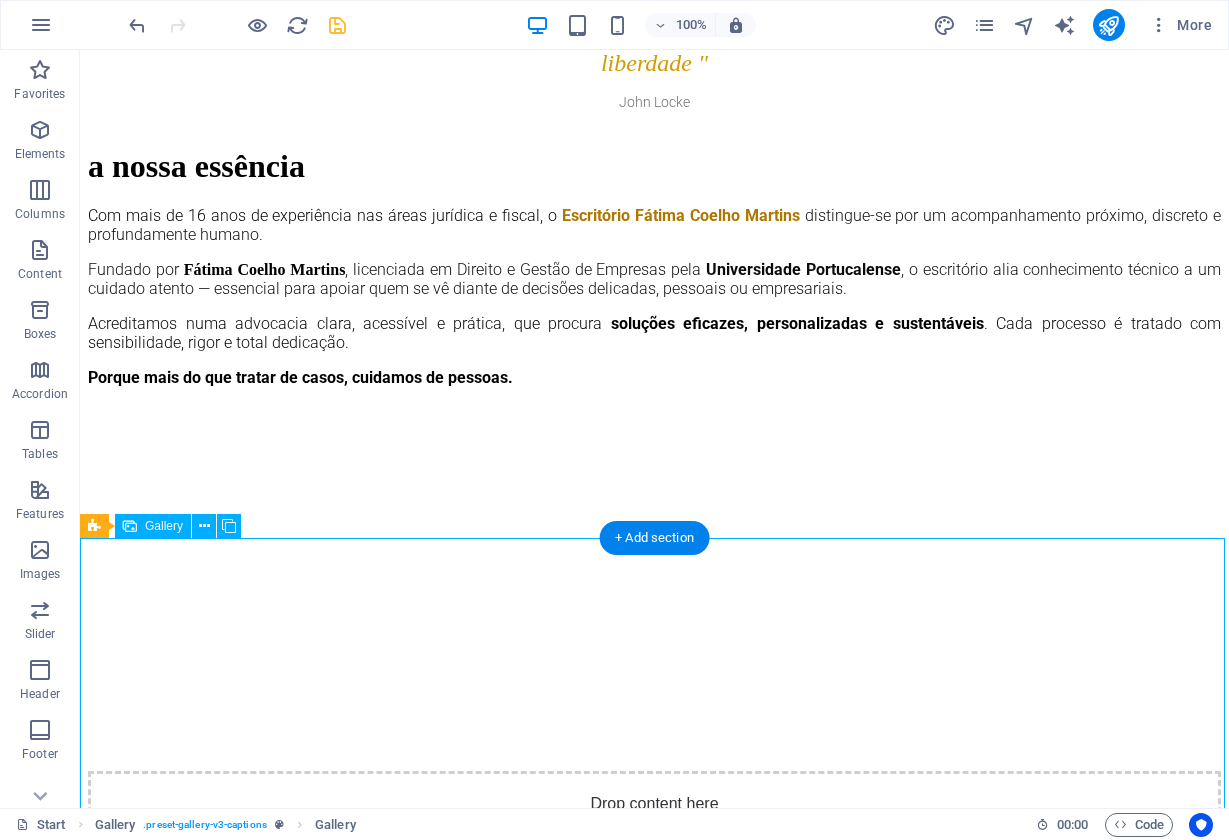 click at bounding box center [528, 1365] 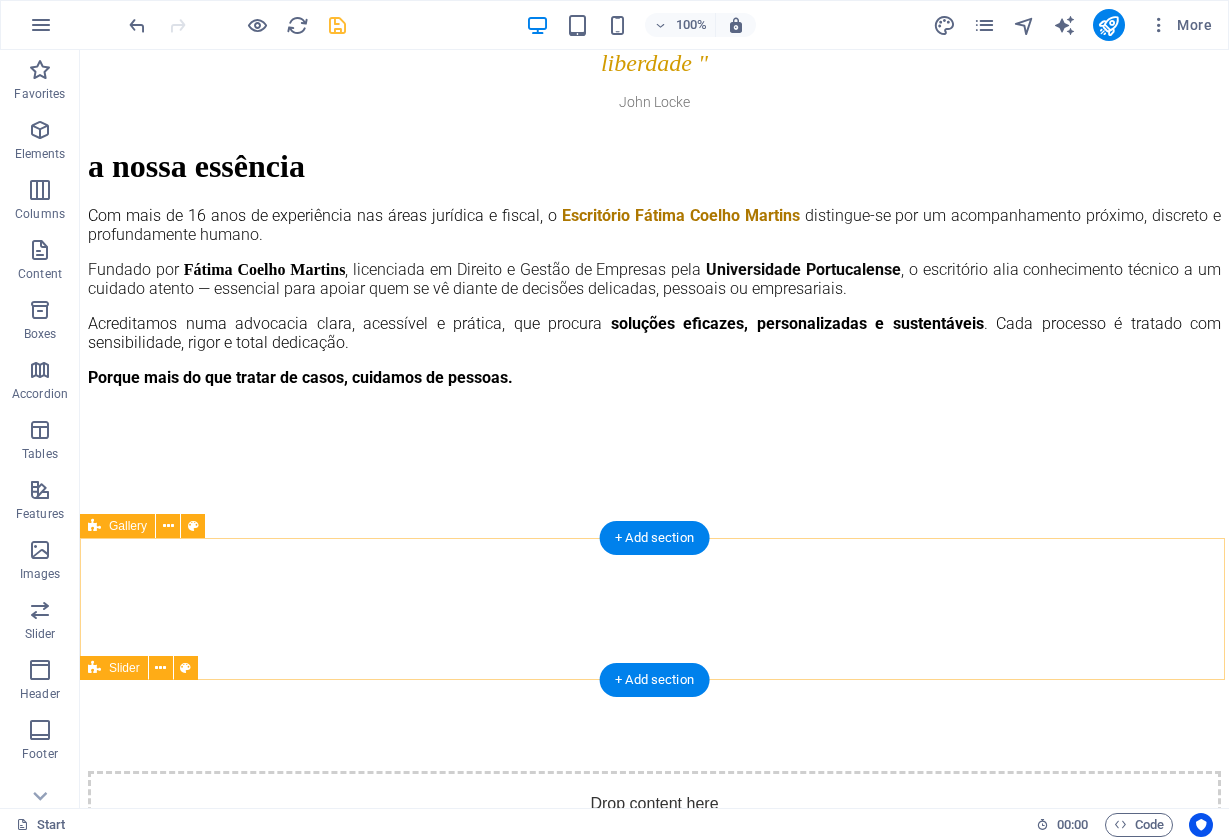 click on "Add elements" at bounding box center (595, 1064) 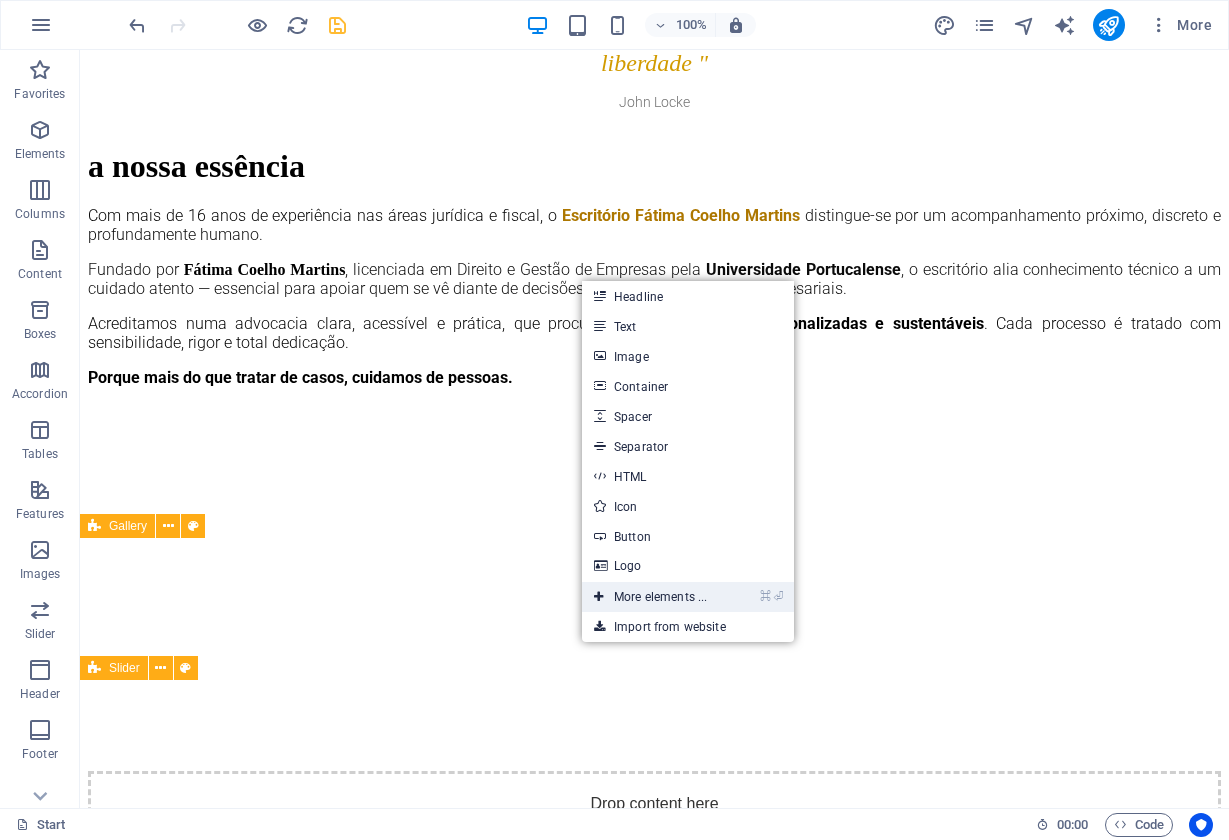 click on "⌘ ⏎  More elements ..." at bounding box center [650, 597] 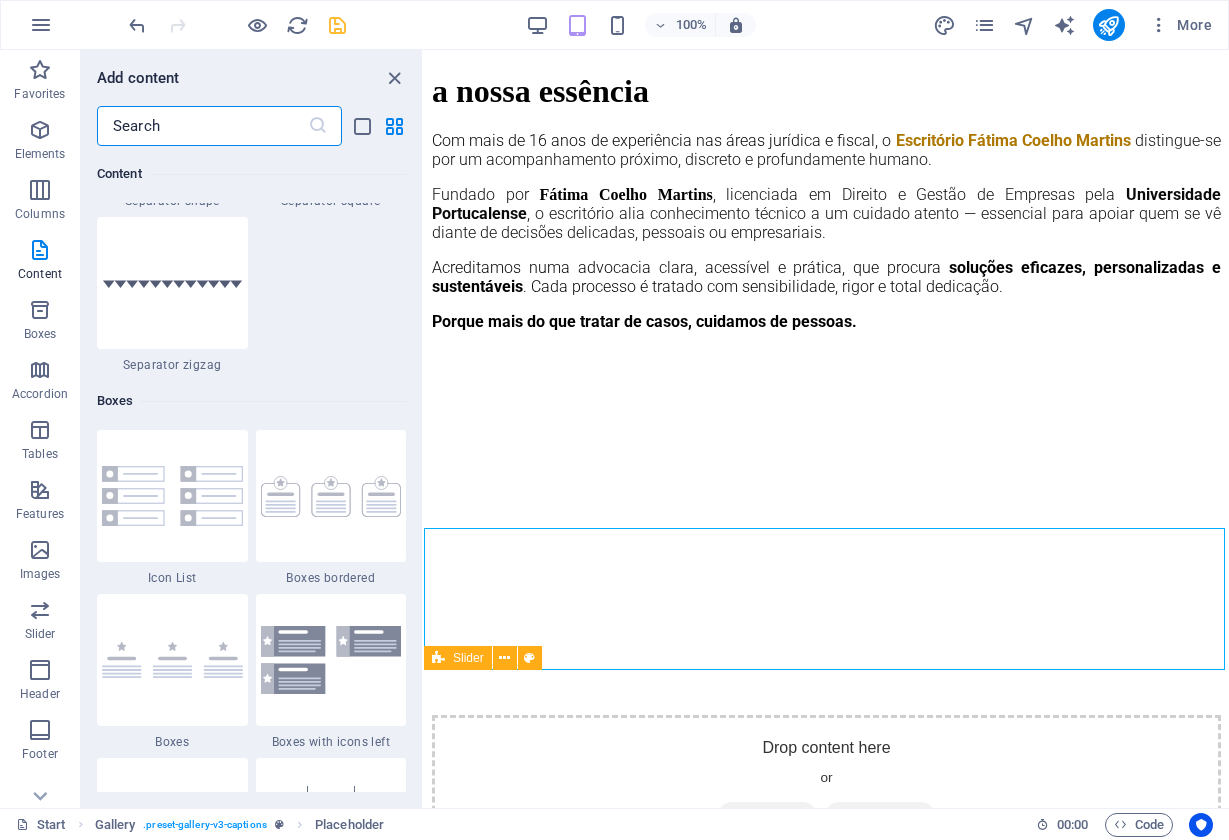 scroll, scrollTop: 5296, scrollLeft: 0, axis: vertical 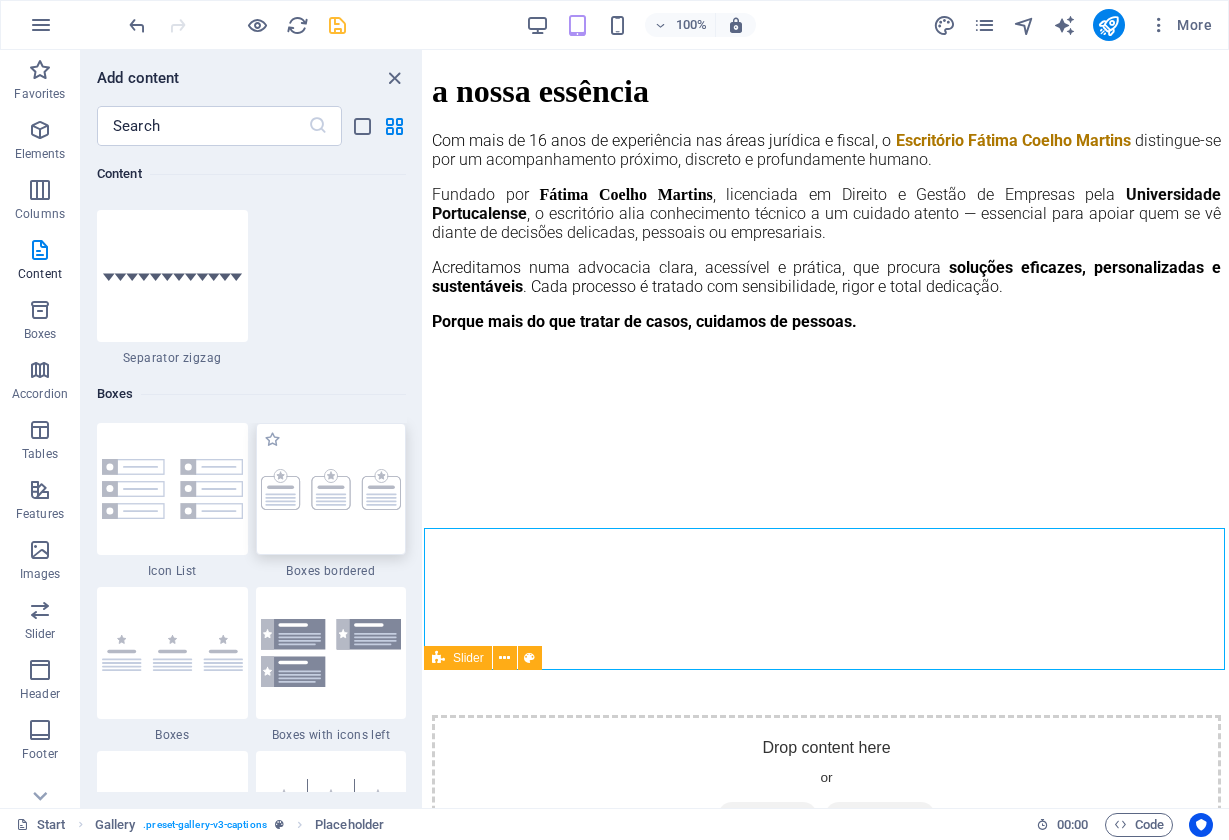 click at bounding box center [331, 489] 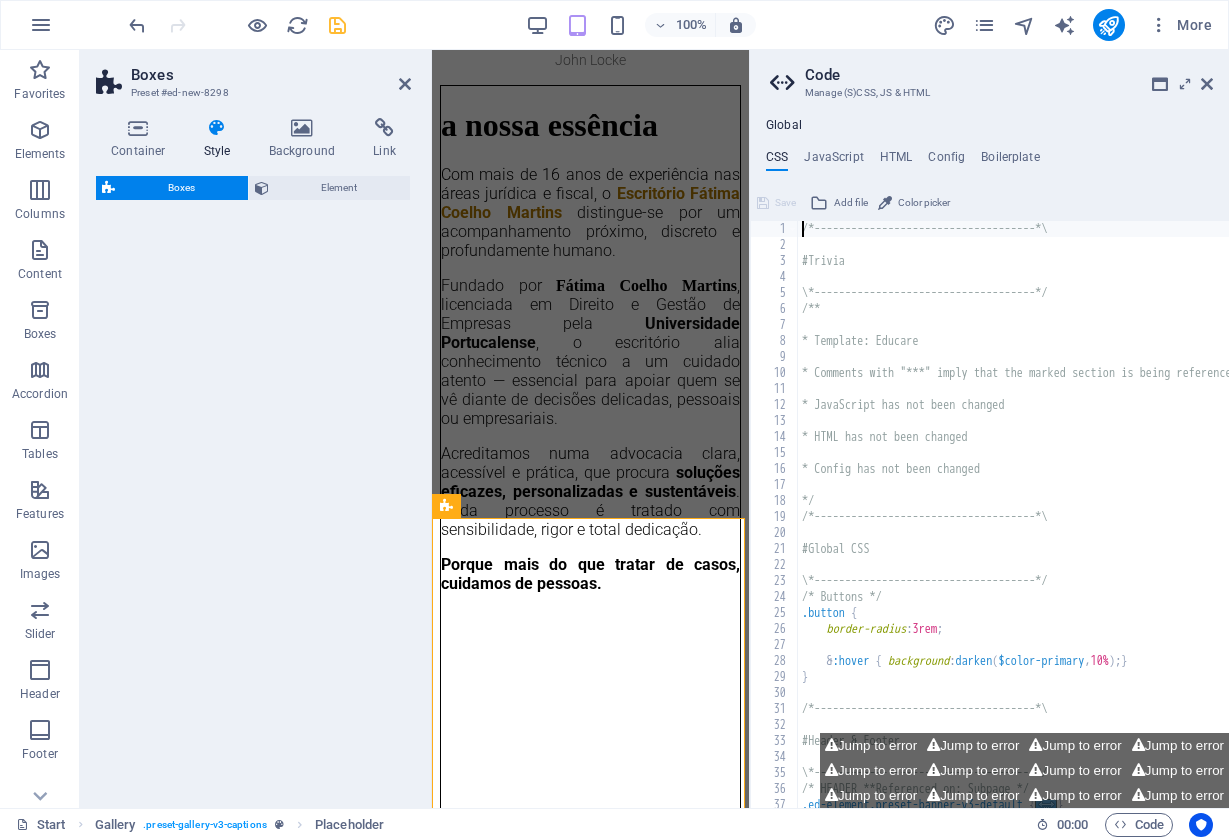 select on "rem" 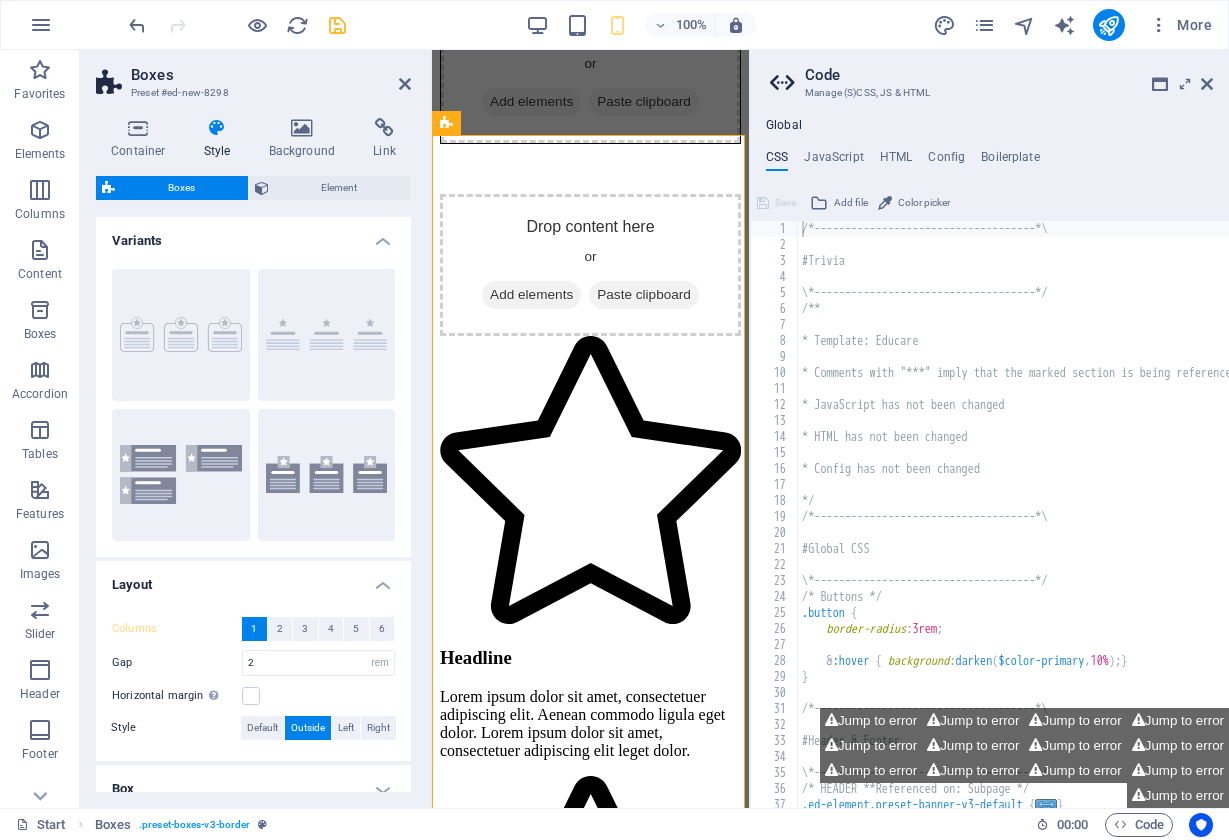 scroll, scrollTop: 2205, scrollLeft: 0, axis: vertical 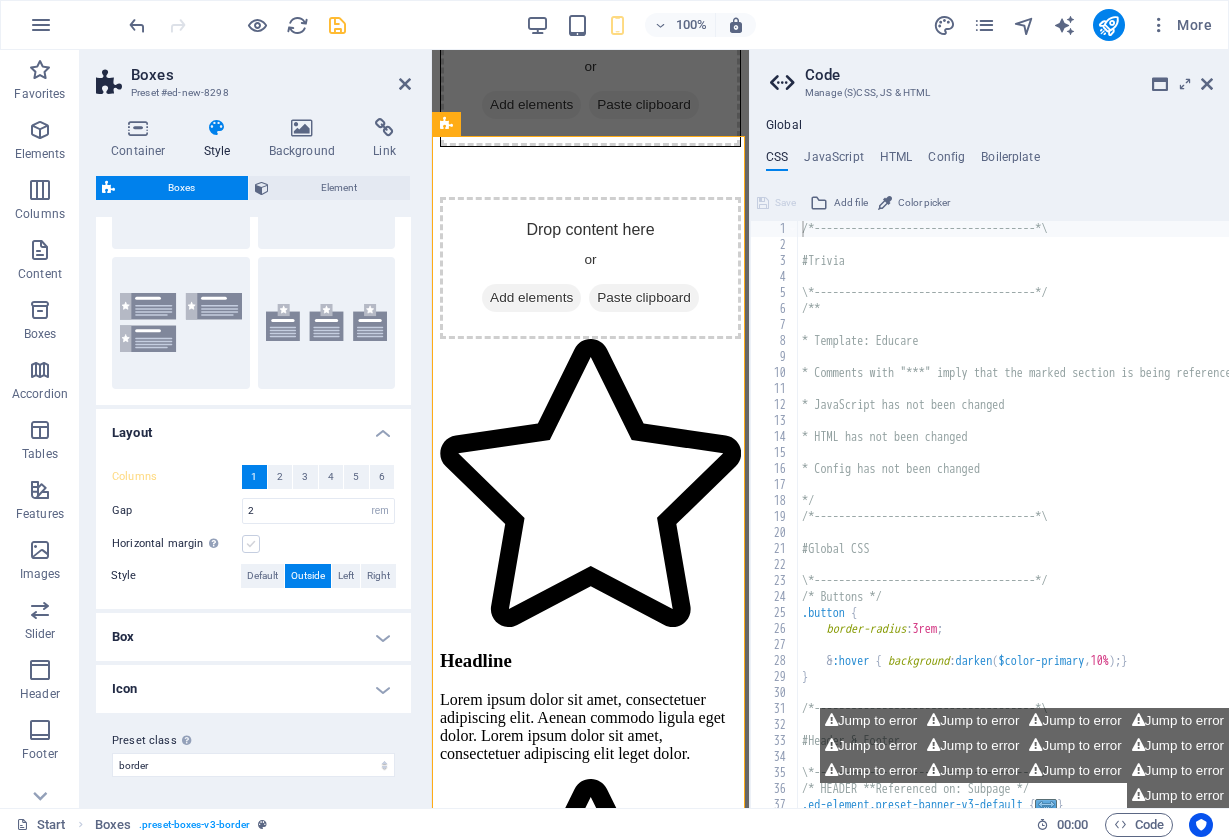 click at bounding box center (251, 544) 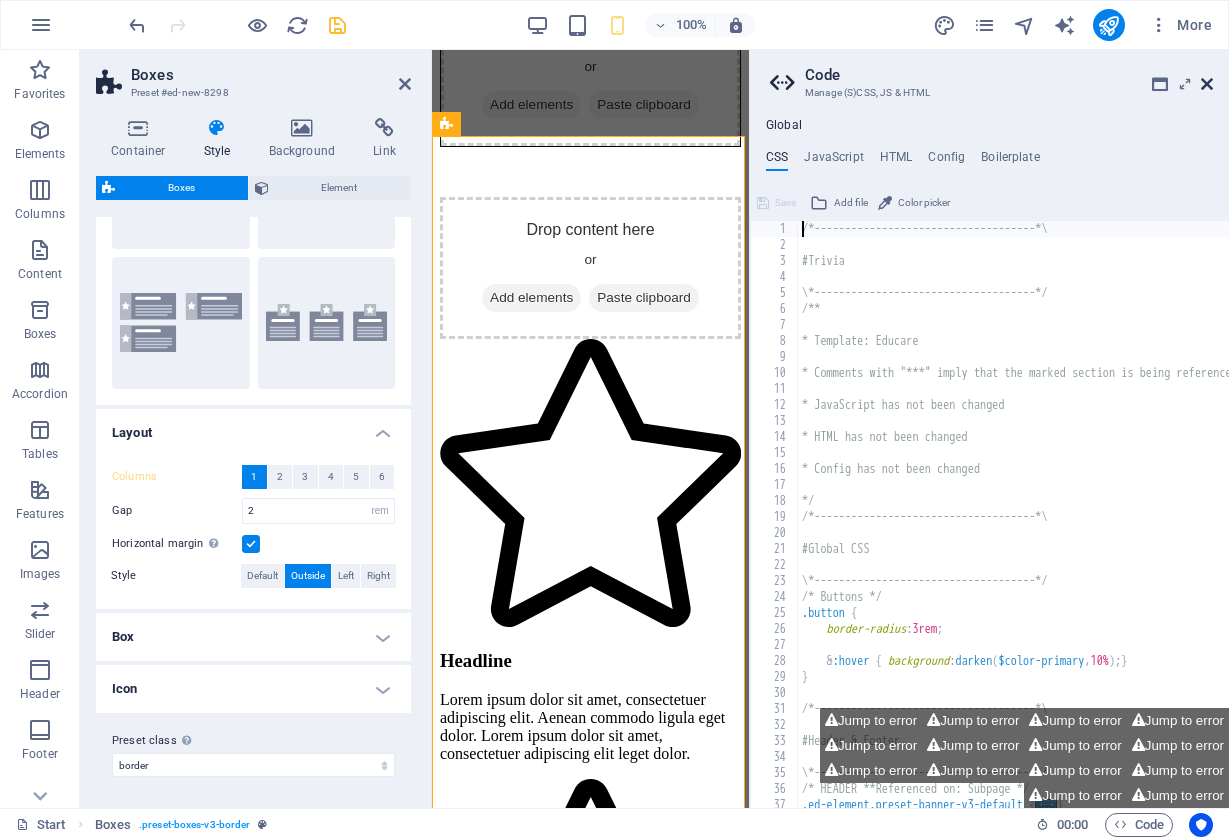 click at bounding box center (1207, 84) 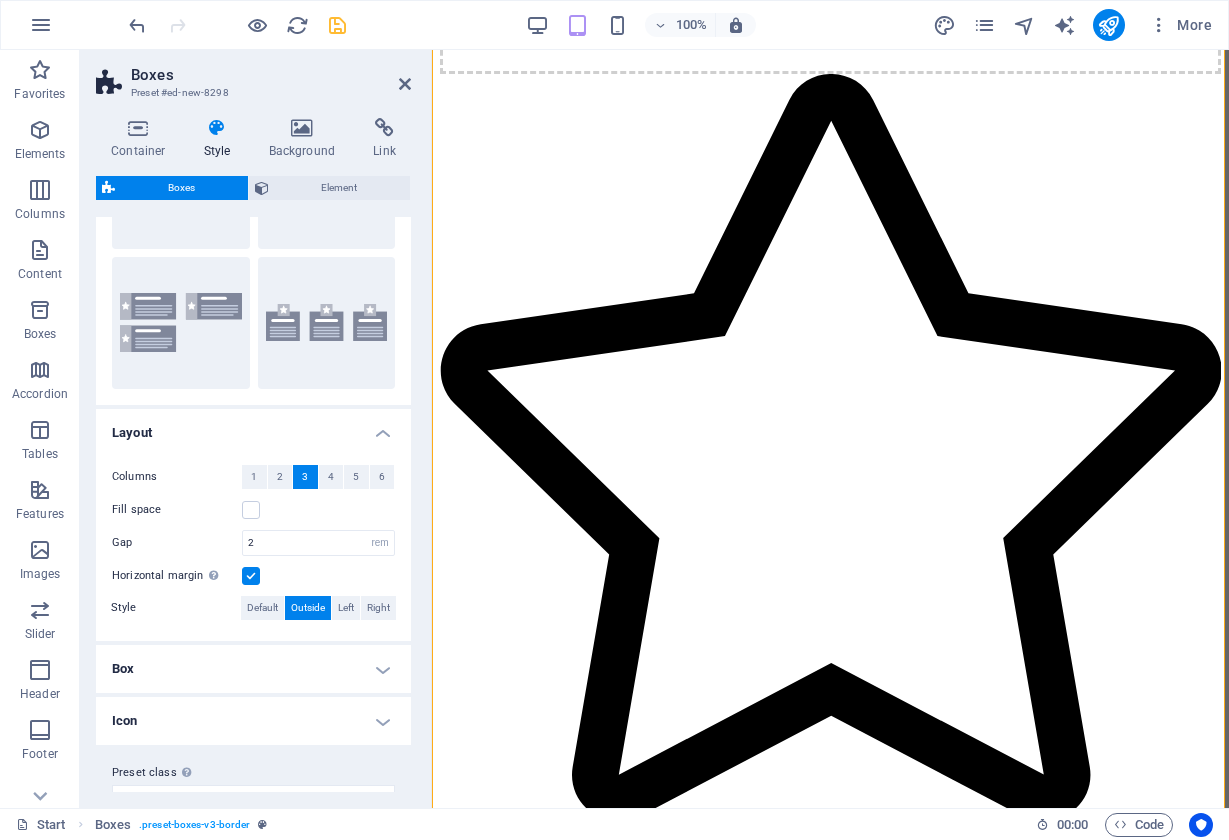 click at bounding box center [251, 576] 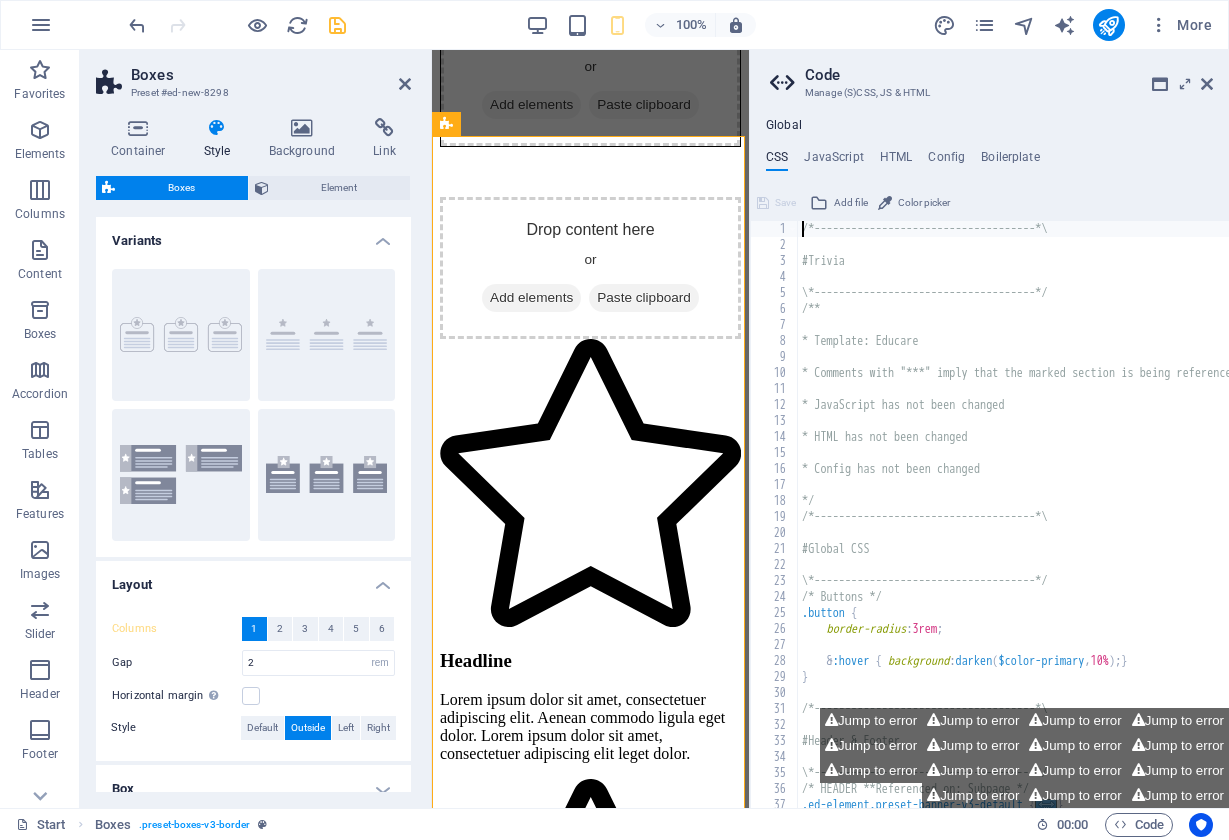 scroll, scrollTop: 0, scrollLeft: 0, axis: both 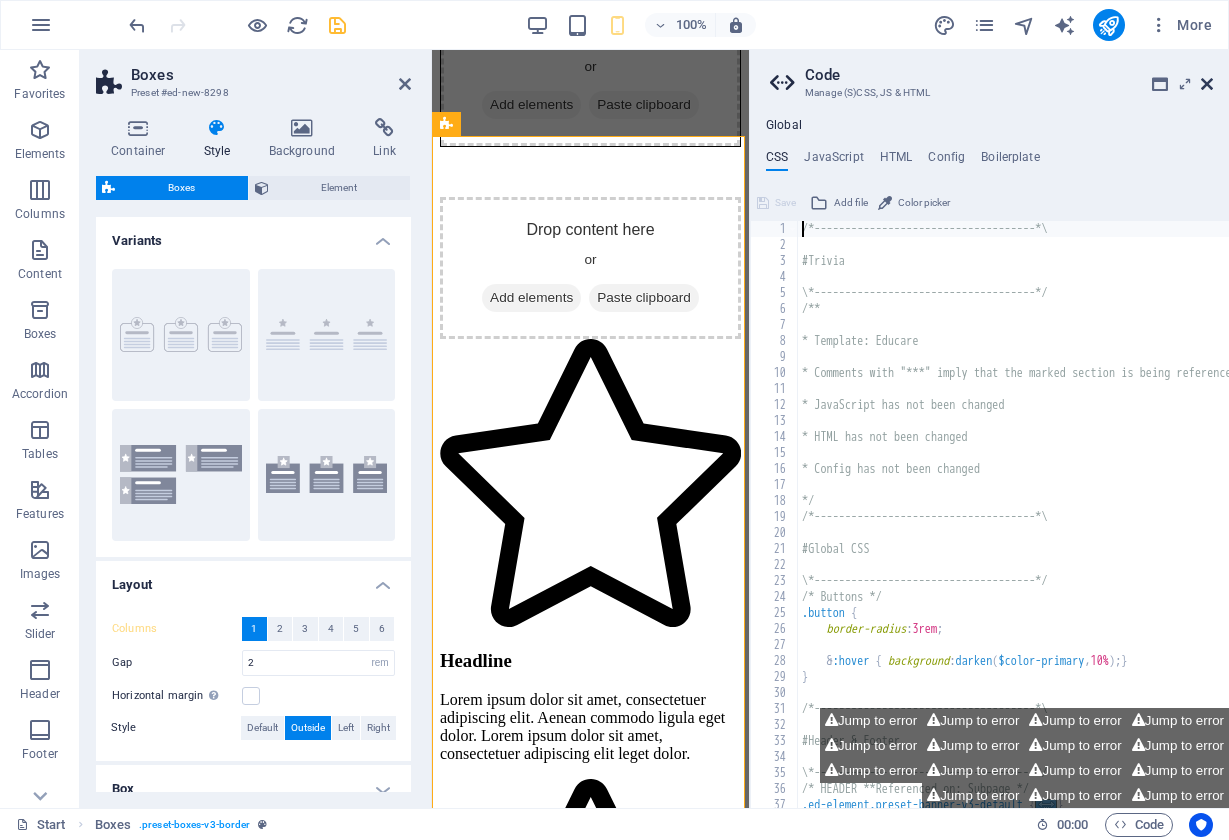 click at bounding box center (1207, 84) 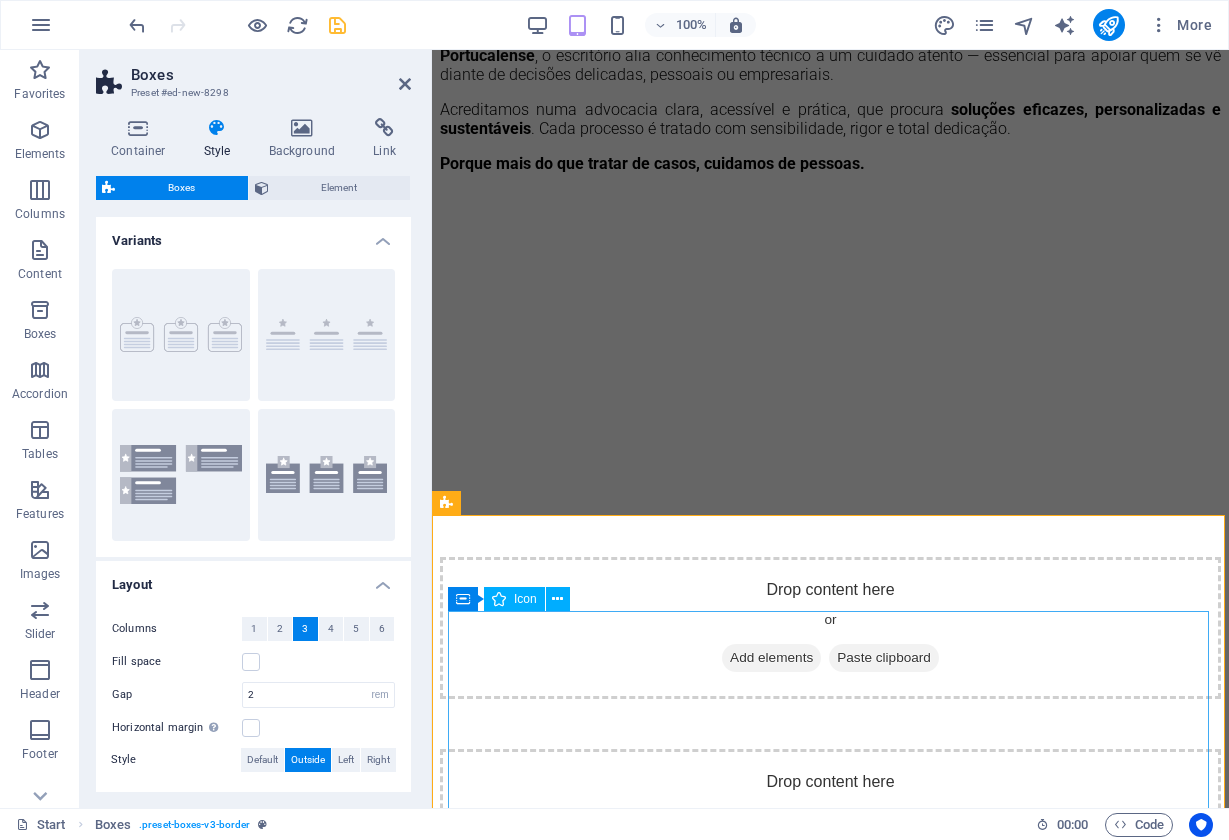 scroll, scrollTop: 1387, scrollLeft: 0, axis: vertical 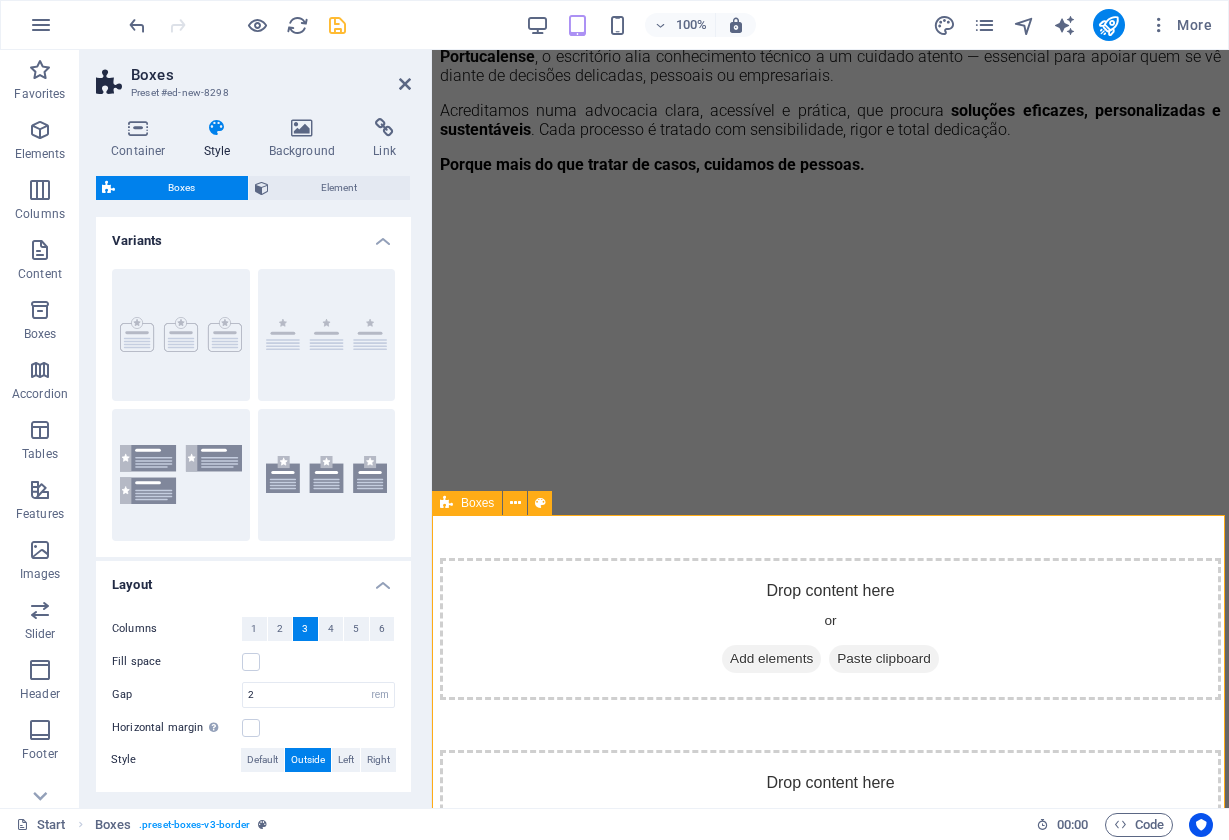 click on "Headline Lorem ipsum dolor sit amet, consectetuer adipiscing elit. Aenean commodo ligula eget dolor. Lorem ipsum dolor sit amet, consectetuer adipiscing elit leget dolor. Headline Lorem ipsum dolor sit amet, consectetuer adipiscing elit. Aenean commodo ligula eget dolor. Lorem ipsum dolor sit amet, consectetuer adipiscing elit leget dolor. Headline Lorem ipsum dolor sit amet, consectetuer adipiscing elit. Aenean commodo ligula eget dolor. Lorem ipsum dolor sit amet, consectetuer adipiscing elit leget dolor." at bounding box center [830, 2186] 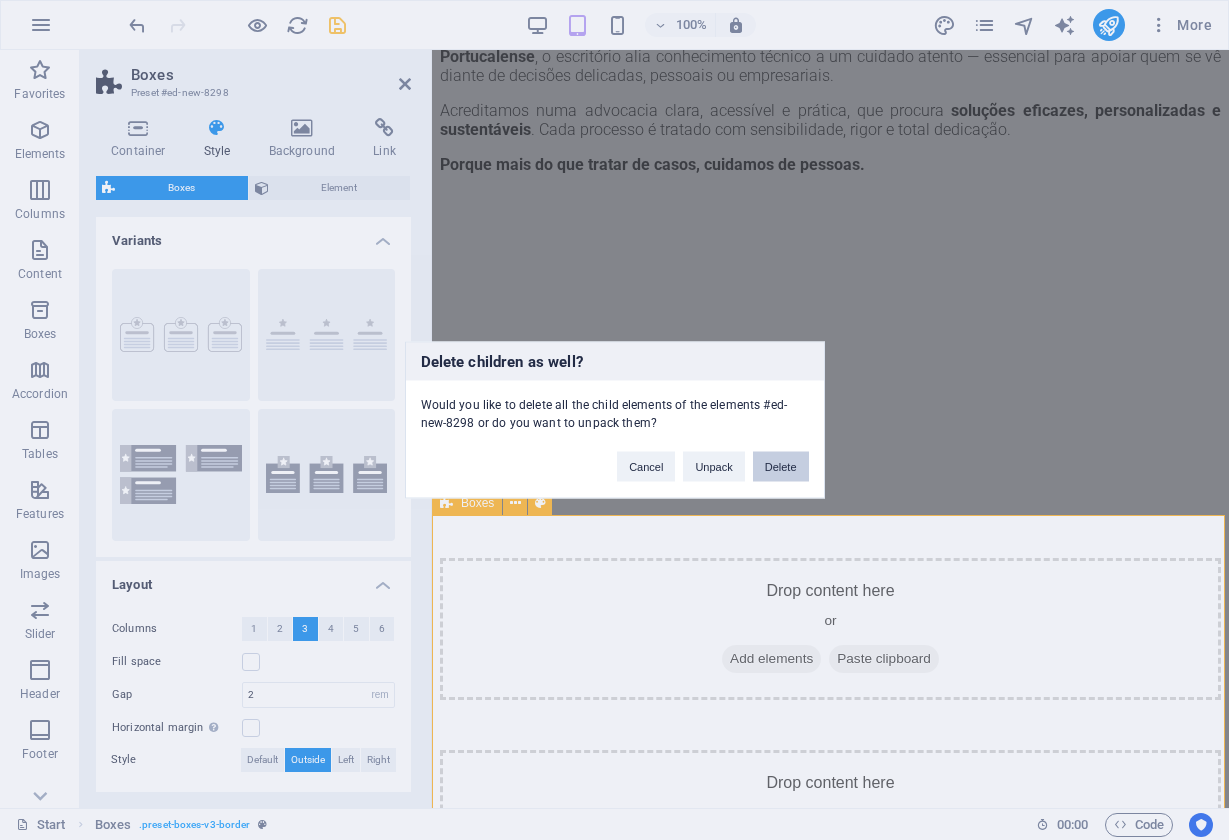 click on "Delete" at bounding box center [781, 467] 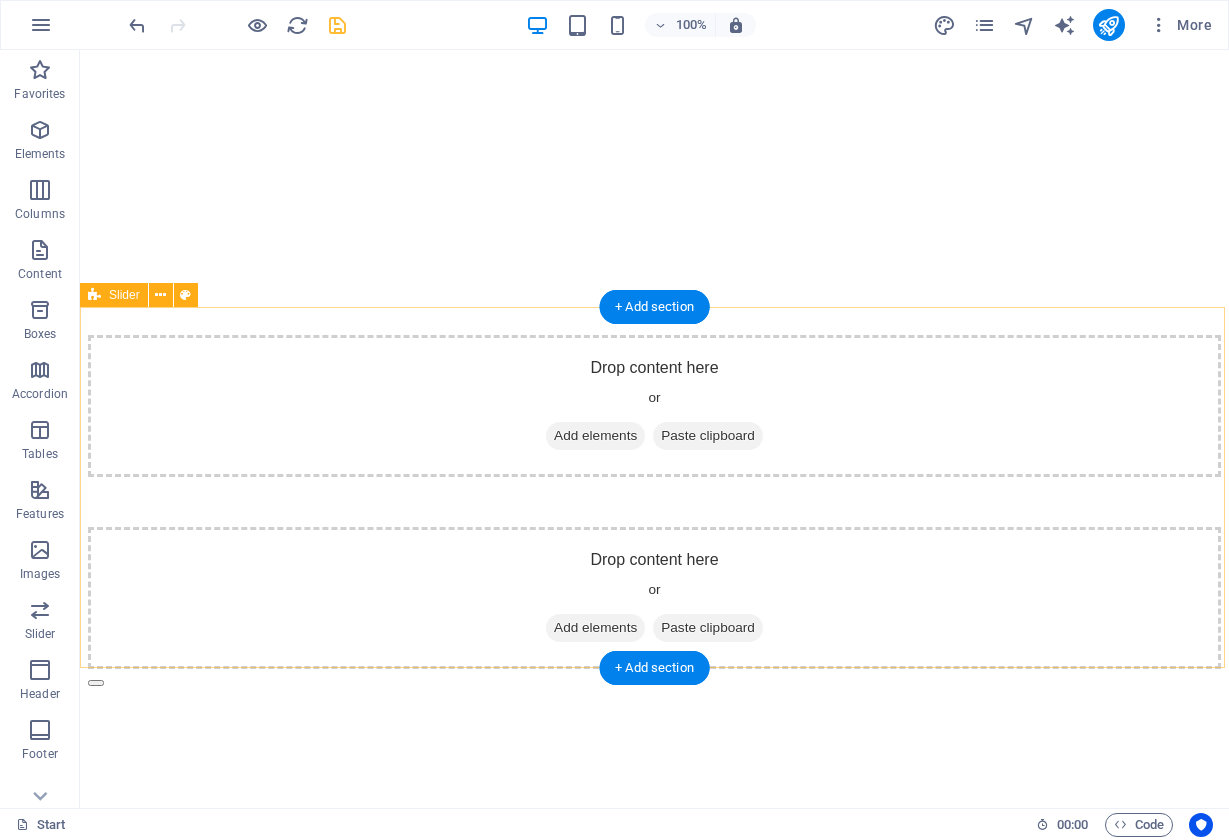 scroll, scrollTop: 1605, scrollLeft: 0, axis: vertical 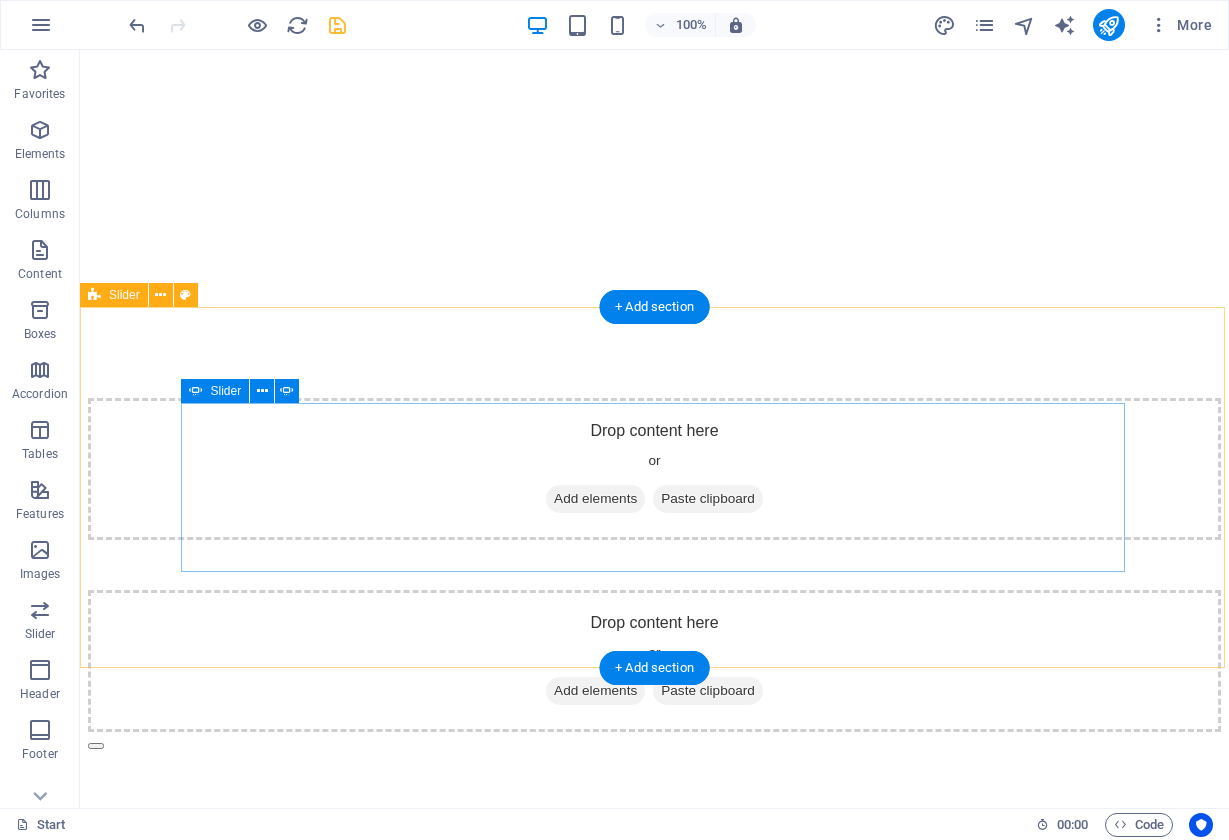 click at bounding box center [96, 906] 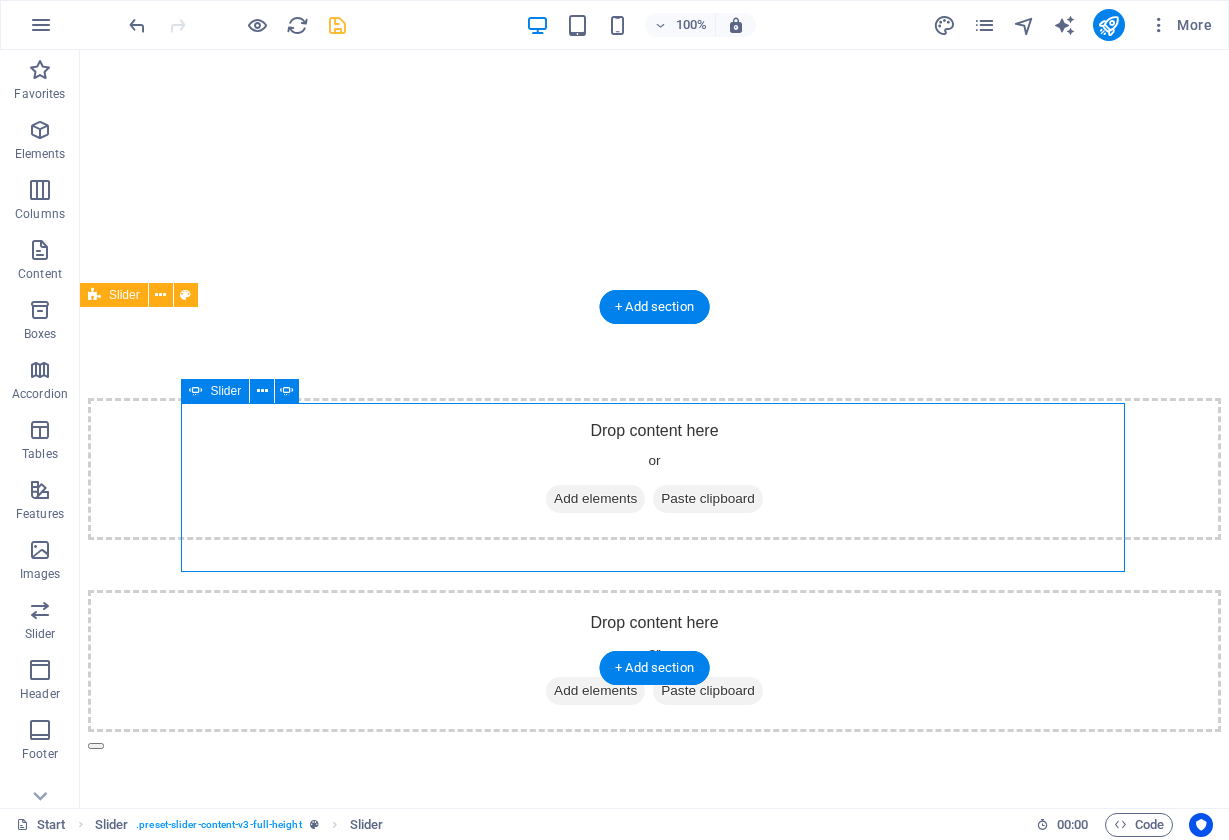 click at bounding box center [96, 886] 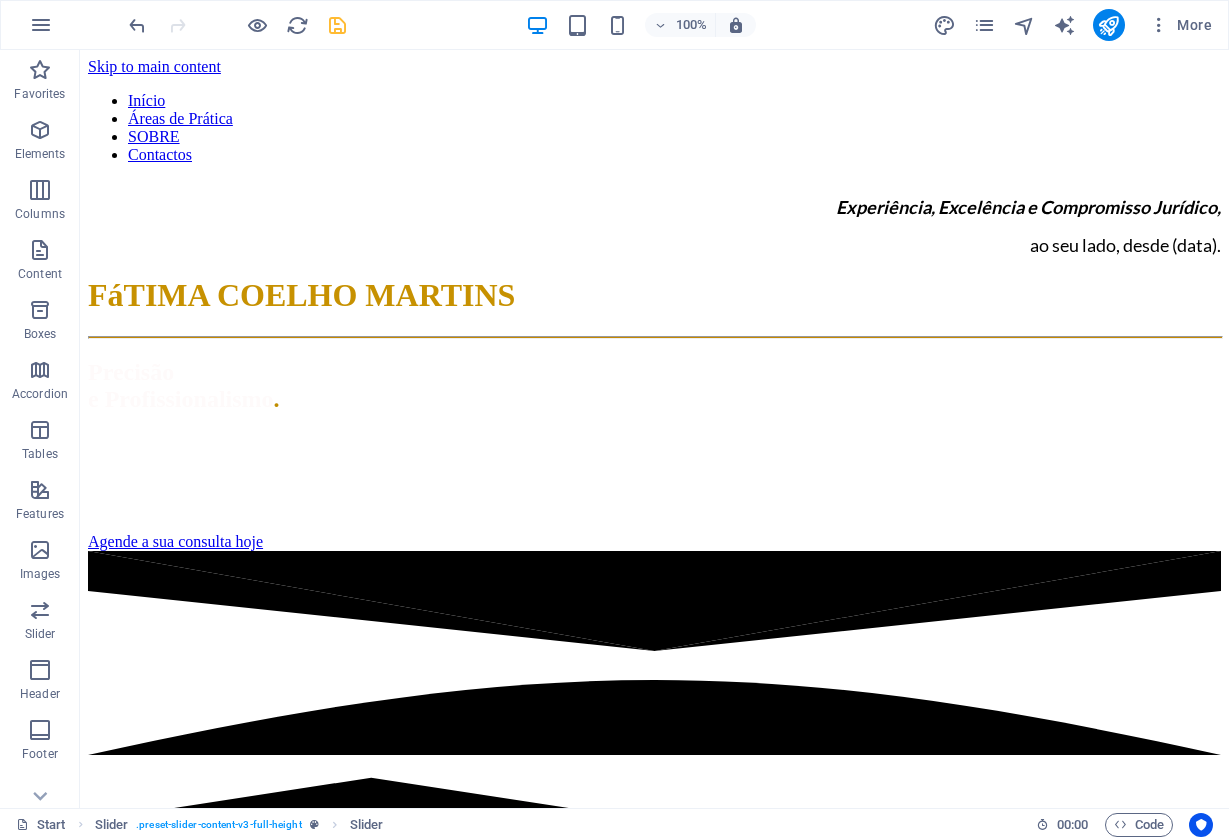 scroll, scrollTop: 0, scrollLeft: 0, axis: both 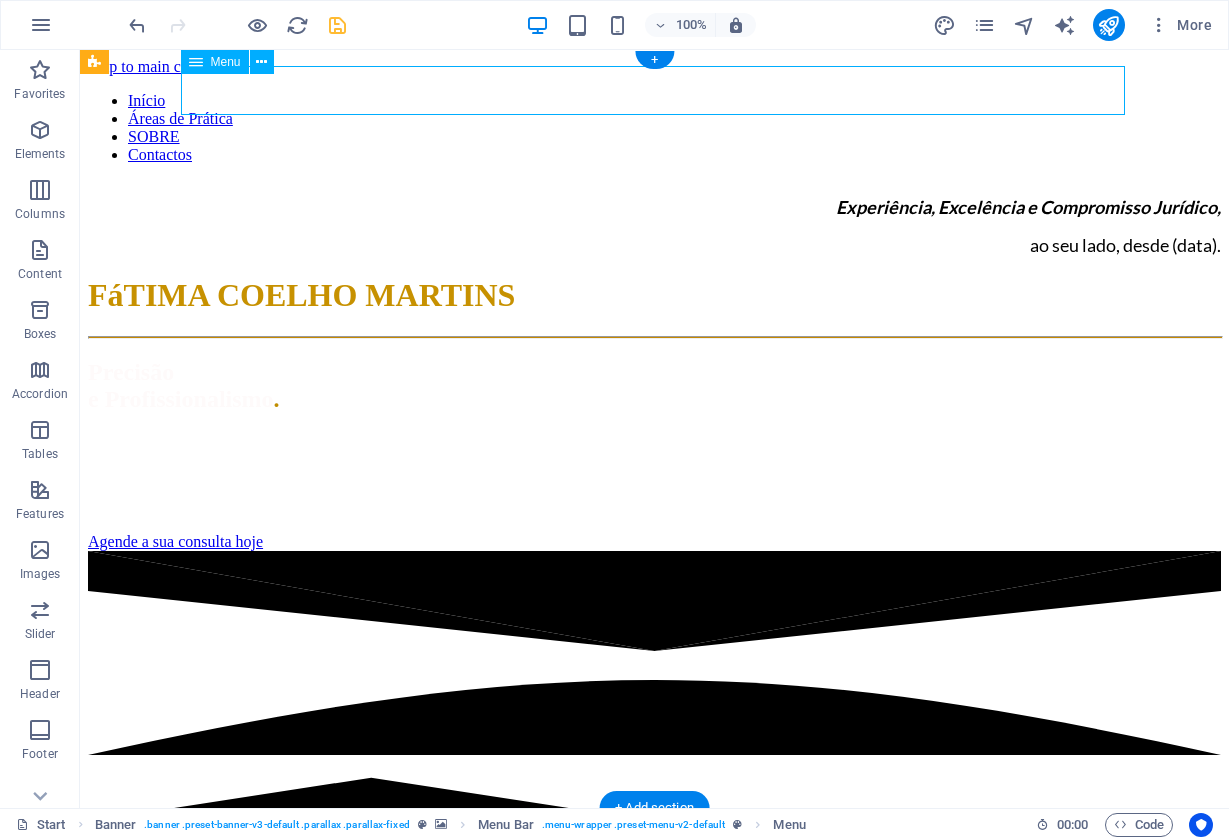 drag, startPoint x: 923, startPoint y: 89, endPoint x: 899, endPoint y: 111, distance: 32.55764 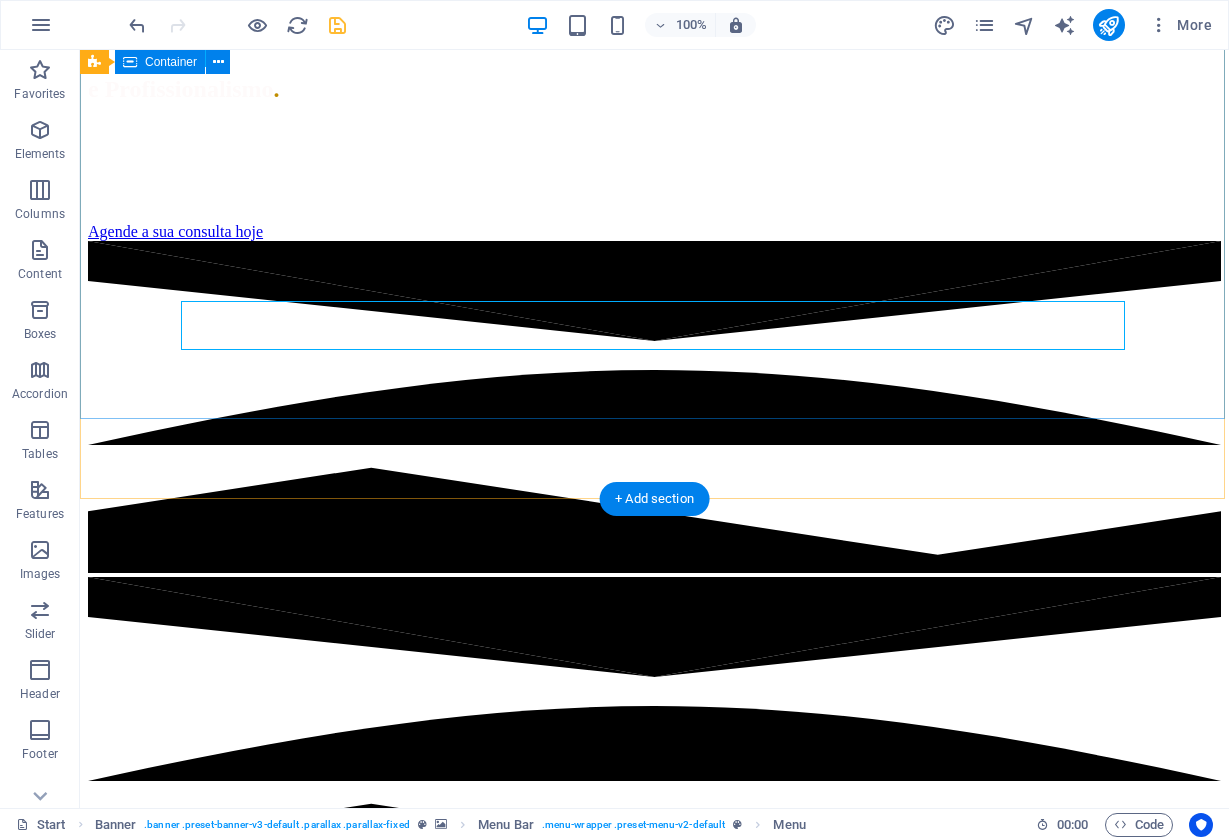 scroll, scrollTop: 309, scrollLeft: 0, axis: vertical 